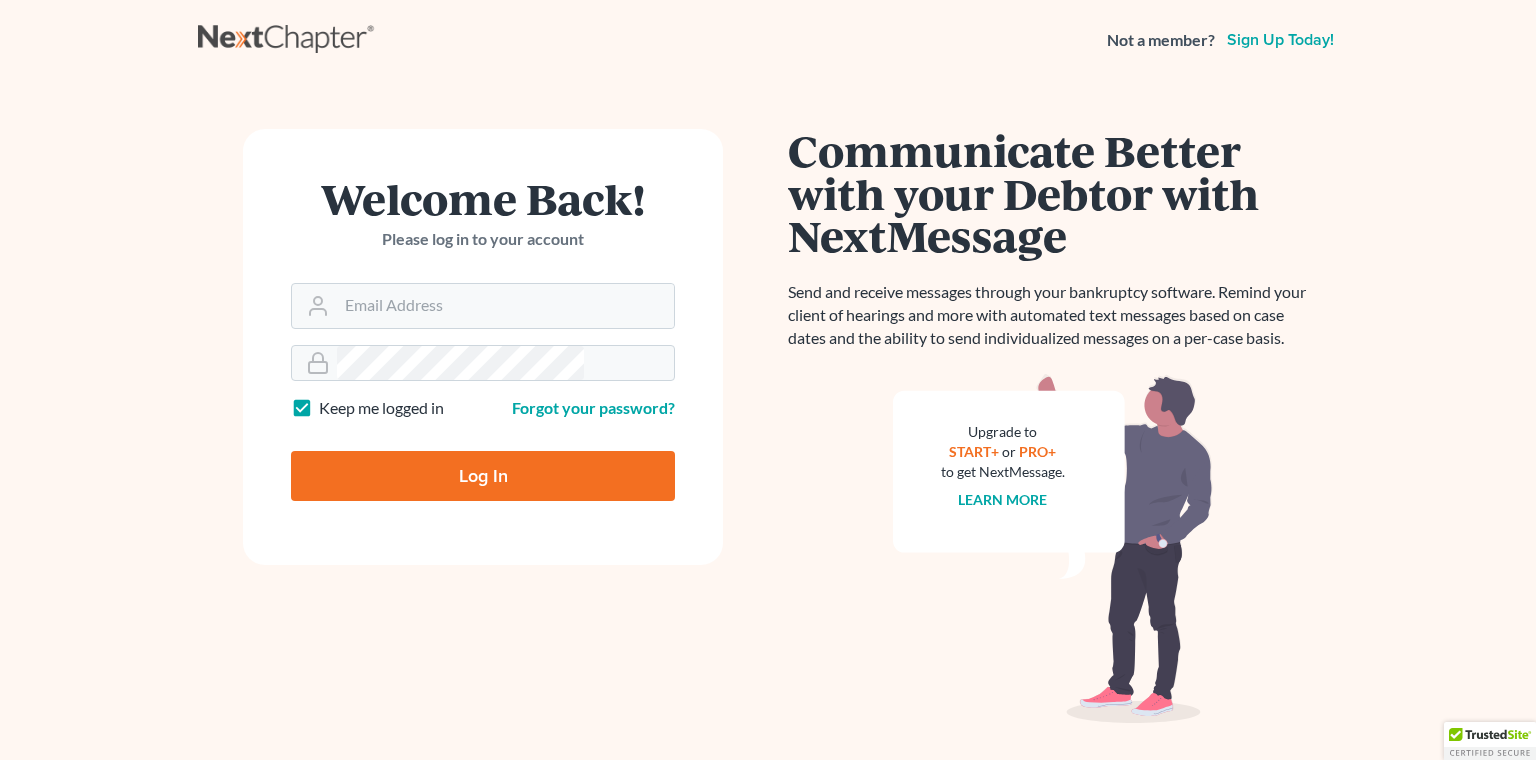 scroll, scrollTop: 0, scrollLeft: 0, axis: both 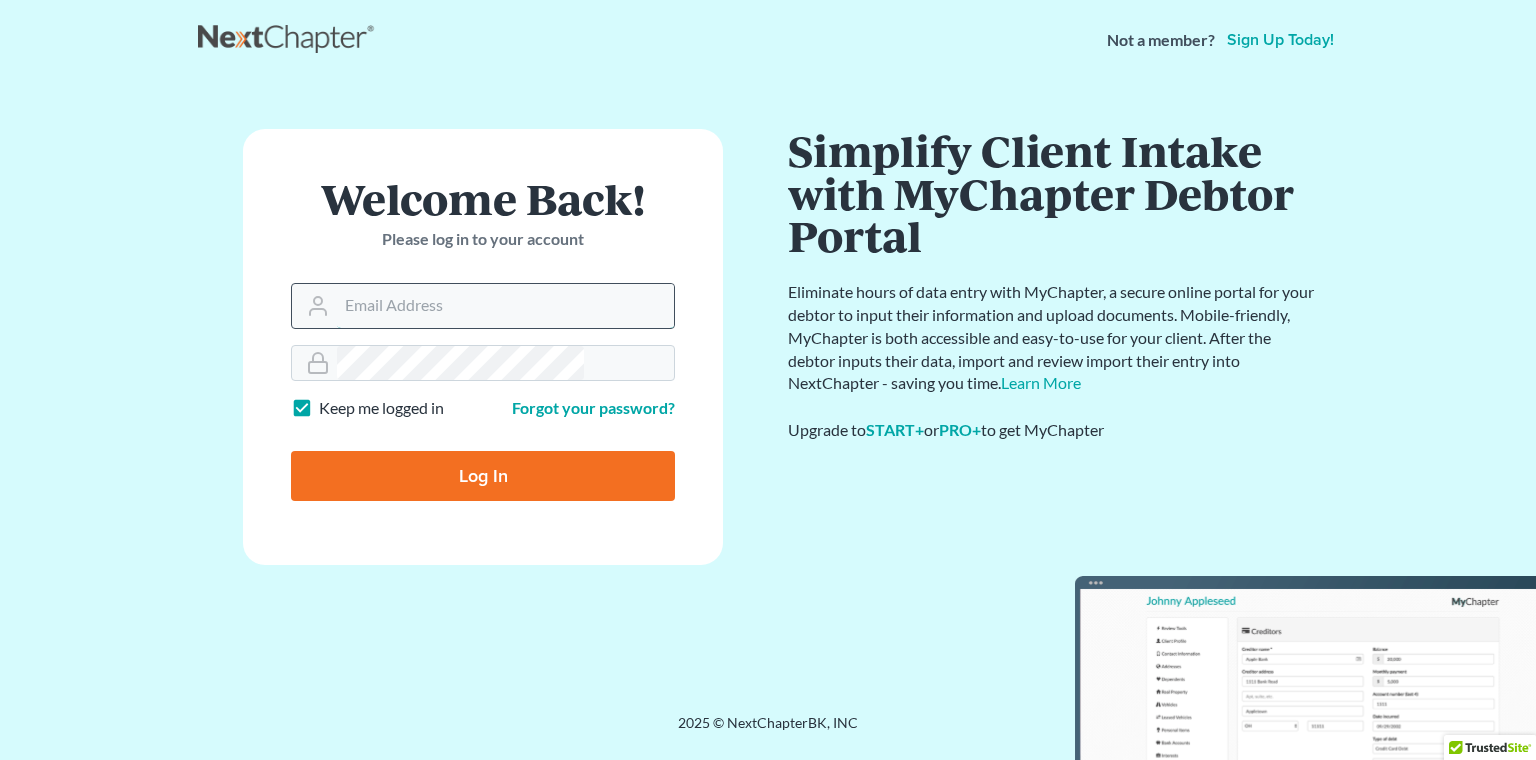click on "Email Address" at bounding box center [505, 306] 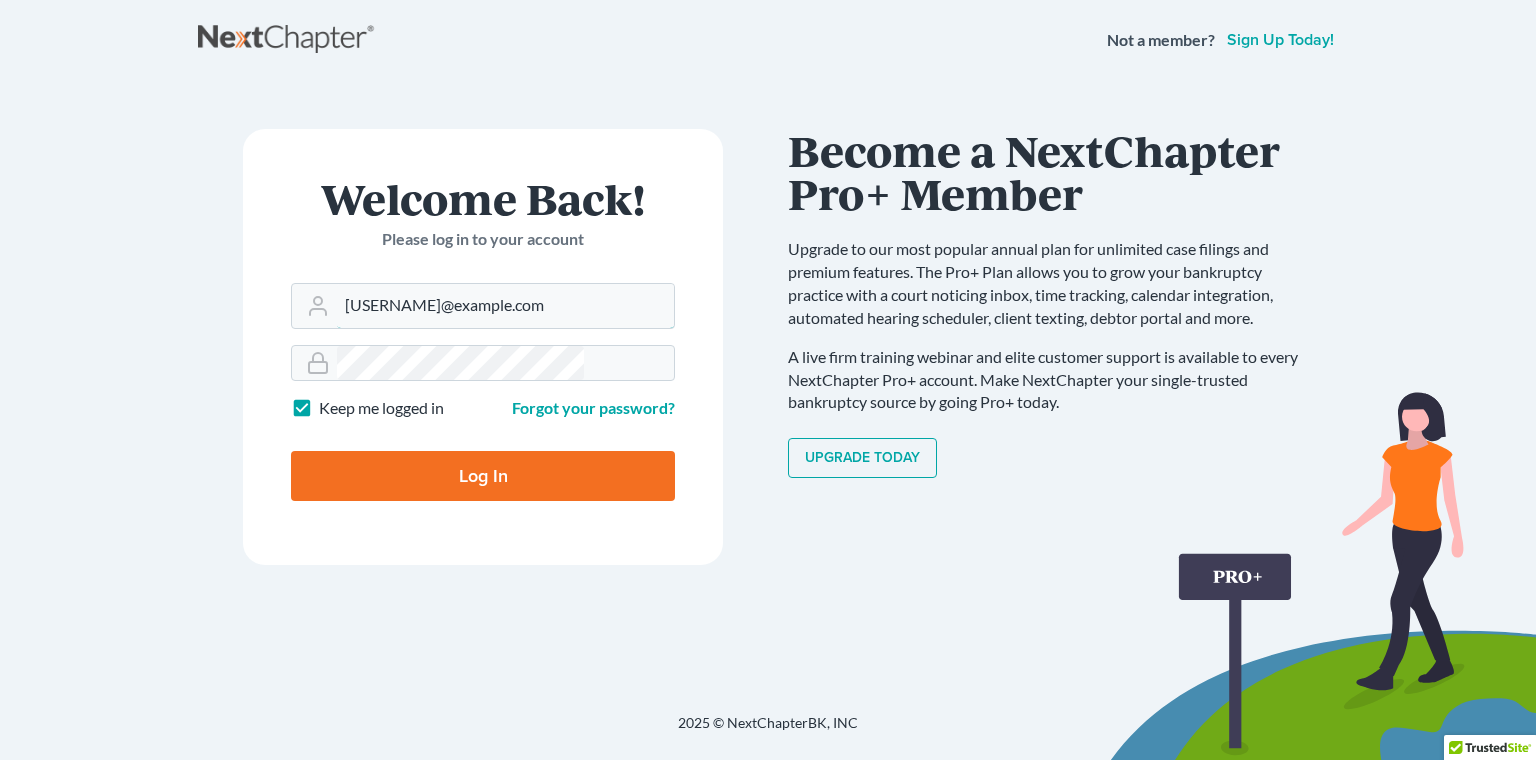 type on "[USERNAME]@example.com" 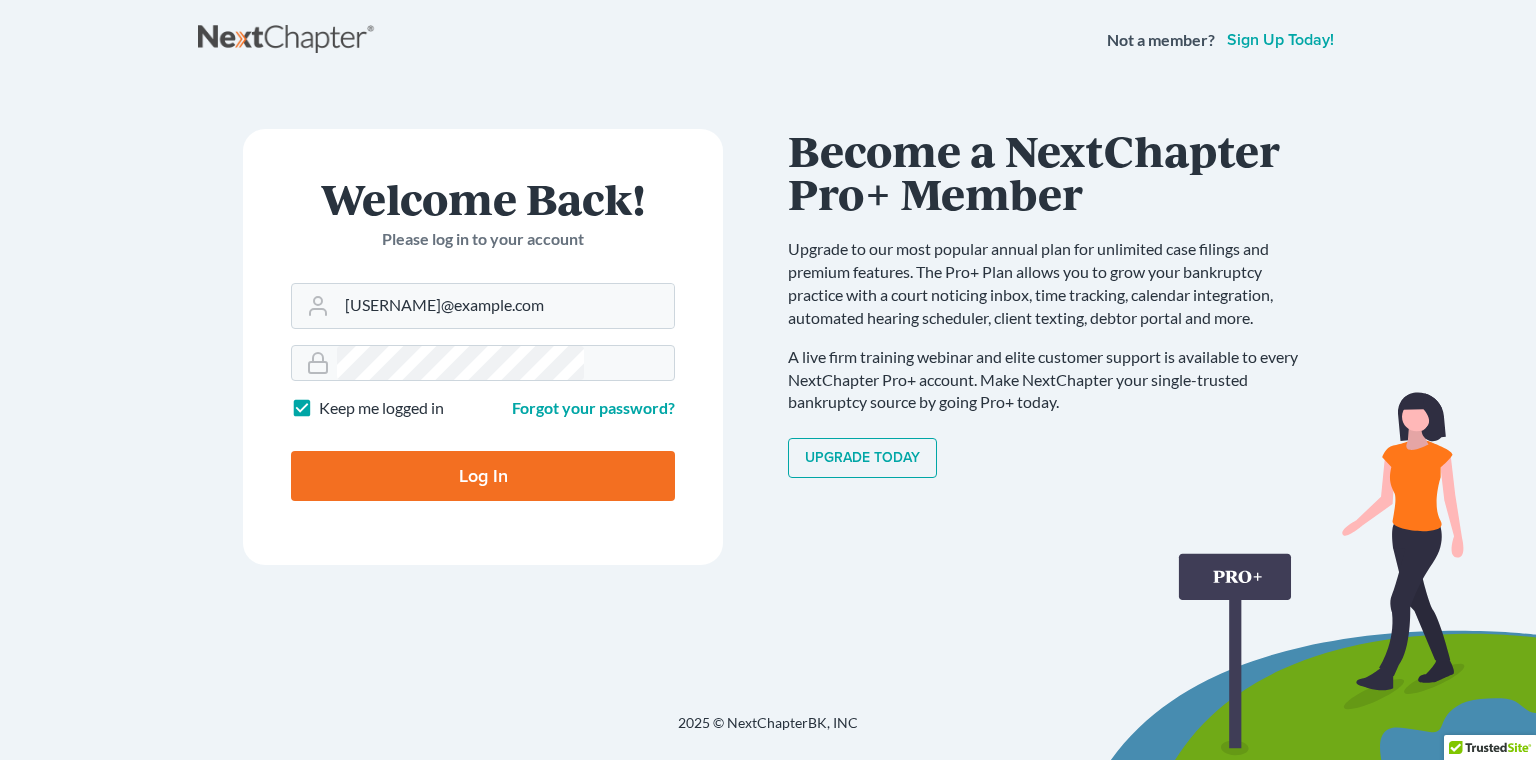 click on "Log In" at bounding box center (483, 476) 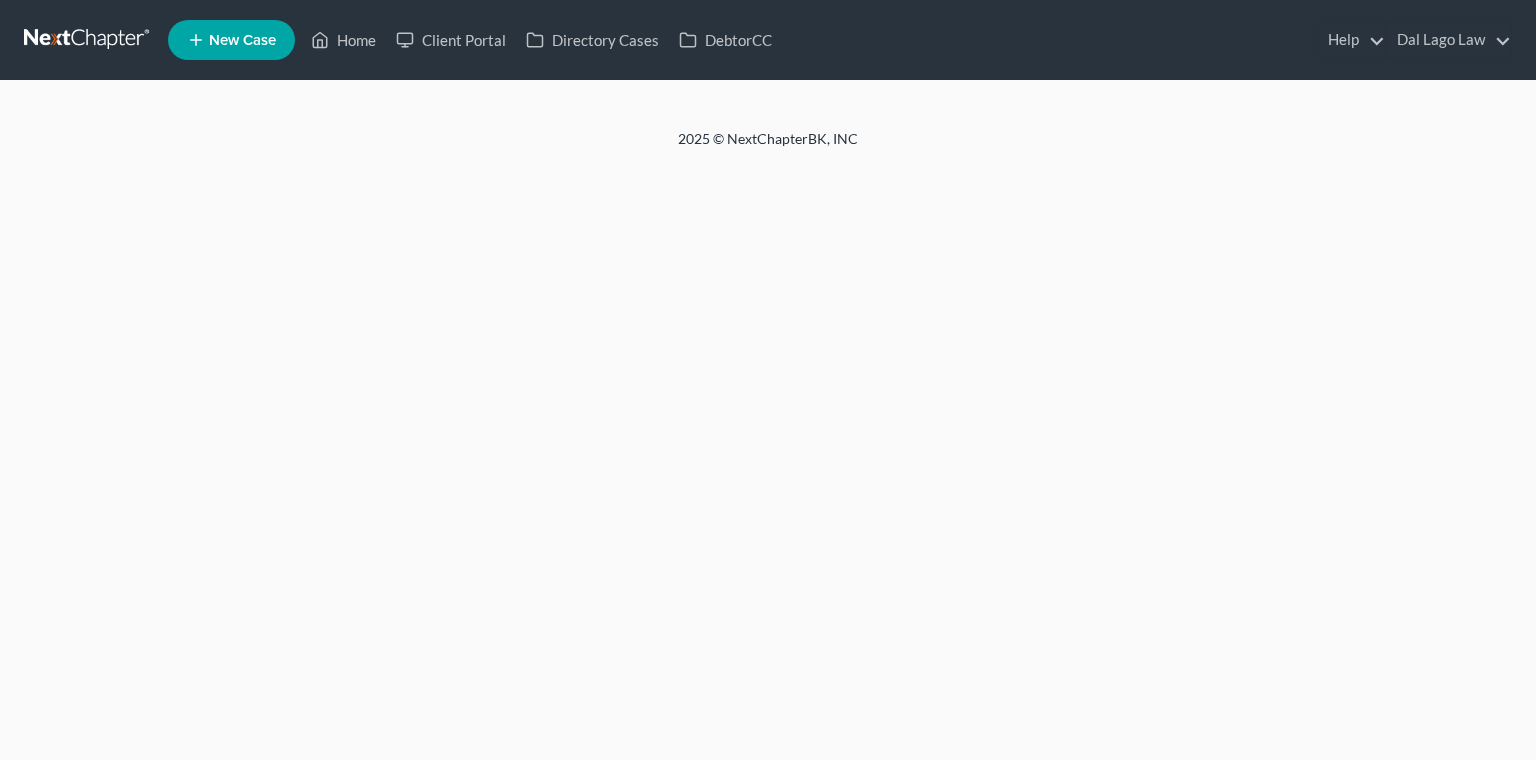 scroll, scrollTop: 0, scrollLeft: 0, axis: both 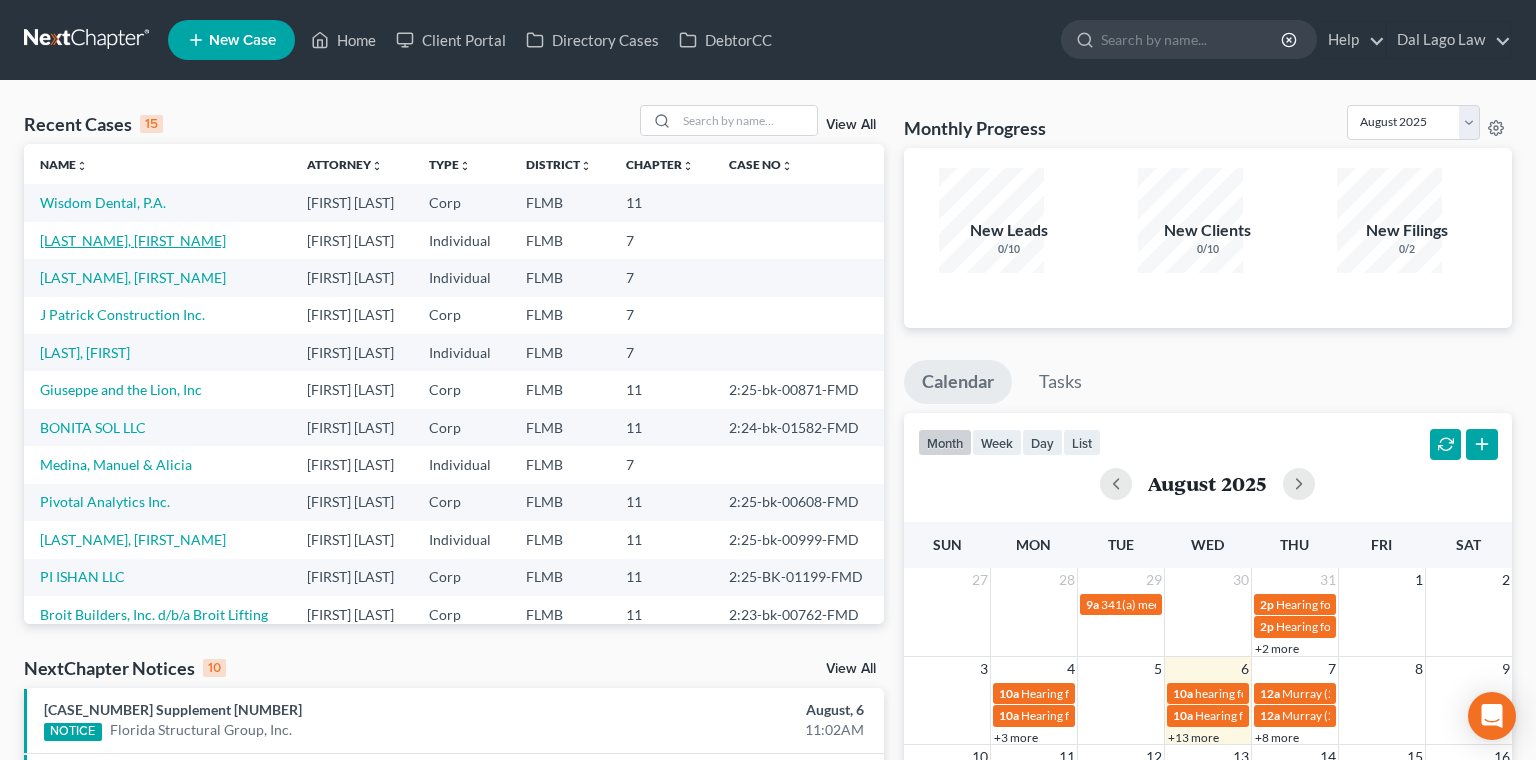 click on "[LAST_NAME], [FIRST_NAME]" at bounding box center (133, 240) 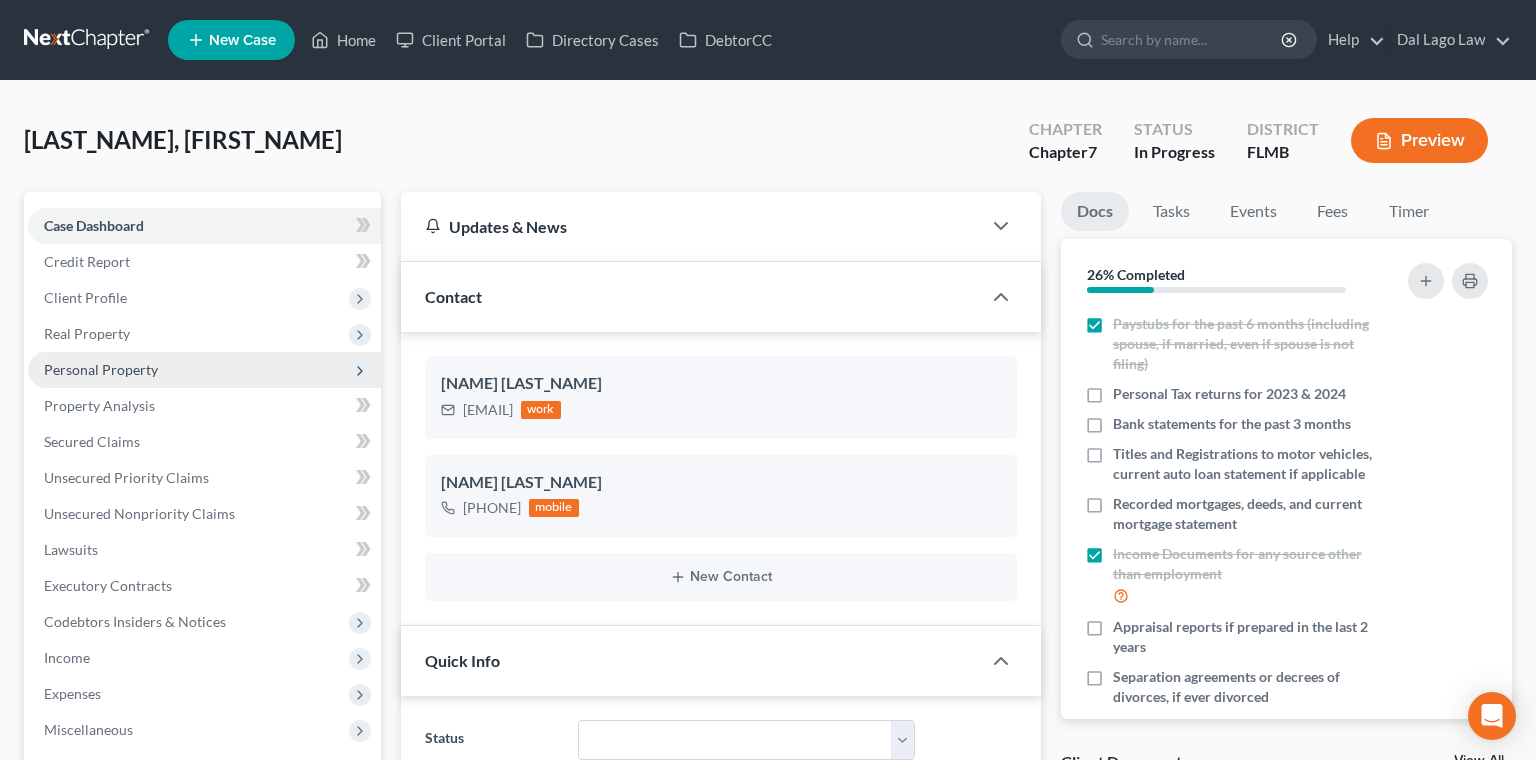 click on "Personal Property" at bounding box center (101, 369) 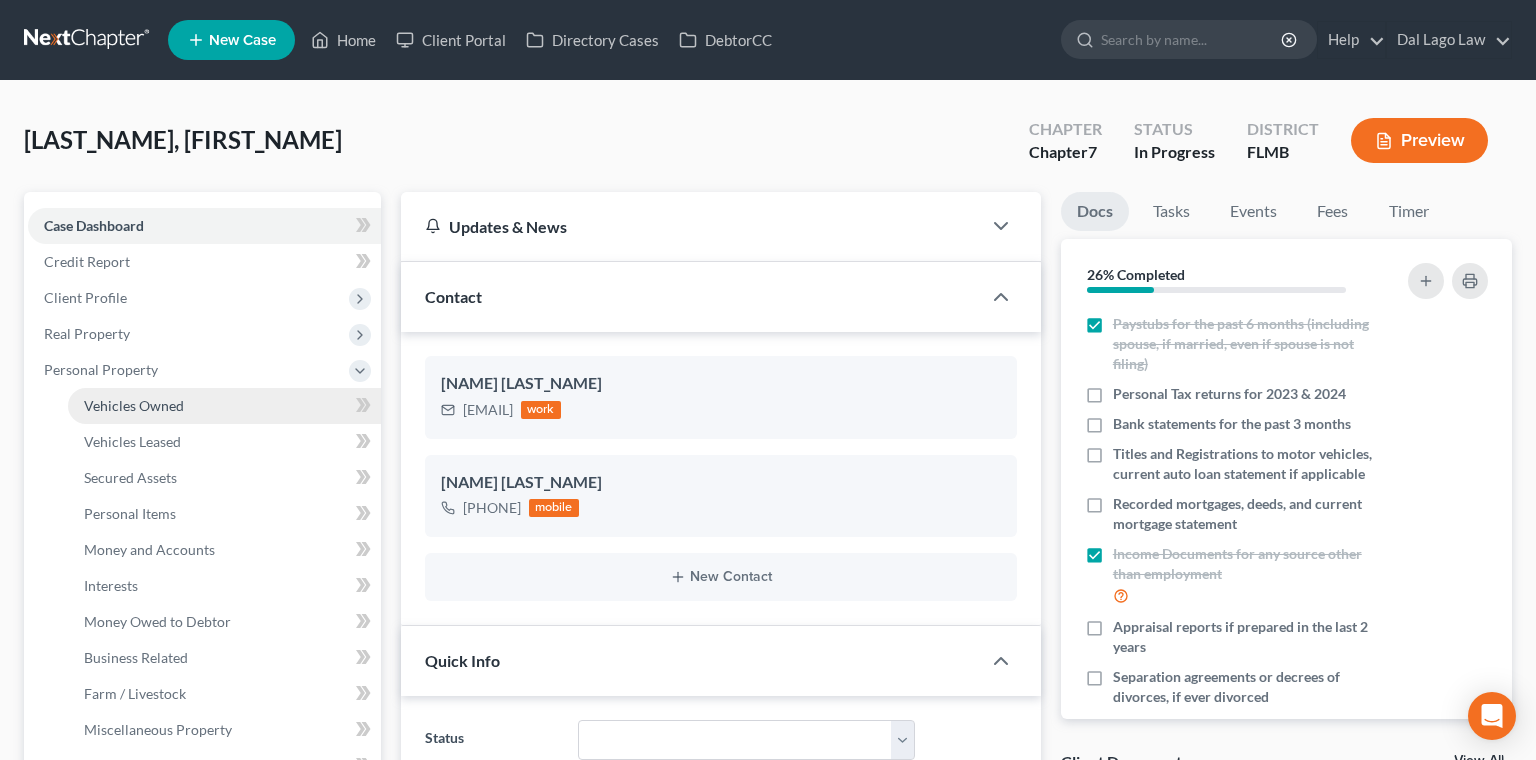 click on "Vehicles Owned" at bounding box center [134, 405] 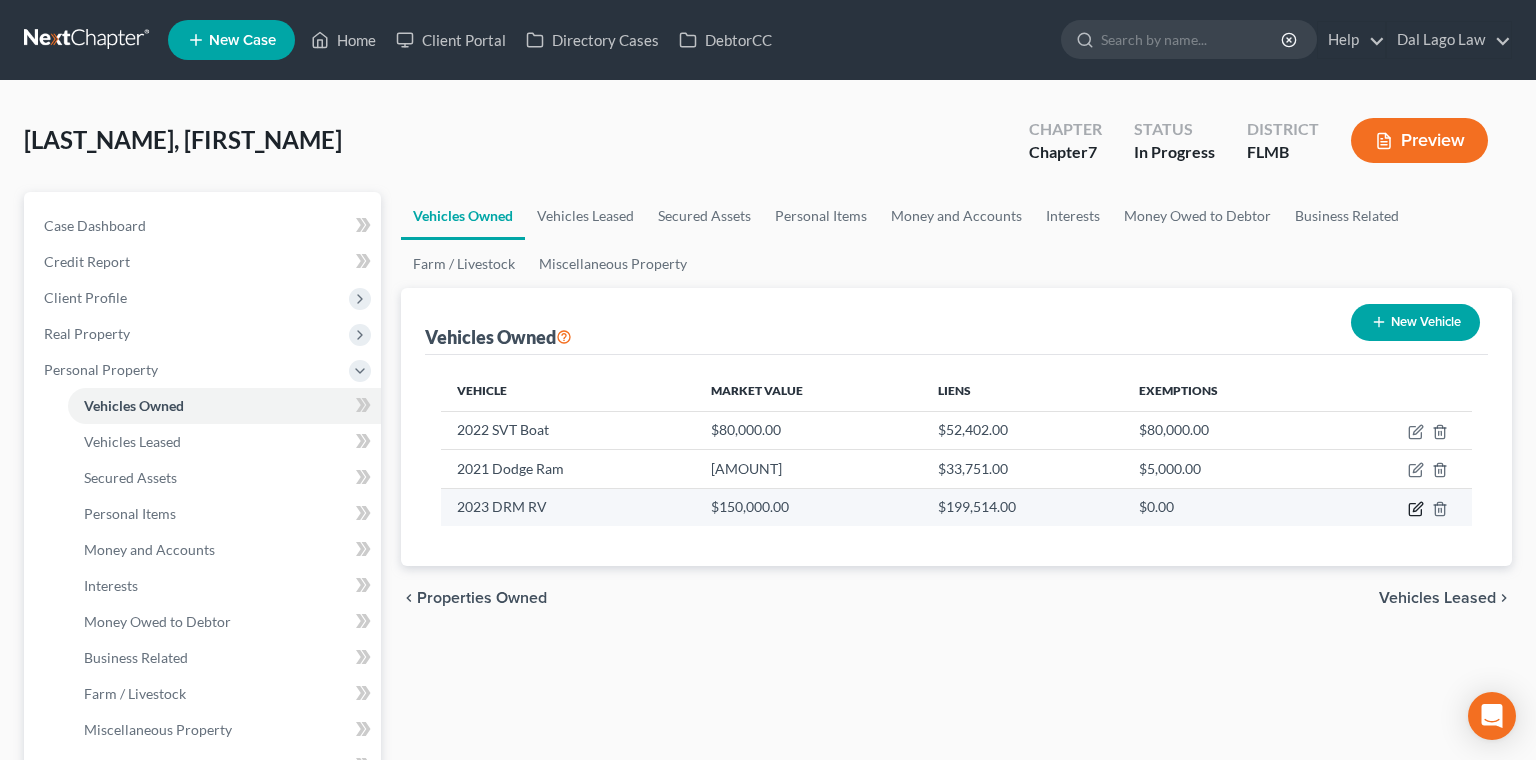 click 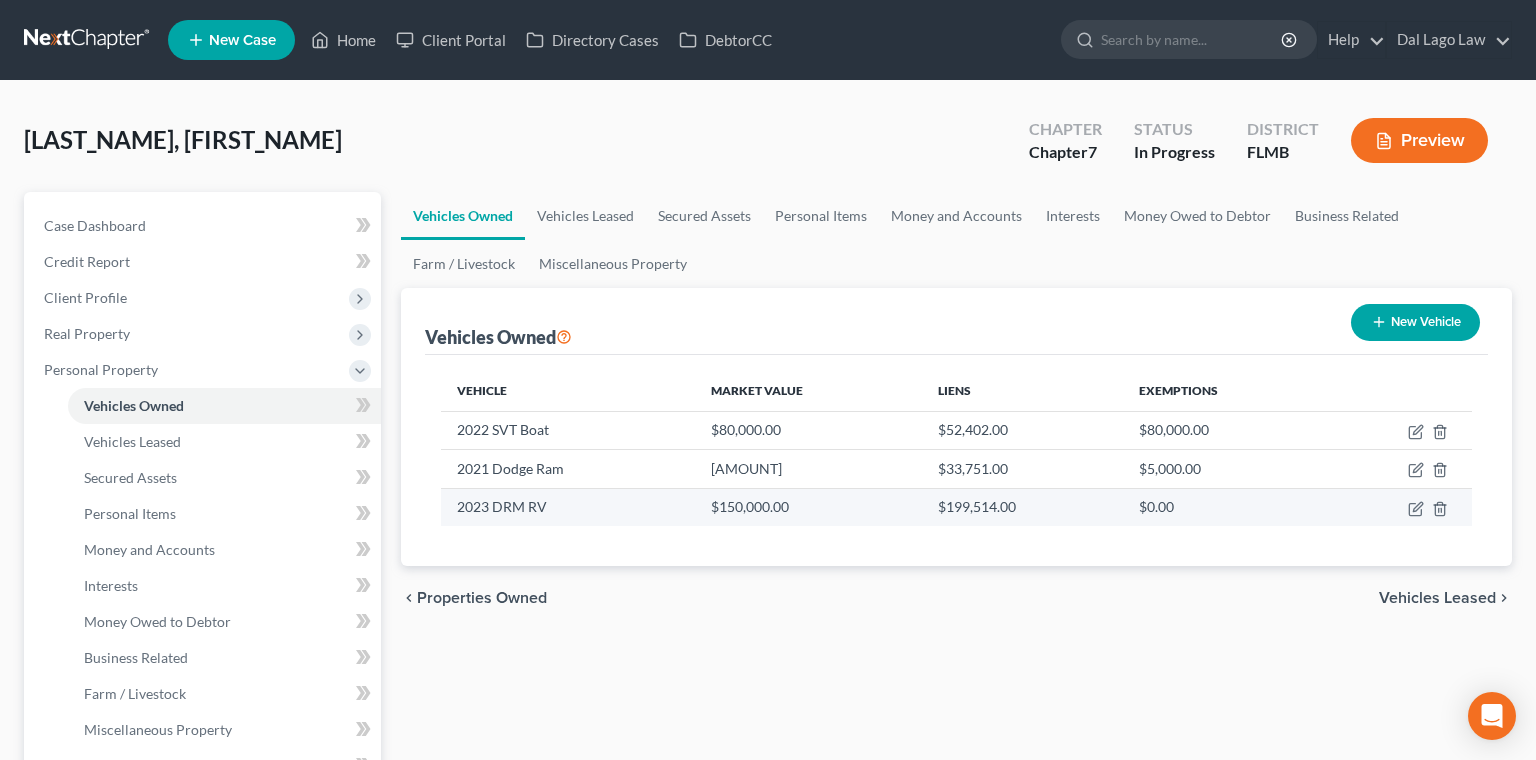 select on "5" 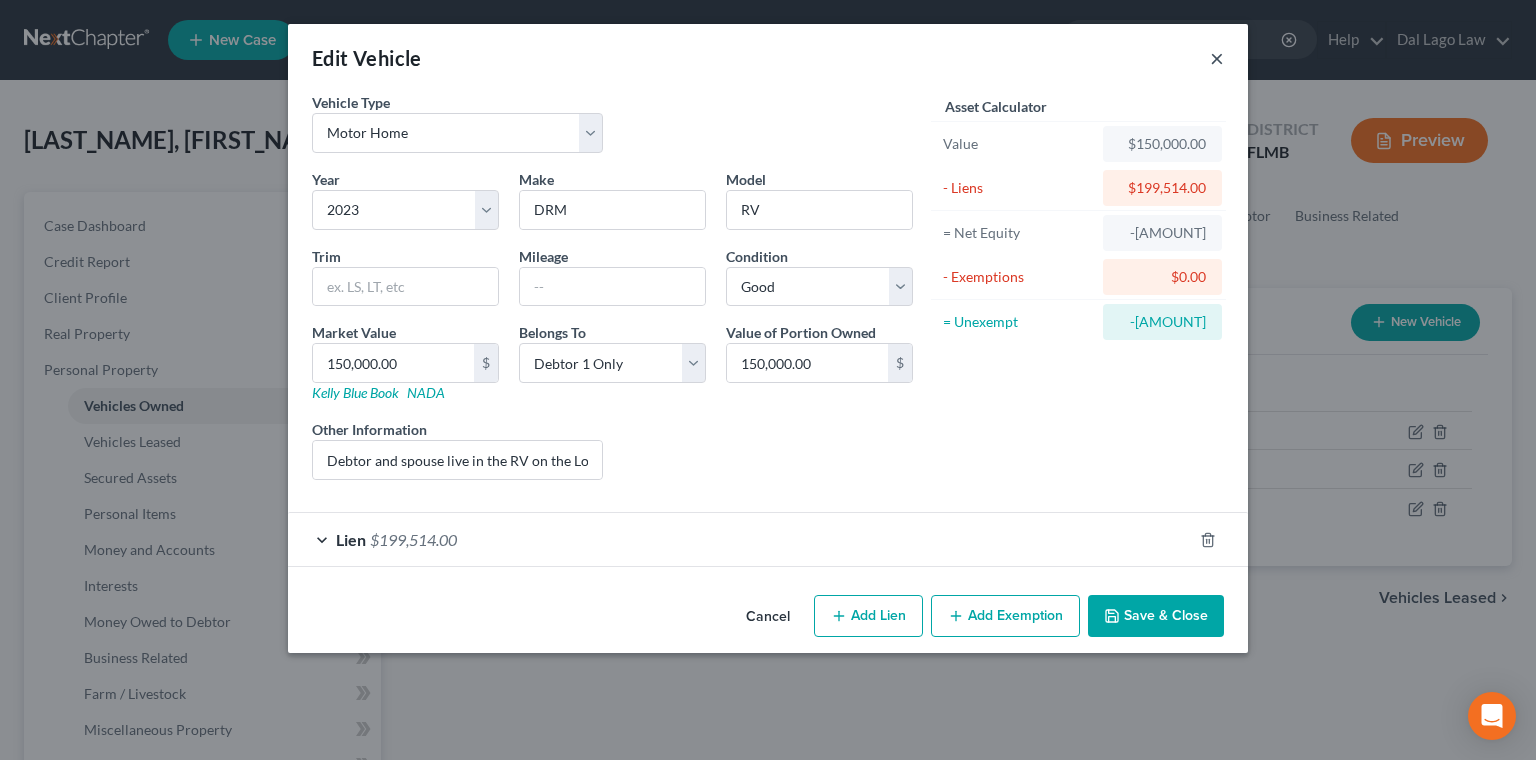 click on "×" at bounding box center [1217, 58] 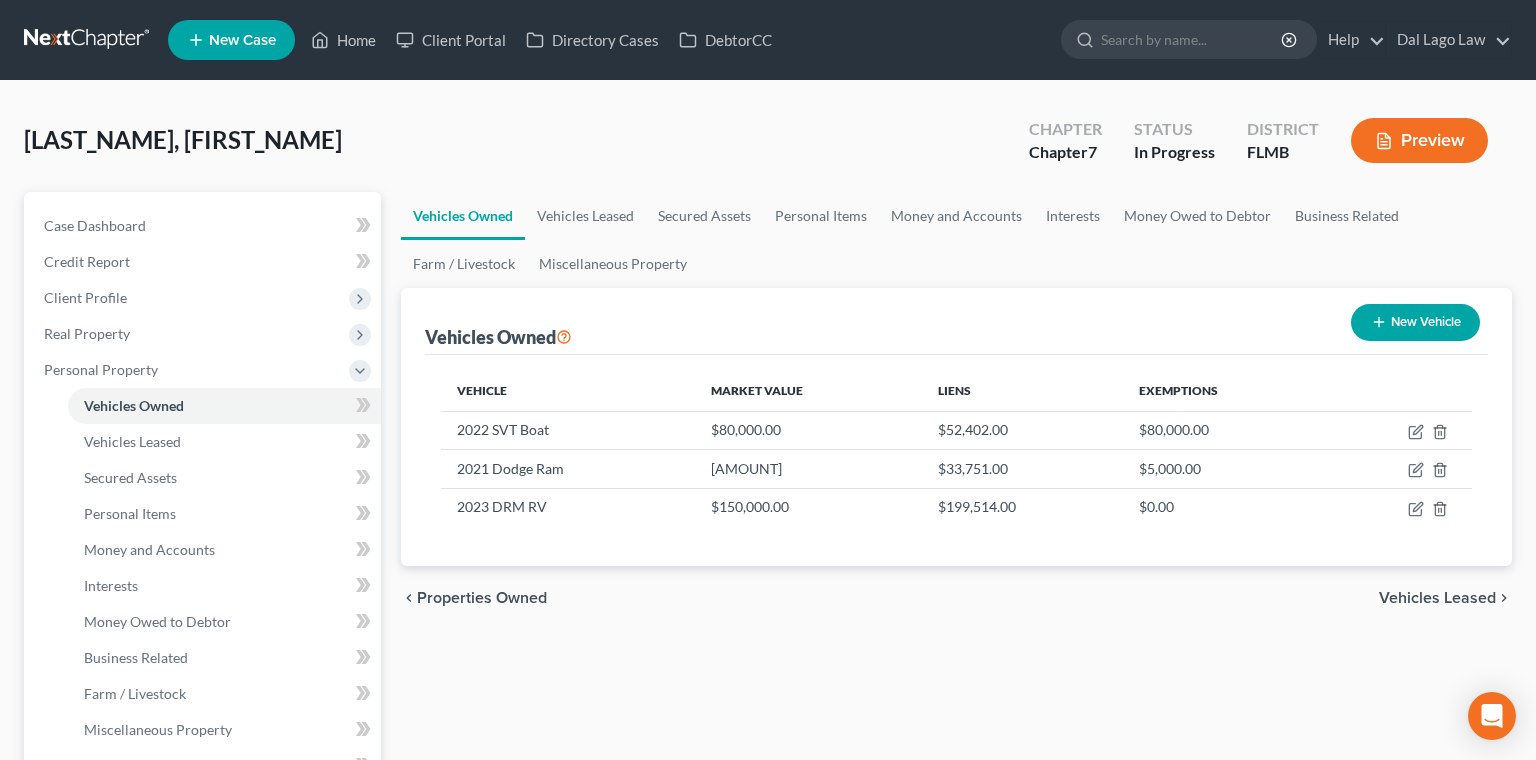 click on "Secured Claims" at bounding box center (92, 801) 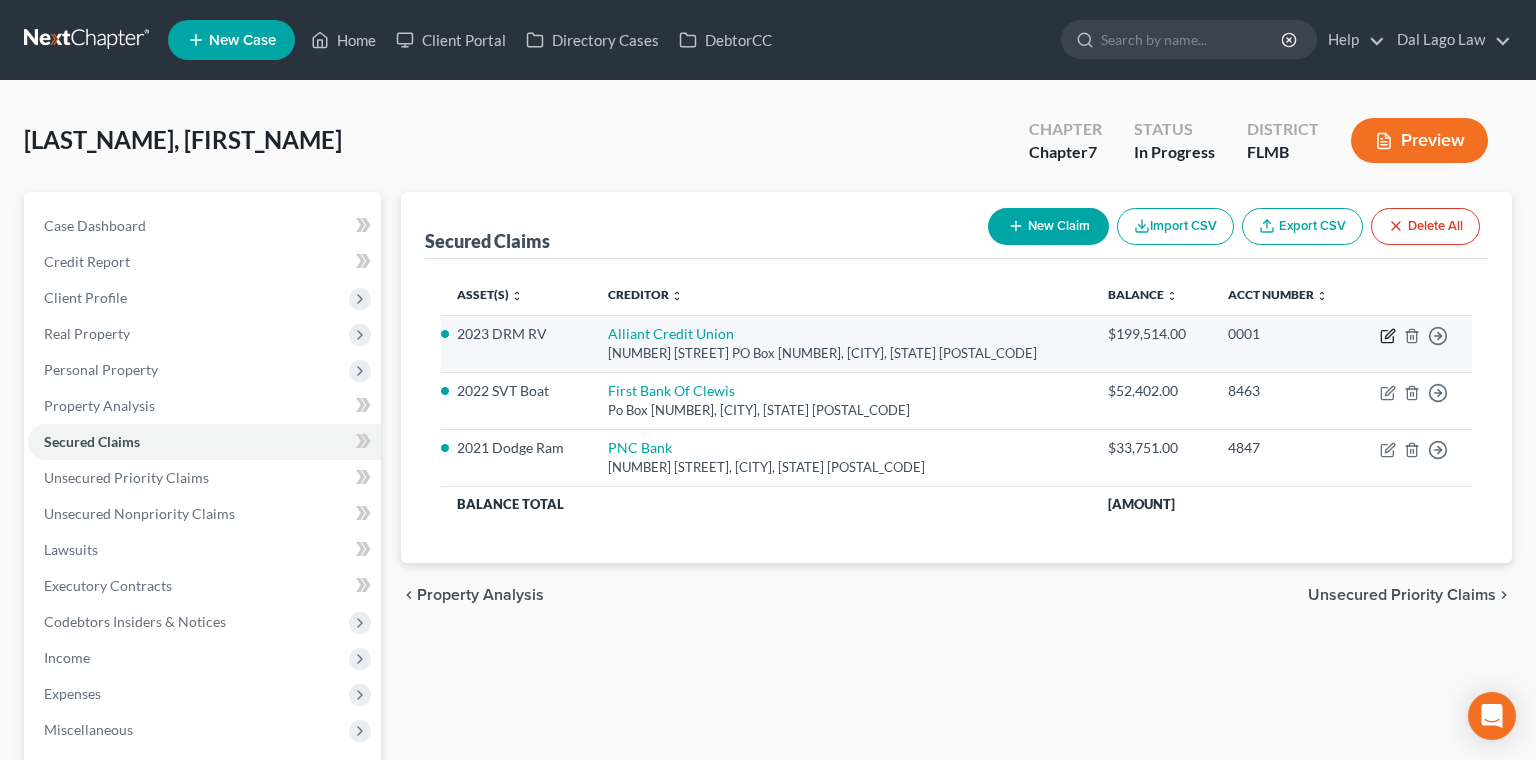click 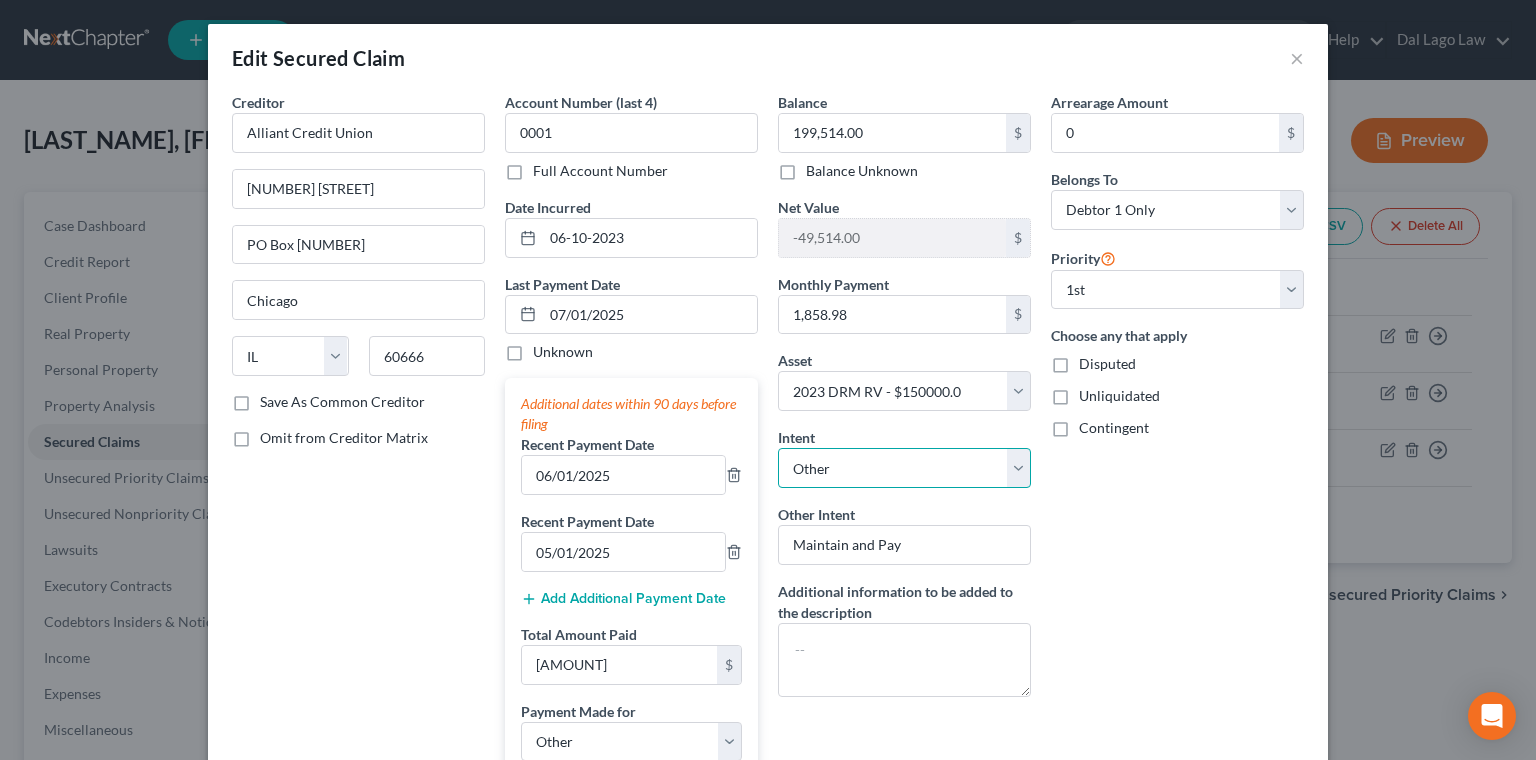 click on "Select Surrender Redeem Reaffirm Avoid Other" at bounding box center [904, 468] 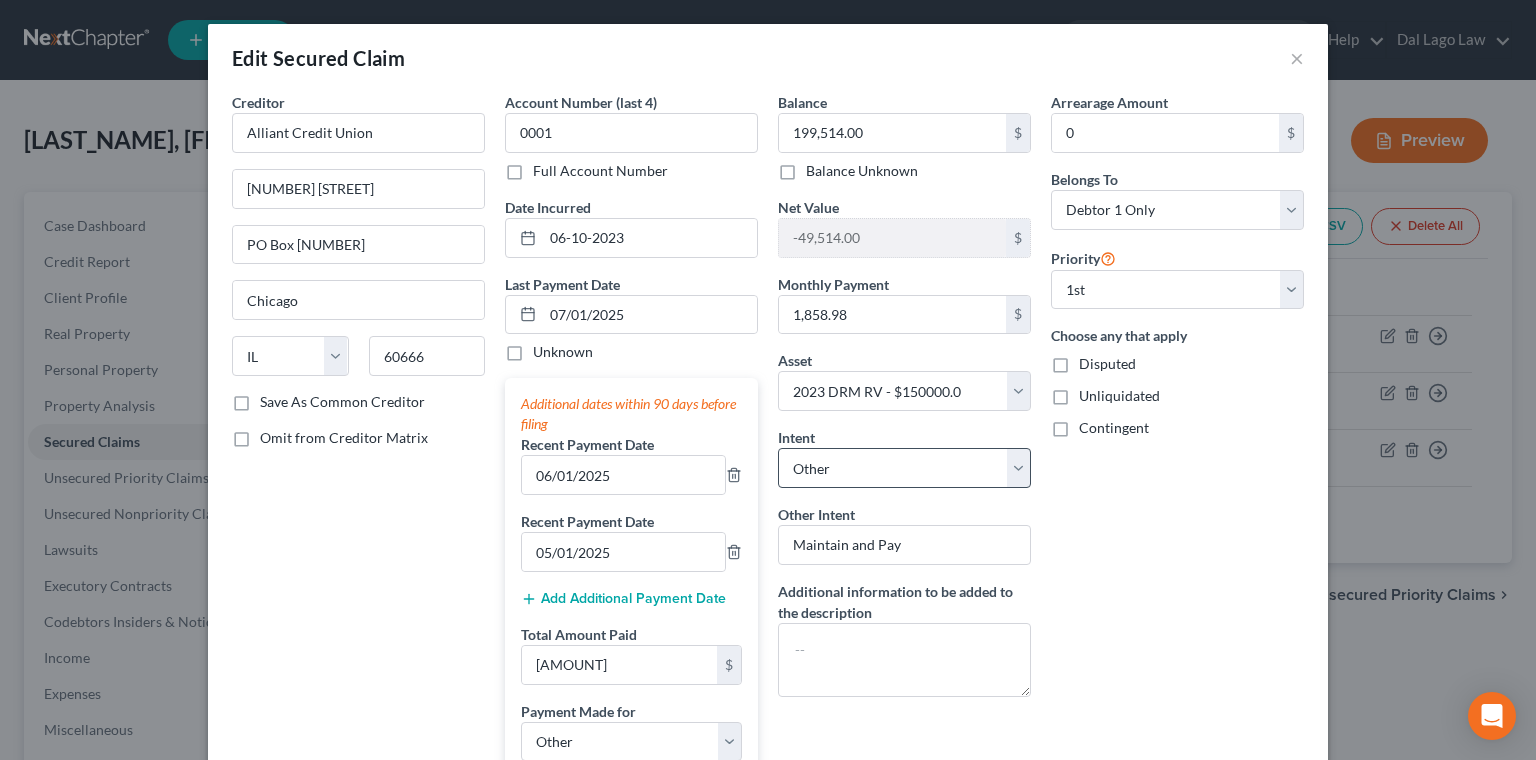 click on "Arrearage Amount 0 $
Belongs To
*
Select Debtor 1 Only Debtor 2 Only Debtor 1 And Debtor 2 Only At Least One Of The Debtors And Another Community Property Priority  Select 1st 2nd 3rd 4th 5th 6th 7th 8th 9th 10th 11th 12th 13th 14th 15th 16th 17th 18th 19th 20th 21th 22th 23th 24th 25th 26th 27th 28th 29th 30th Choose any that apply Disputed Unliquidated Contingent" at bounding box center (1177, 569) 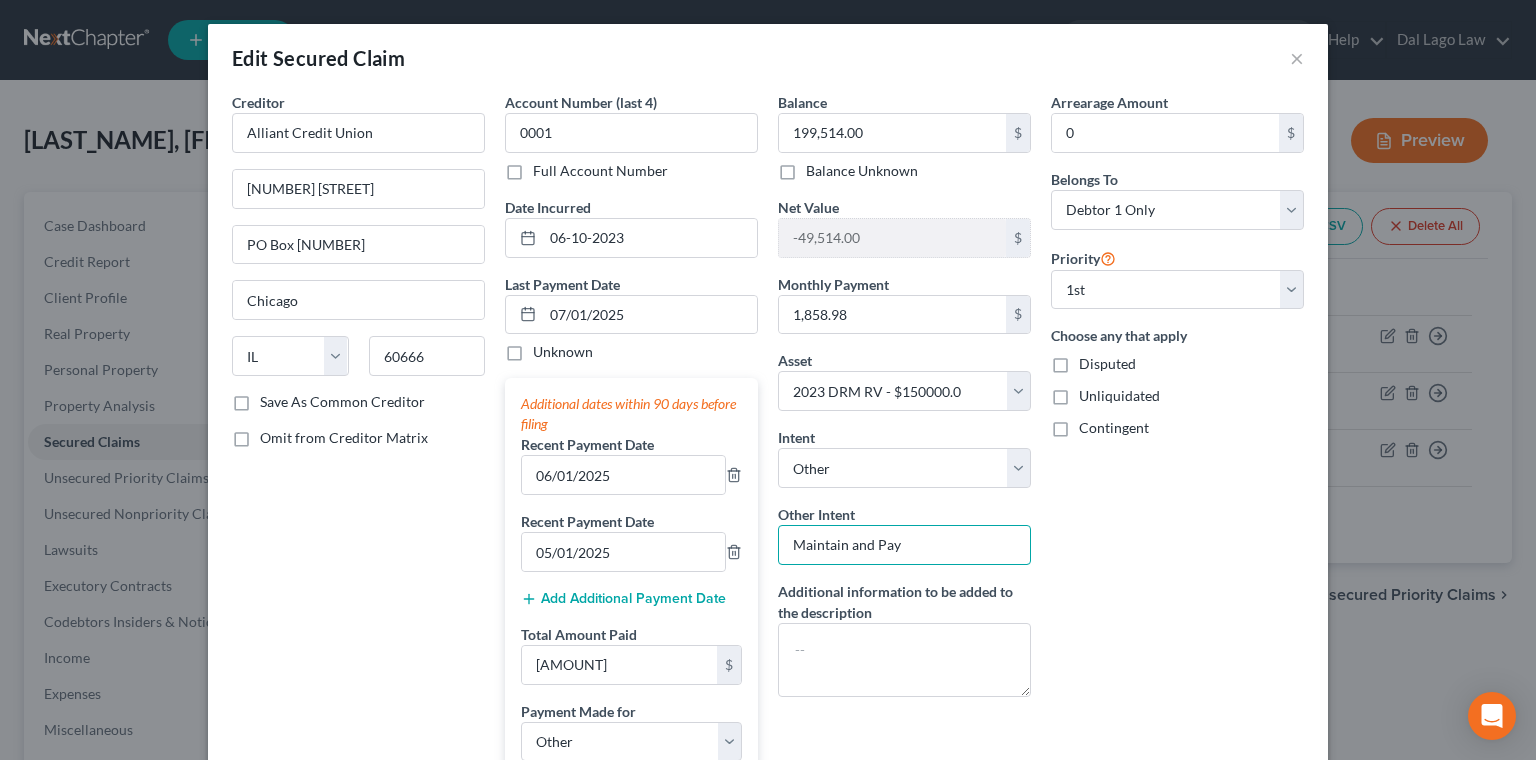 drag, startPoint x: 872, startPoint y: 407, endPoint x: 649, endPoint y: 426, distance: 223.80795 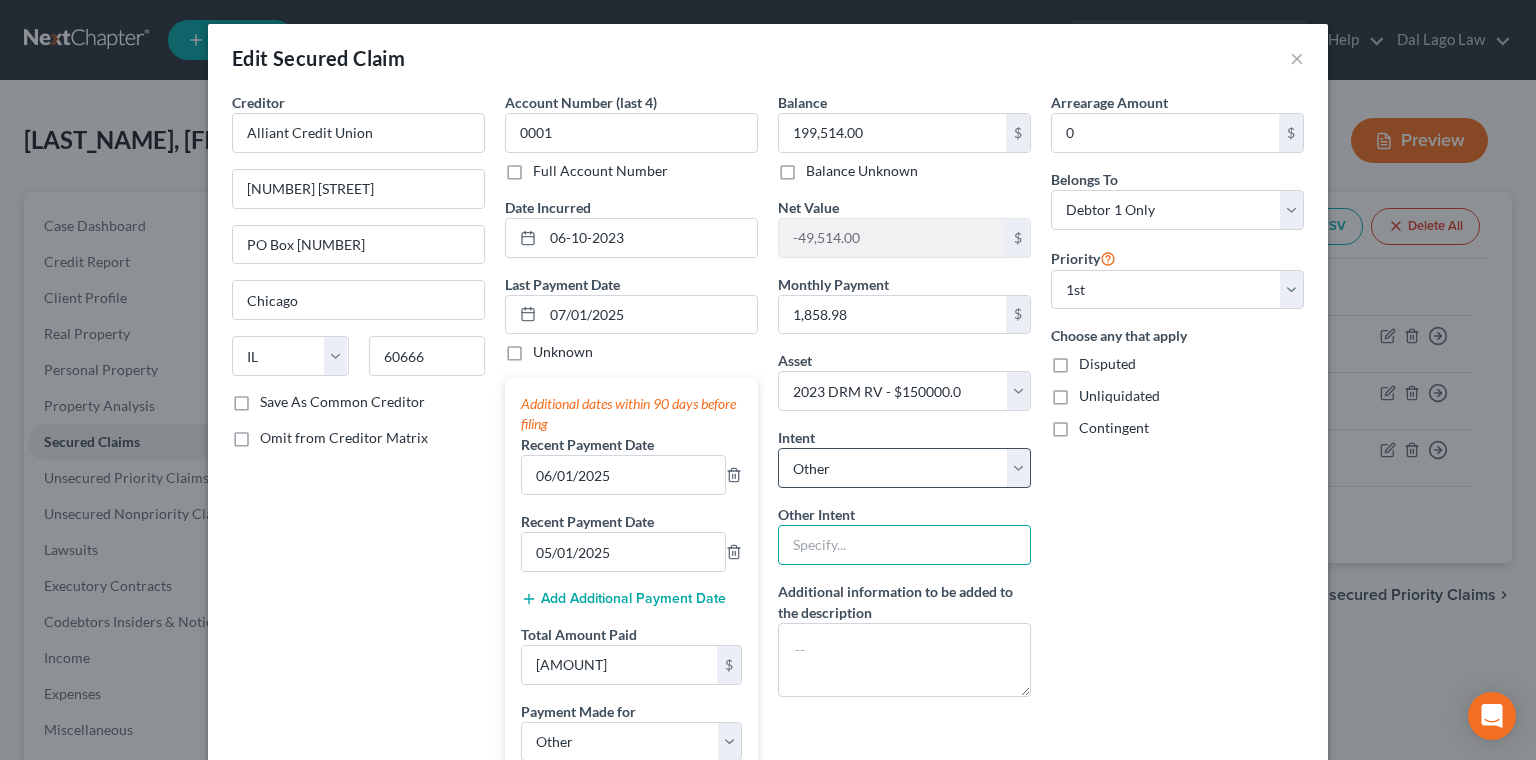 type 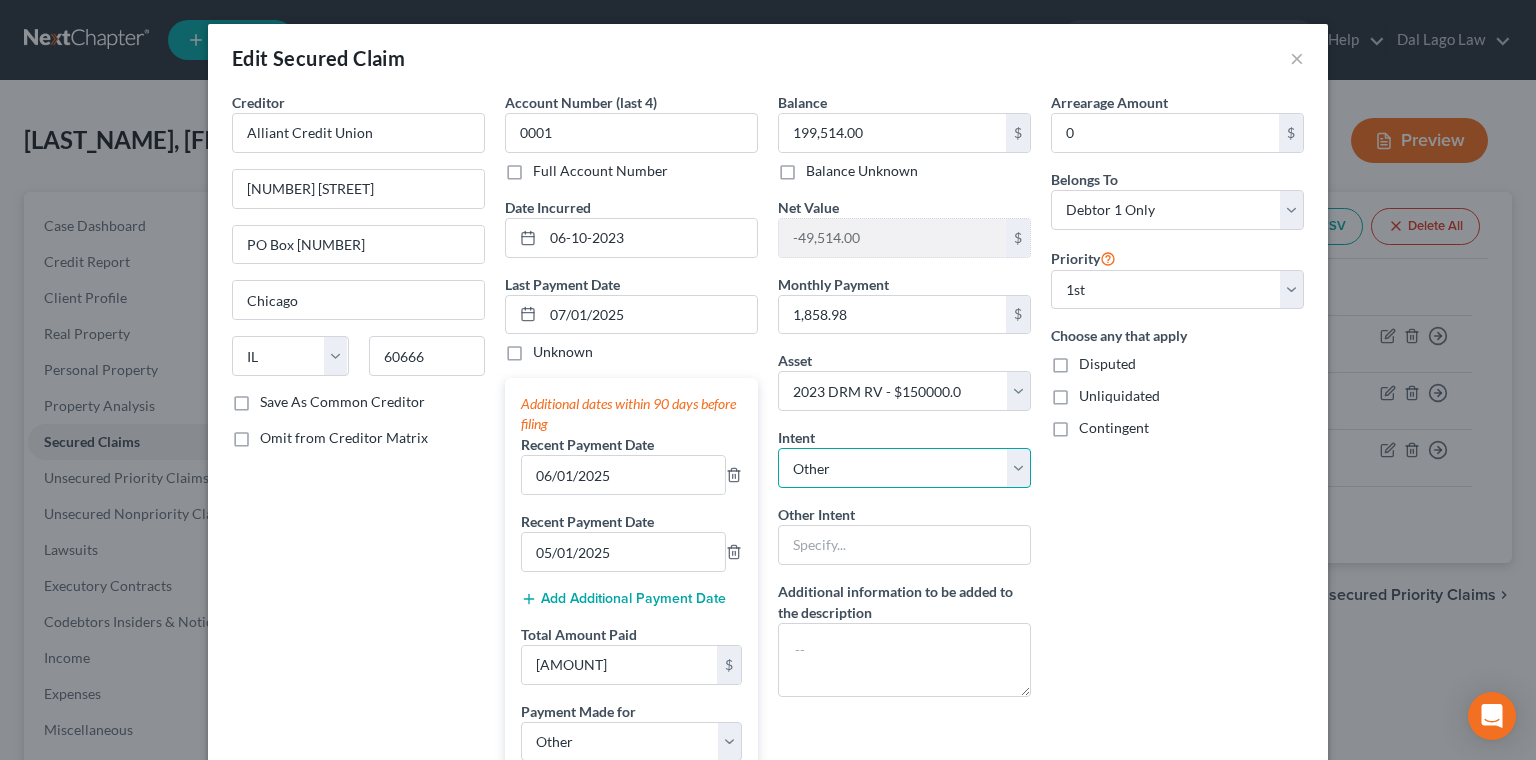 click on "Select Surrender Redeem Reaffirm Avoid Other" at bounding box center (904, 468) 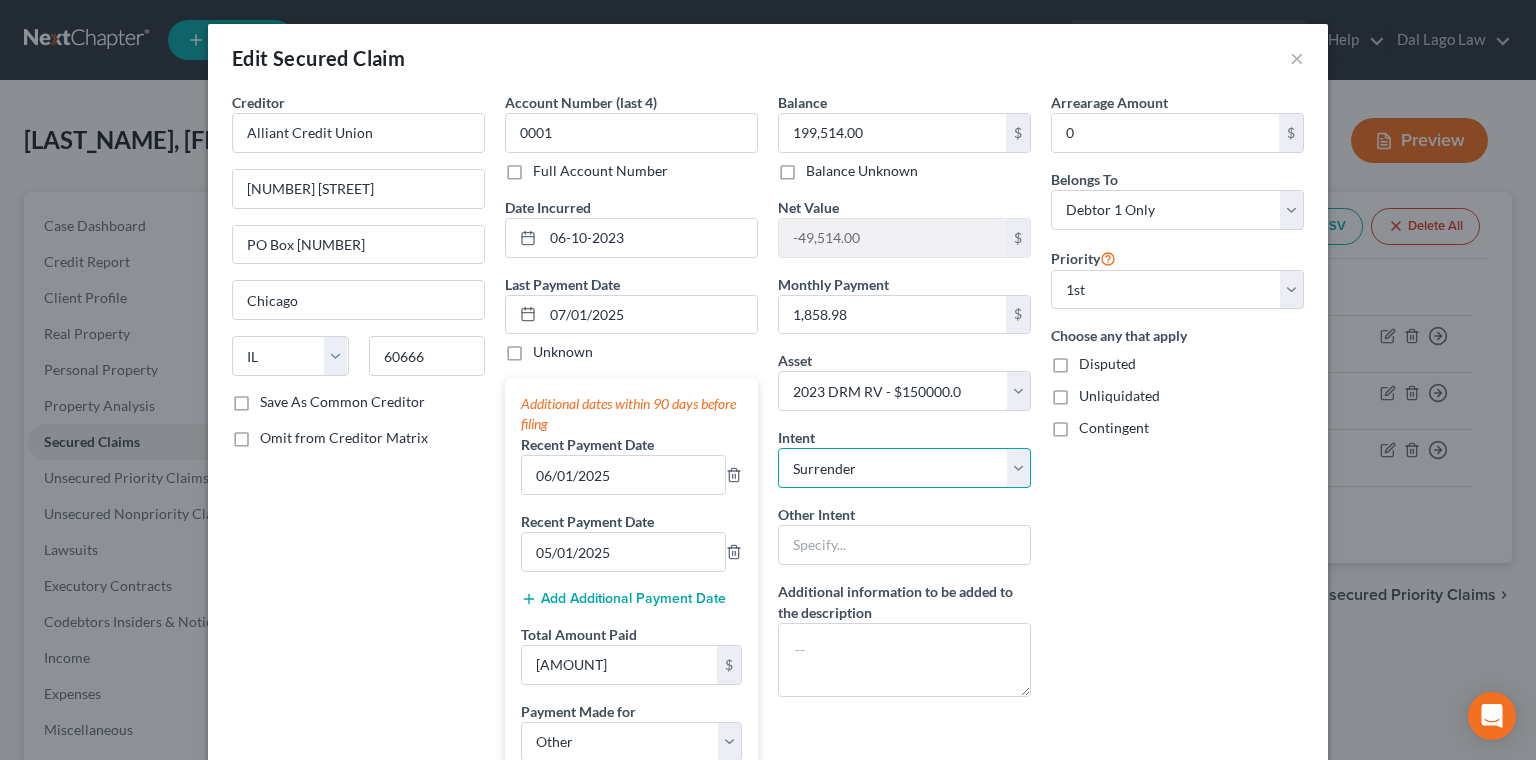 click on "Surrender" at bounding box center (0, 0) 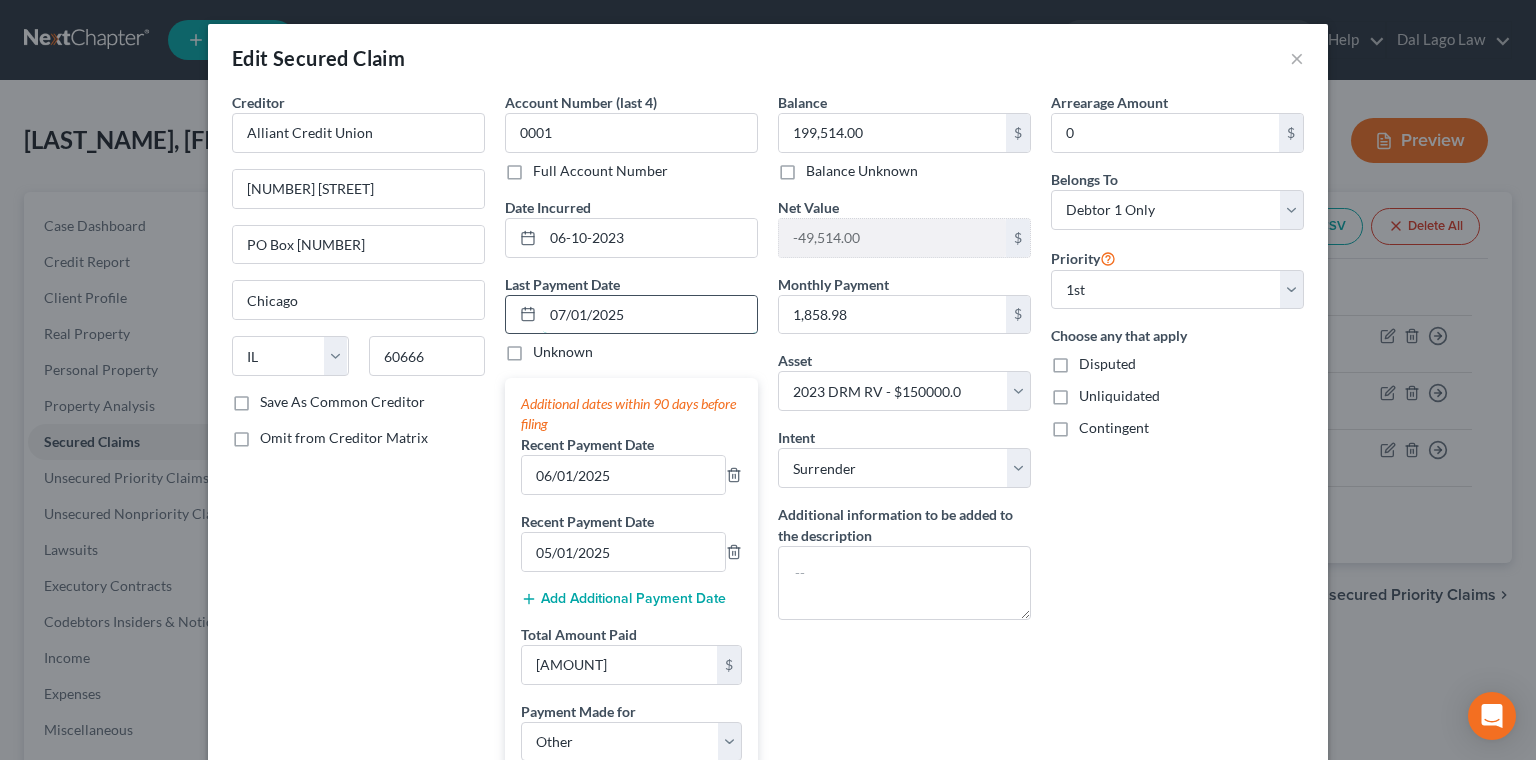 click on "07/01/2025" at bounding box center [650, 315] 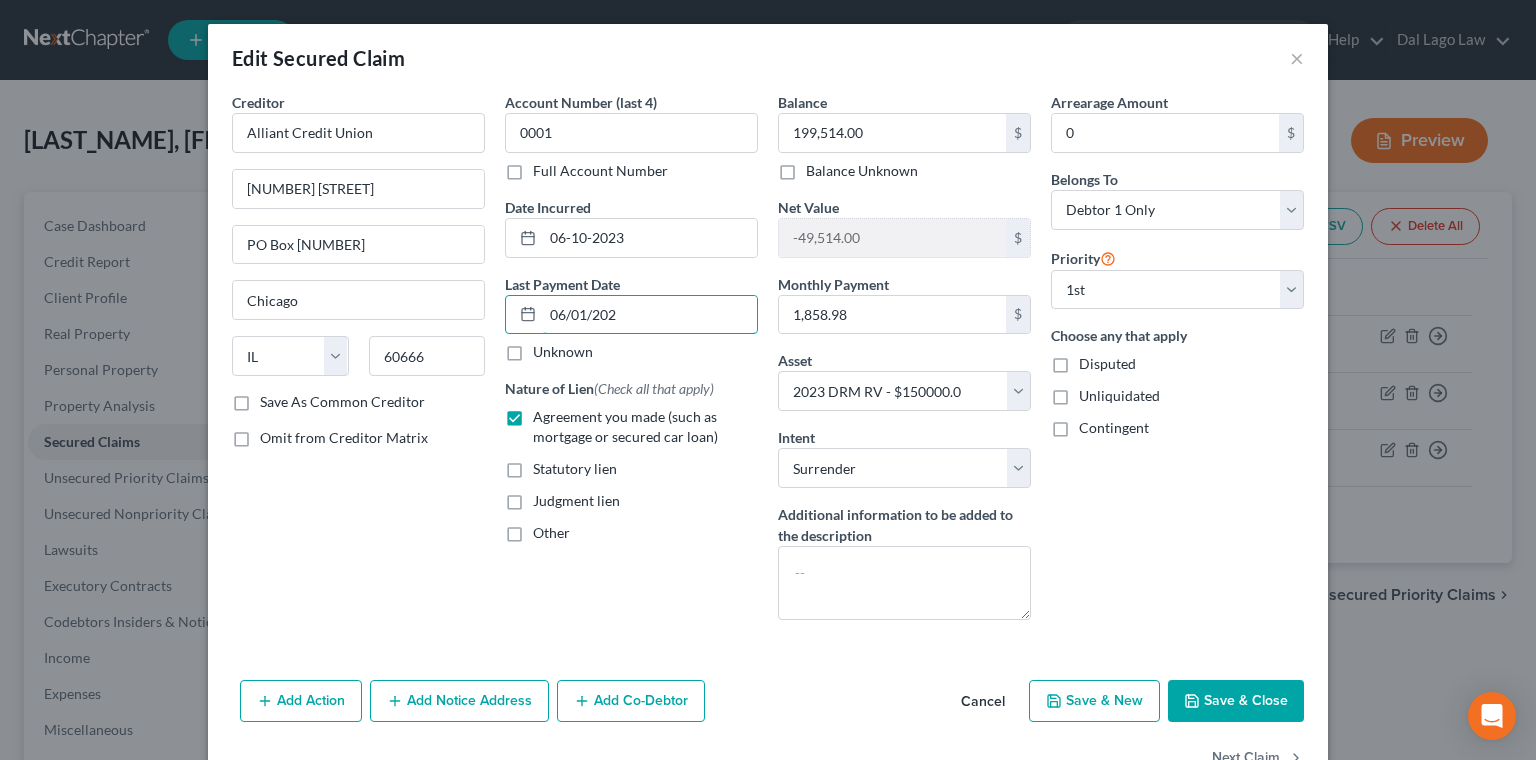 type on "06/01/2025" 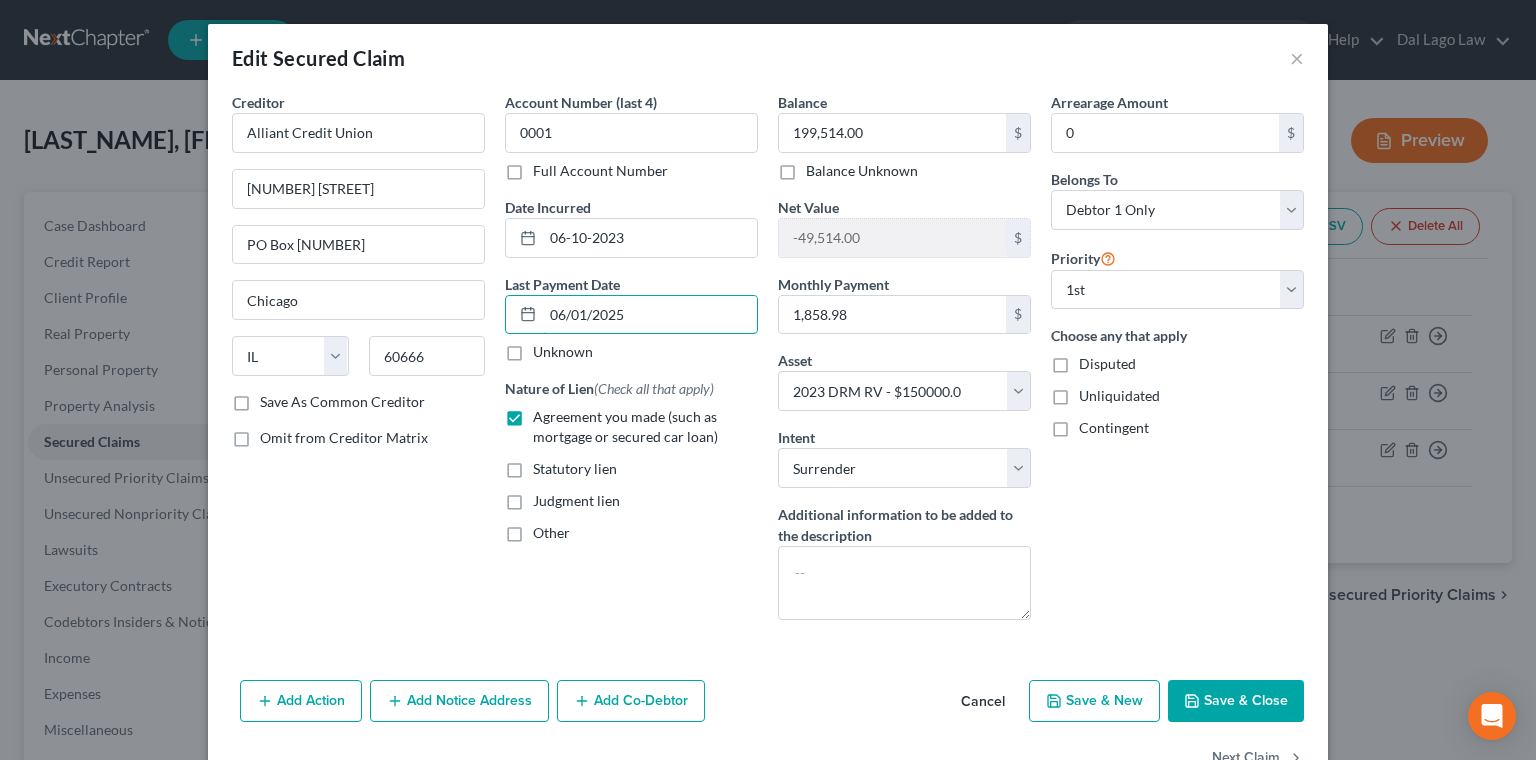 select on "4" 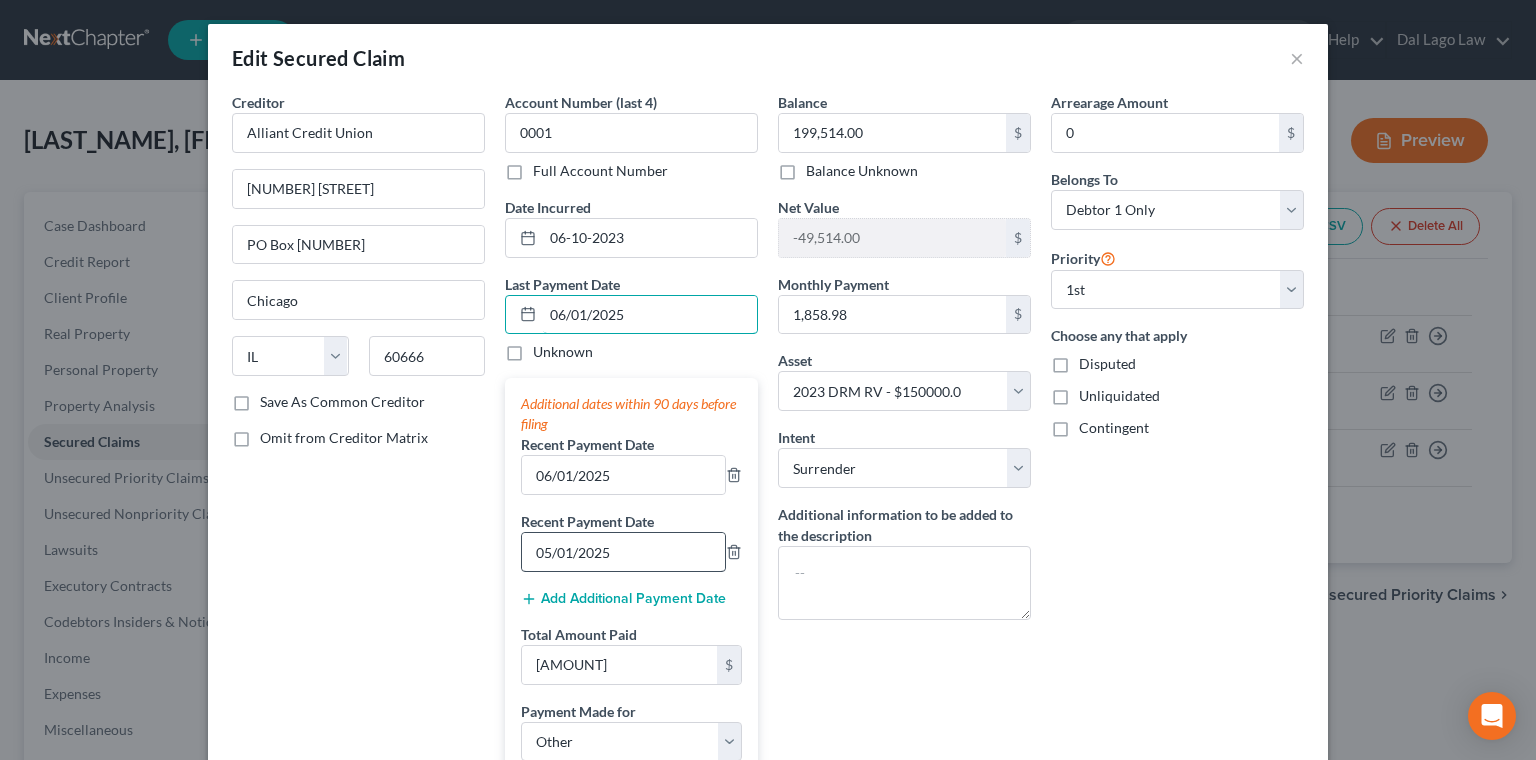type on "06/01/2025" 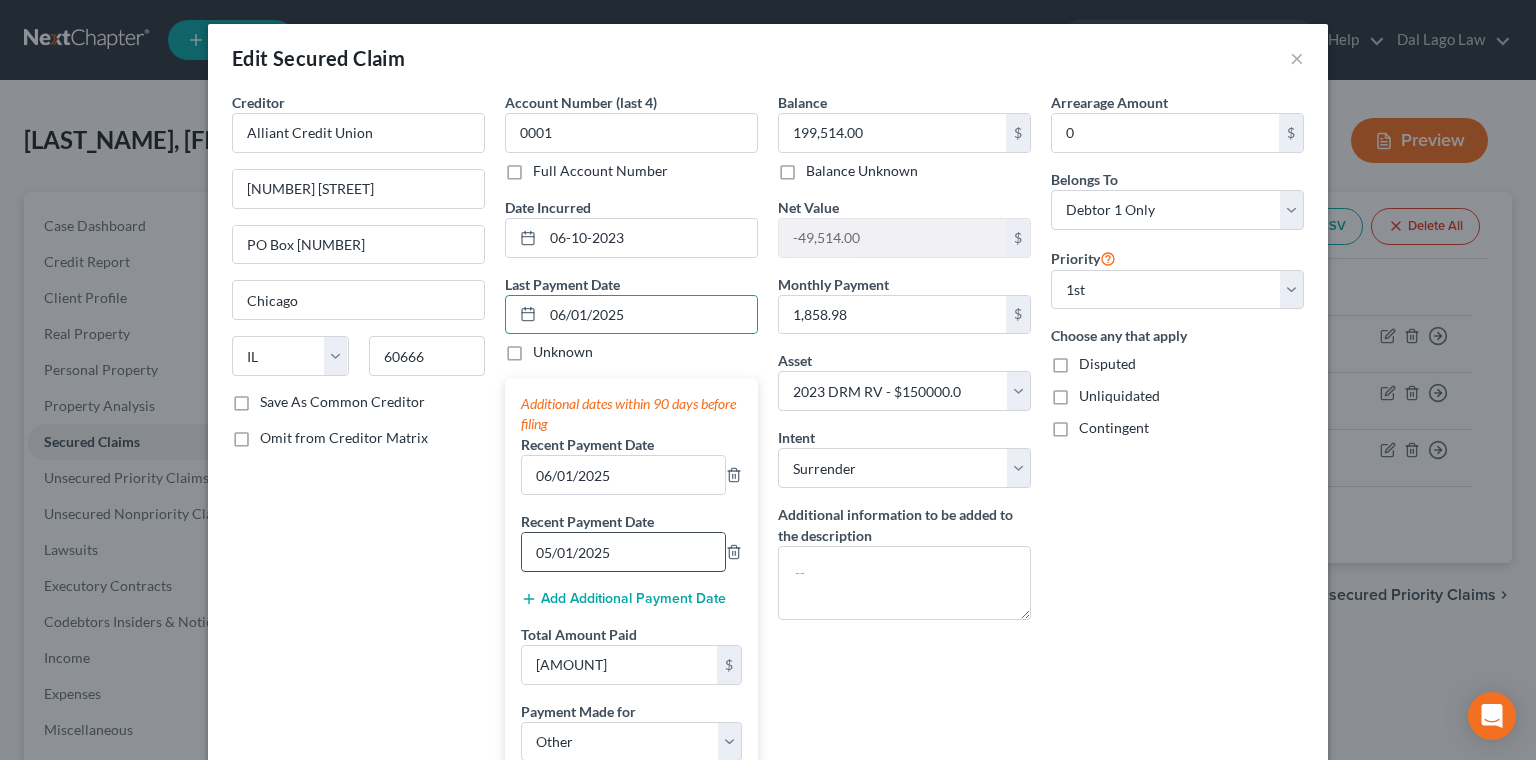 drag, startPoint x: 666, startPoint y: 410, endPoint x: 653, endPoint y: 412, distance: 13.152946 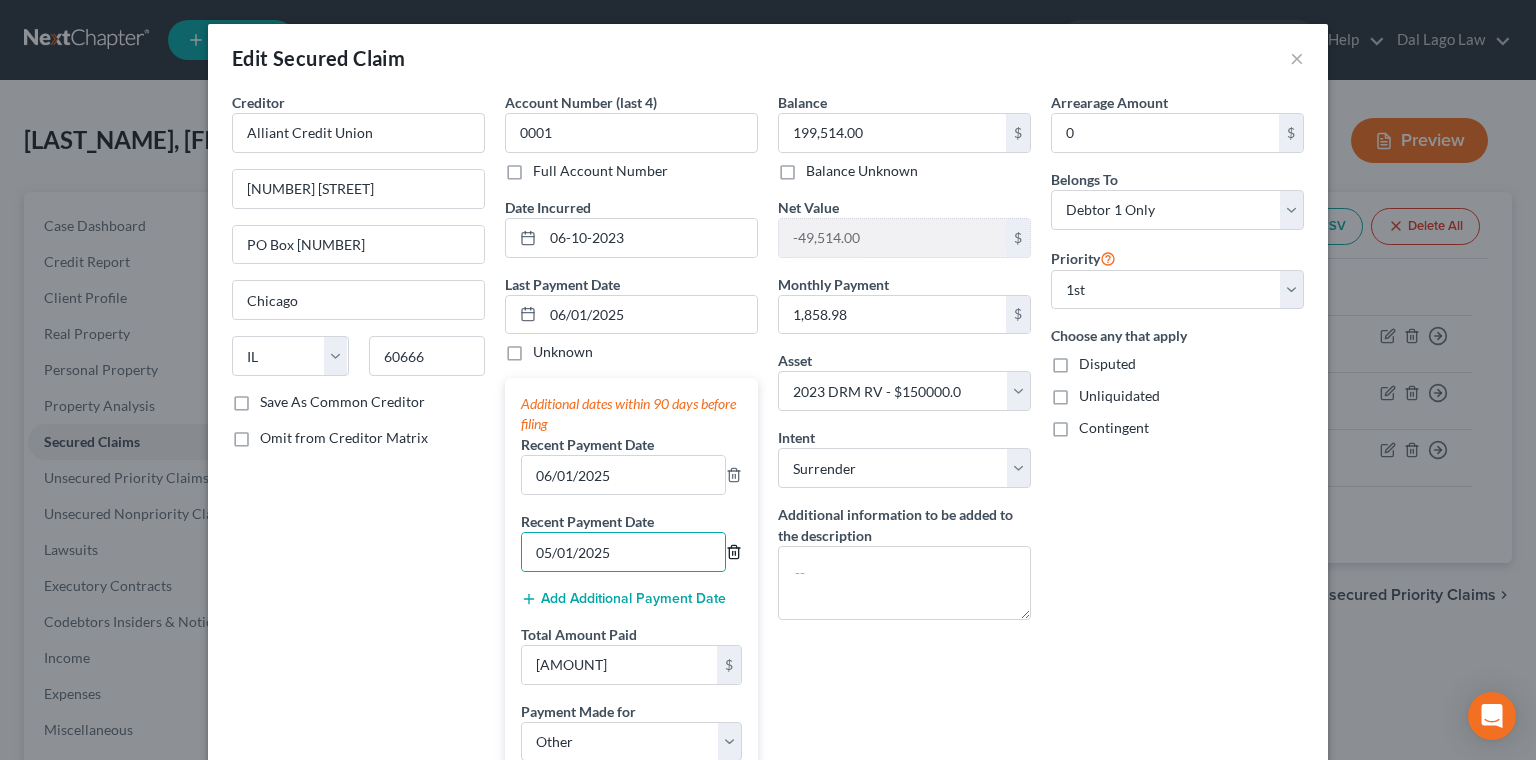 click 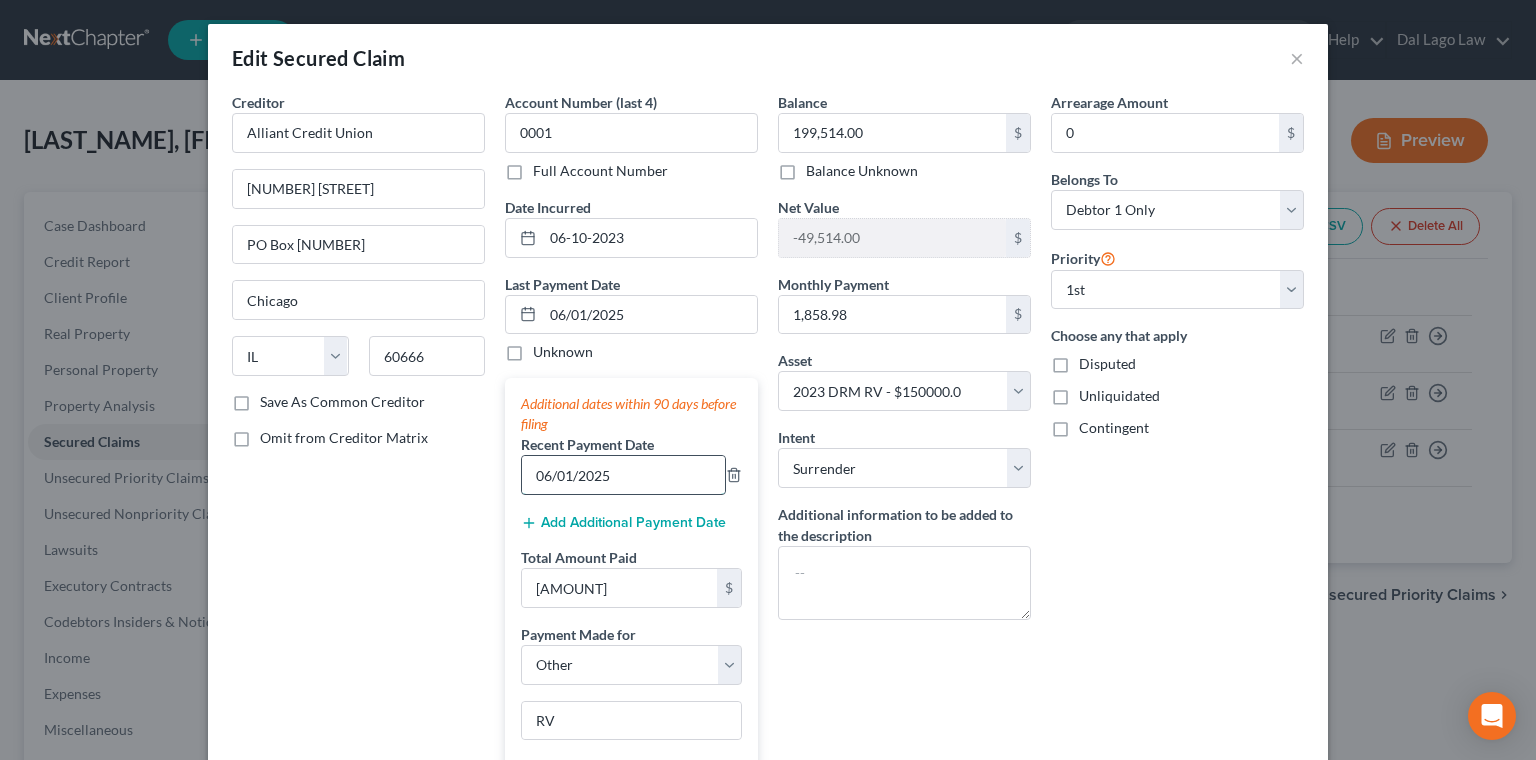 click on "06/01/2025" at bounding box center (623, 475) 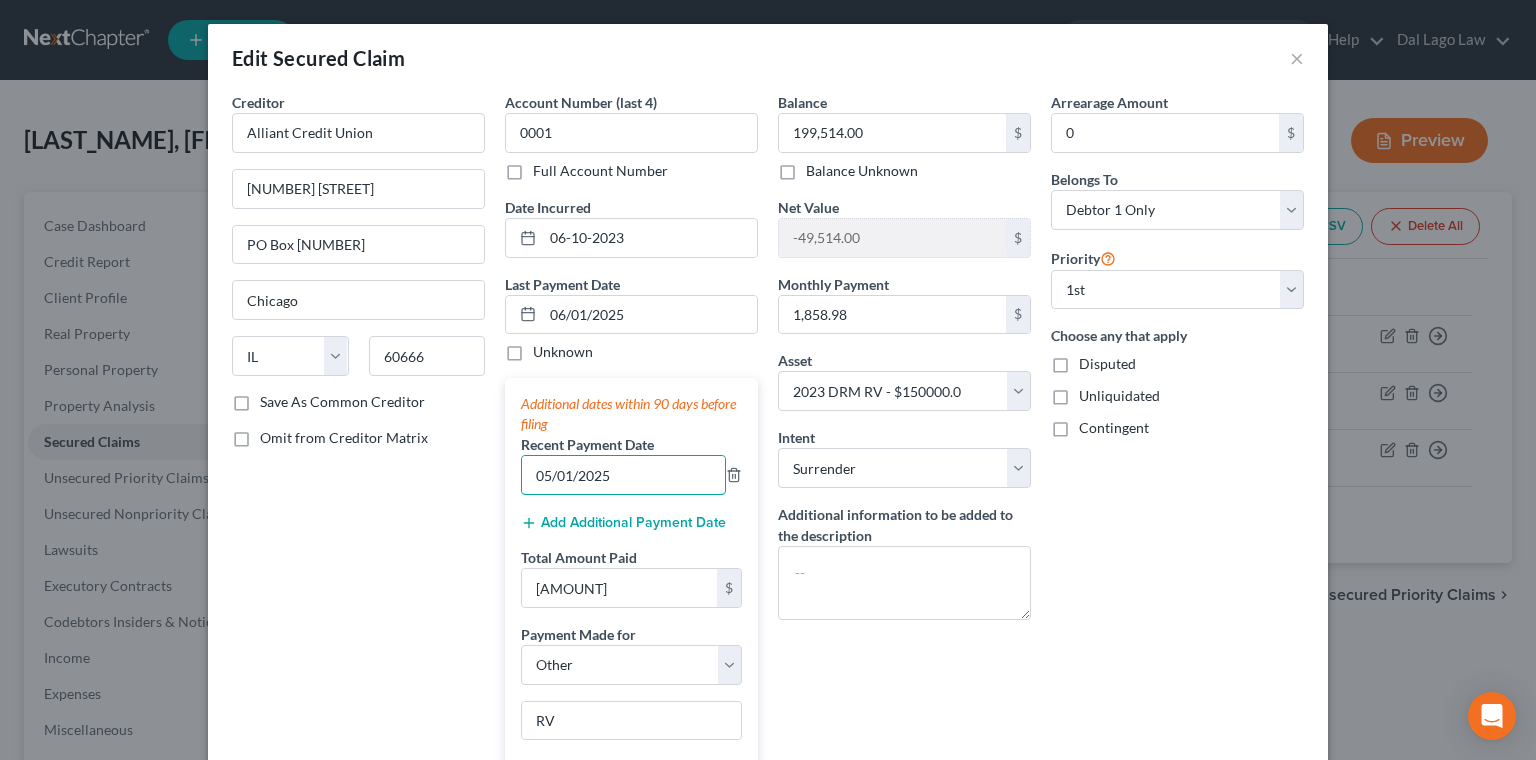 type on "05/01/2025" 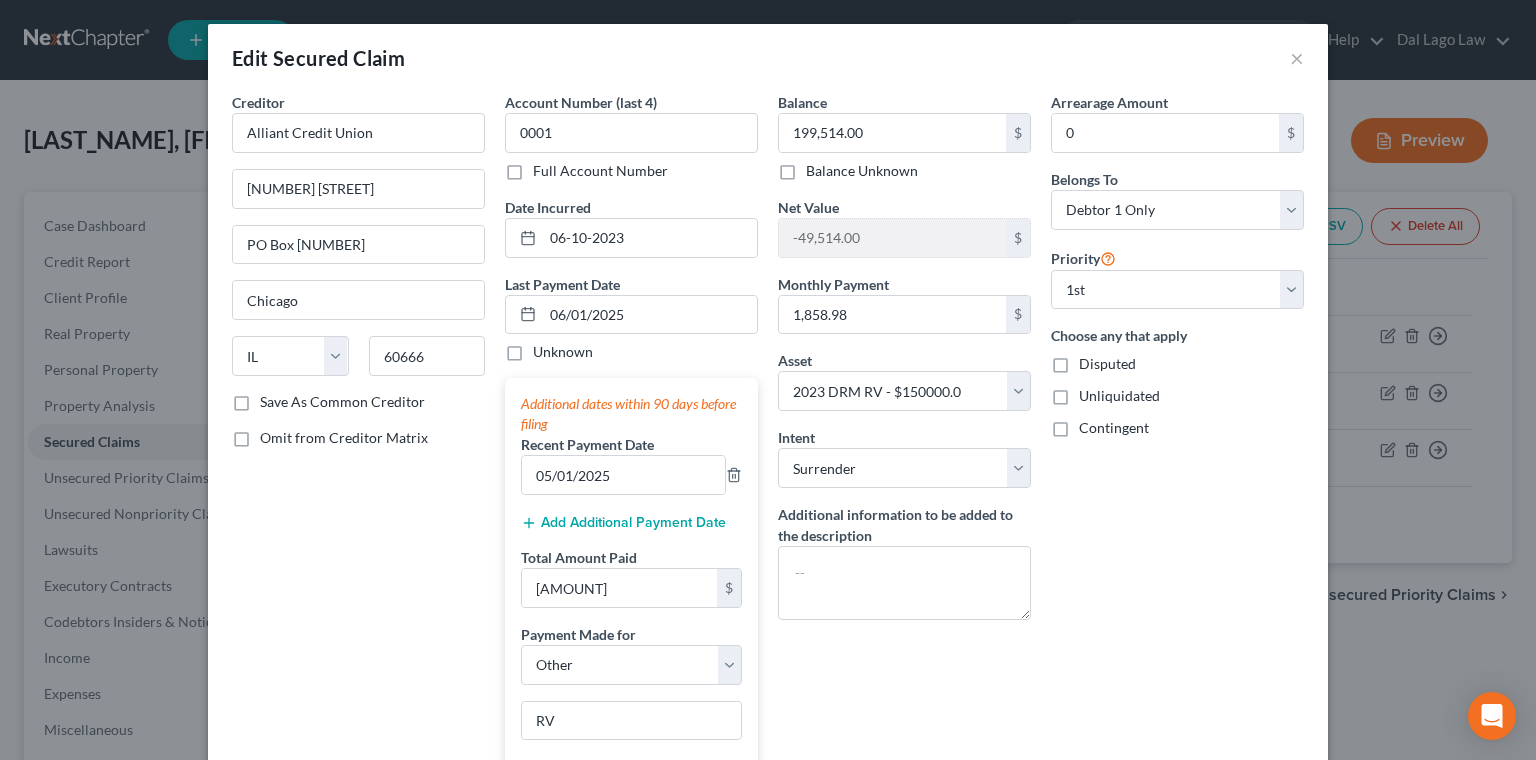 click on "Creditor *    Alliant Credit Union                      [NUMBER] [STREET] PO Box [NUMBER] [CITY] State AL AK AR AZ CA CO CT DE DC FL GA GU HI ID IL IN IA KS KY LA ME MD MA MI MN MS MO MT NC ND NE NV NH NJ NM NY OH OK OR PA PR RI SC SD TN TX UT VI VA VT WA WV WI WY 60666 Save As Common Creditor Omit from Creditor Matrix" at bounding box center [358, 530] 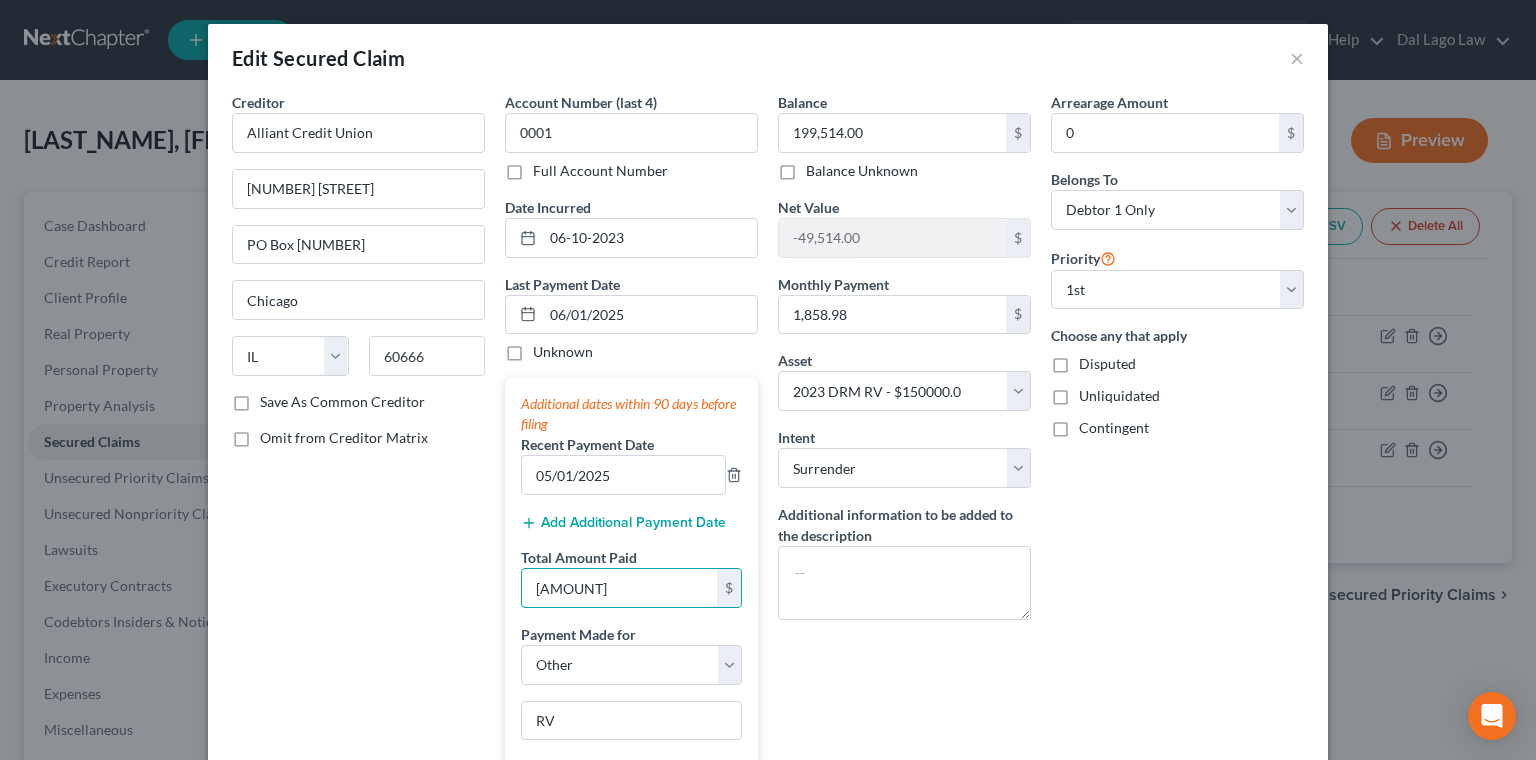 drag, startPoint x: 664, startPoint y: 435, endPoint x: 554, endPoint y: 466, distance: 114.28473 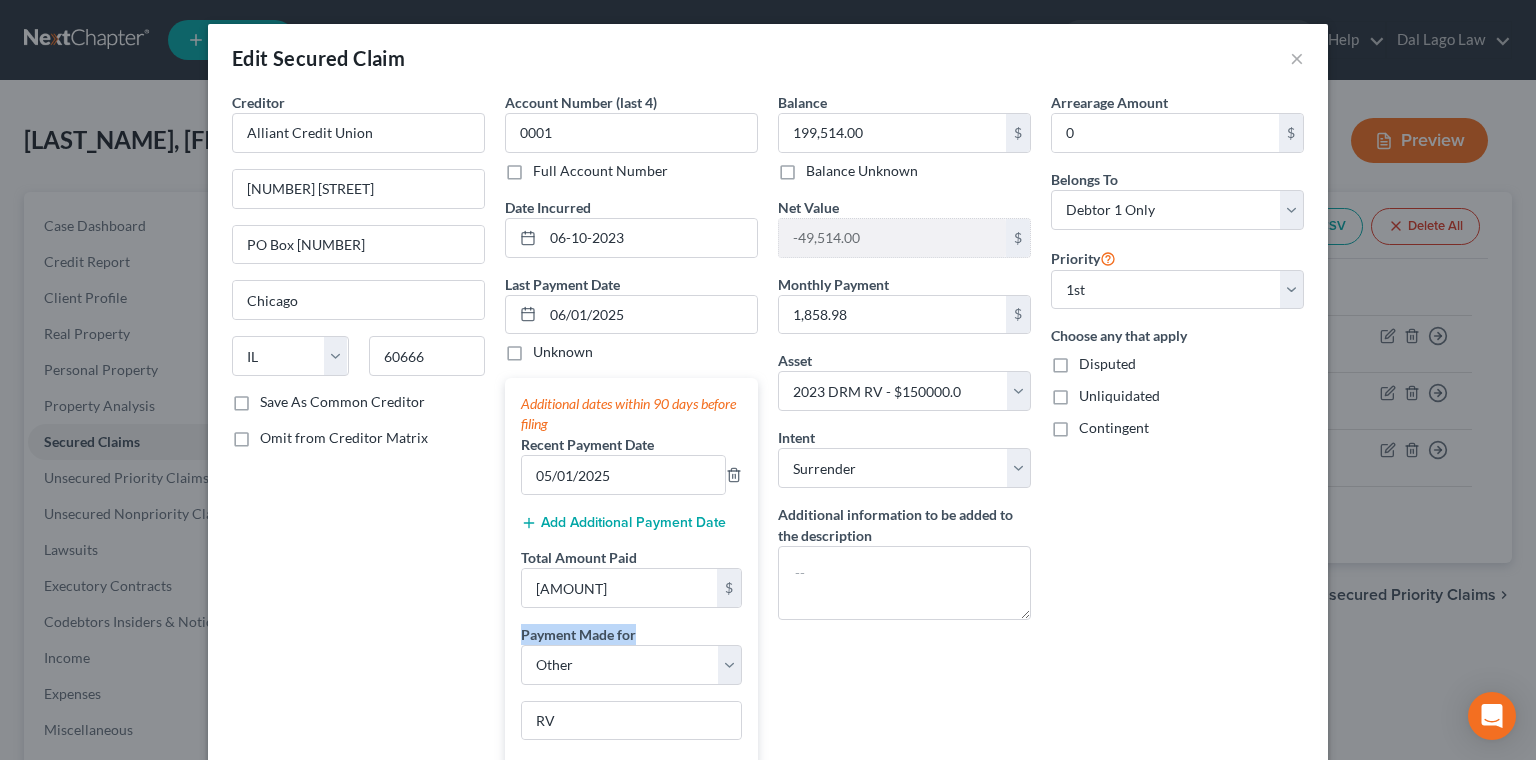 drag, startPoint x: 731, startPoint y: 467, endPoint x: 741, endPoint y: 464, distance: 10.440307 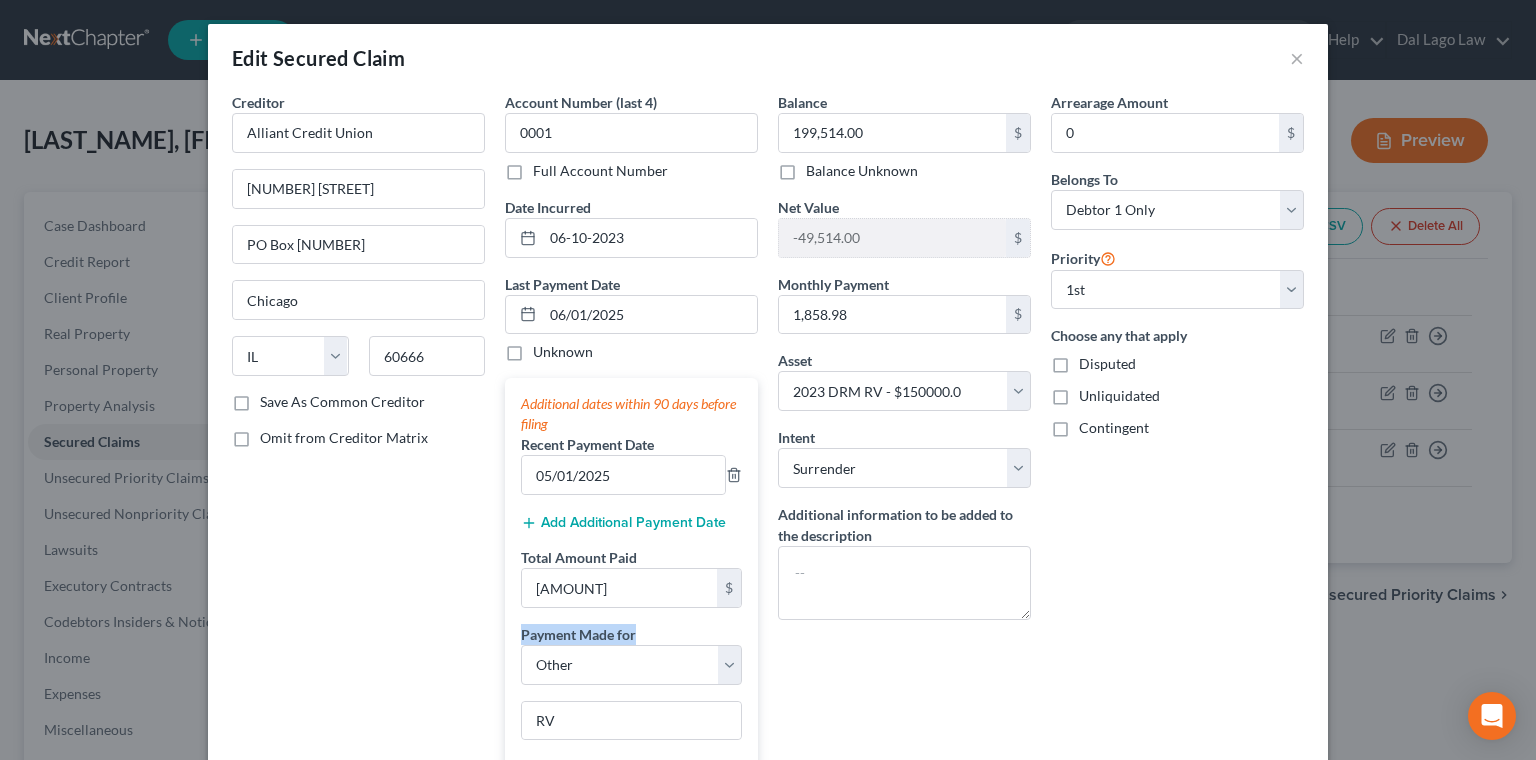 click on "Additional dates within 90 days before filing Recent Payment Date [DATE] Add Additional Payment Date Total Amount Paid [AMOUNT] $ Payment Made for Select Car Credit Card Loan Repayment Mortgage Other Suppliers Or Vendors RV" at bounding box center (631, 575) 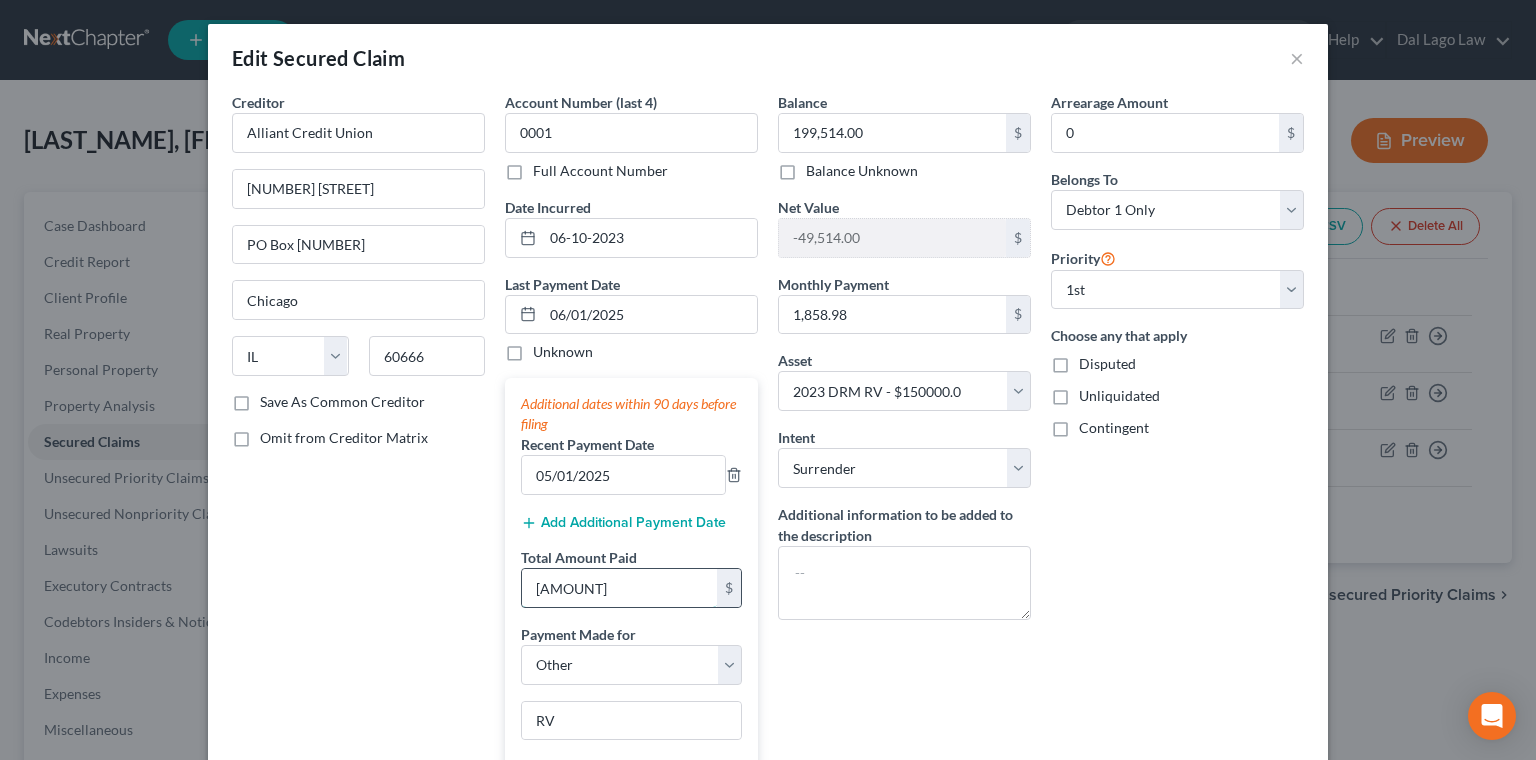 click on "[AMOUNT]" at bounding box center [619, 588] 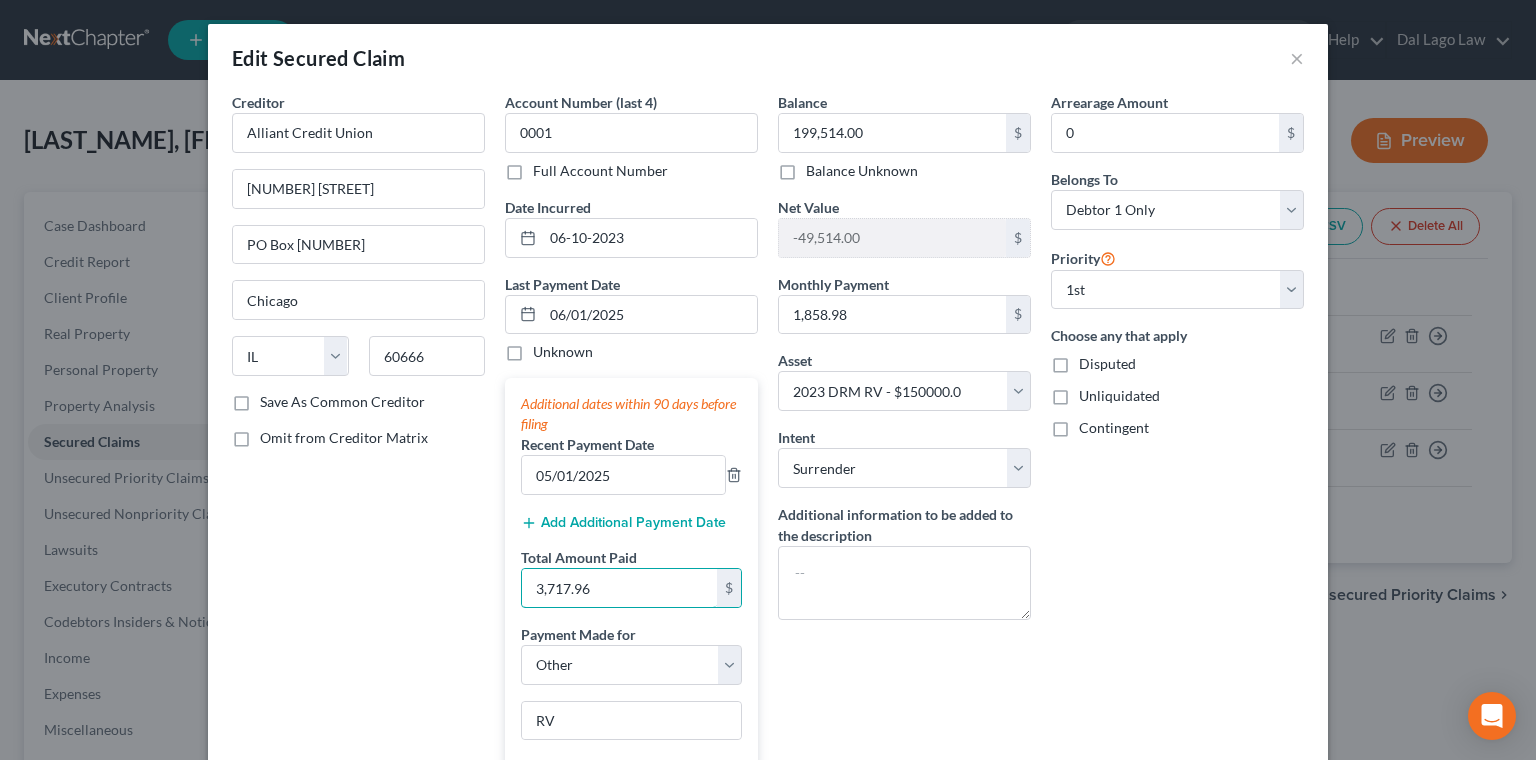 type on "3,717.96" 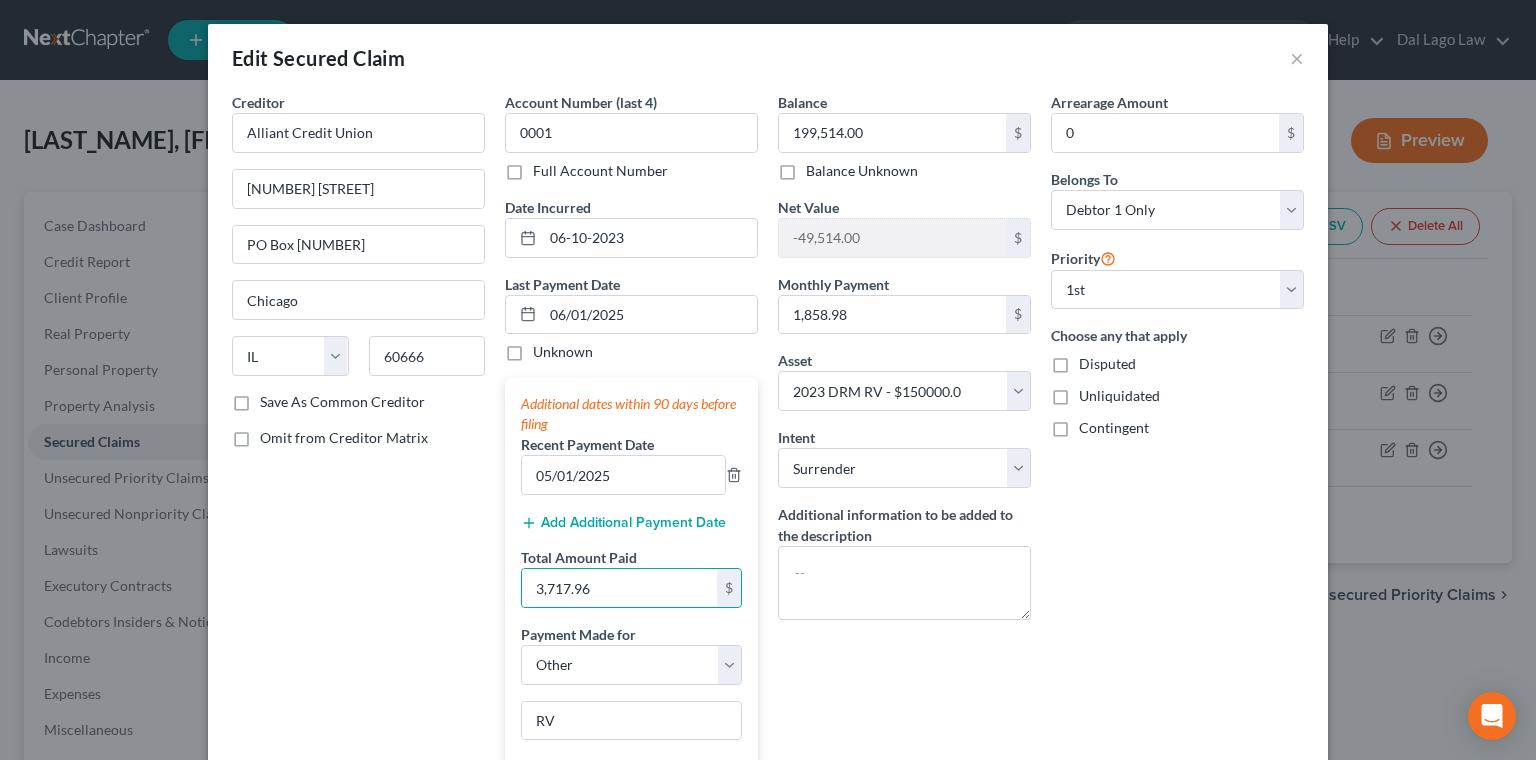 click on "Balance
[AMOUNT] $
Balance Unknown
Balance Undetermined
[AMOUNT] $
Balance Unknown
Net Value [AMOUNT] $ Monthly Payment [AMOUNT] $
Asset
*
Select Other Multiple Assets 2022 SVT Boat - [AMOUNT] Truist Bank # (Savings Account) - [AMOUNT] 2021 Dodge Ram - [AMOUNT] 2023 DRM RV - [AMOUNT] Household Goods - Couch, chair, coffee table, dinning room table, bed, night stand, dresser, (kitchen) plates, silverware, cups, air fryer - [AMOUNT] Truist Bank #[NUMBER] (Checking Account) - [AMOUNT] Alliant Credit Union #[NUMBER] (Savings Account) - [AMOUNT] [NUMBER] [STREET] - [AMOUNT] Electronics - Laptop, cell phone, TV - [AMOUNT] Jewelry - Wedding ring, costume jewelry  - [AMOUNT] Clothing - Shirts, jeans, dresses, shorts, bathing suites - [AMOUNT] Pet(s) - 2 dogs - [AMOUNT] Firearms - Rifle, hand gun - [AMOUNT] First Bank of Clewiston #[NUMBER] (Checking Account) - [AMOUNT]         2023 DRM RV - [AMOUNT]" at bounding box center [904, 530] 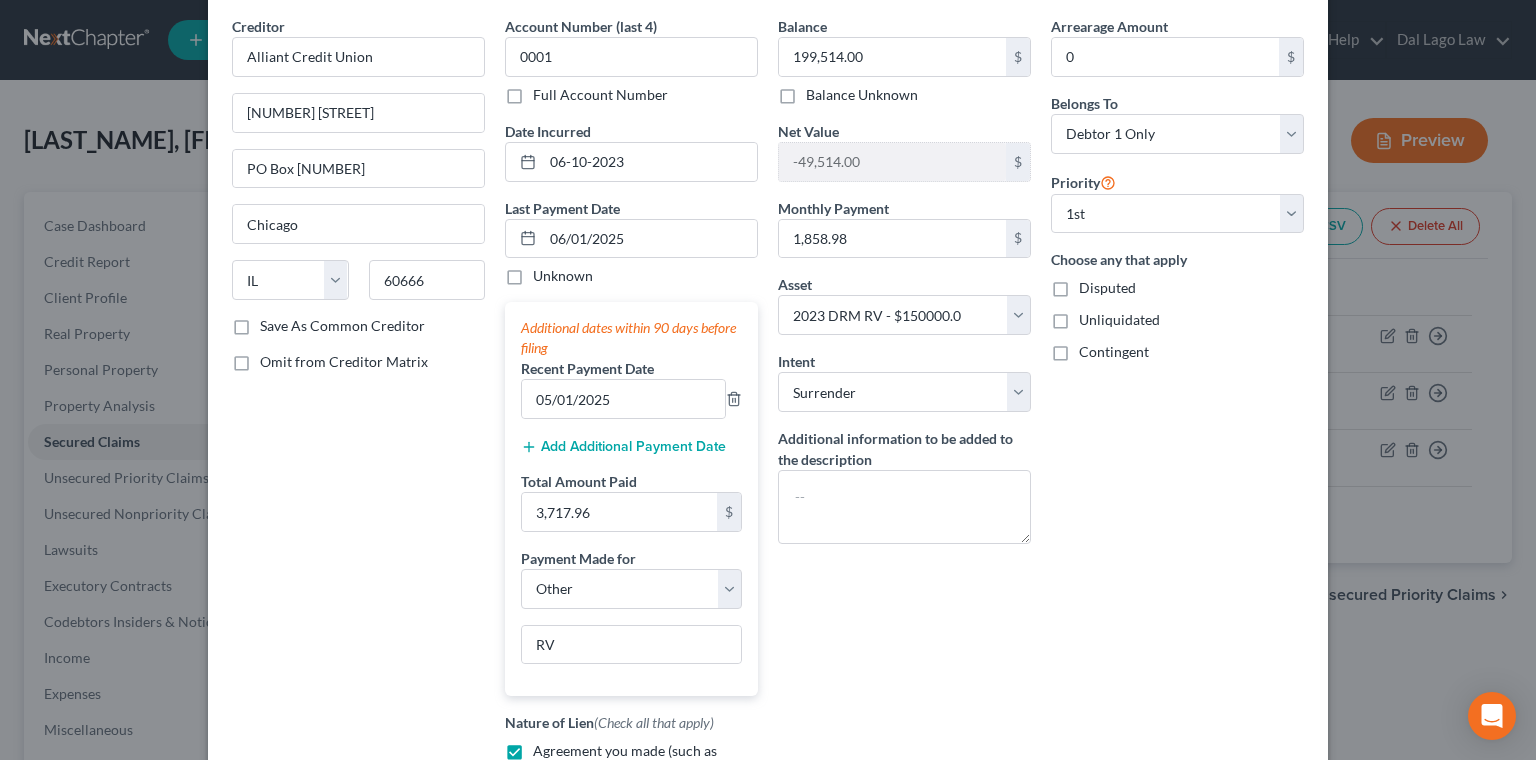 scroll, scrollTop: 115, scrollLeft: 0, axis: vertical 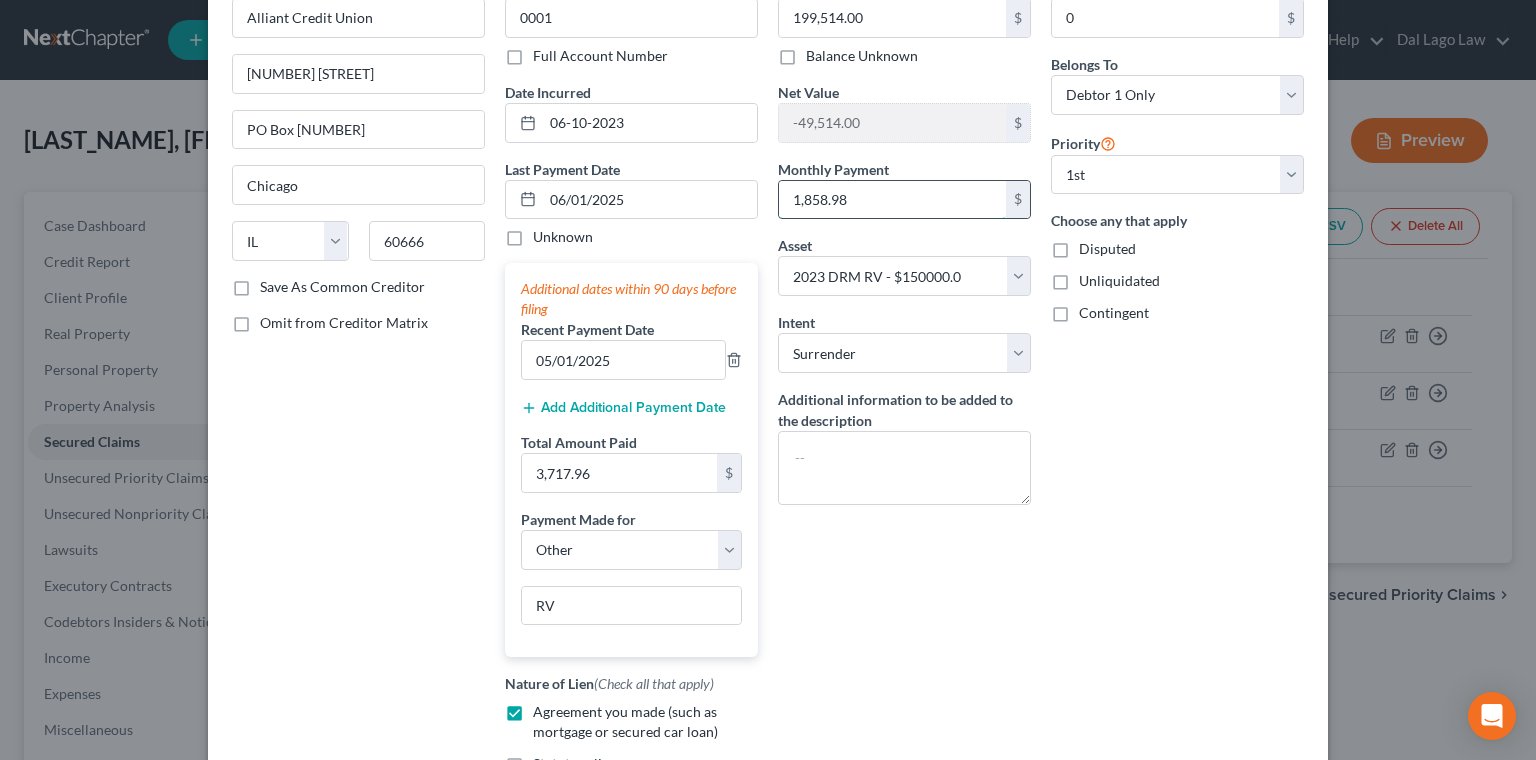 click on "1,858.98" at bounding box center [892, 200] 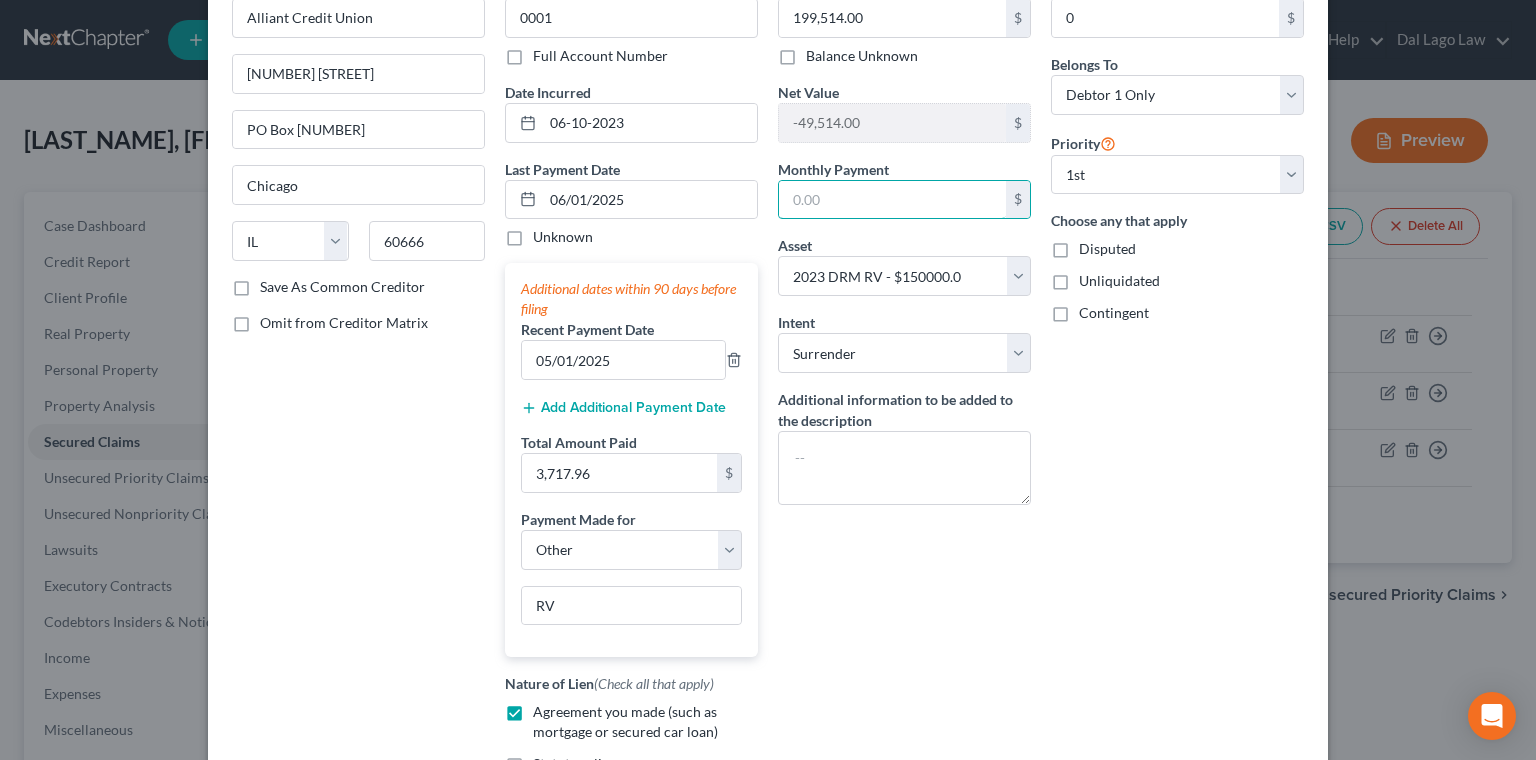 type 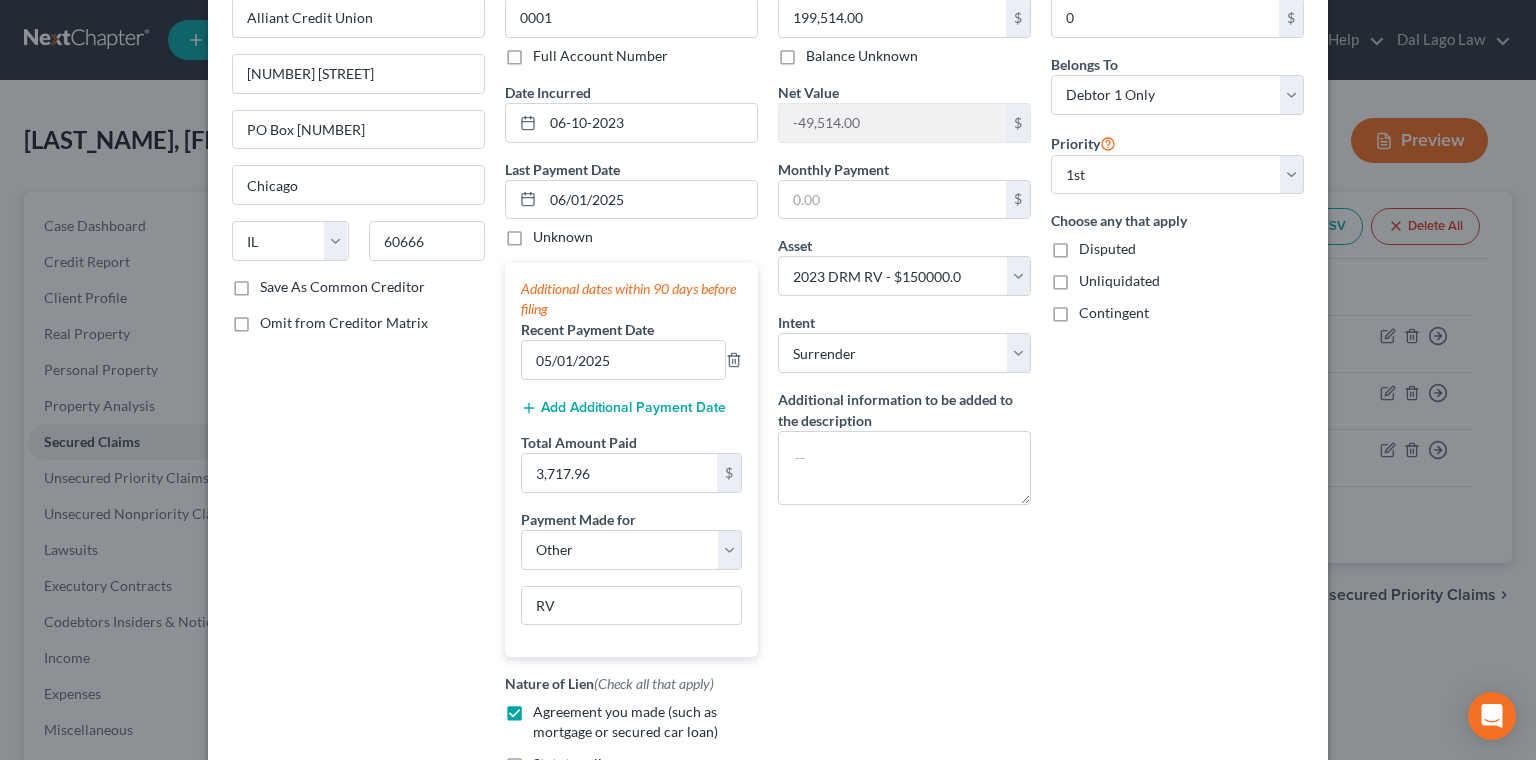 click on "Save & Close" at bounding box center (1236, 919) 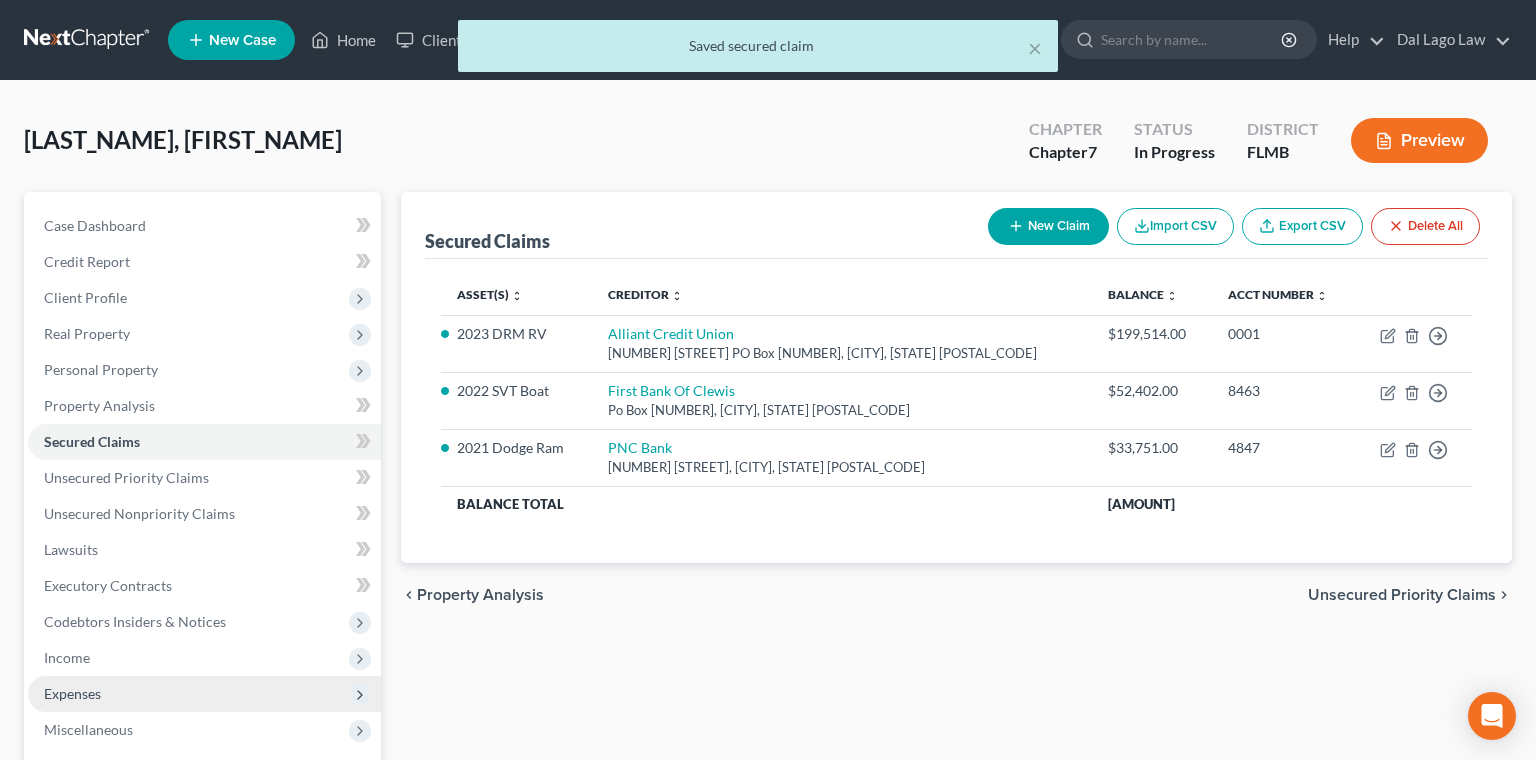 click on "Expenses" at bounding box center (72, 693) 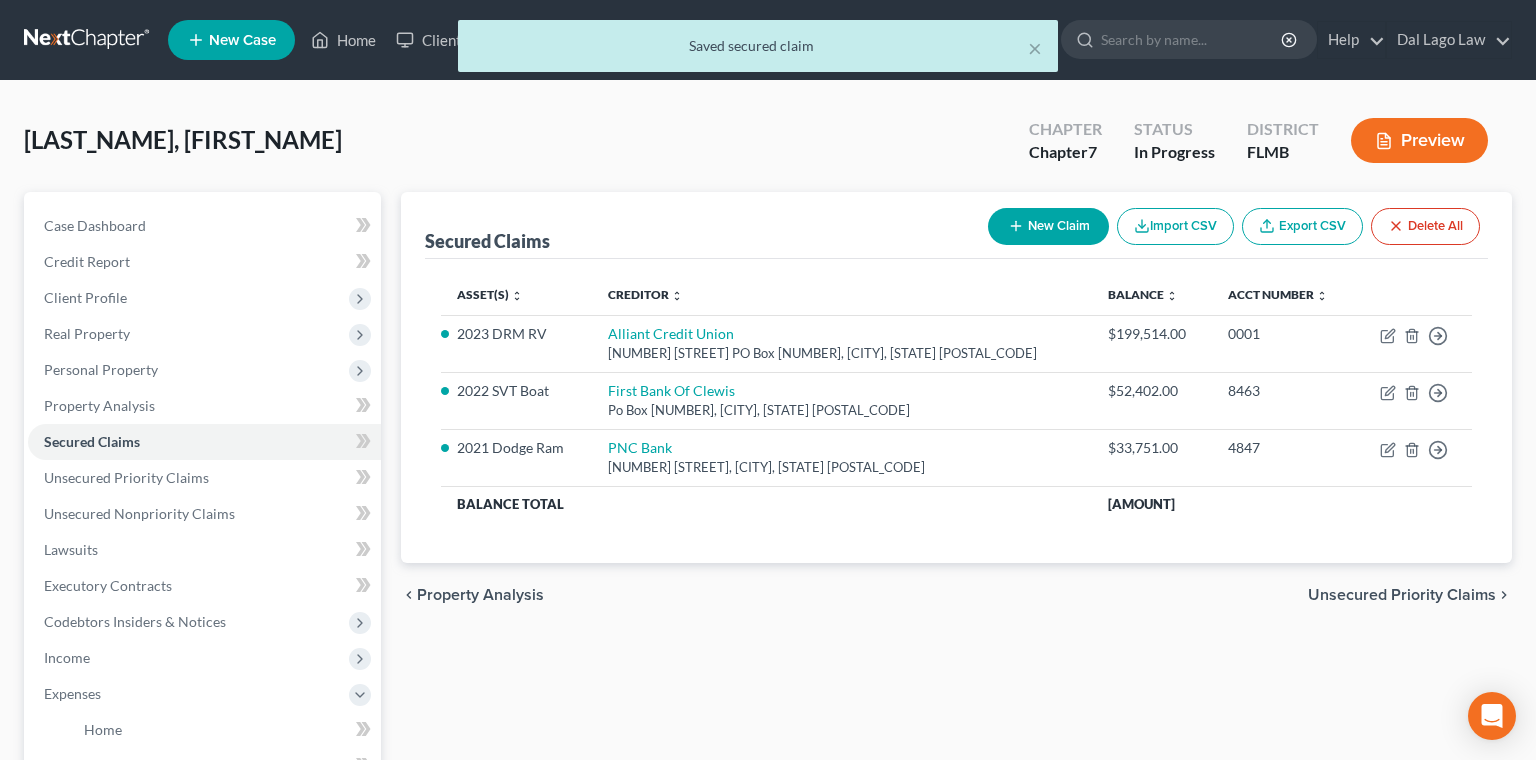 click on "Vehicles" at bounding box center (110, 909) 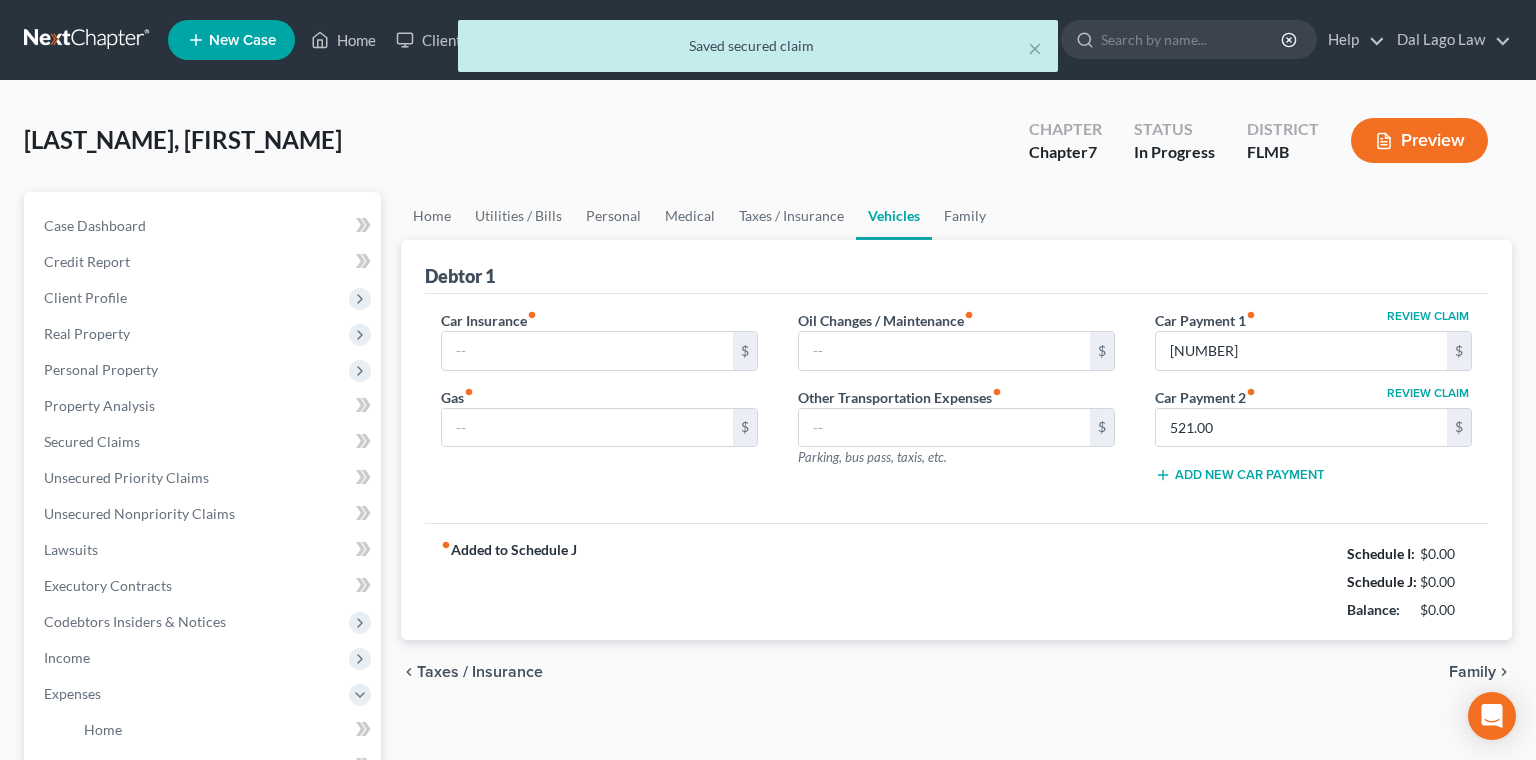 type on "240.00" 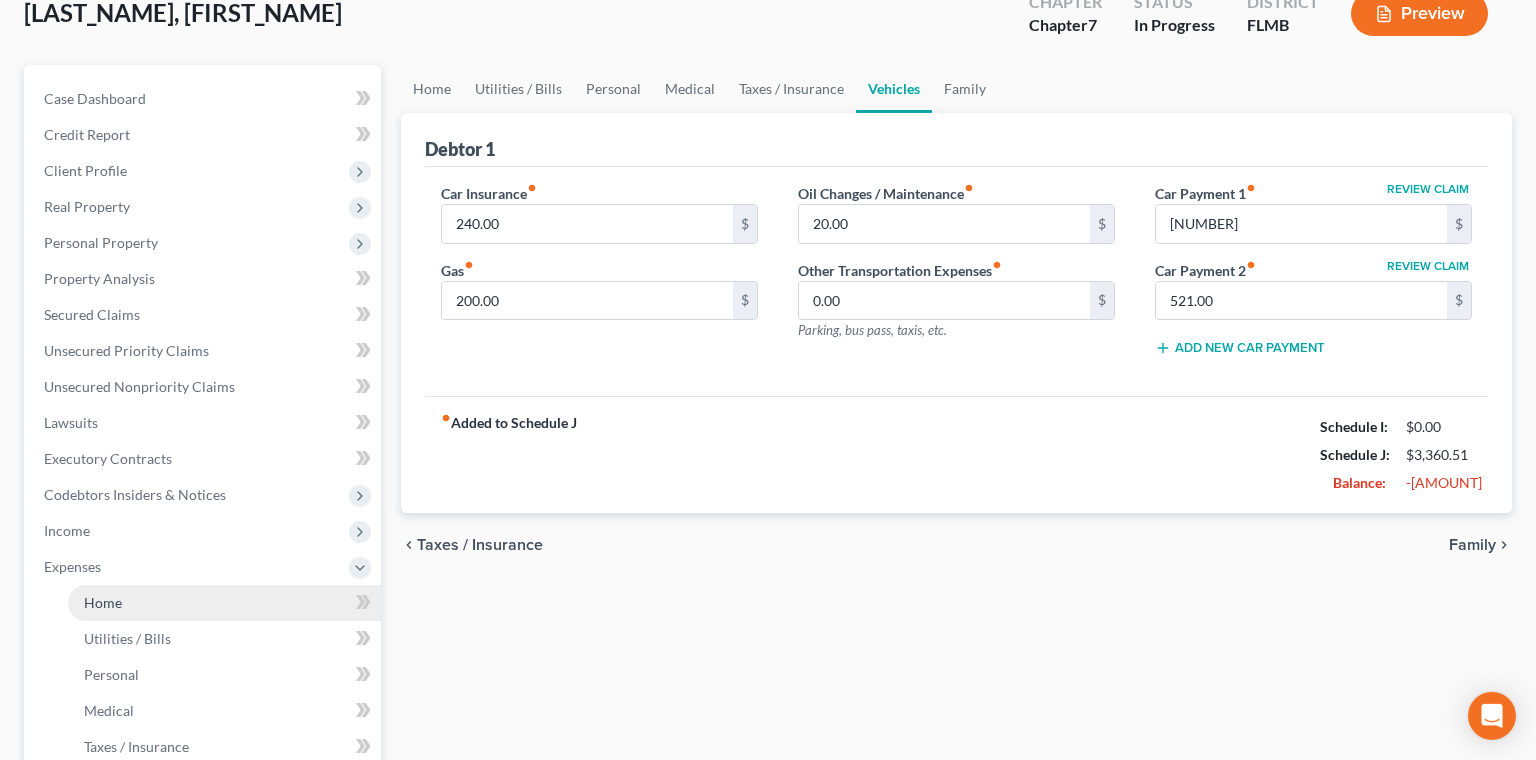 scroll, scrollTop: 153, scrollLeft: 0, axis: vertical 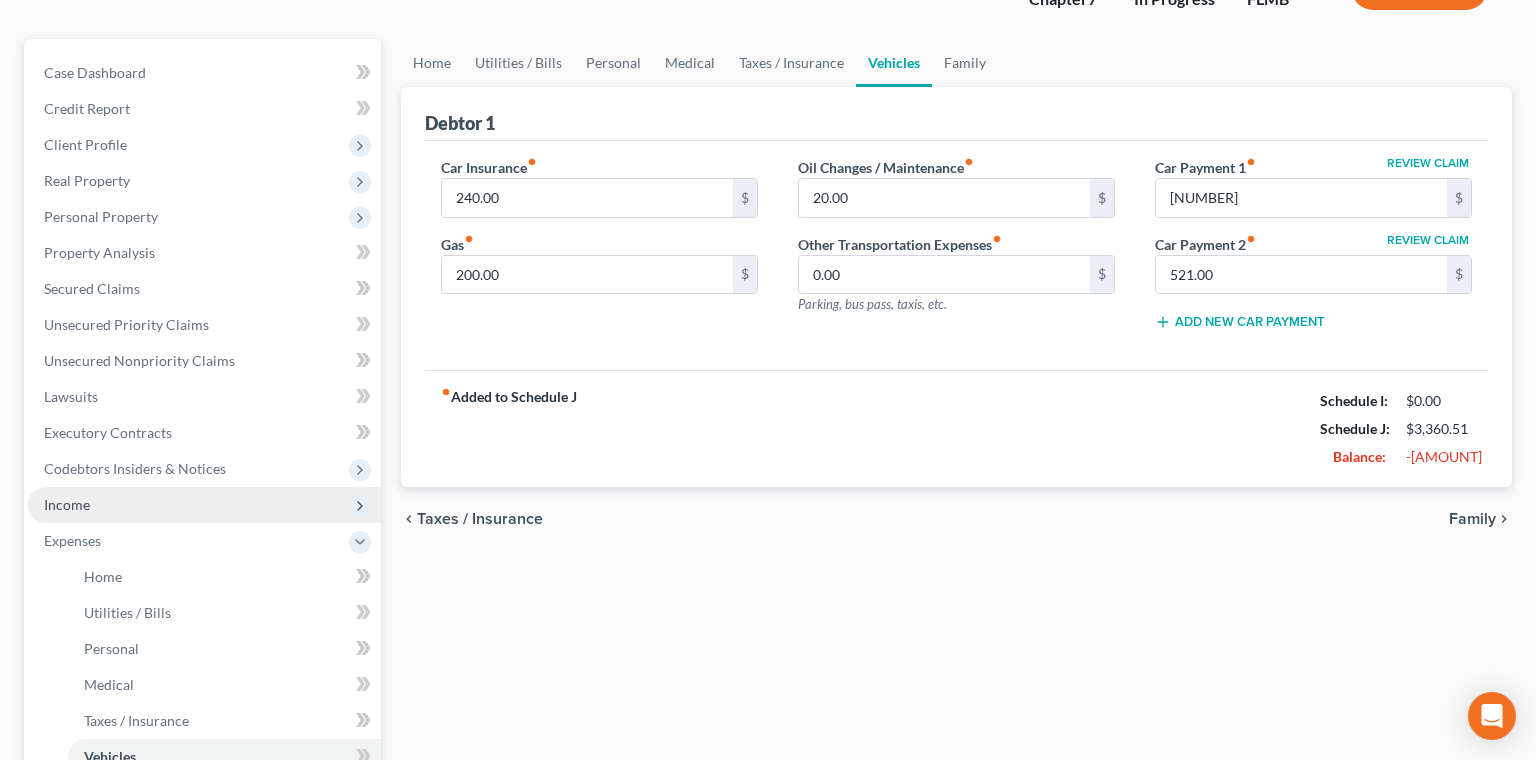 click on "Income" at bounding box center [204, 505] 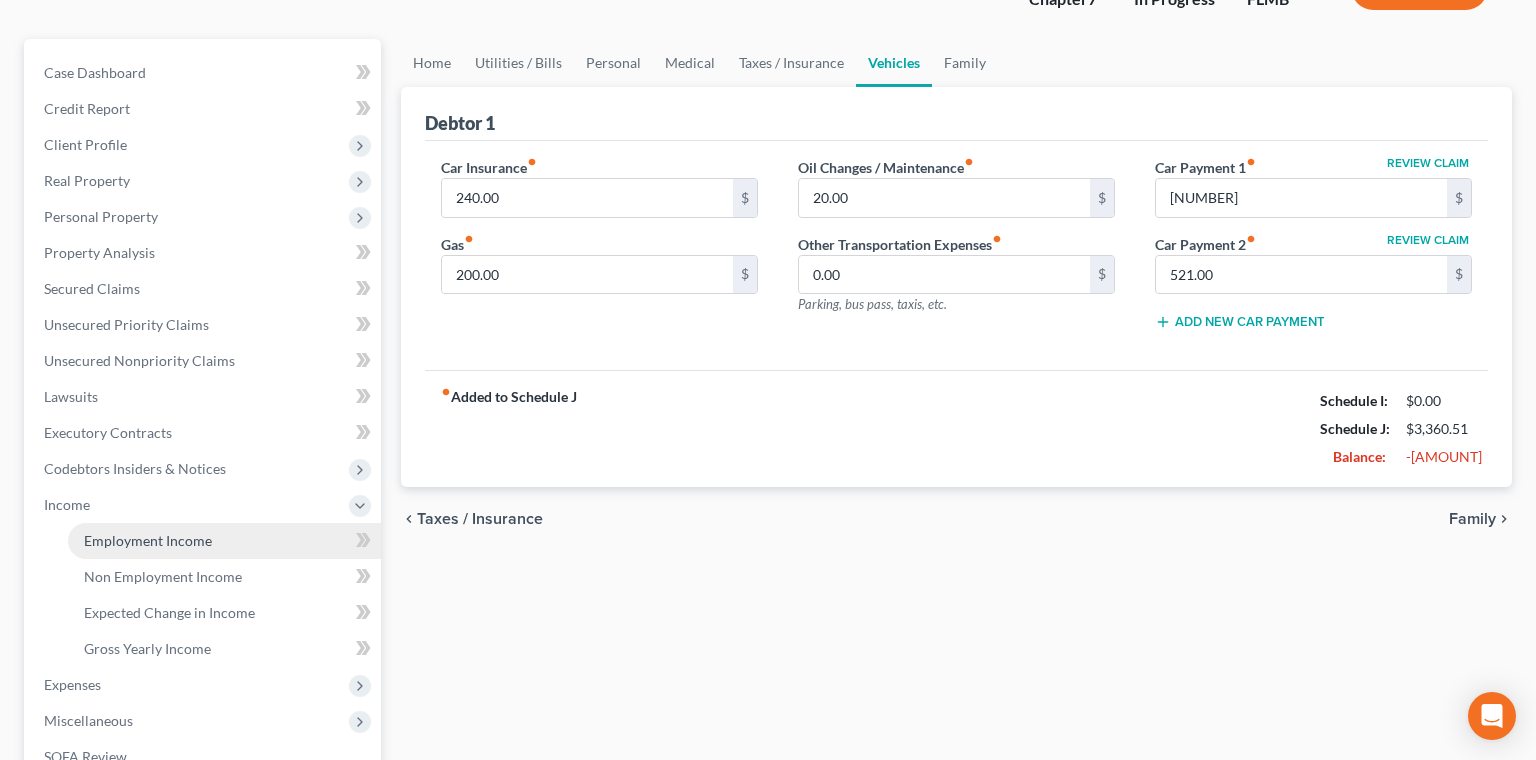 click on "Employment Income" at bounding box center (148, 540) 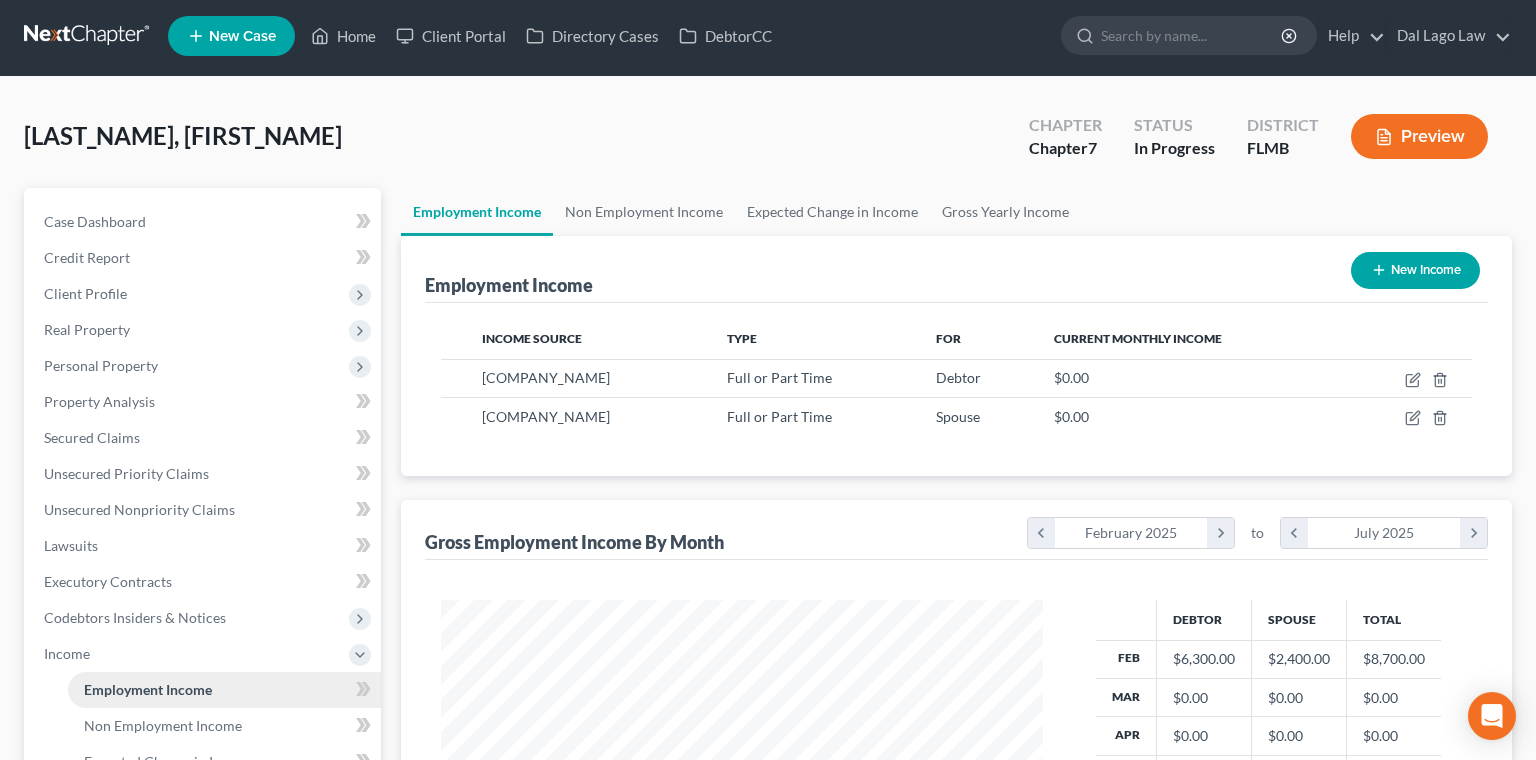 scroll, scrollTop: 0, scrollLeft: 0, axis: both 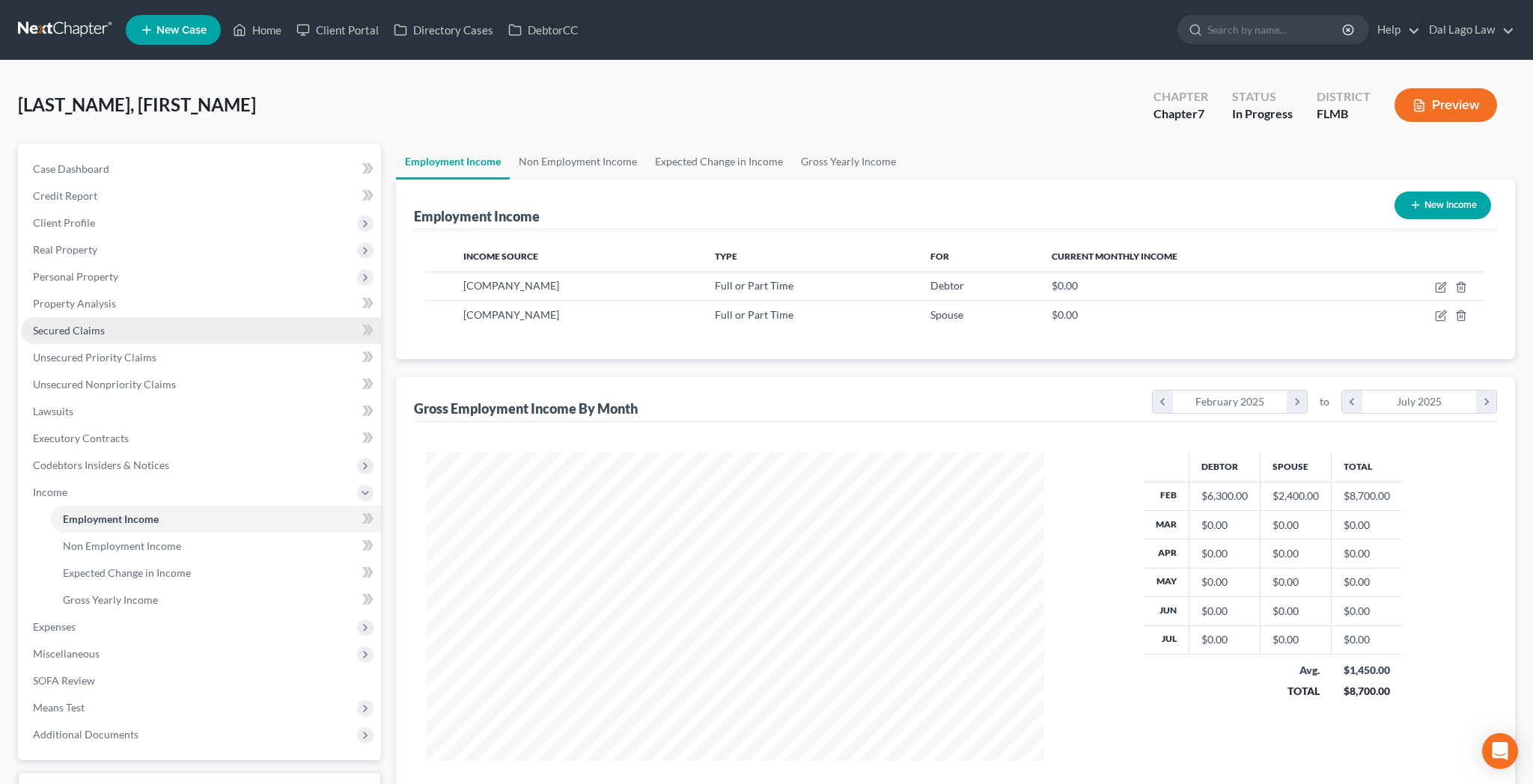 click on "Secured Claims" at bounding box center (69, 330) 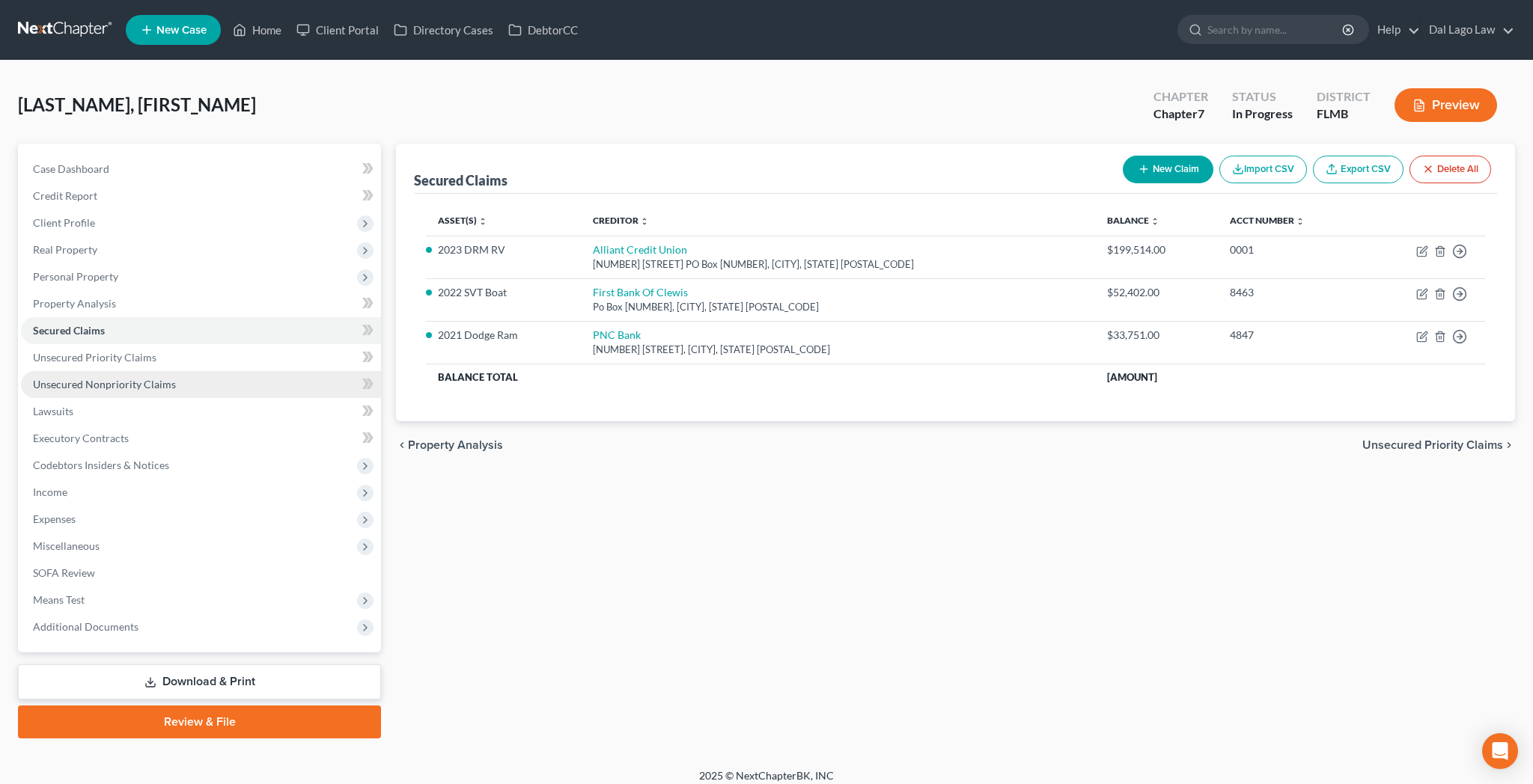 click on "Unsecured Nonpriority Claims" at bounding box center [104, 384] 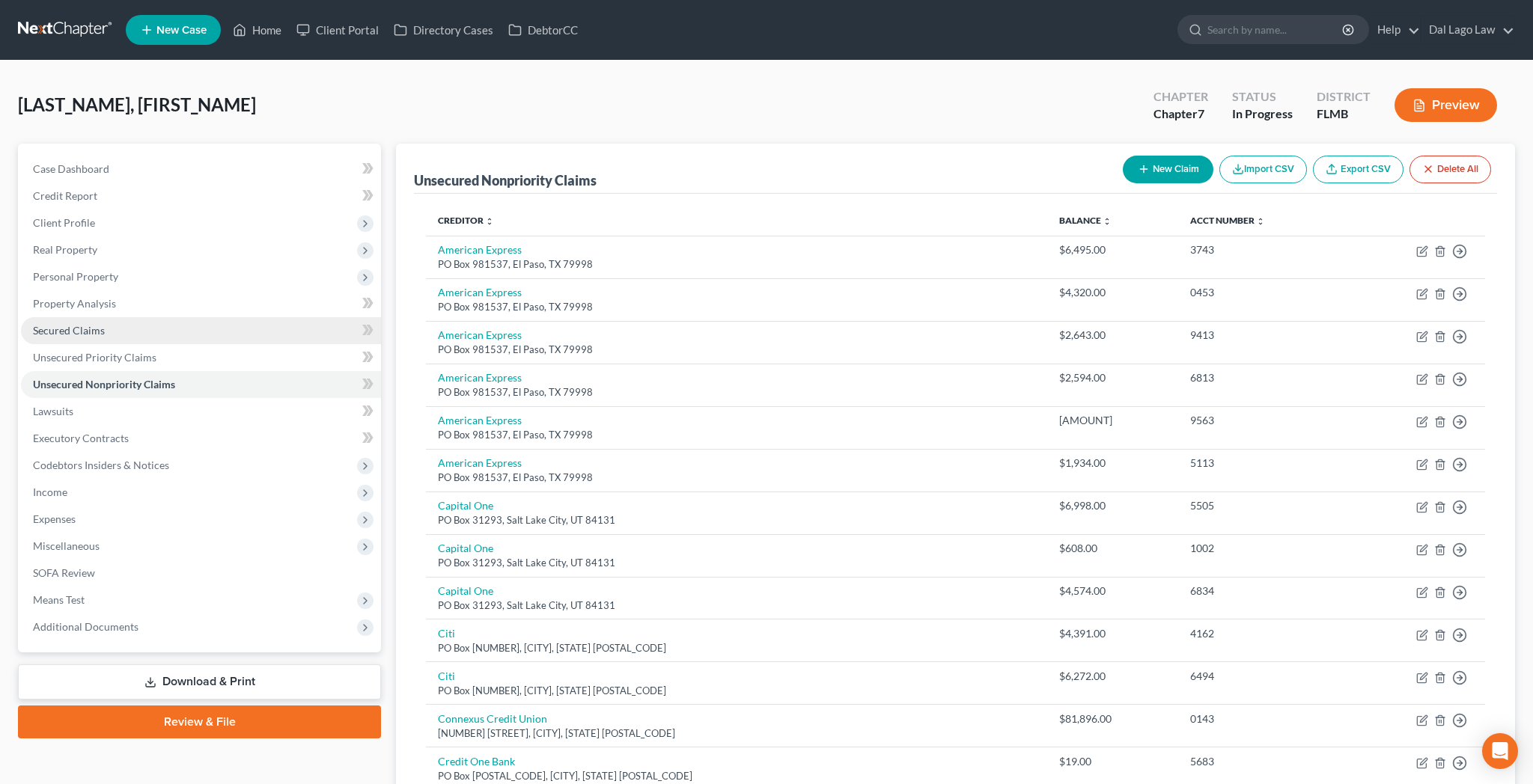 click on "Secured Claims" at bounding box center (69, 330) 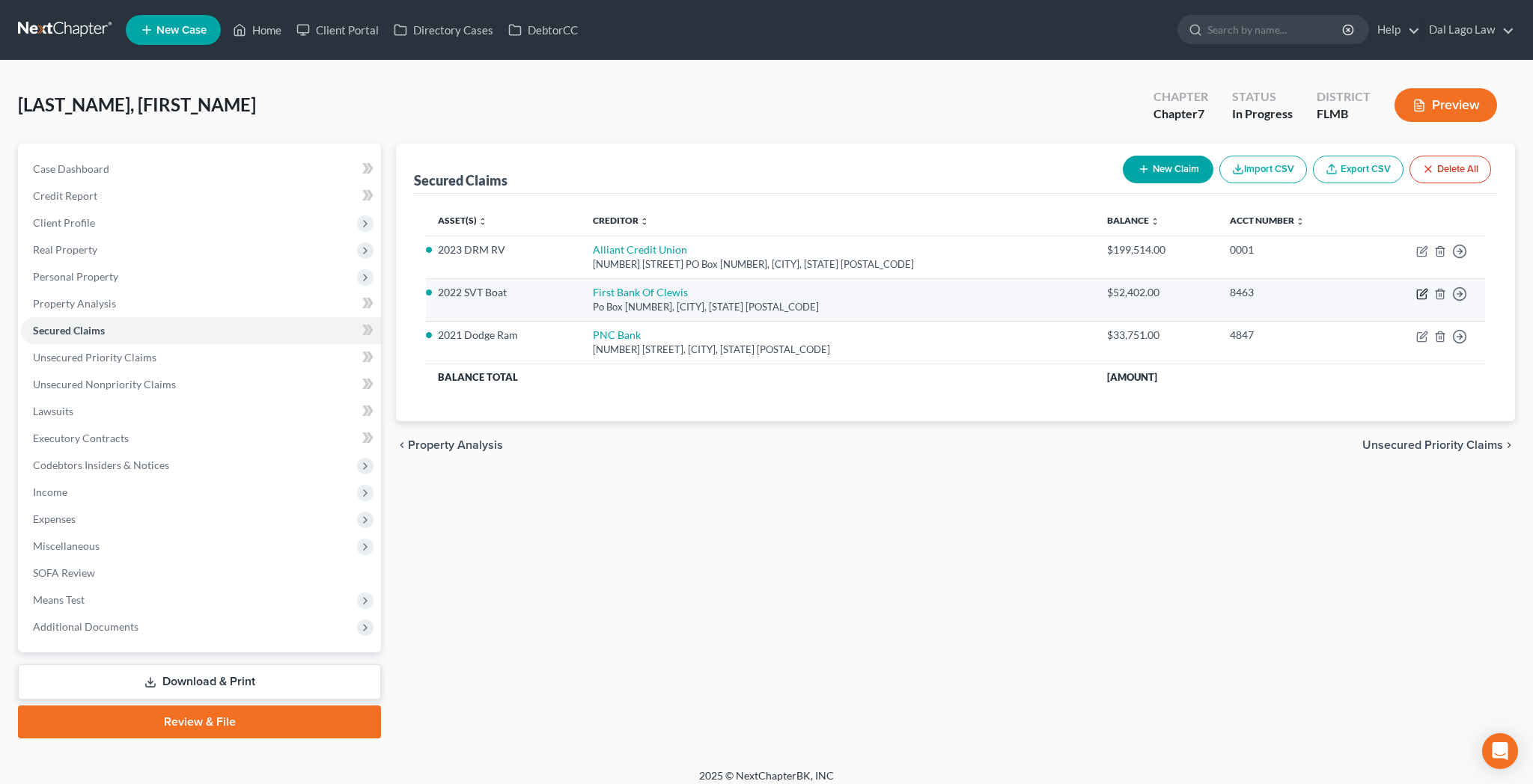 click 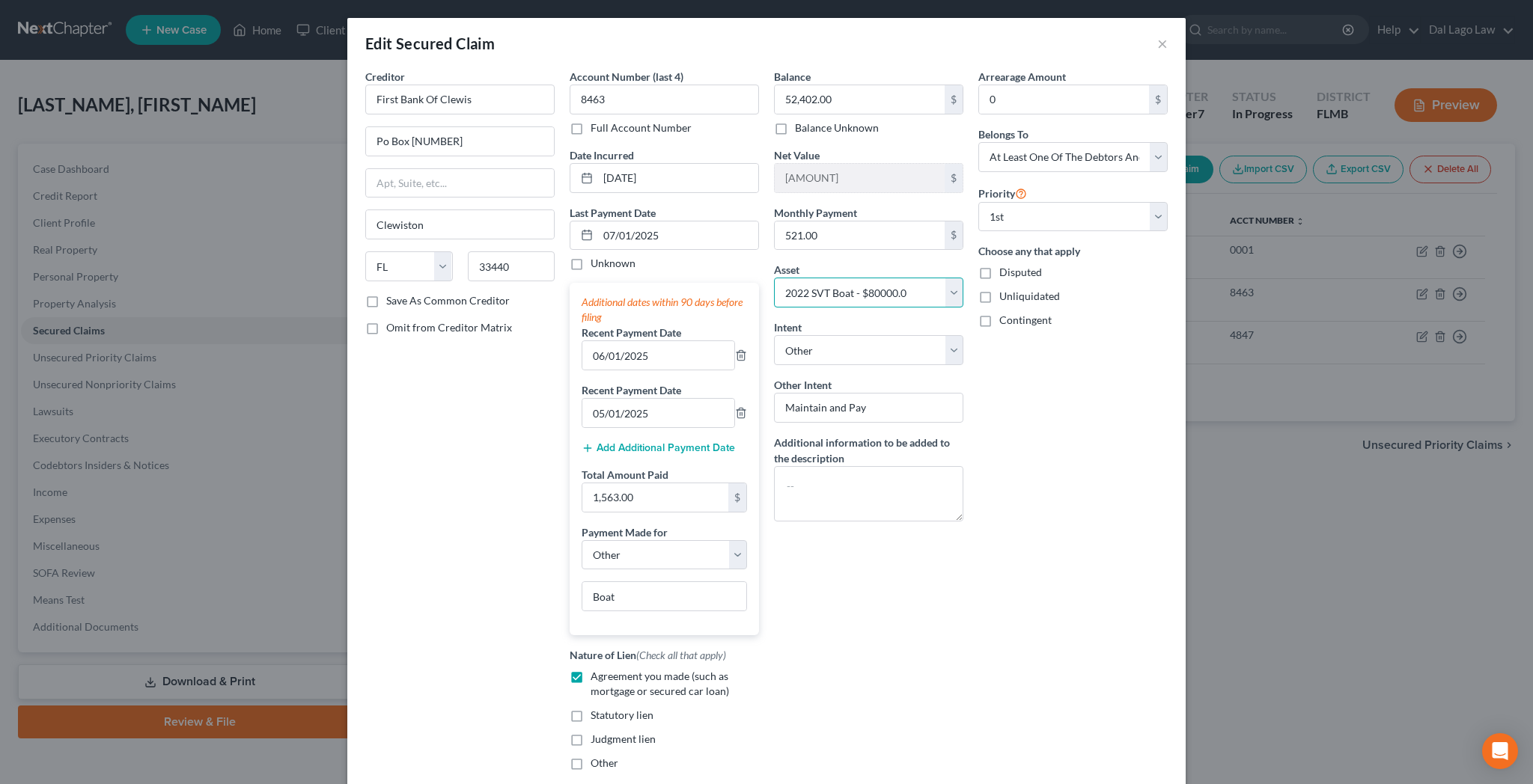 select 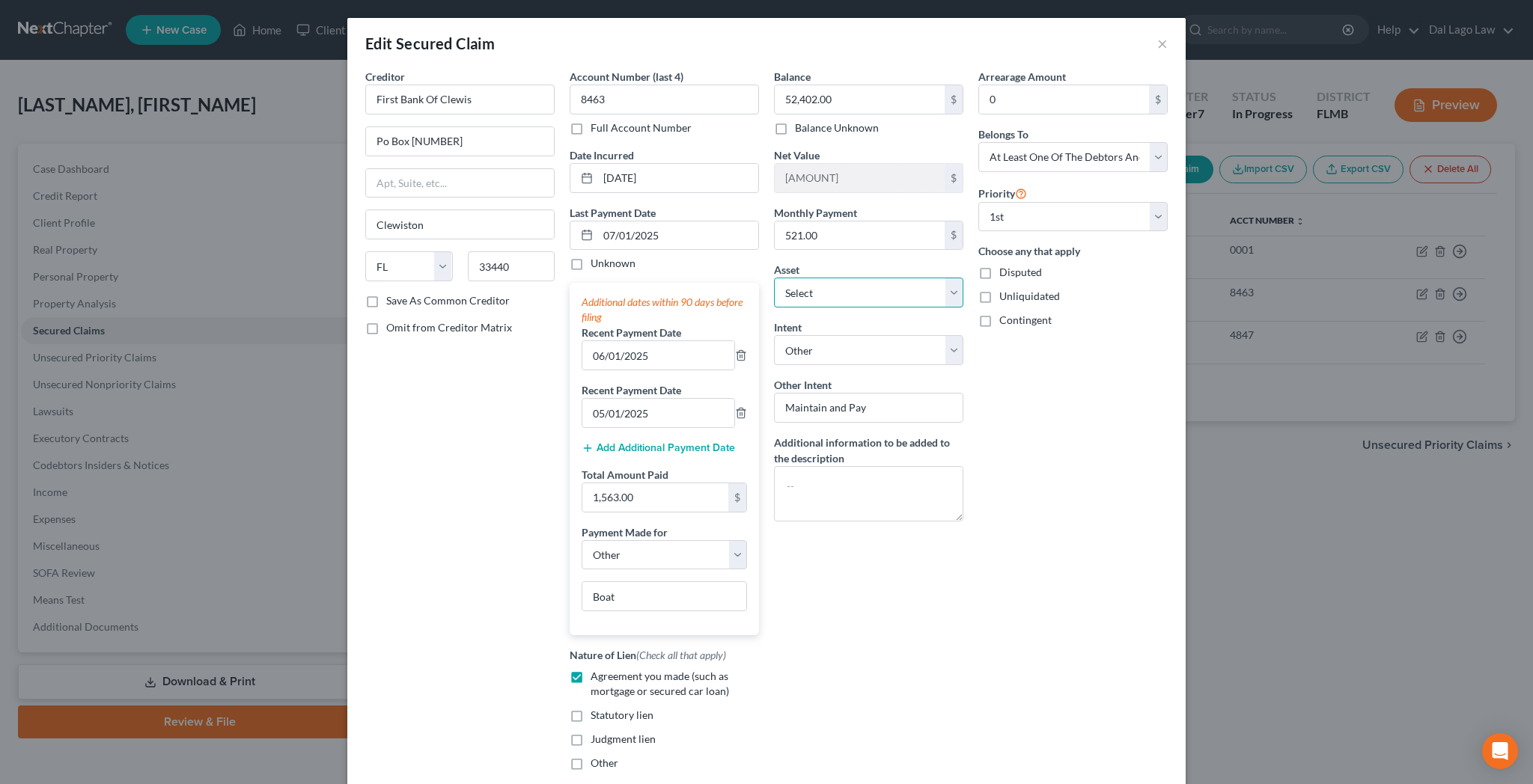 click on "Select" at bounding box center [0, 0] 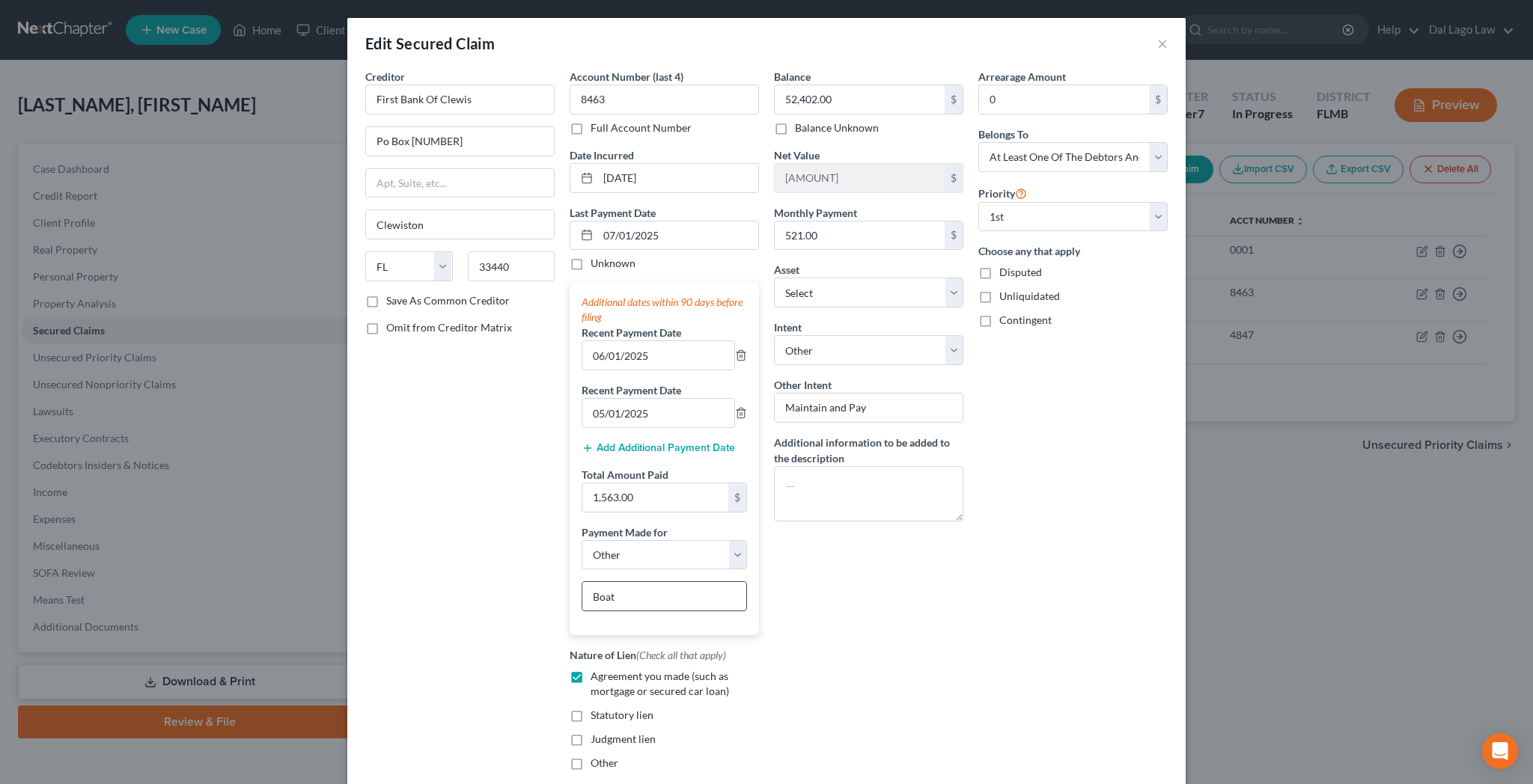 click on "Boat" at bounding box center (664, 596) 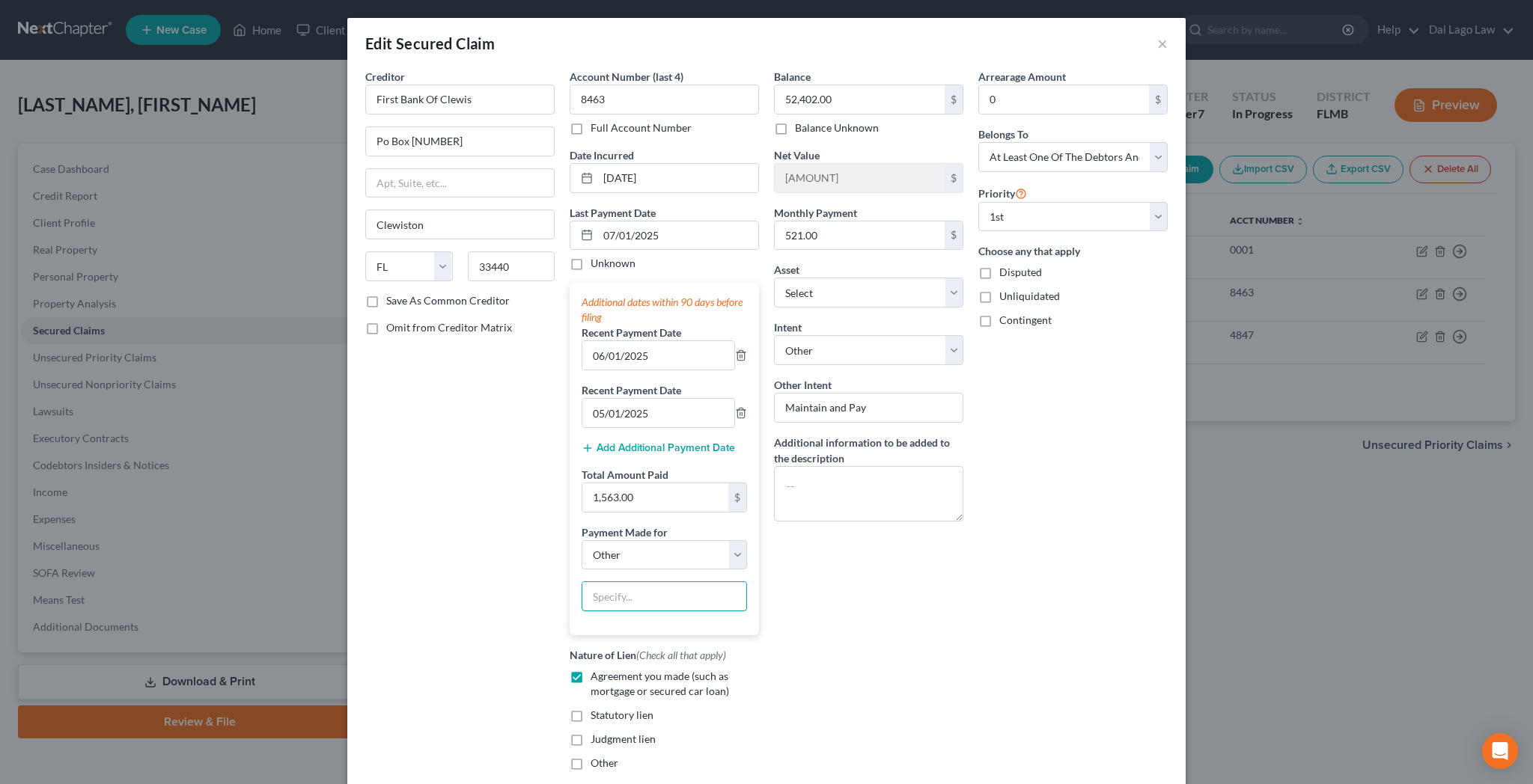 type 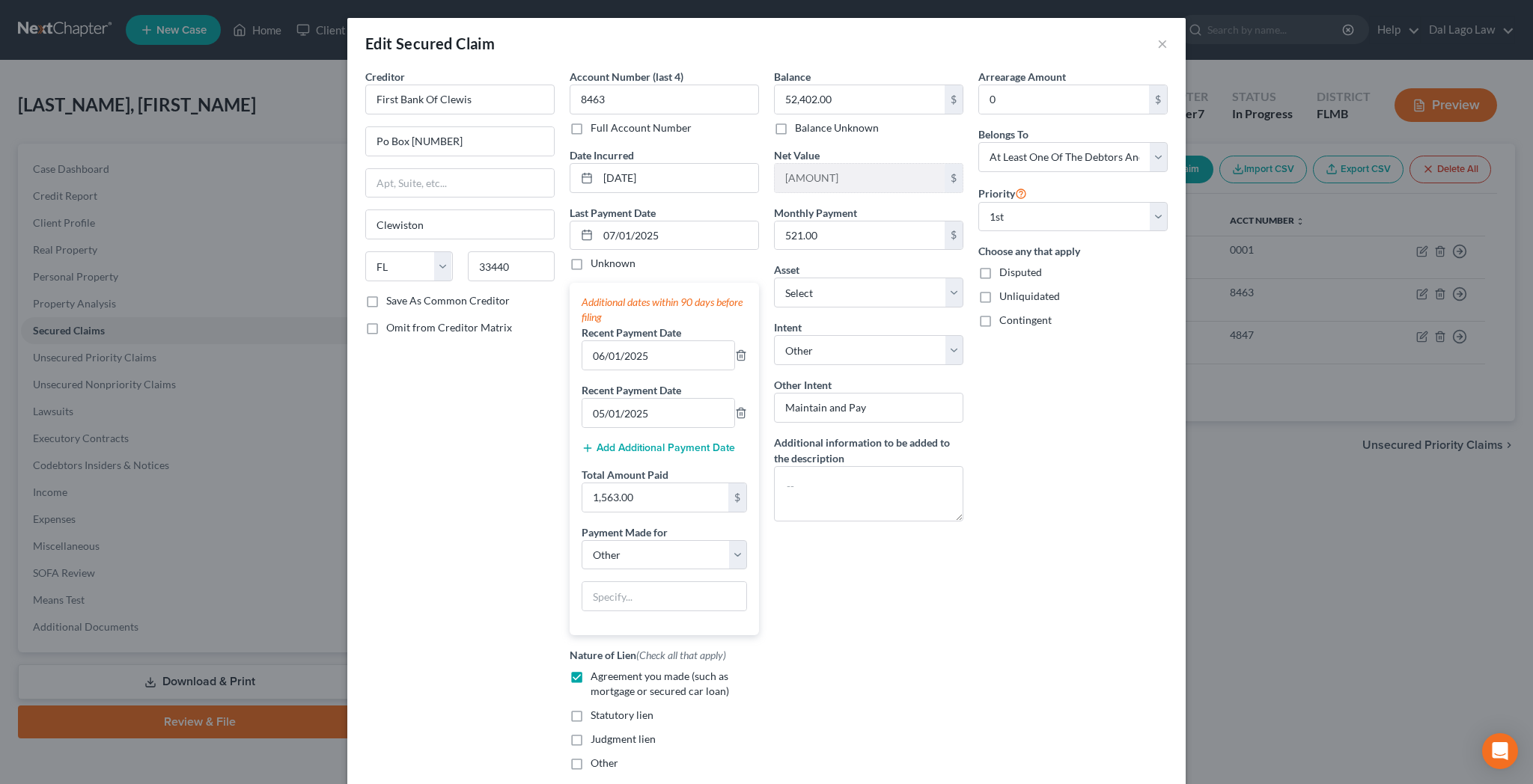 click on "Save & Close" at bounding box center (1117, 873) 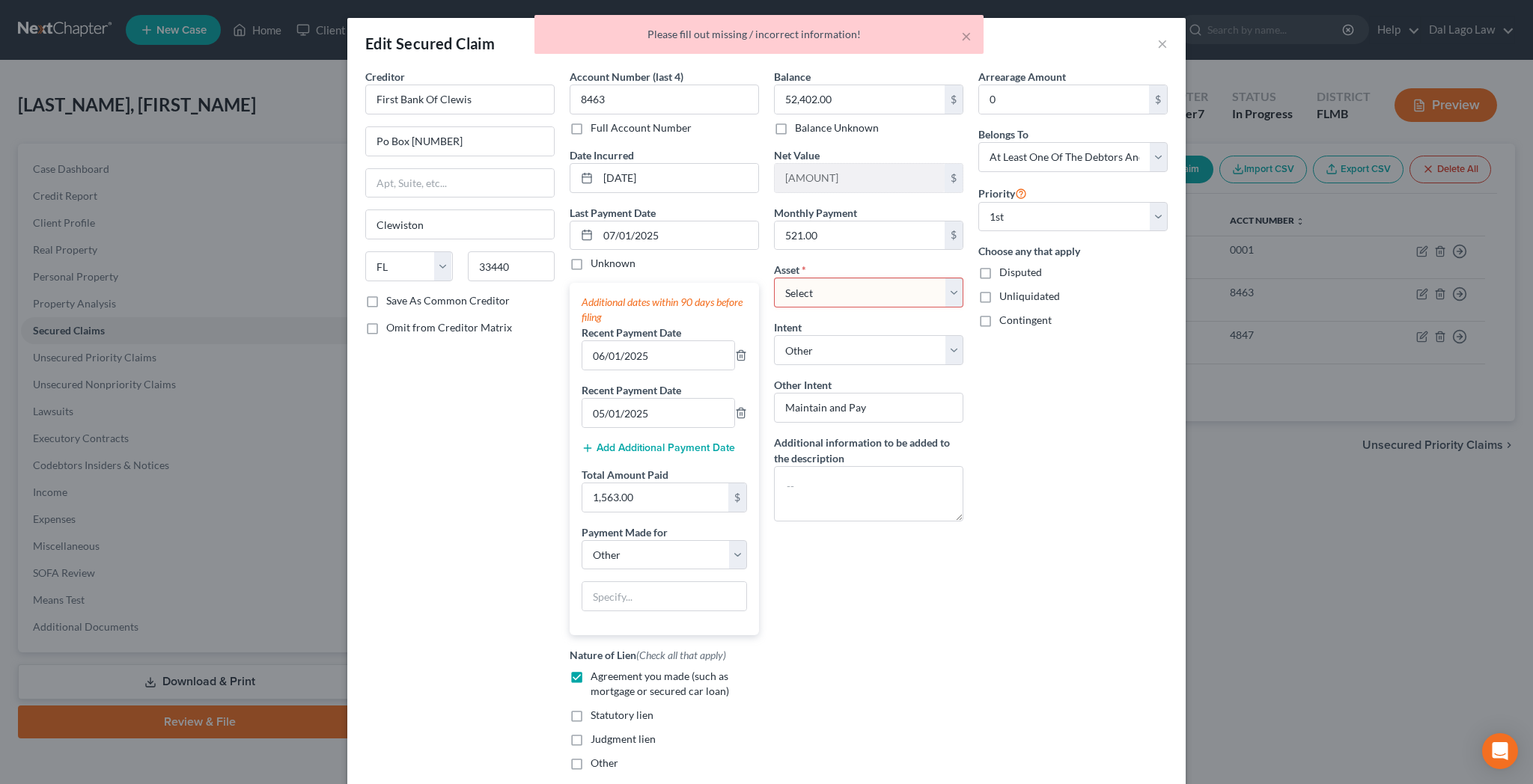 click on "Select Other Multiple Assets 2022 SVT Boat - [AMOUNT] Truist Bank # (Savings Account) - [AMOUNT] 2021 Dodge Ram - [AMOUNT] 2023 DRM RV - [AMOUNT] Household Goods - Couch, chair, coffee table, dinning room table, bed, night stand, dresser, (kitchen) plates, silverware, cups, air fryer - [AMOUNT] Truist Bank #8364 (Checking Account) - [AMOUNT] Alliant Credit Union #1839-01 (Savings Account) - [AMOUNT] [NUMBER] [STREET] - [AMOUNT] Electronics - Laptop, cell phone, TV - [AMOUNT] Jewelry - Wedding ring, costume jewelry  - [AMOUNT] Clothing - Shirts, jeans, dresses, shorts, bathing suites - [AMOUNT] Pet(s) - 2 dogs - [AMOUNT] Firearms - Rifle, hand gun - [AMOUNT] First Bank of Clewiston #4806 (Checking Account) - [AMOUNT] First Bank of Clewiston # (Savings Account) - [AMOUNT] Regions Bank #       ; joint account with spouse (TBE) (Checking Account) - [AMOUNT]" at bounding box center [868, 293] 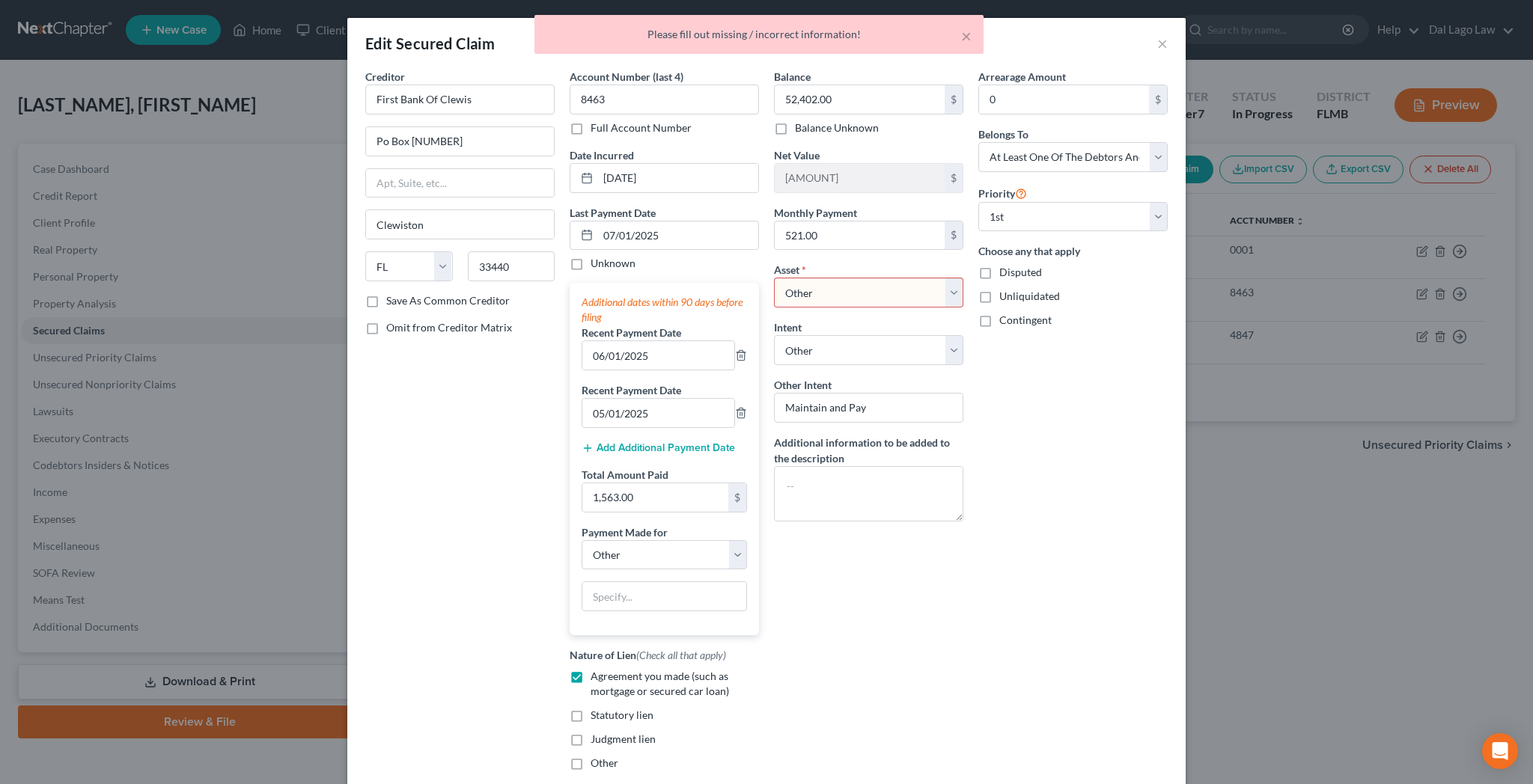 click on "Other" at bounding box center [0, 0] 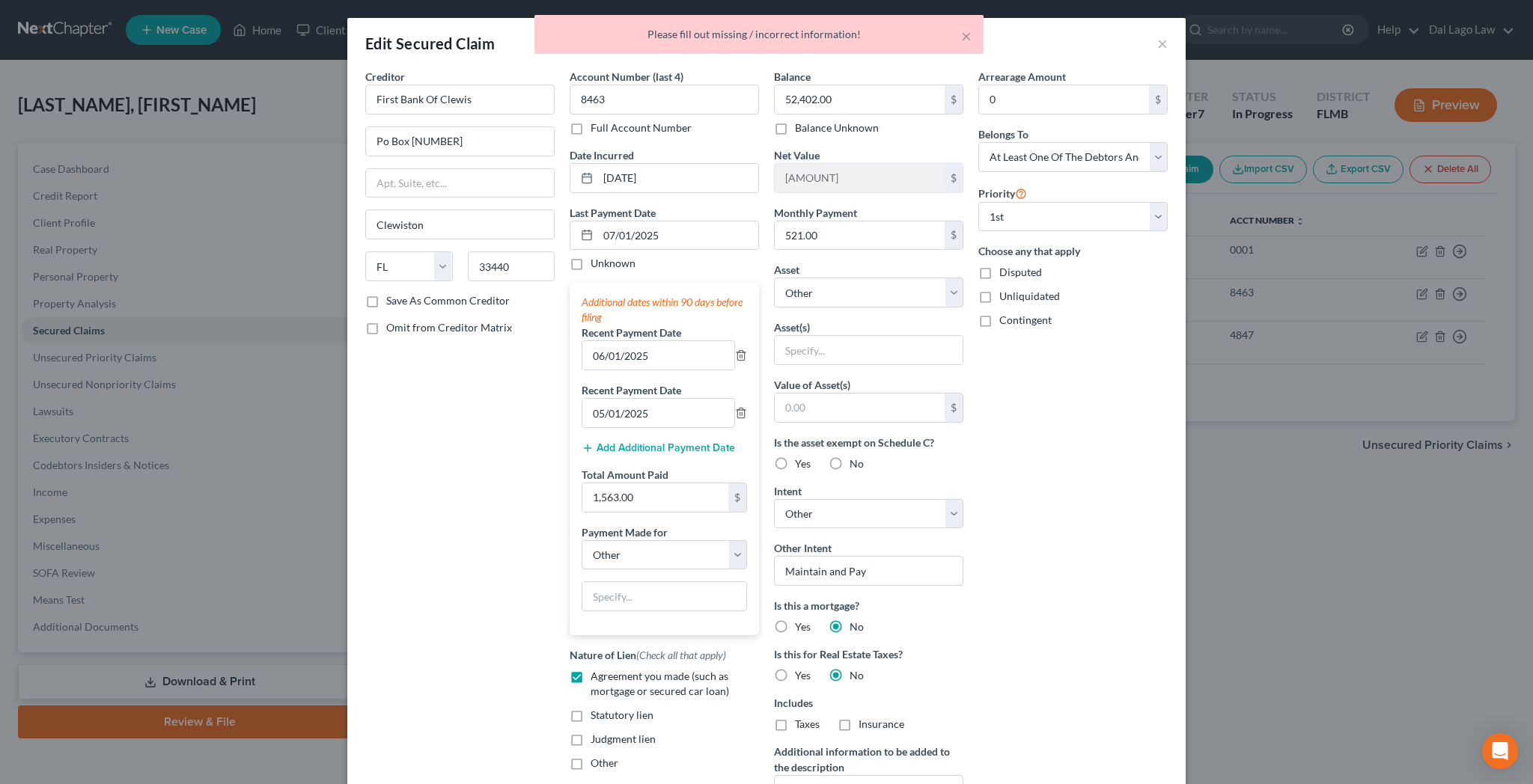 click on "Save & Close" at bounding box center [1117, 933] 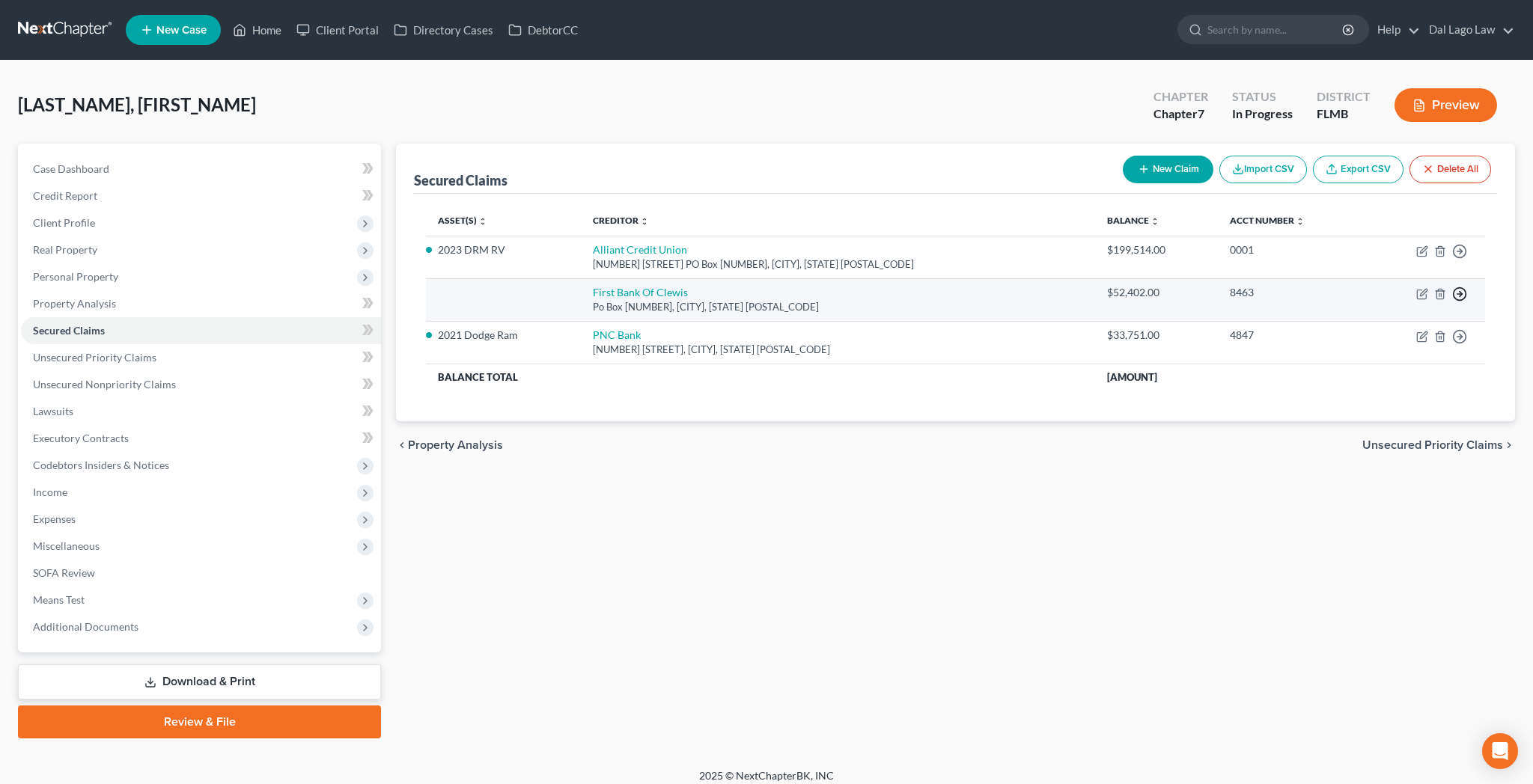 click 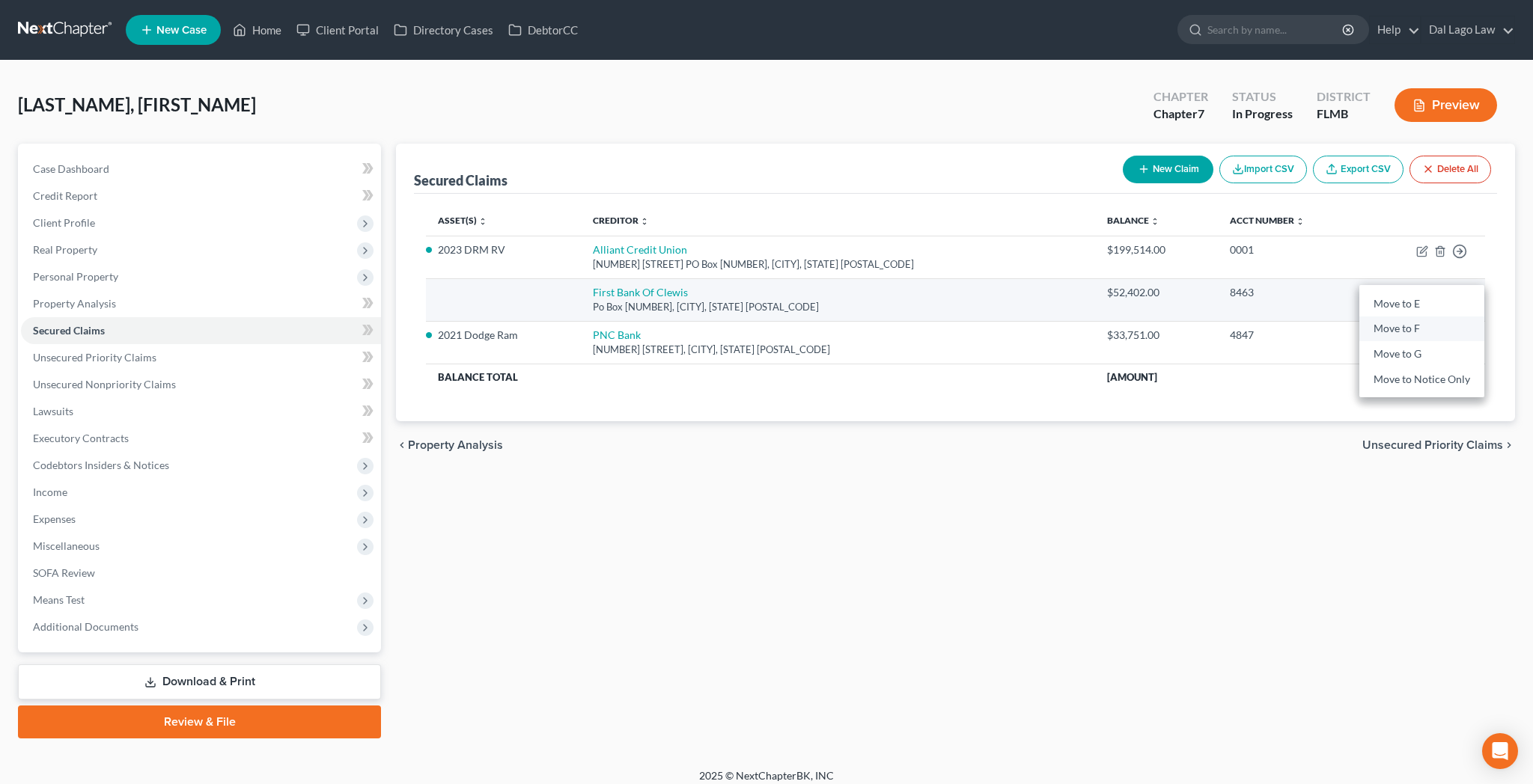 click on "Move to F" at bounding box center [1421, 329] 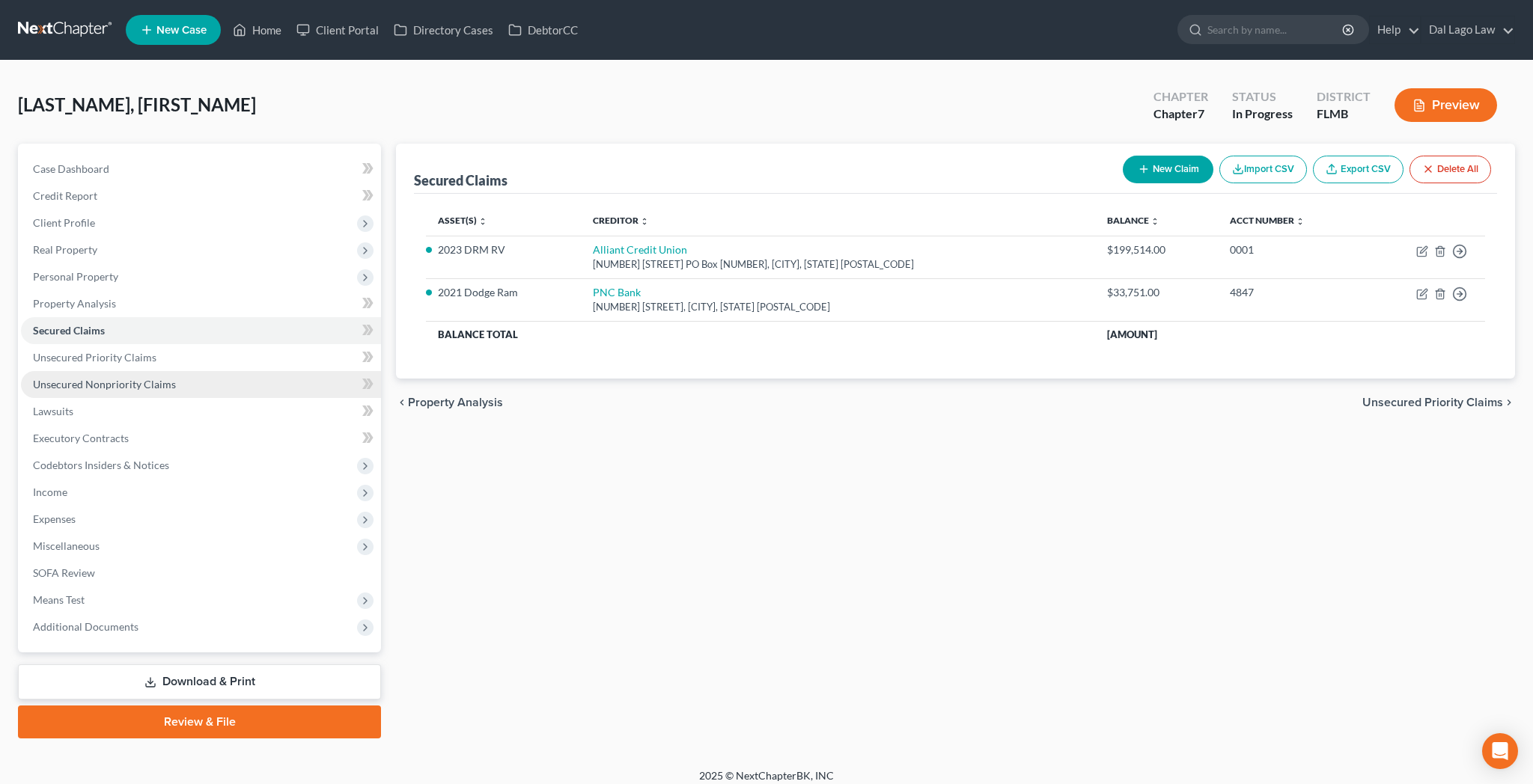 click on "Unsecured Nonpriority Claims" at bounding box center [104, 384] 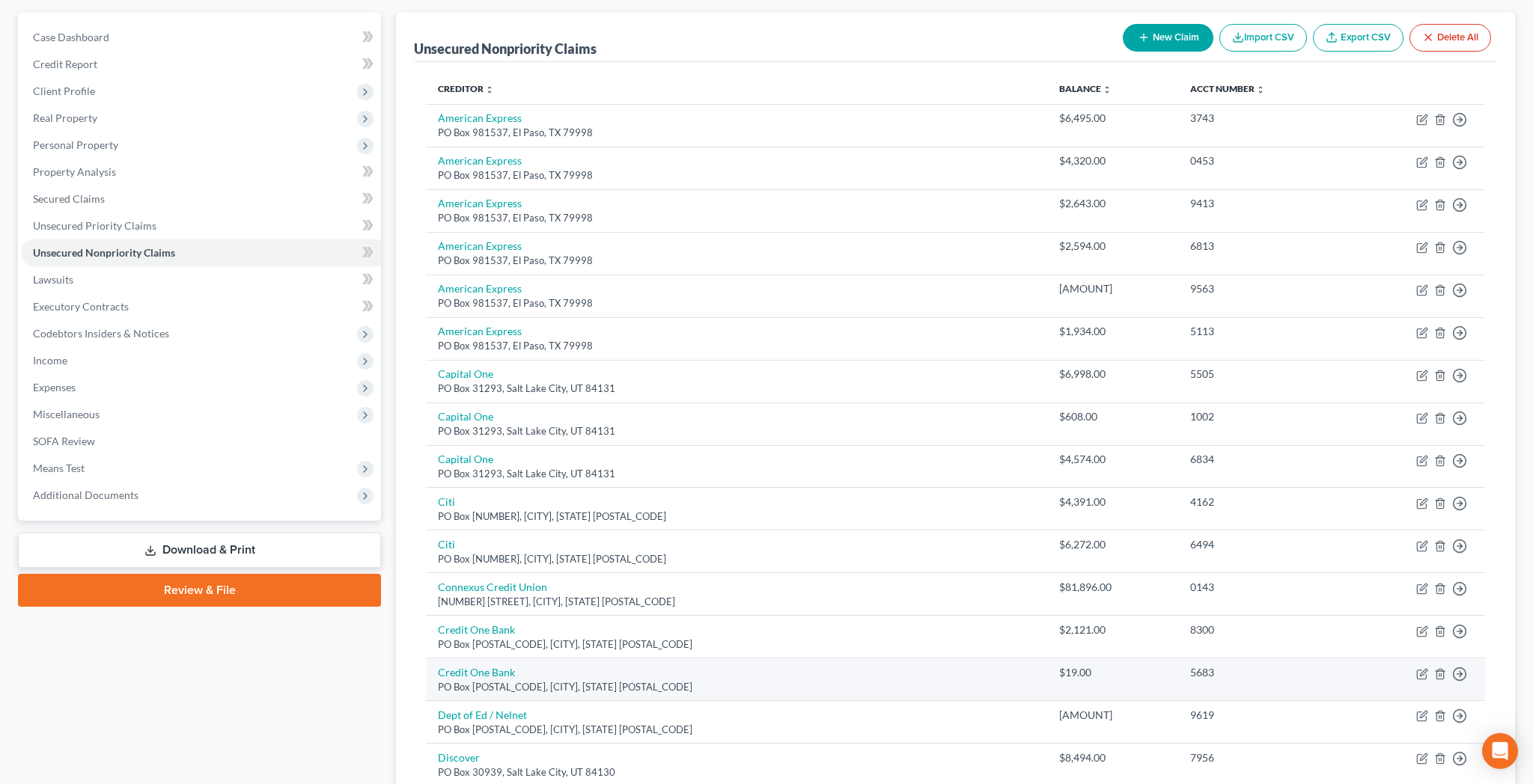 scroll, scrollTop: 133, scrollLeft: 0, axis: vertical 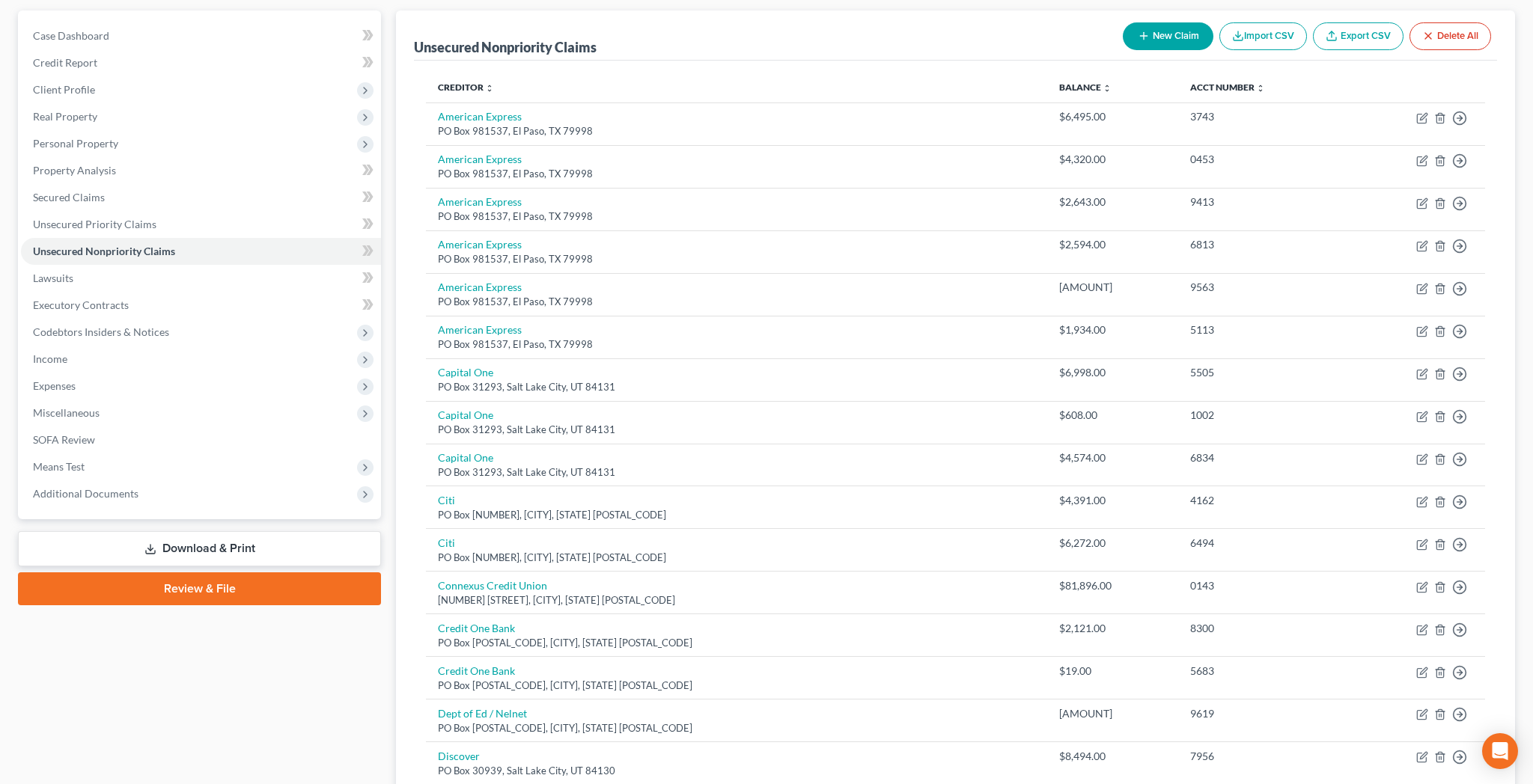 click 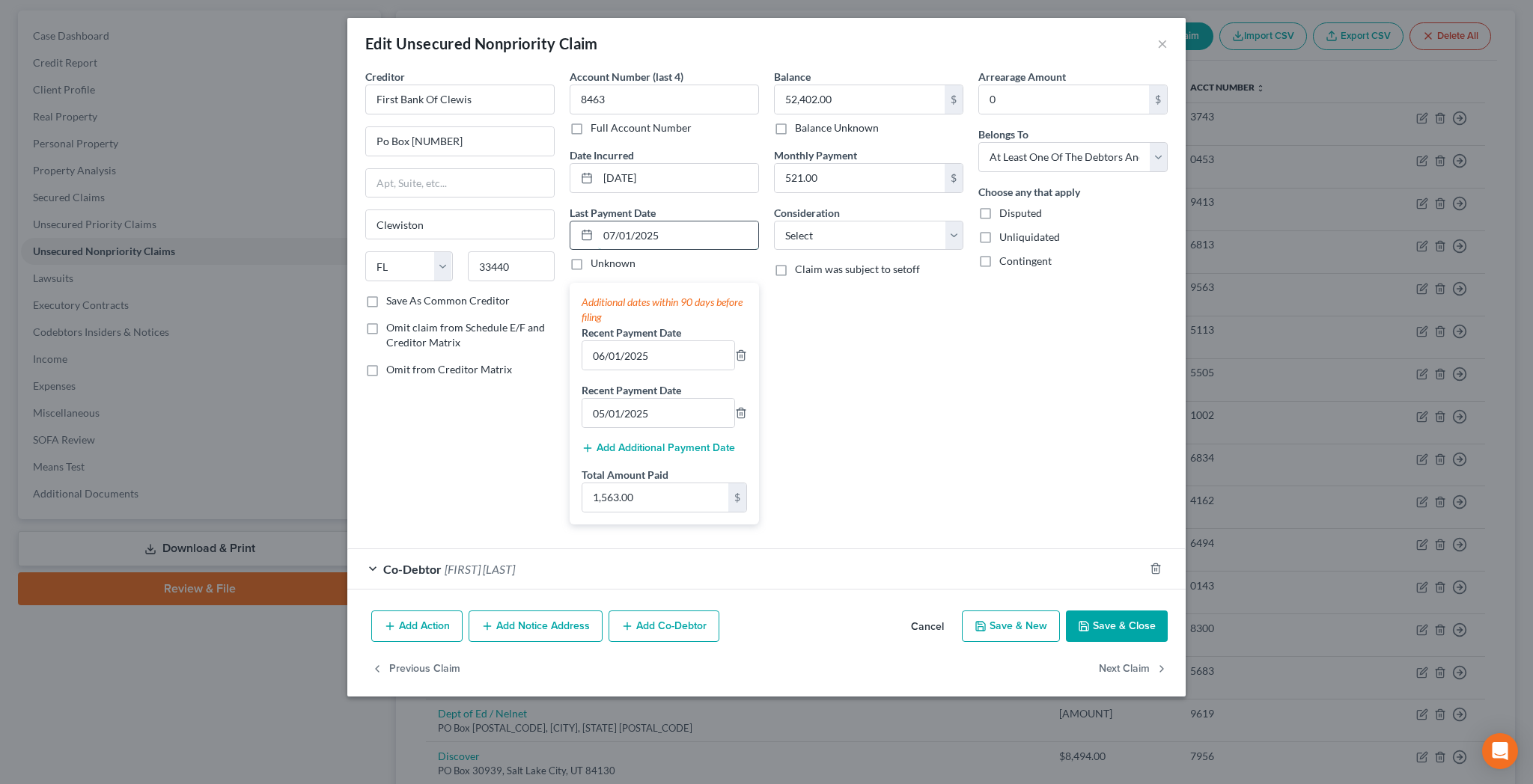 click on "07/01/2025" at bounding box center (678, 236) 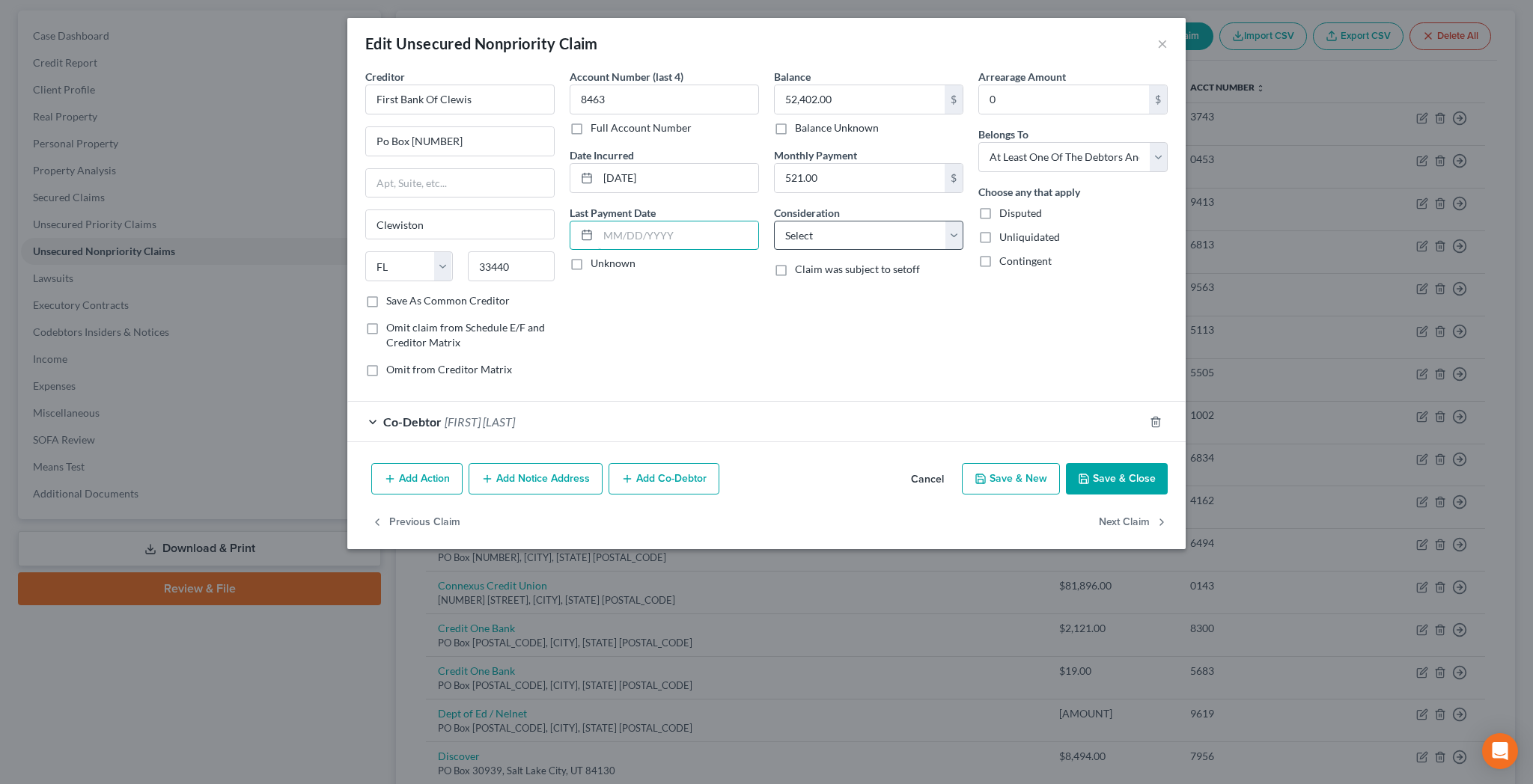 type 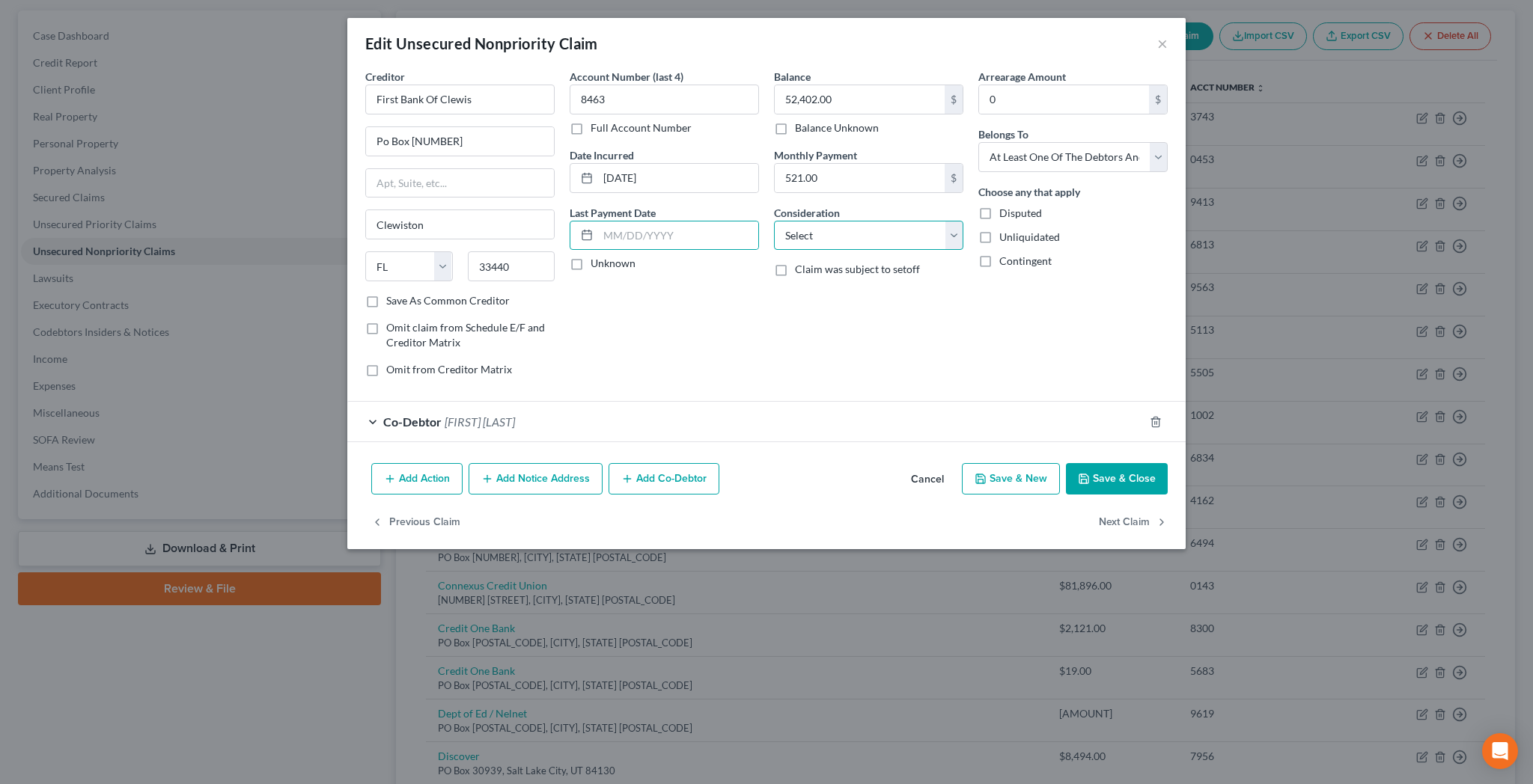 click on "Select Cable / Satellite Services Collection Agency Credit Card Debt Debt Counseling / Attorneys Deficiency Balance Domestic Support Obligations Home / Car Repairs Income Taxes Judgment Liens Medical Services Monies Loaned / Advanced Mortgage Obligation From Divorce Or Separation Obligation To Pensions Other Overdrawn Bank Account Promised To Help Pay Creditors Student Loans Suppliers And Vendors Telephone / Internet Services Utility Services" at bounding box center [868, 236] 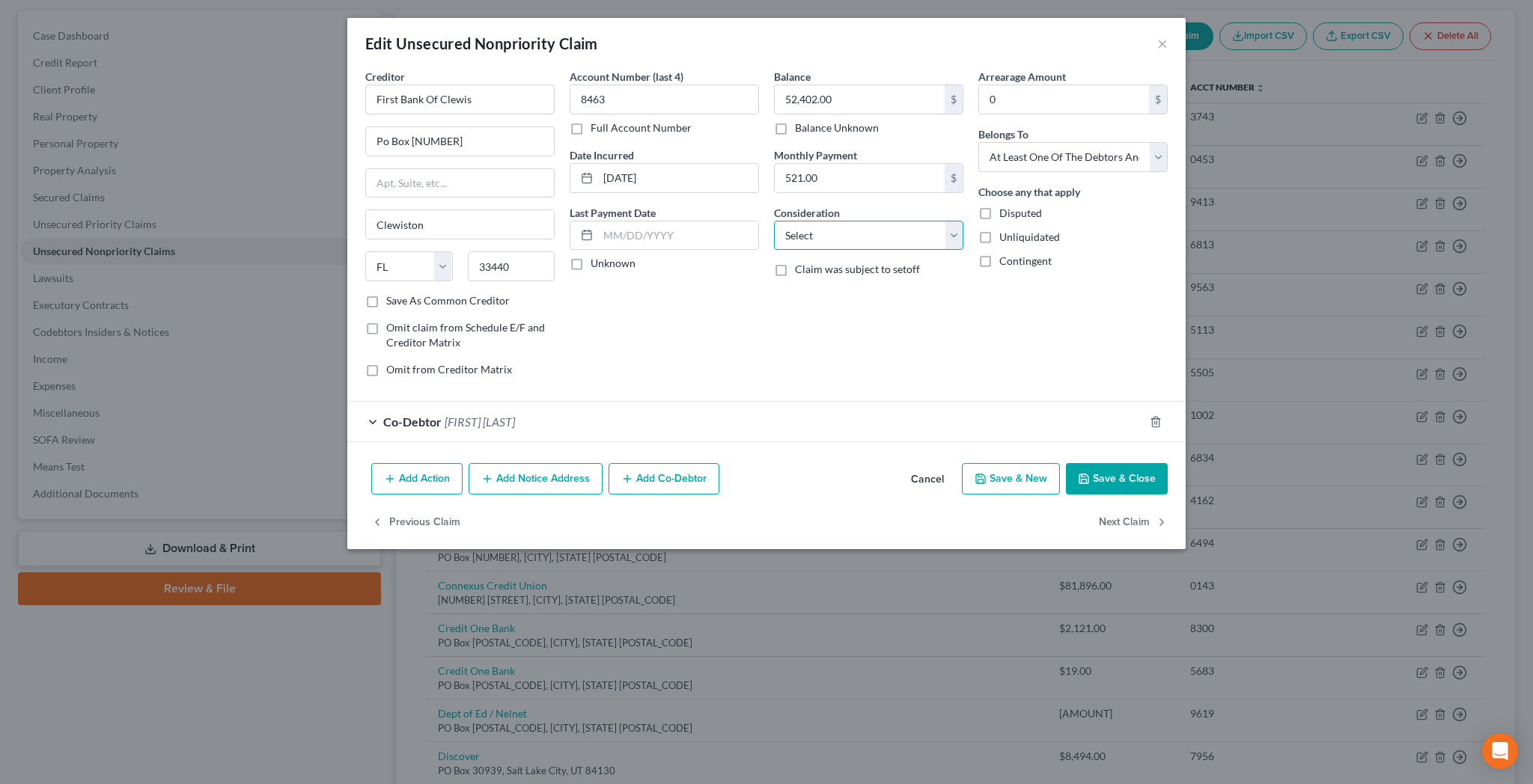 select on "10" 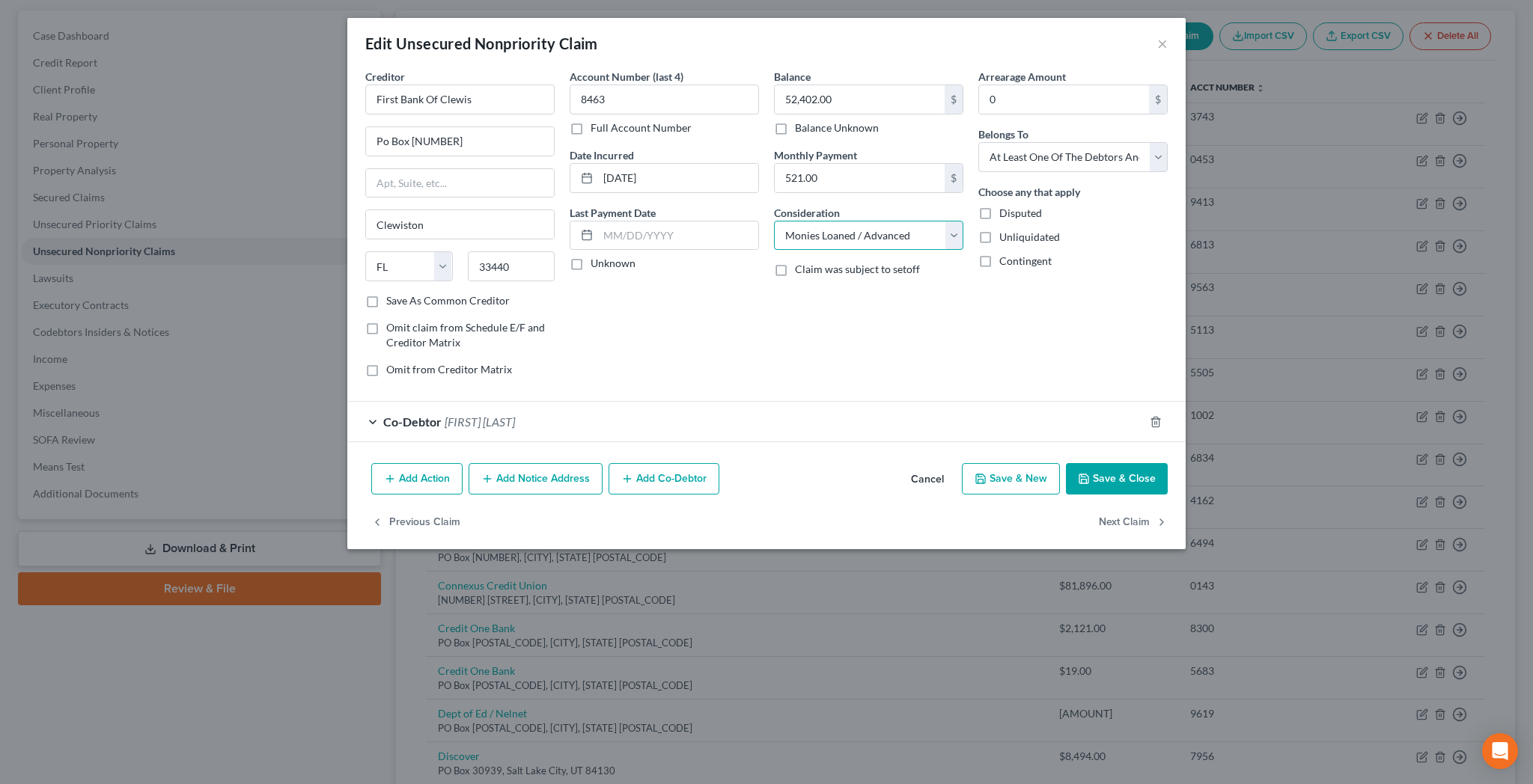 click on "Monies Loaned / Advanced" at bounding box center (0, 0) 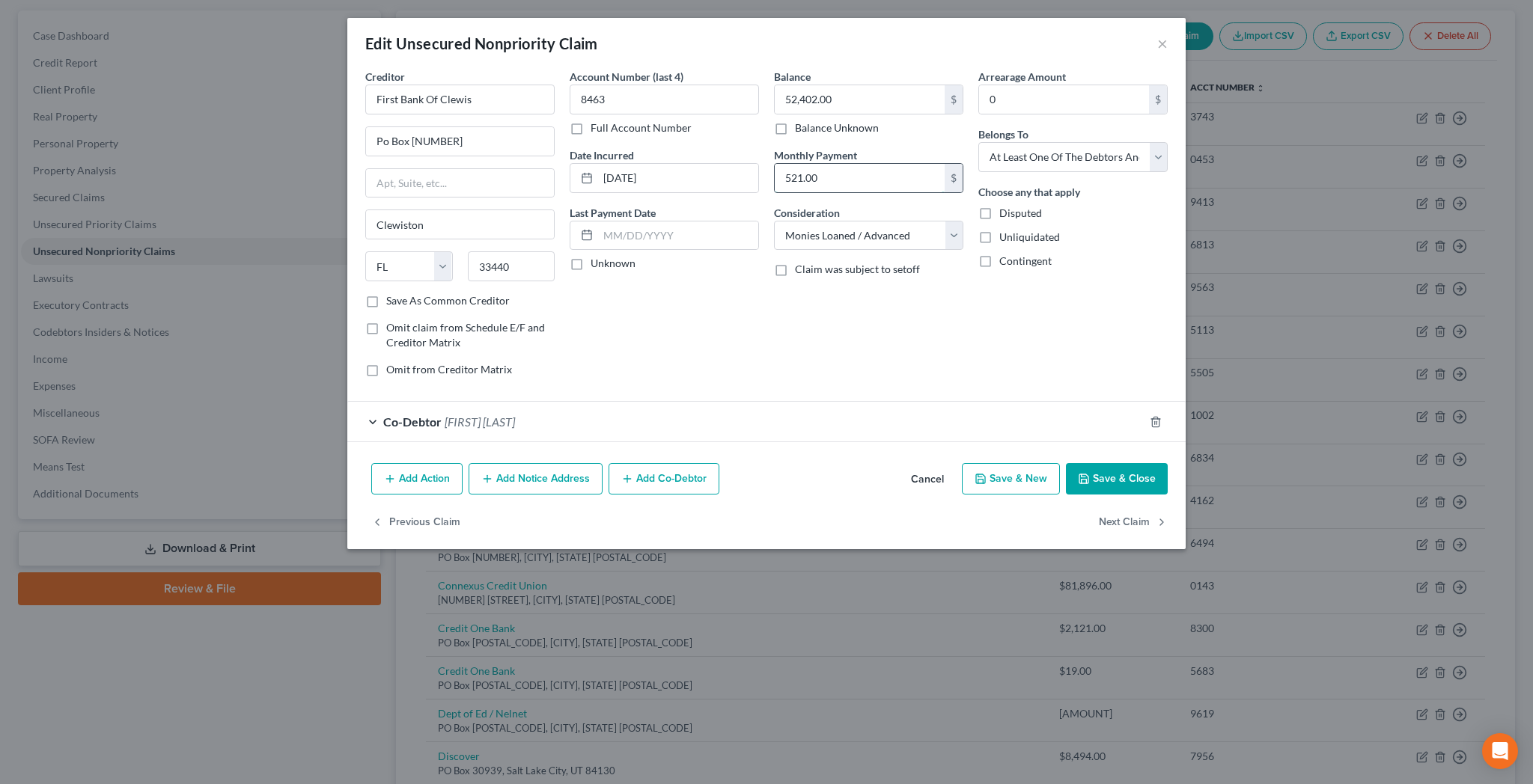 click on "521.00" at bounding box center (859, 178) 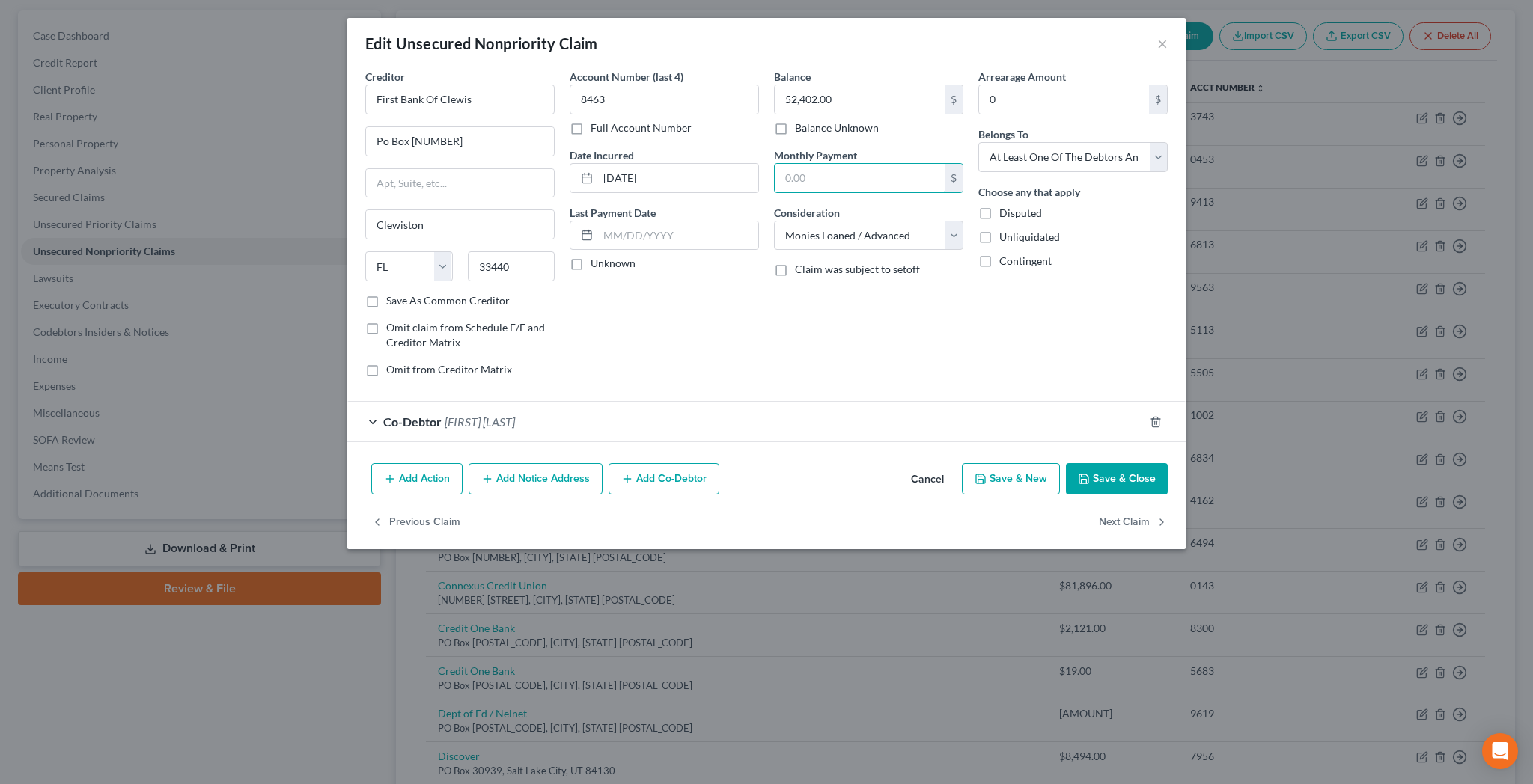 type 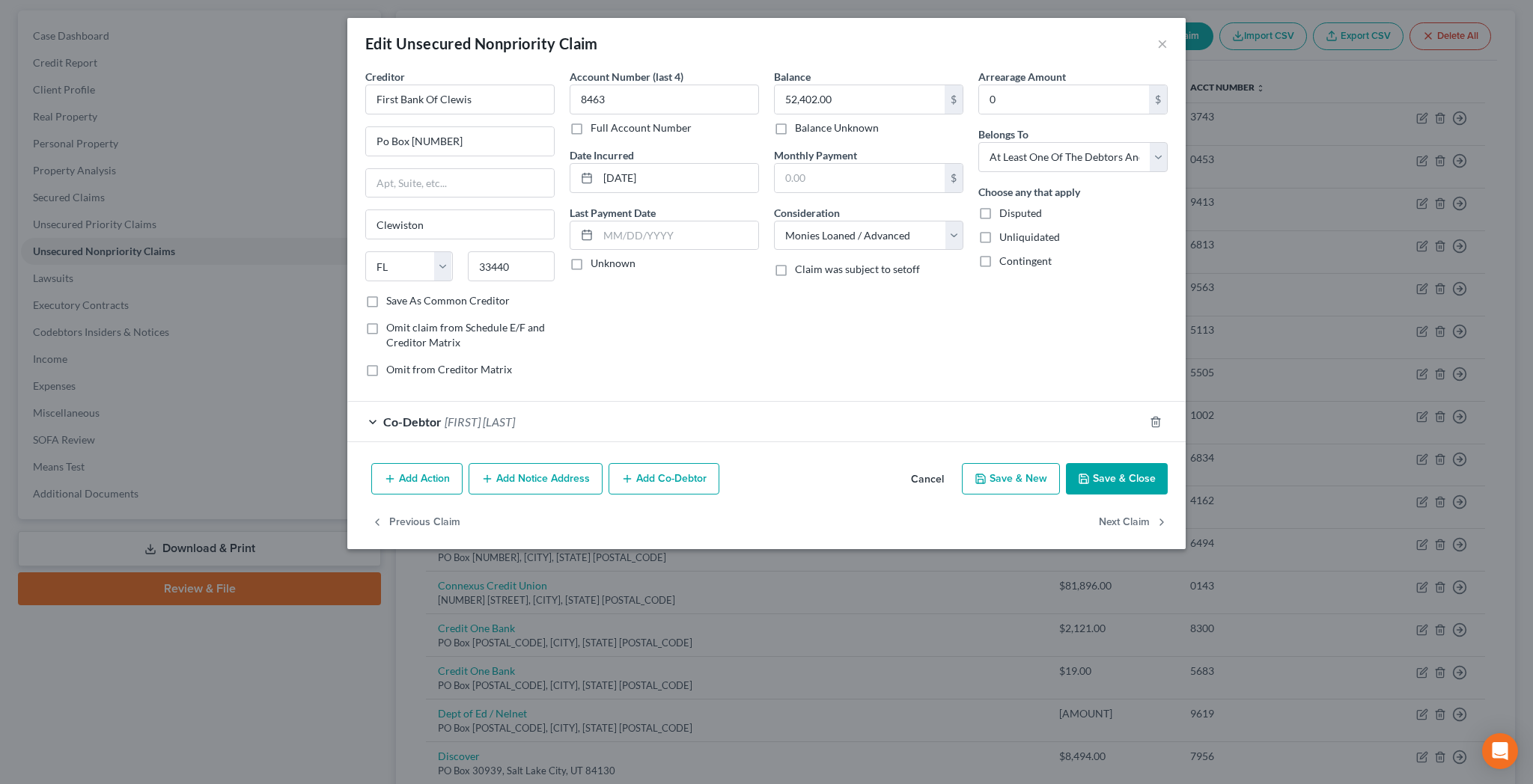click on "Save & Close" at bounding box center [1117, 479] 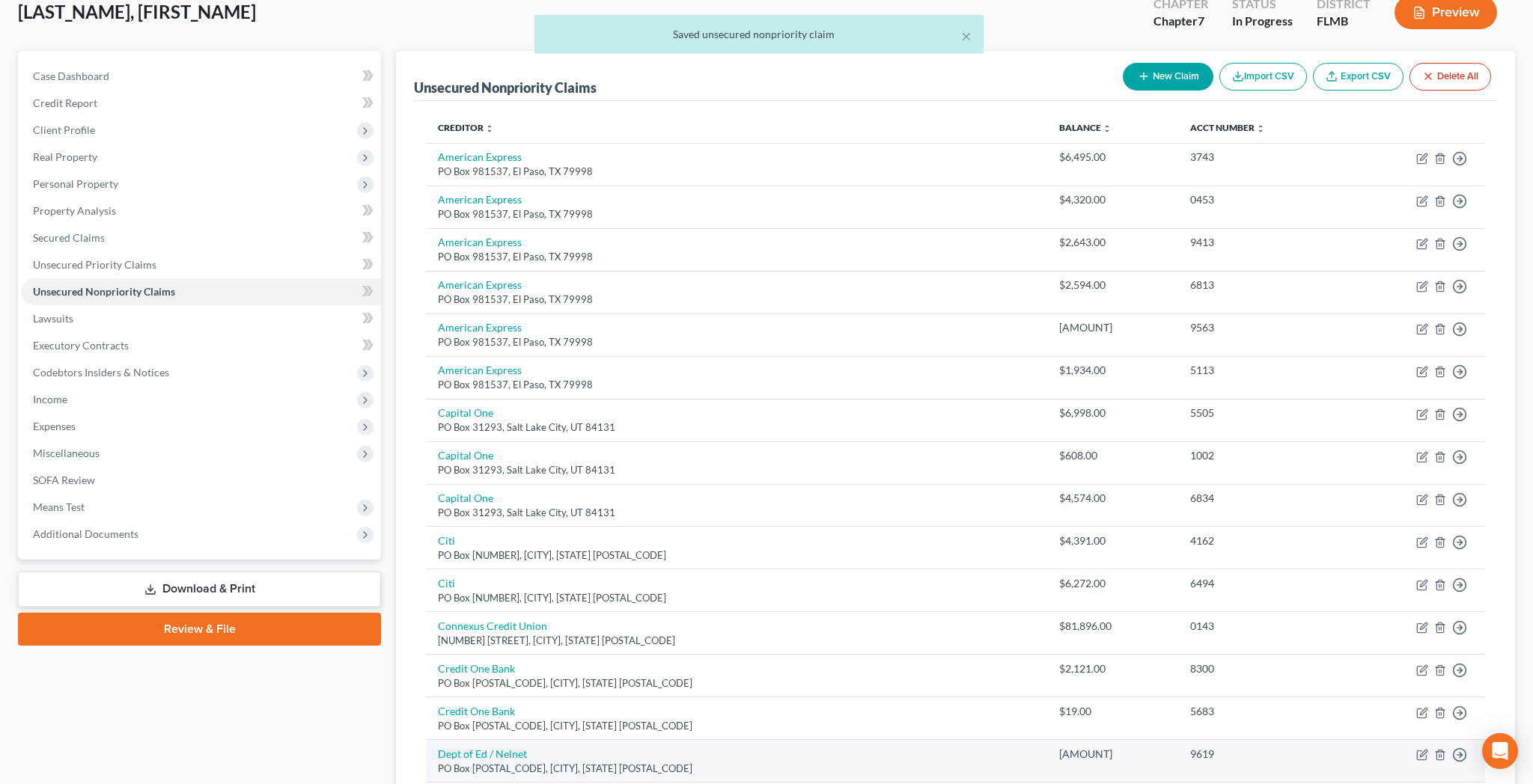scroll, scrollTop: 76, scrollLeft: 0, axis: vertical 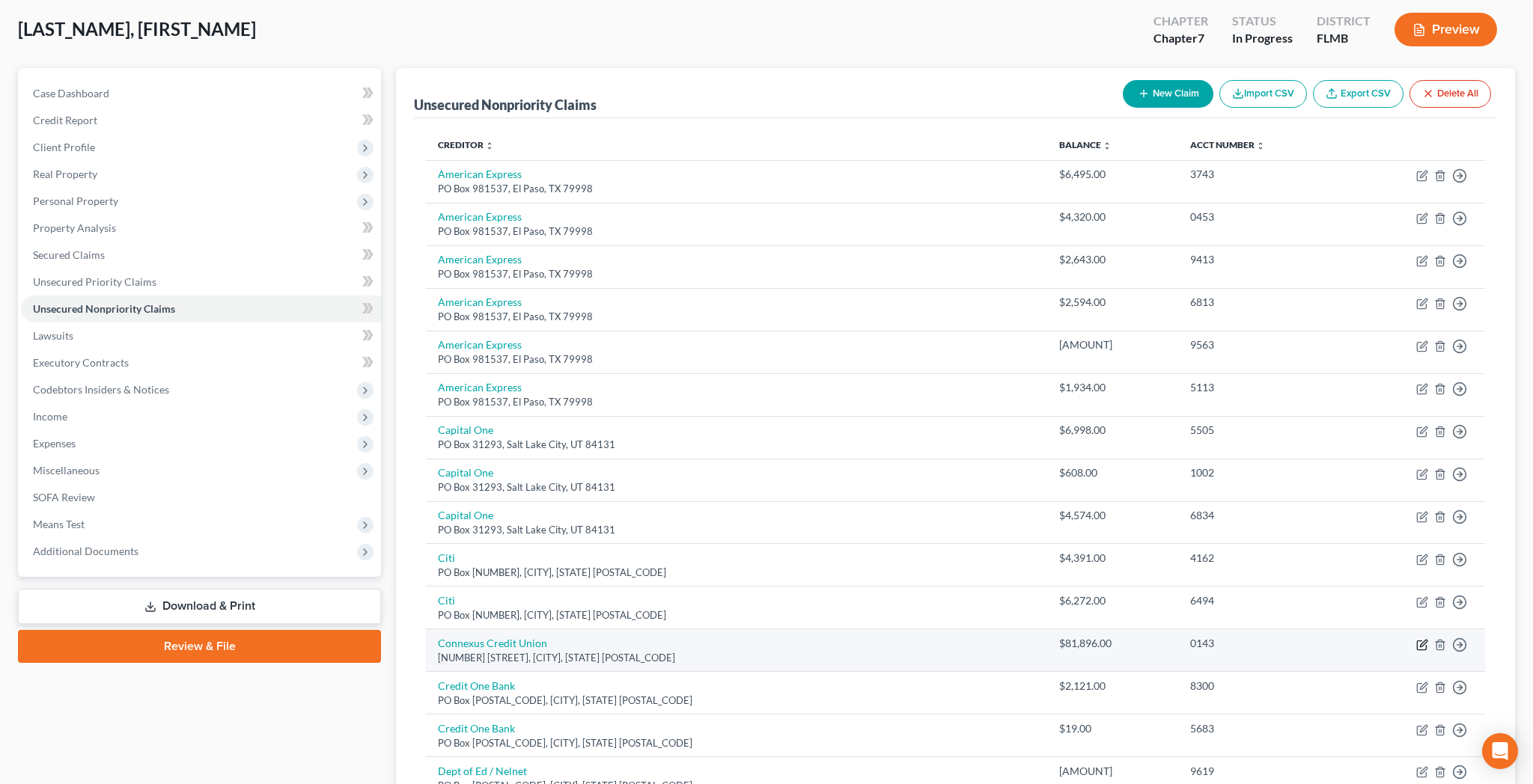 click 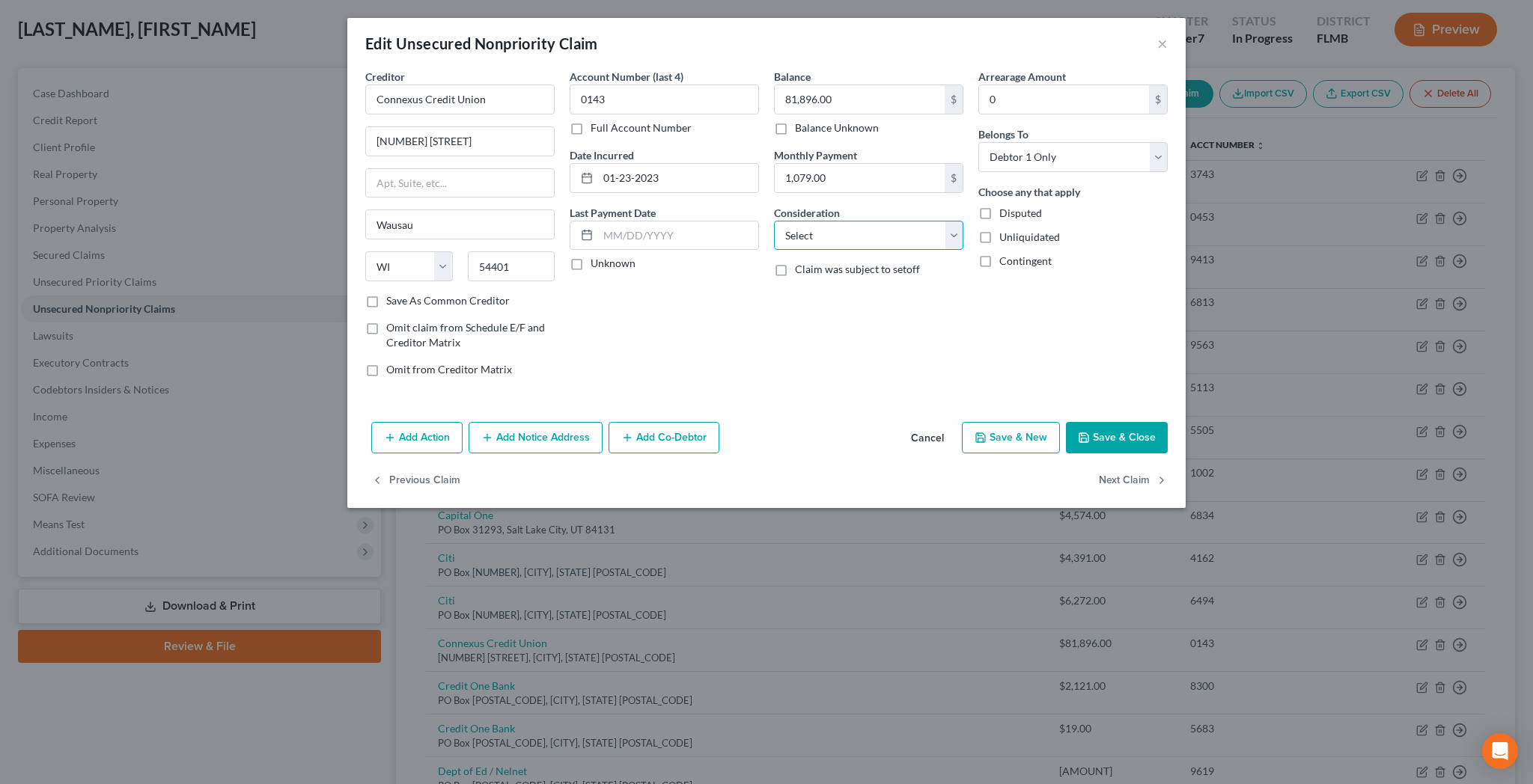 click on "Select Cable / Satellite Services Collection Agency Credit Card Debt Debt Counseling / Attorneys Deficiency Balance Domestic Support Obligations Home / Car Repairs Income Taxes Judgment Liens Medical Services Monies Loaned / Advanced Mortgage Obligation From Divorce Or Separation Obligation To Pensions Other Overdrawn Bank Account Promised To Help Pay Creditors Student Loans Suppliers And Vendors Telephone / Internet Services Utility Services" at bounding box center [868, 236] 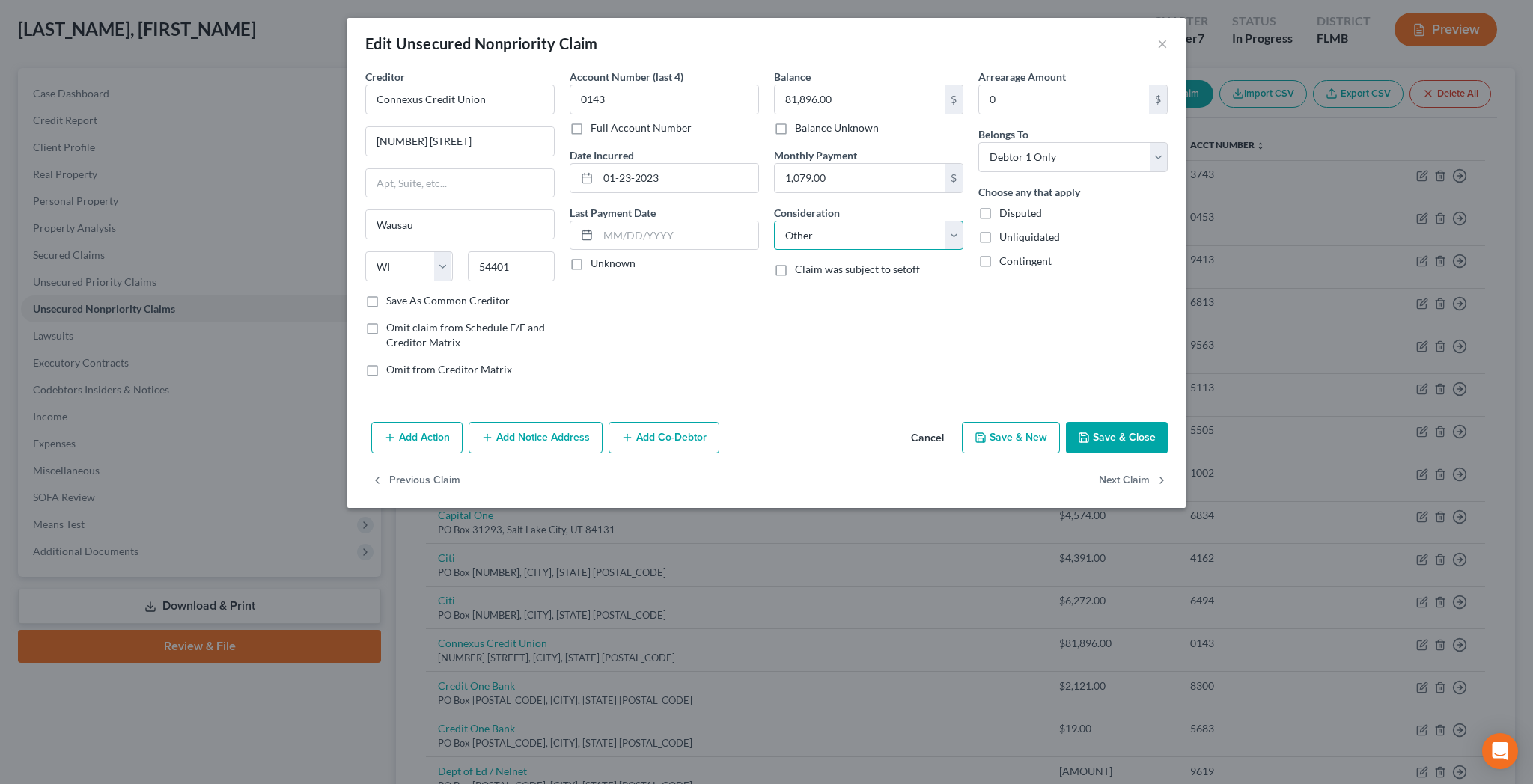 click on "Other" at bounding box center [0, 0] 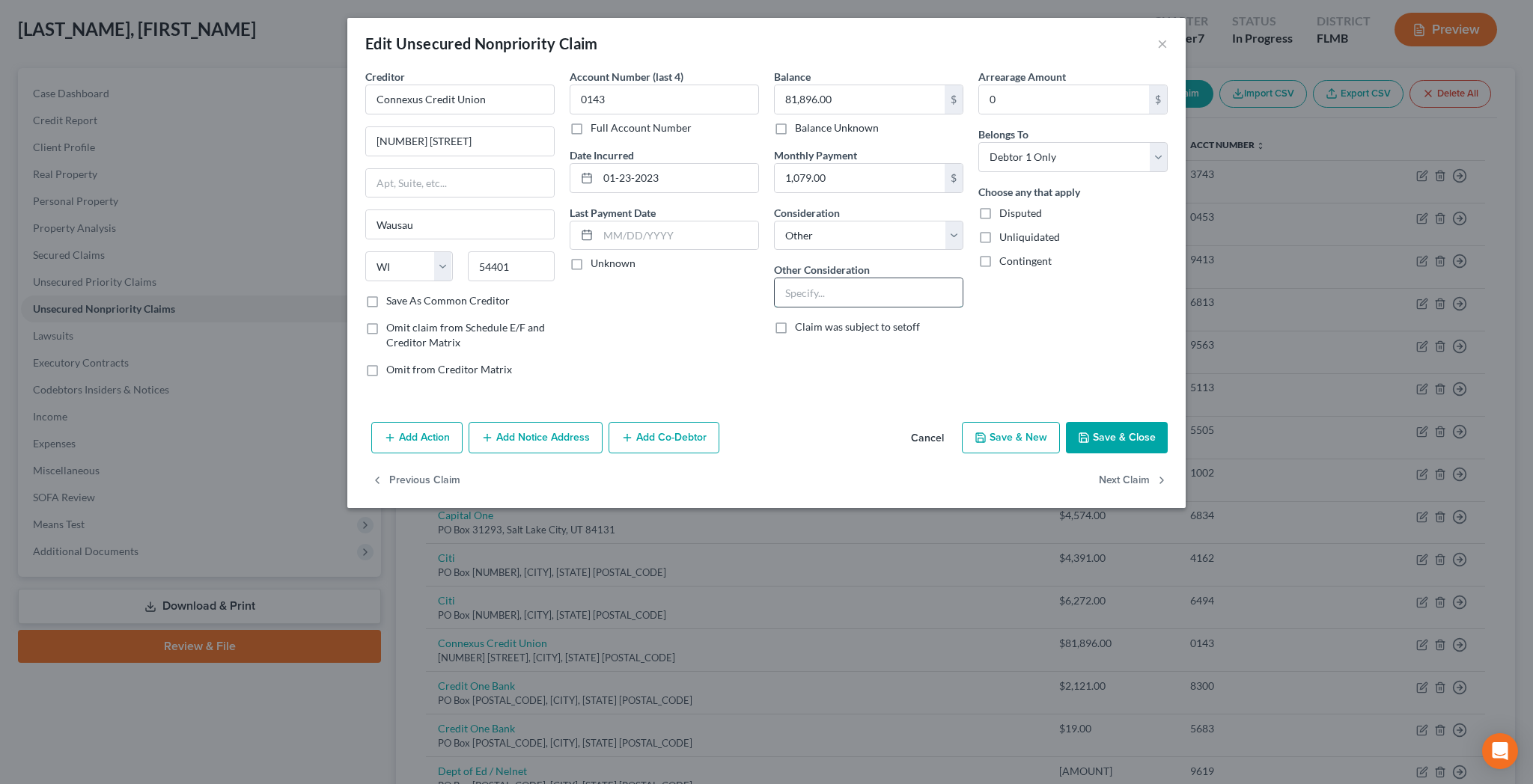 click at bounding box center (868, 293) 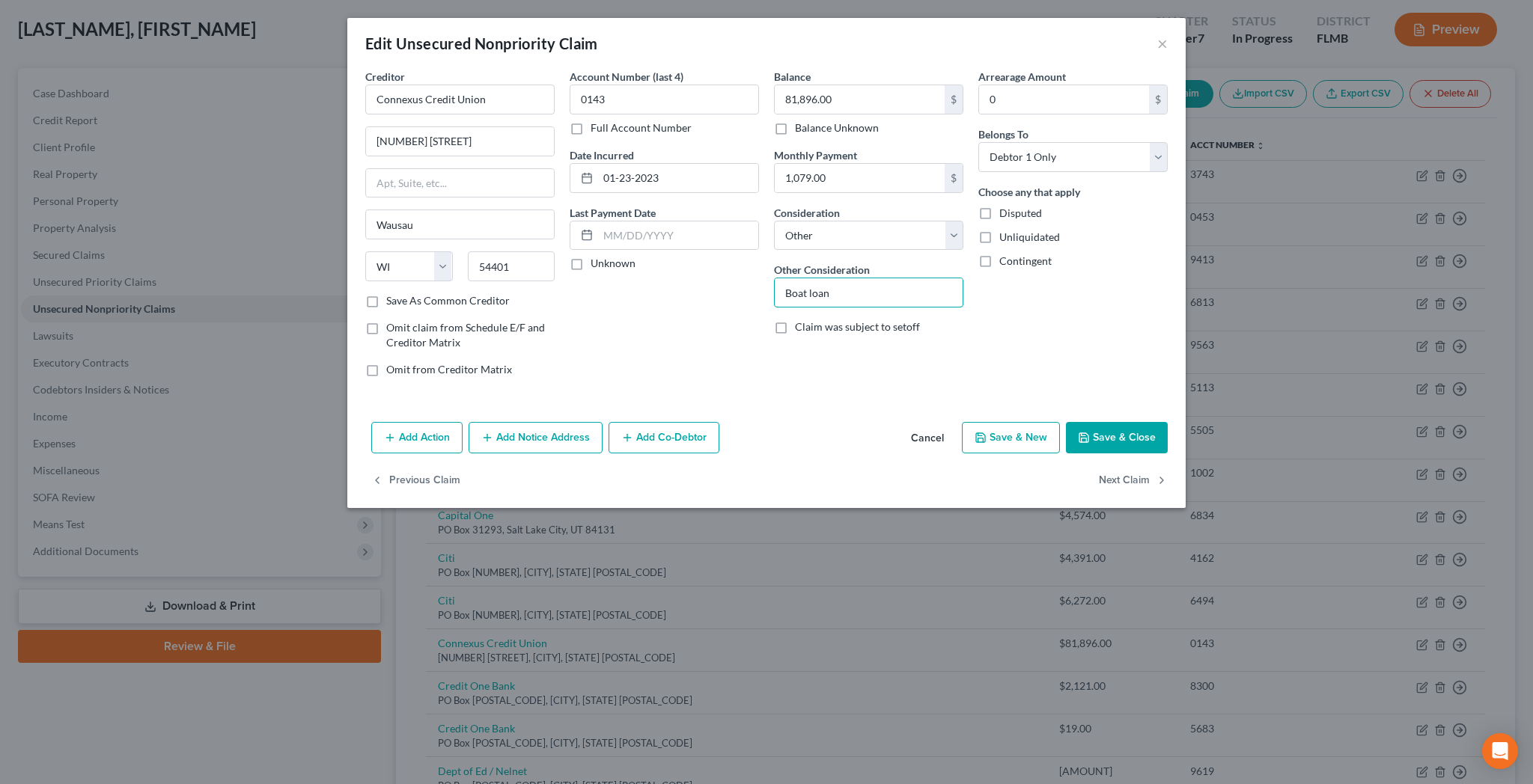 type on "Boat loan" 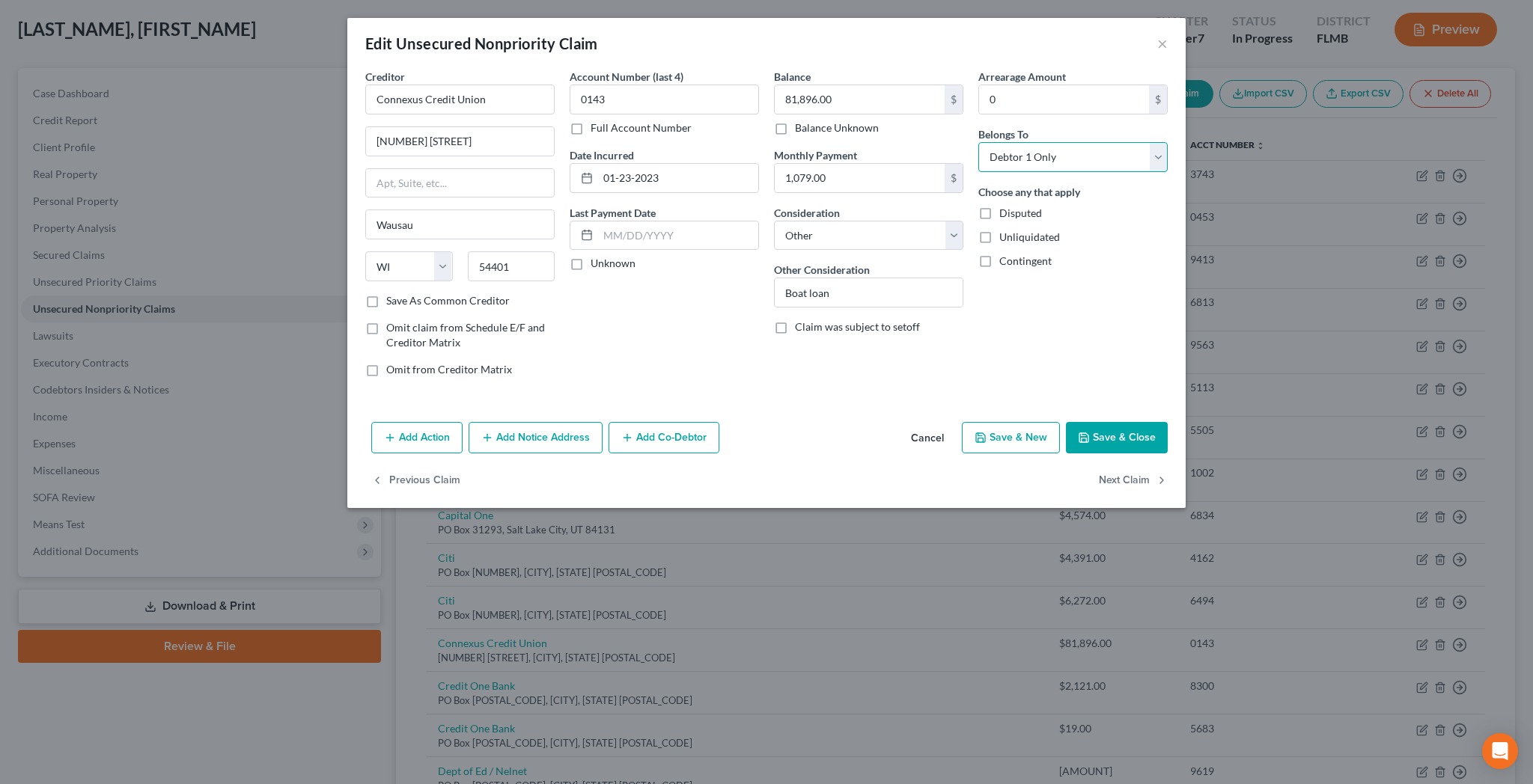 click on "Select Debtor 1 Only Debtor 2 Only Debtor 1 And Debtor 2 Only At Least One Of The Debtors And Another Community Property" at bounding box center [1073, 157] 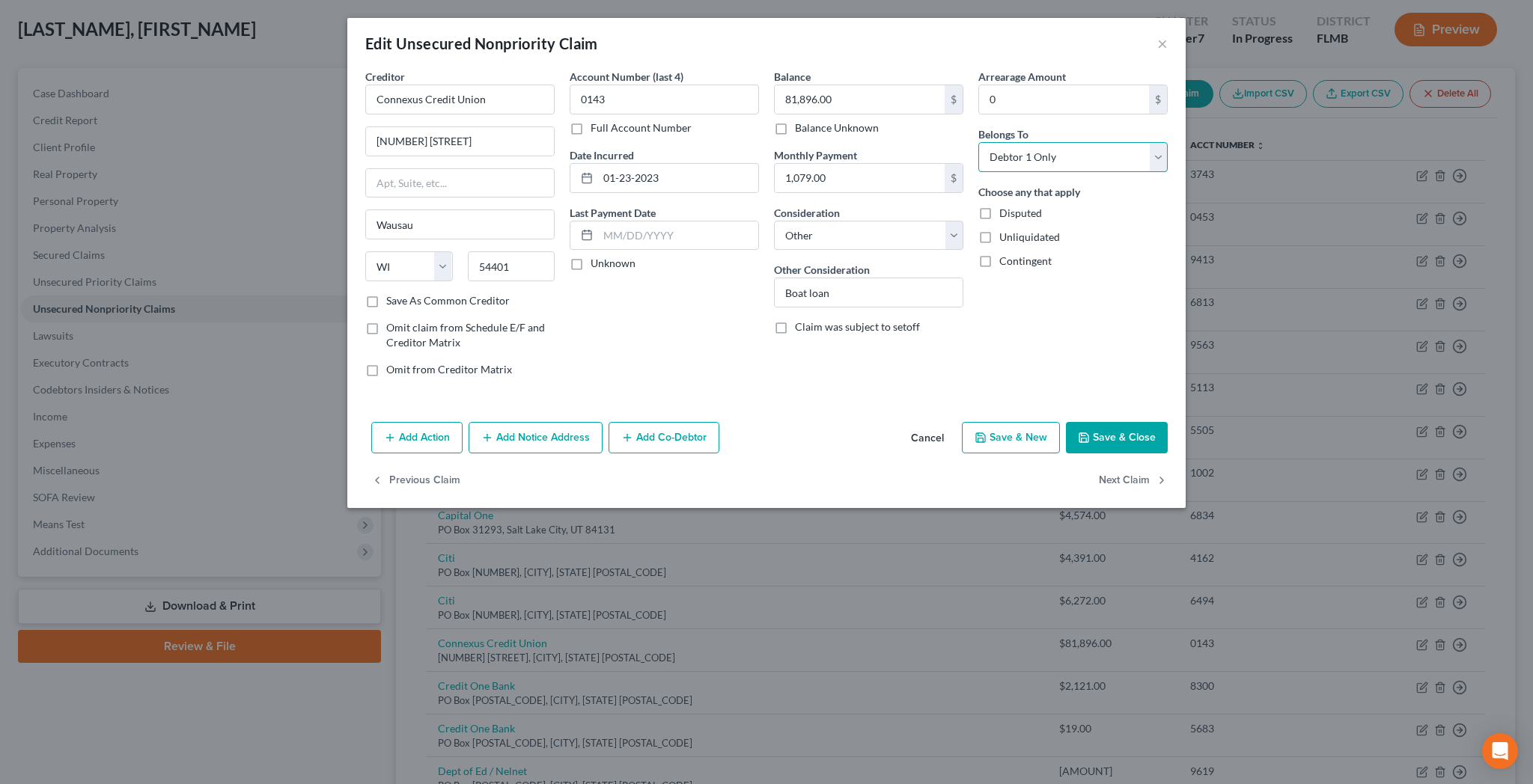 select on "3" 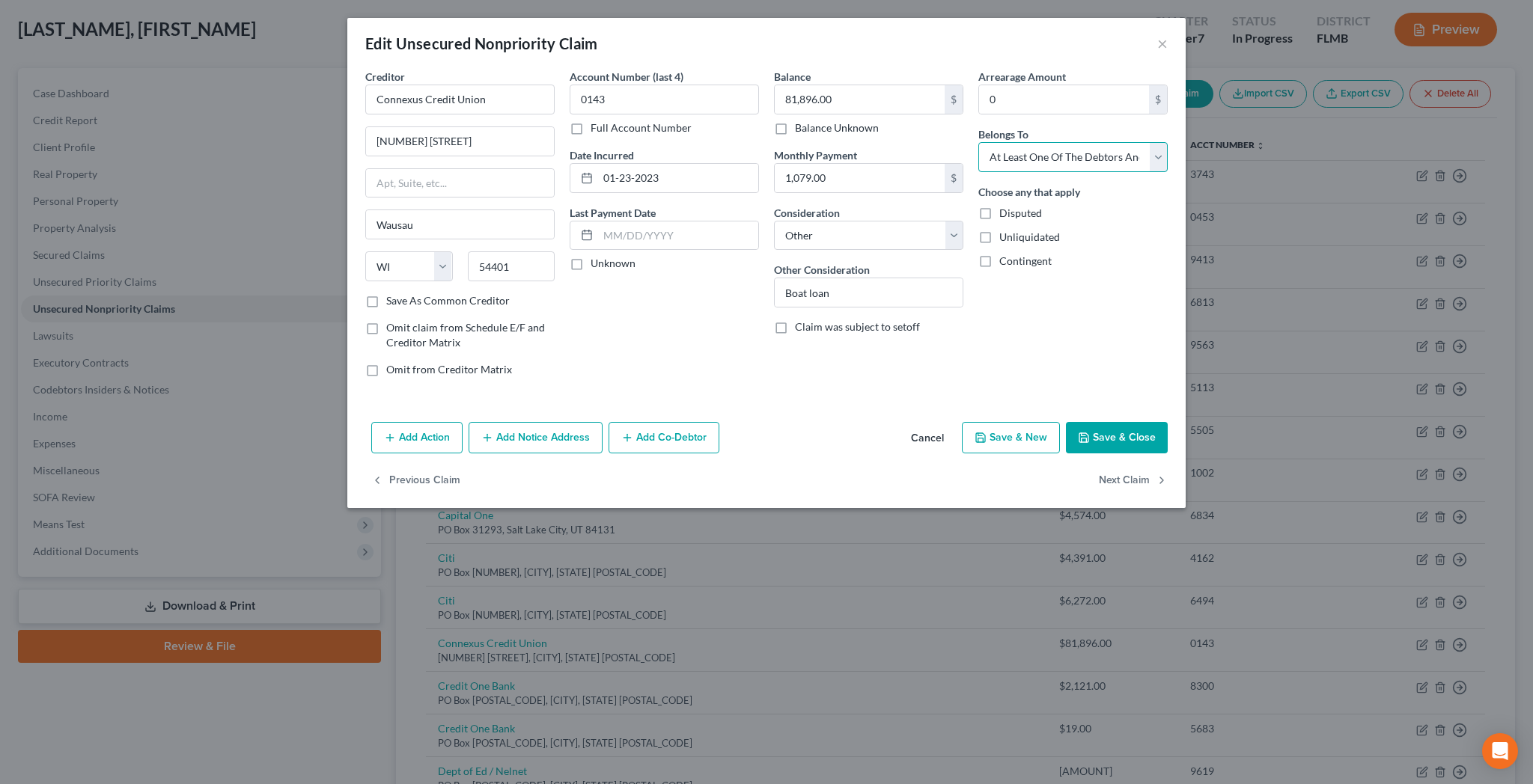 click on "At Least One Of The Debtors And Another" at bounding box center [0, 0] 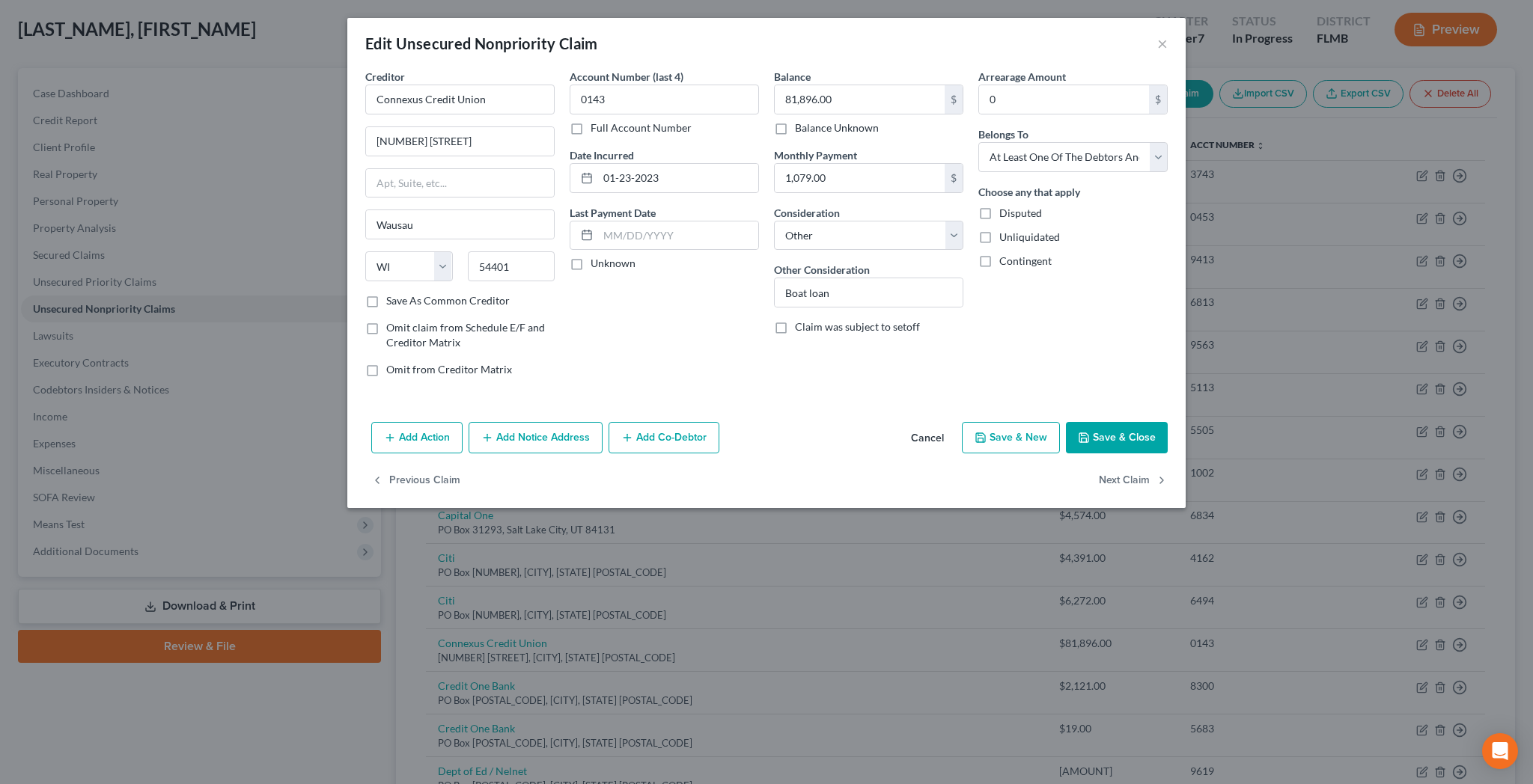 click on "Add Co-Debtor" at bounding box center [664, 438] 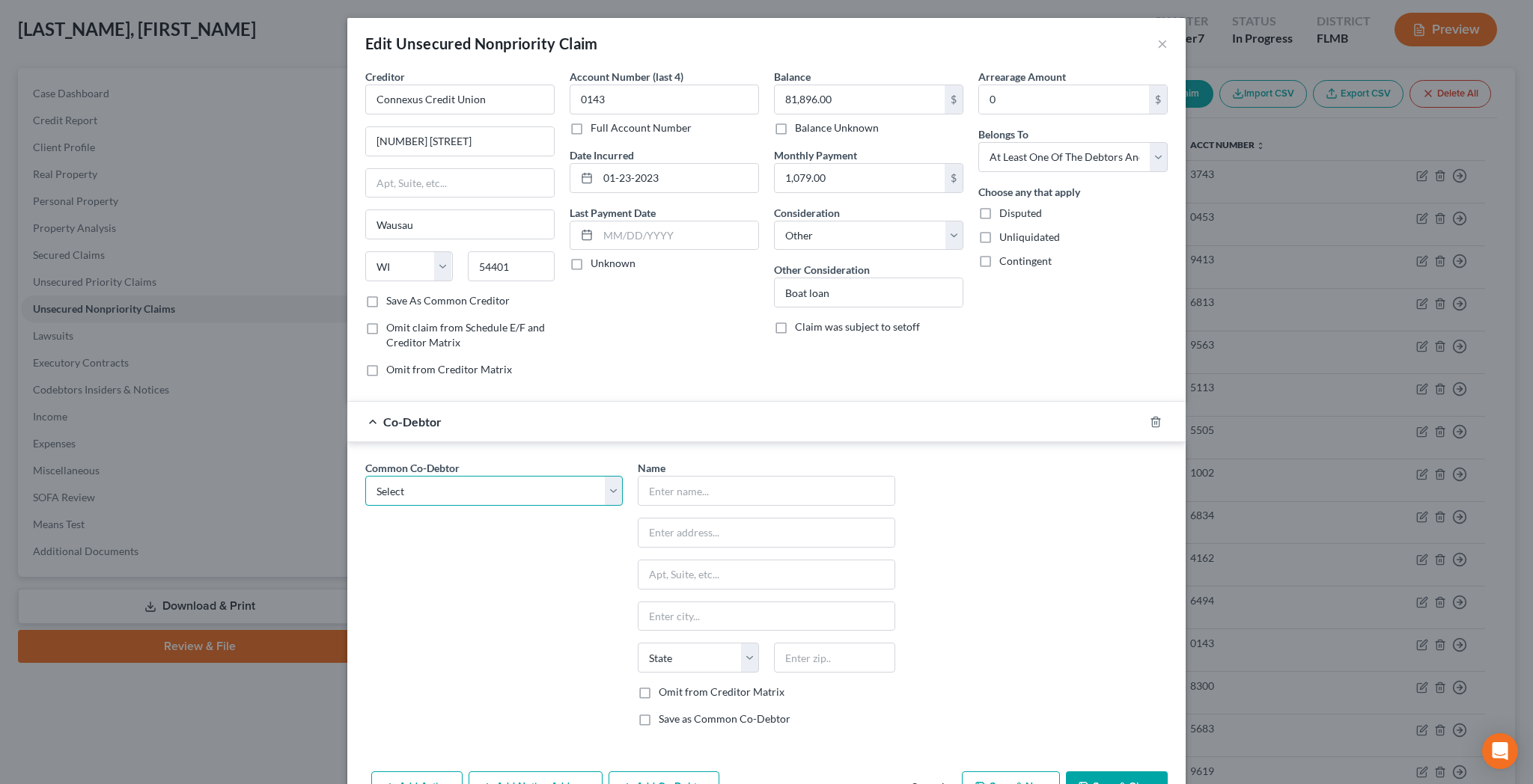 click on "Select [FIRST] [LAST] Pinnacle Cabinets By Design, Inc. [FIRST] [LAST]" at bounding box center [494, 491] 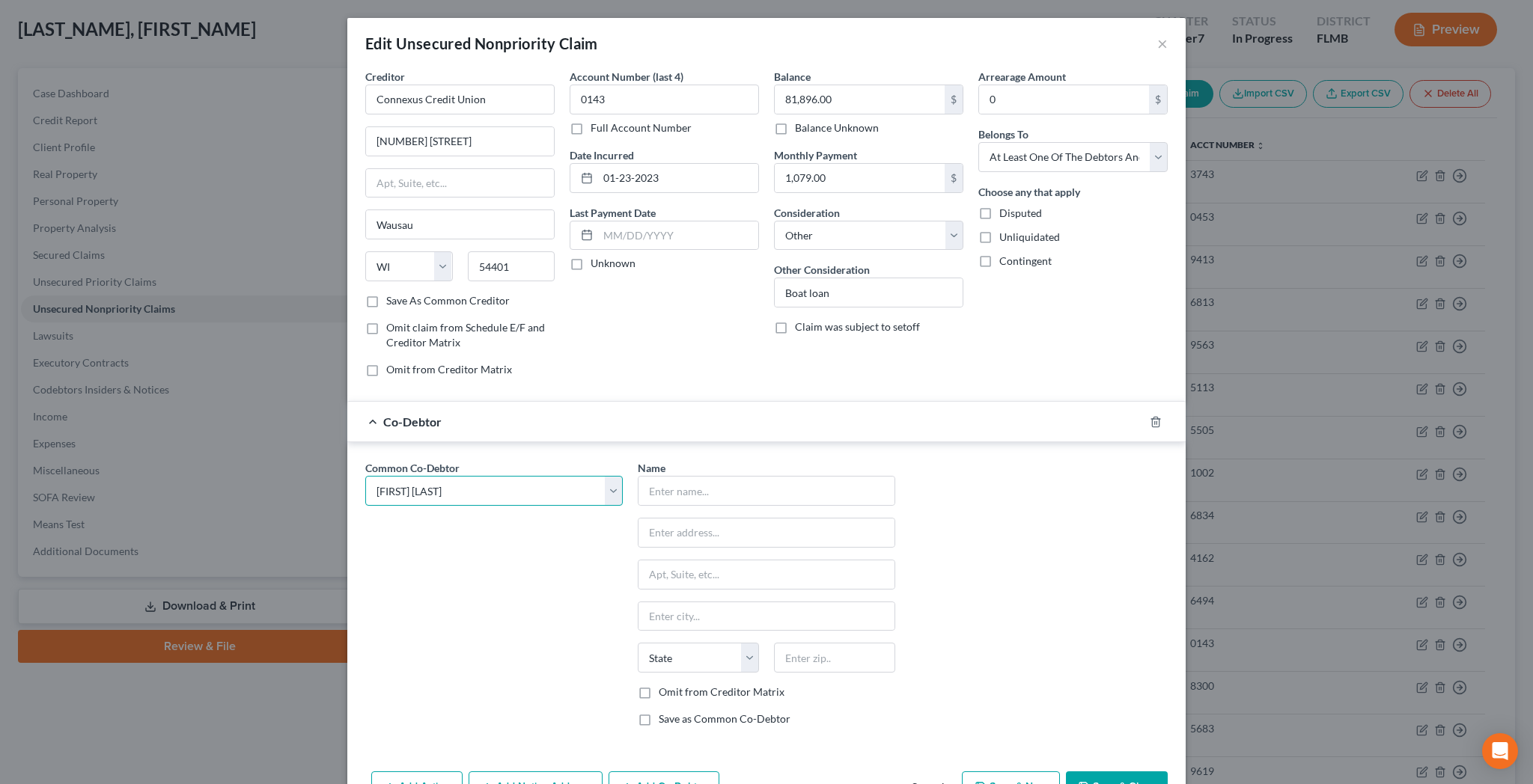 click on "[FIRST] [LAST]" at bounding box center [0, 0] 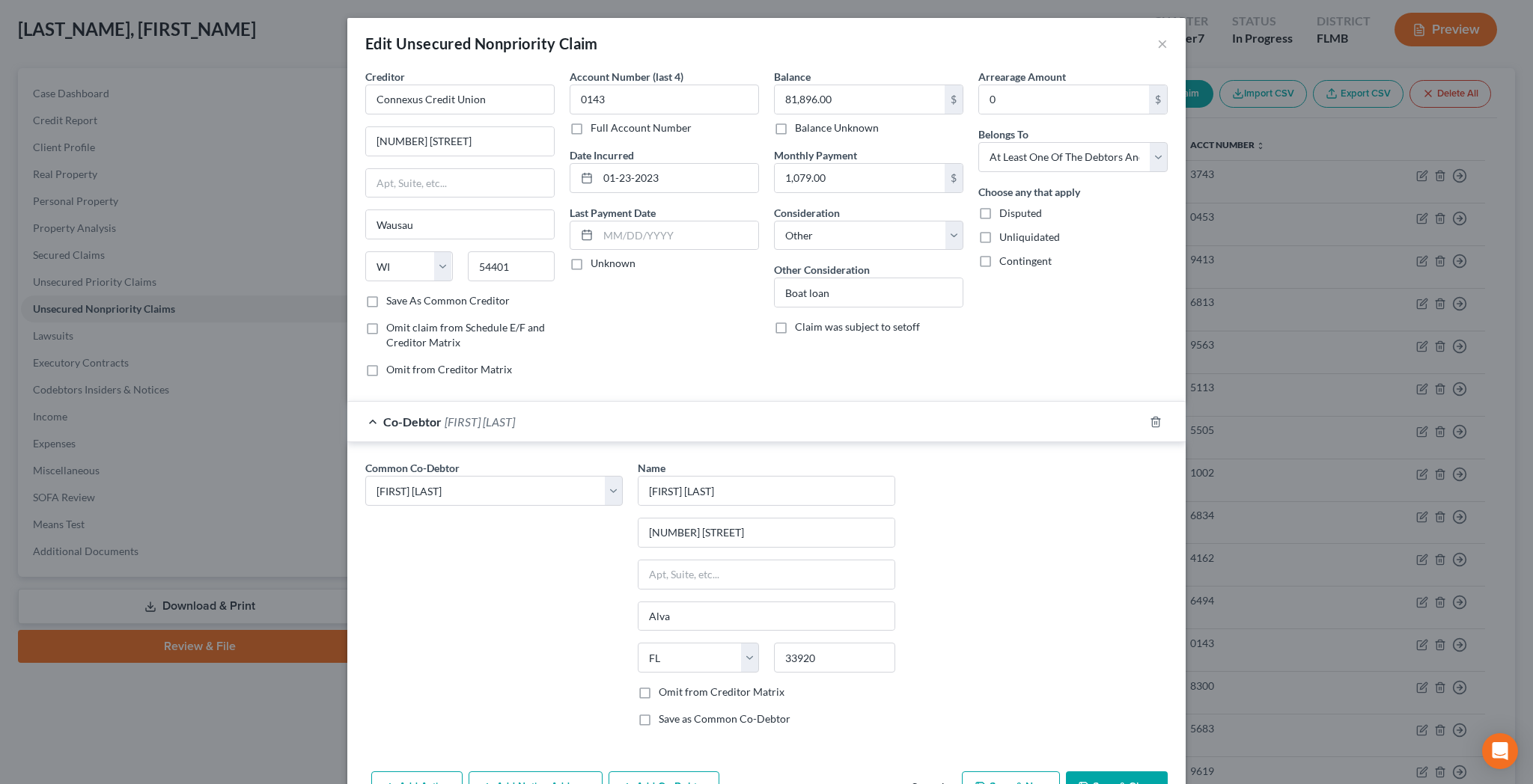 click on "Omit from Creditor Matrix" at bounding box center (722, 692) 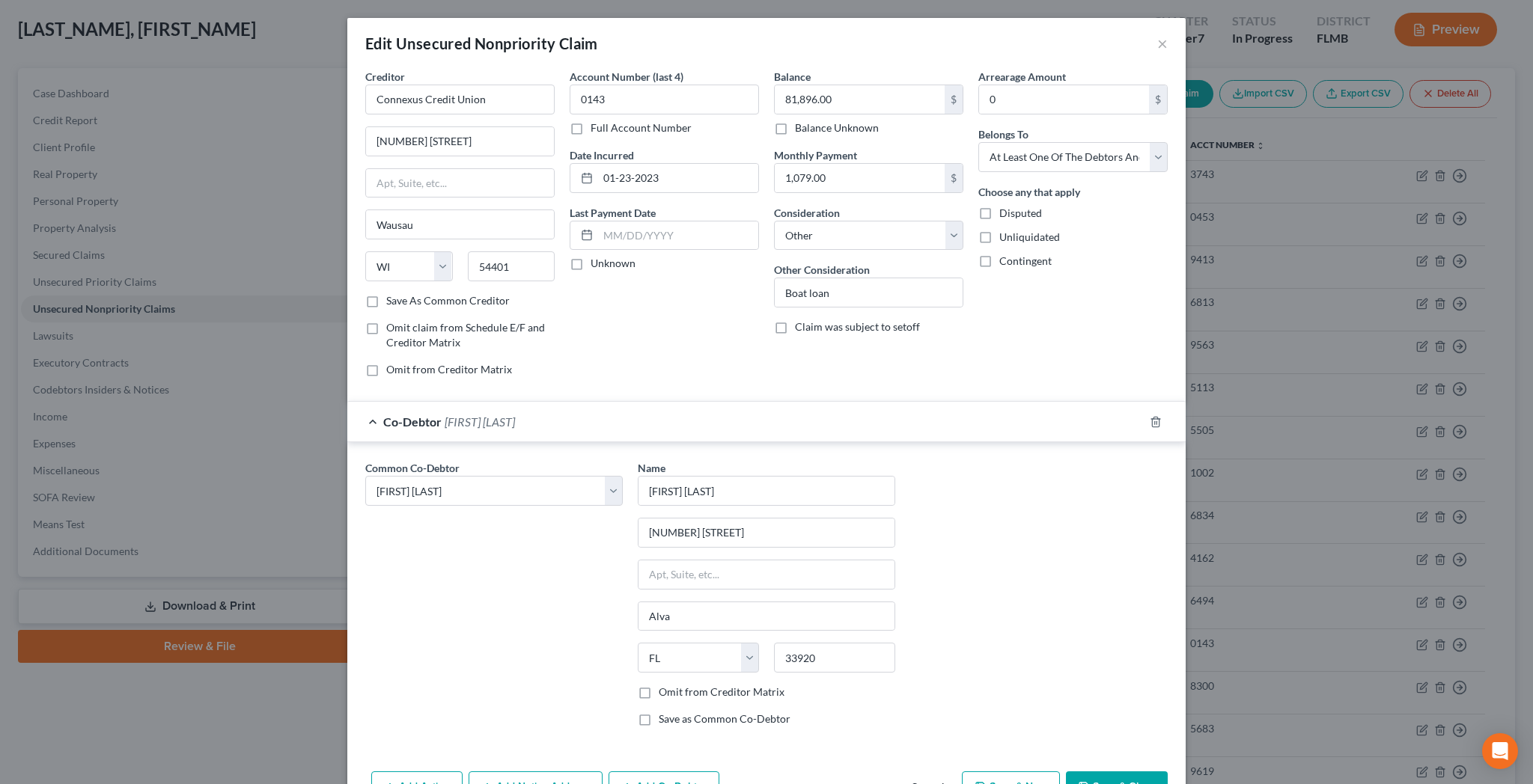 click on "Omit from Creditor Matrix" at bounding box center (669, 689) 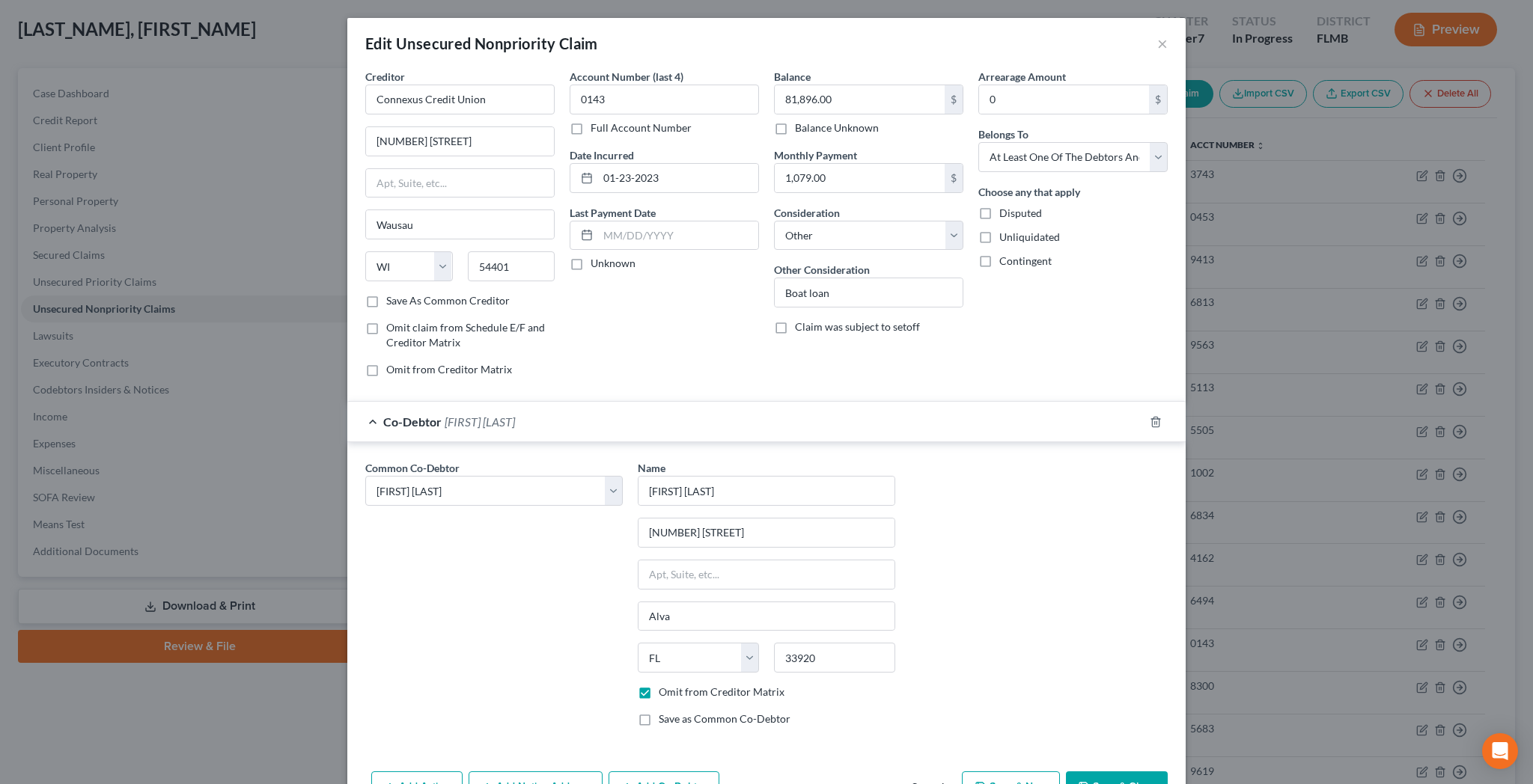 click on "Save & Close" at bounding box center (1117, 787) 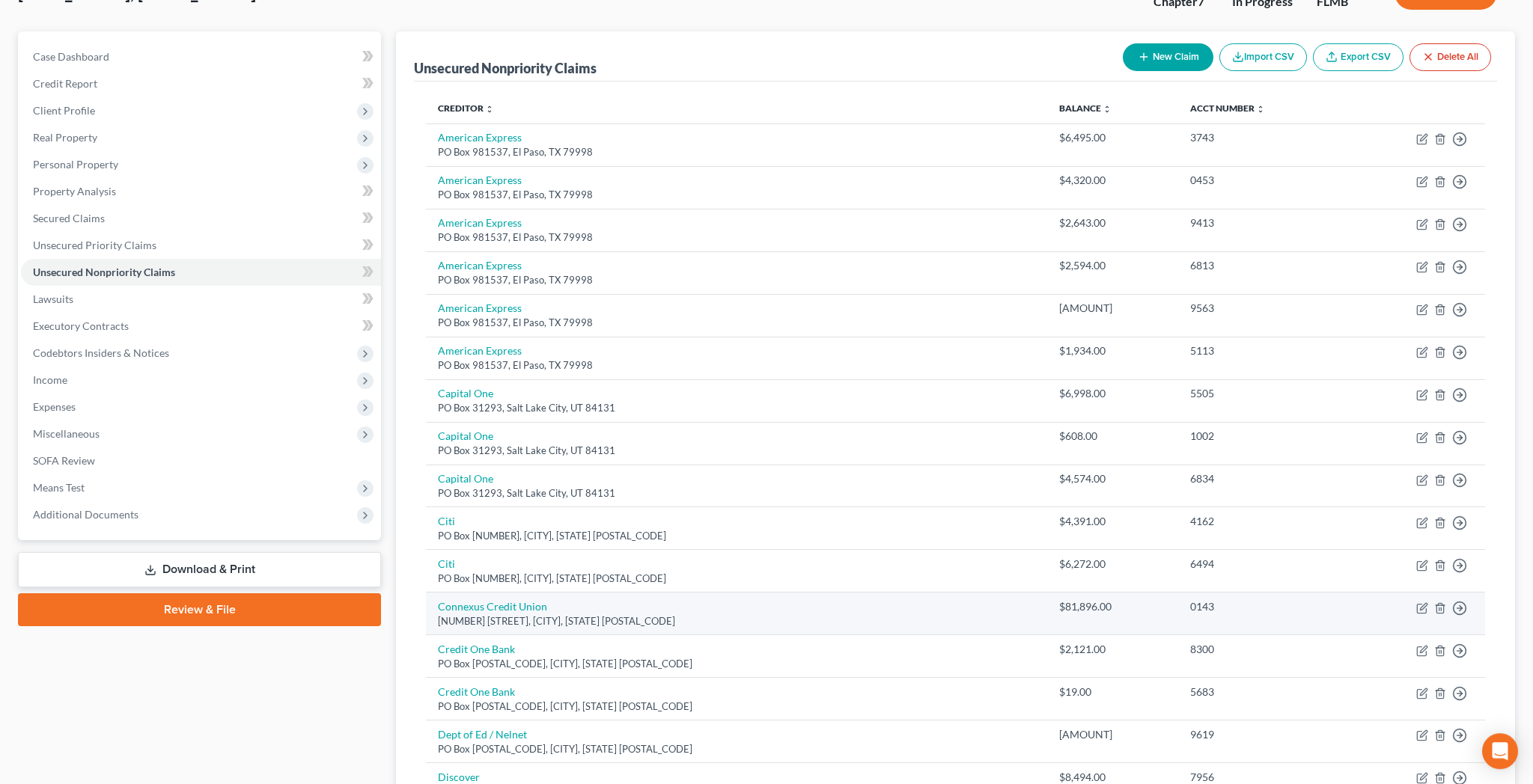 scroll, scrollTop: 133, scrollLeft: 0, axis: vertical 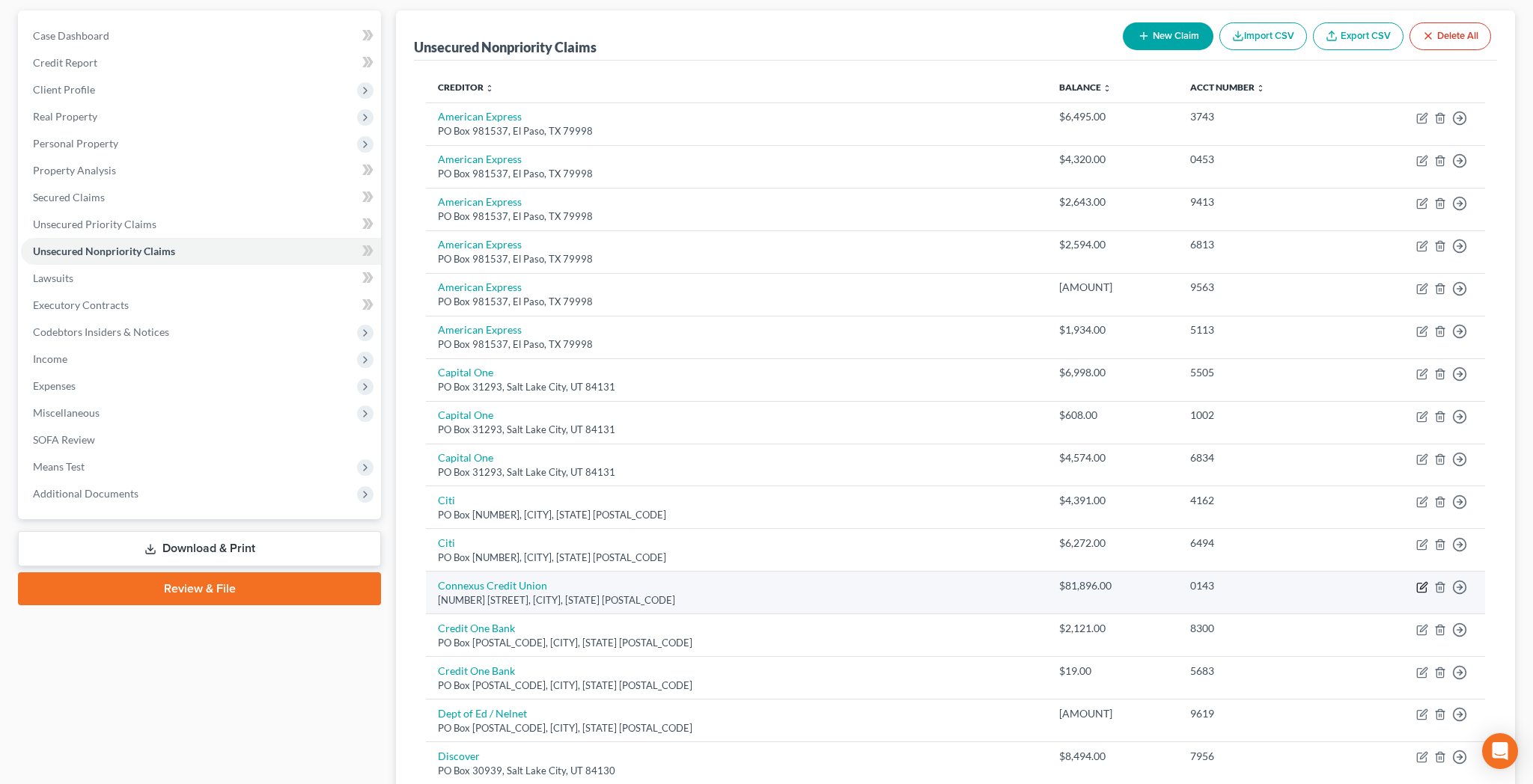 click 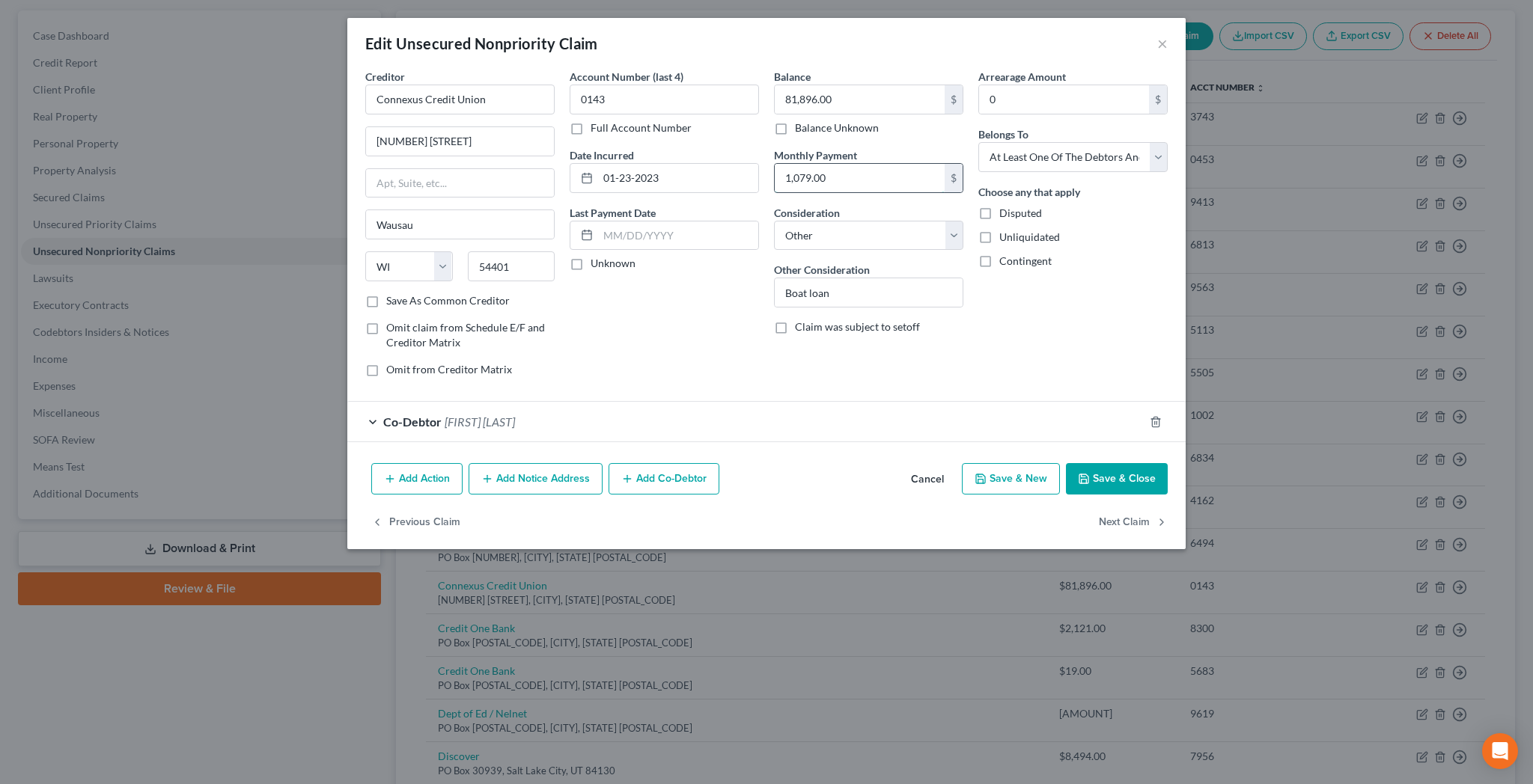 click on "1,079.00" at bounding box center [859, 178] 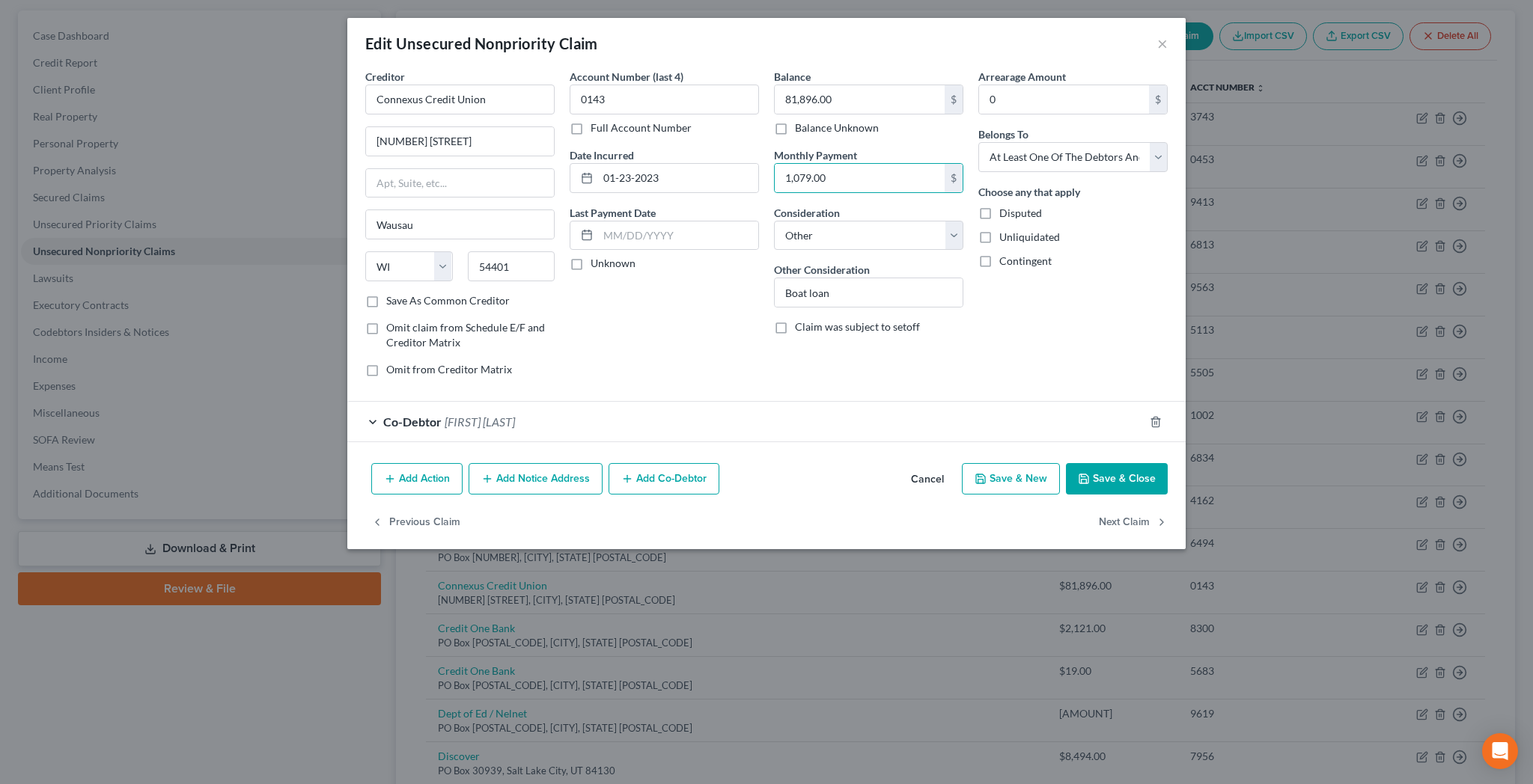 click on "Save & Close" at bounding box center [1117, 479] 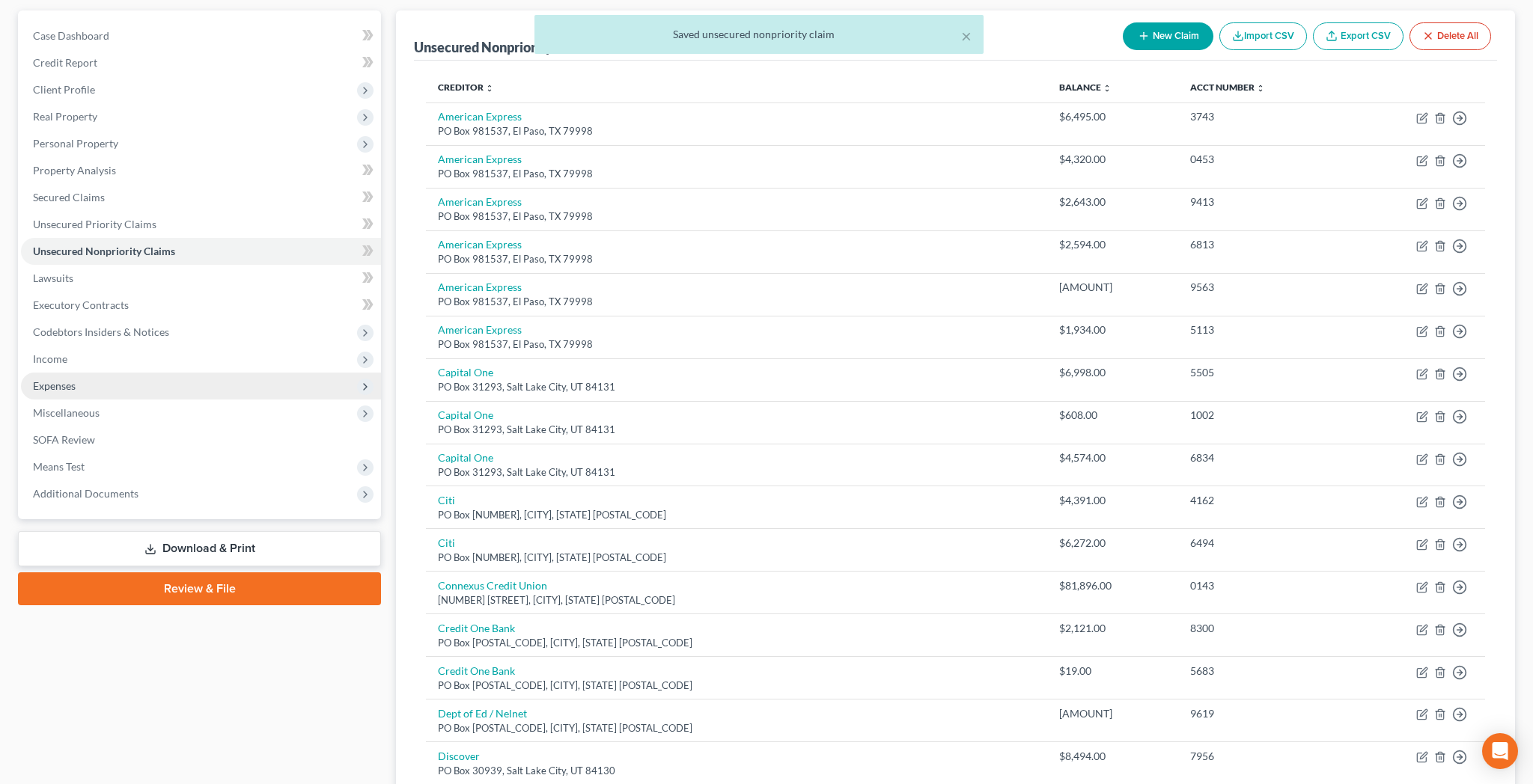 click on "Expenses" at bounding box center (54, 385) 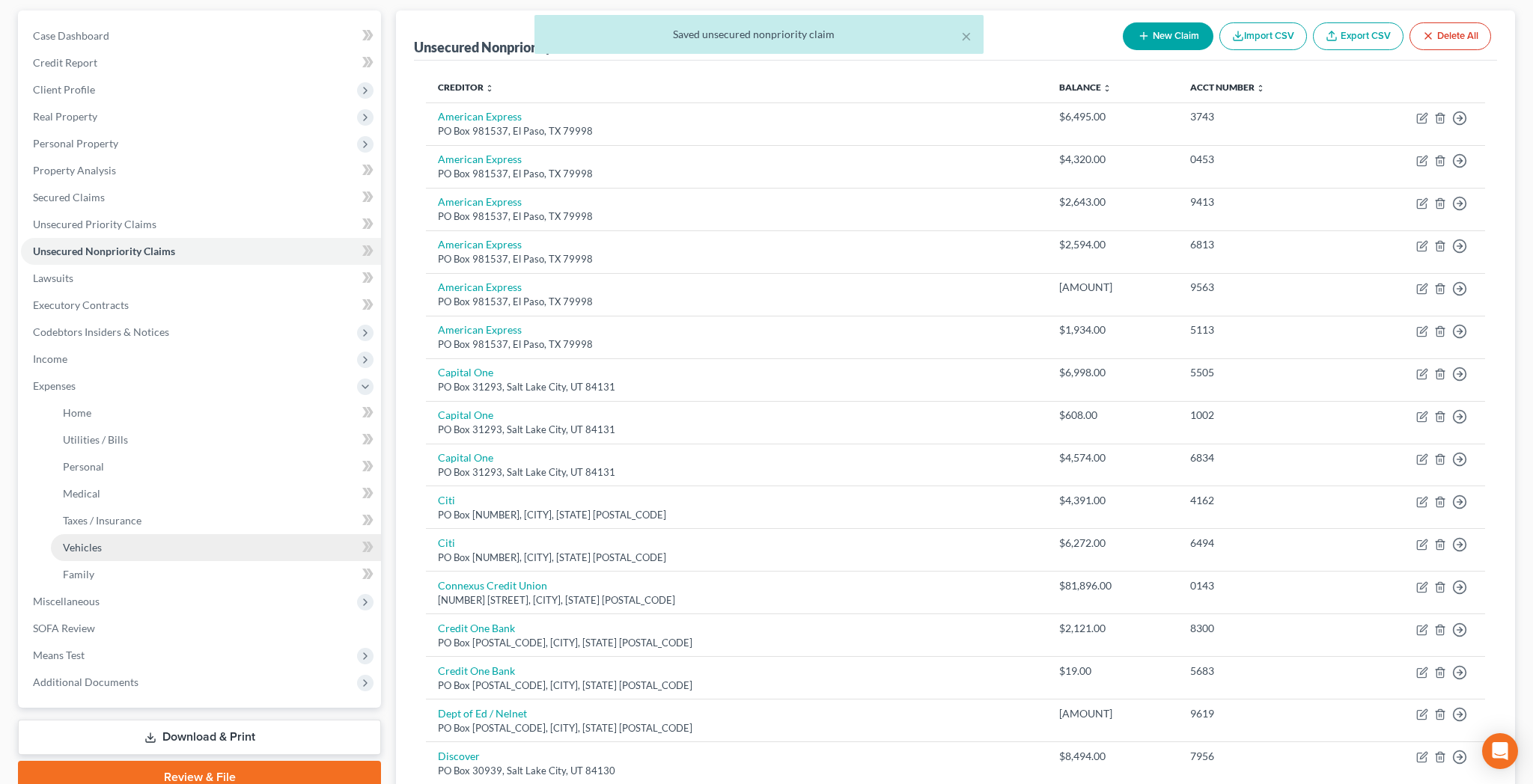click on "Vehicles" at bounding box center [82, 547] 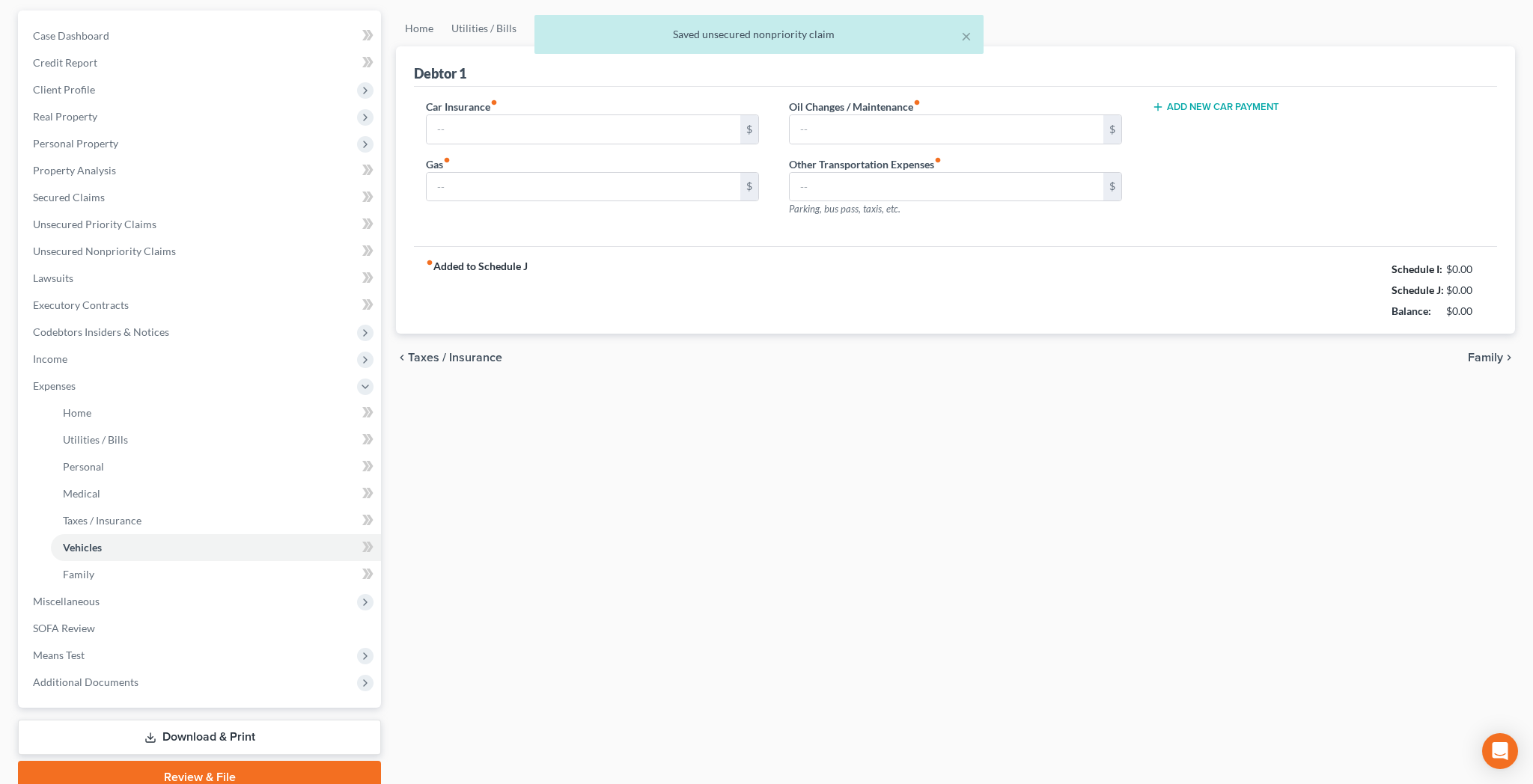 type on "240.00" 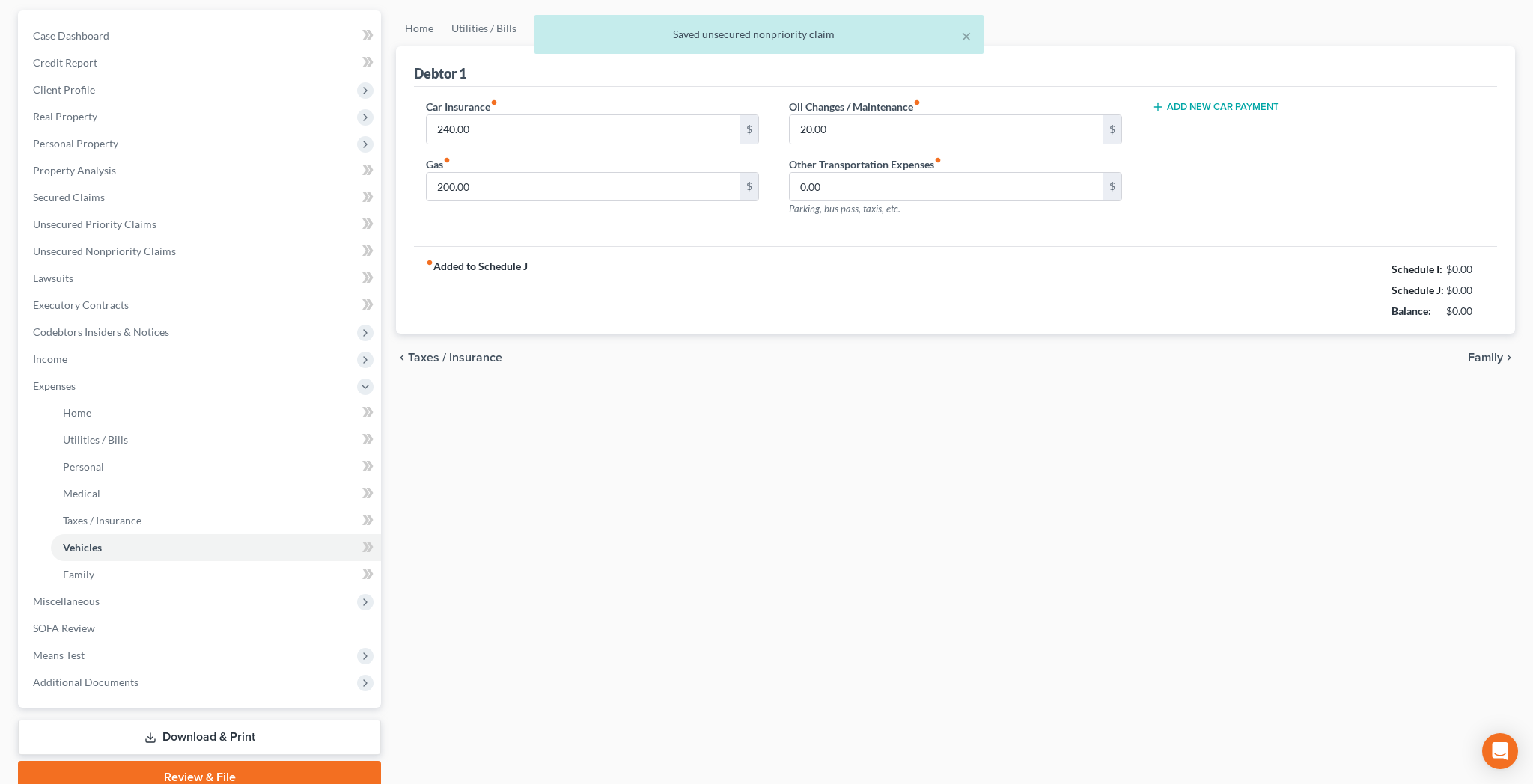 scroll, scrollTop: 0, scrollLeft: 0, axis: both 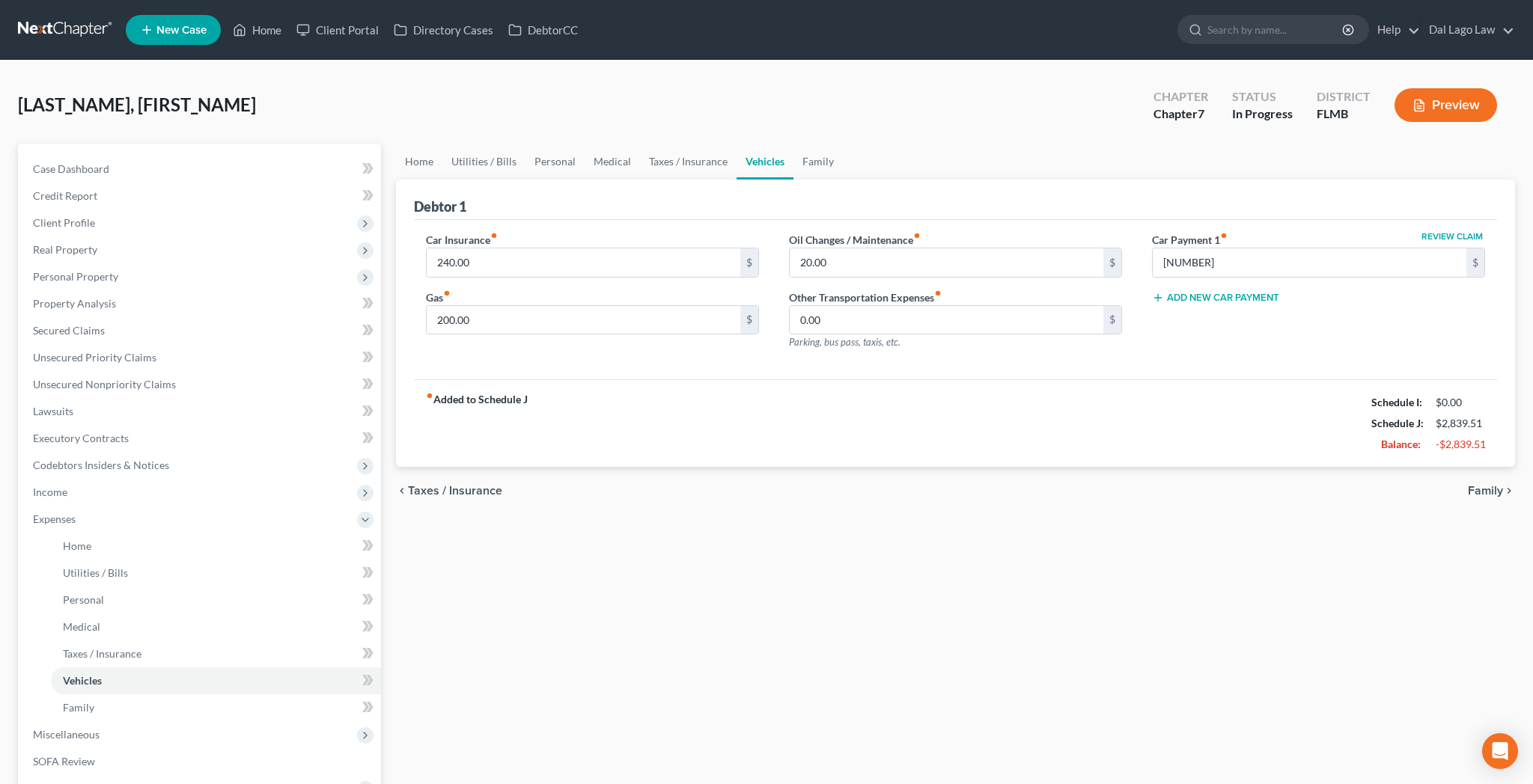 click on "Add New Car Payment" at bounding box center (1216, 298) 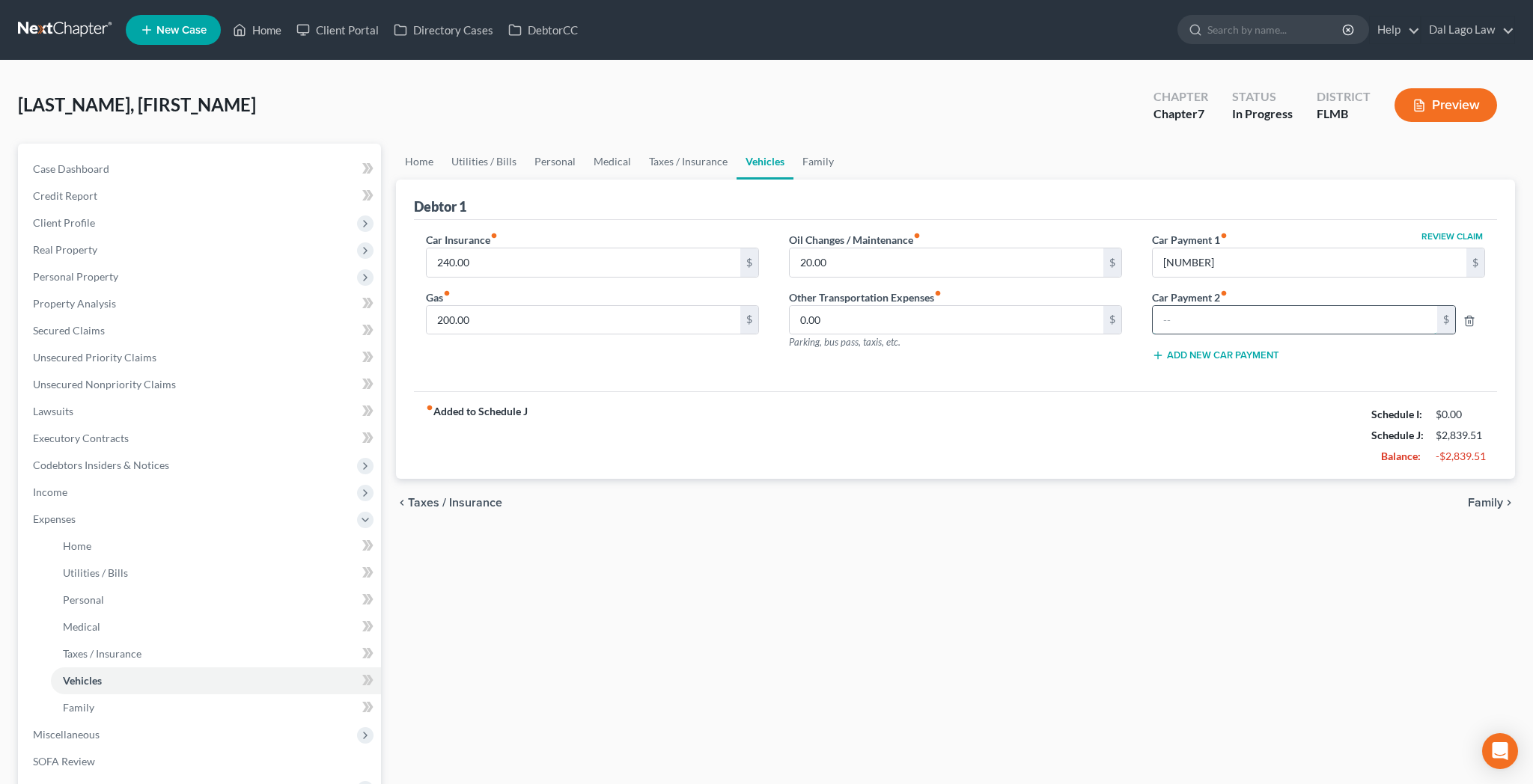 click at bounding box center [1295, 320] 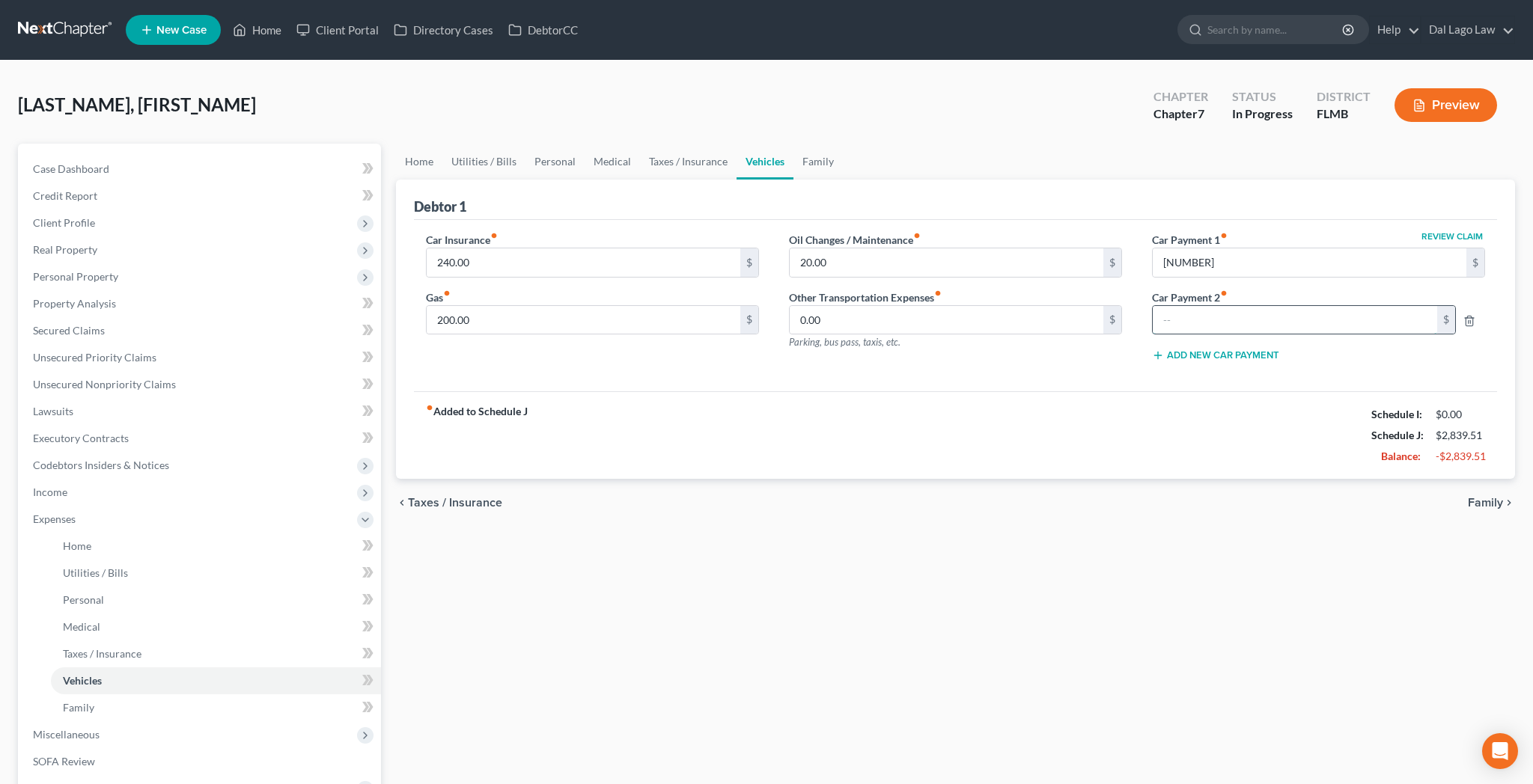 paste on "1,079.00" 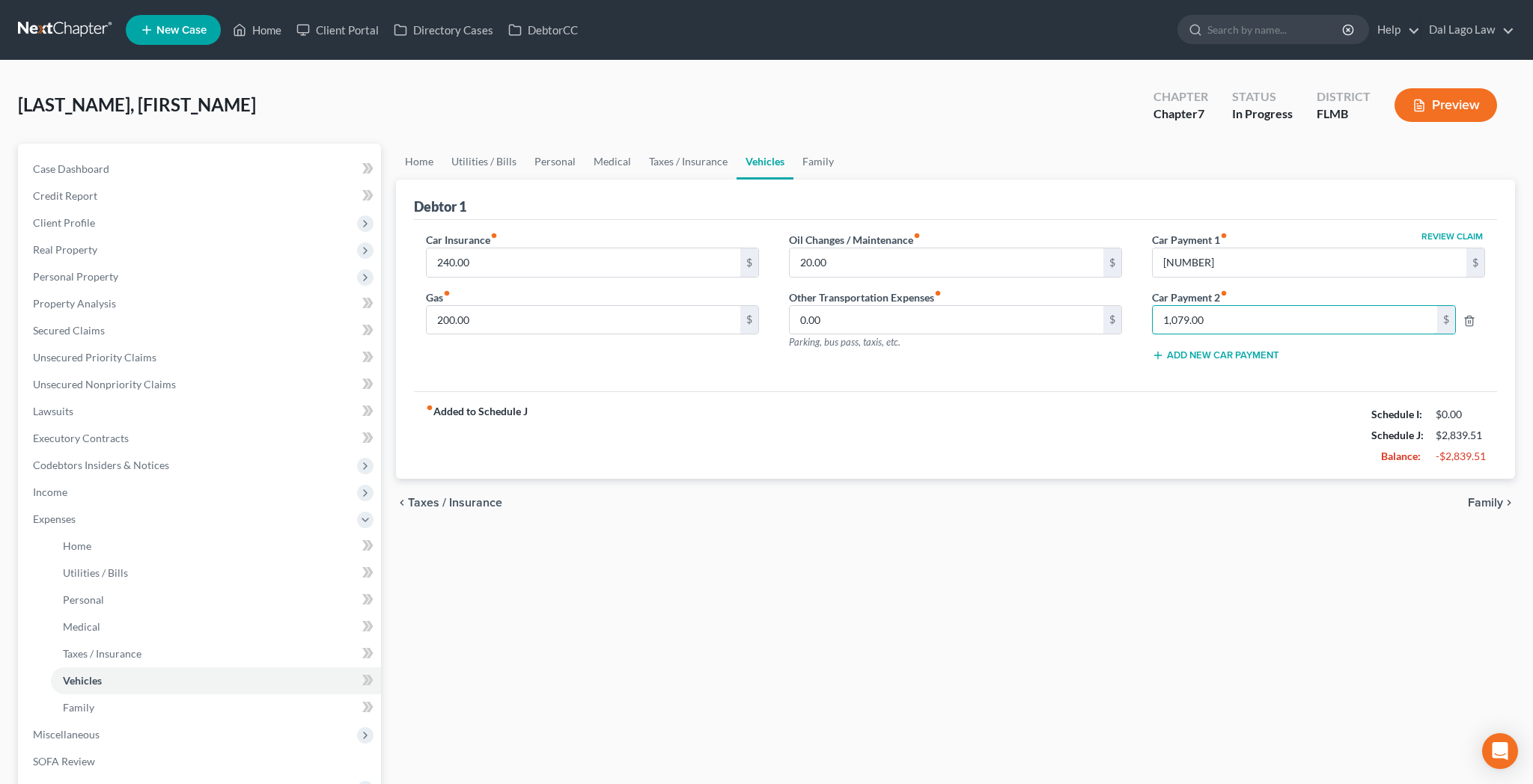 type on "1,079.00" 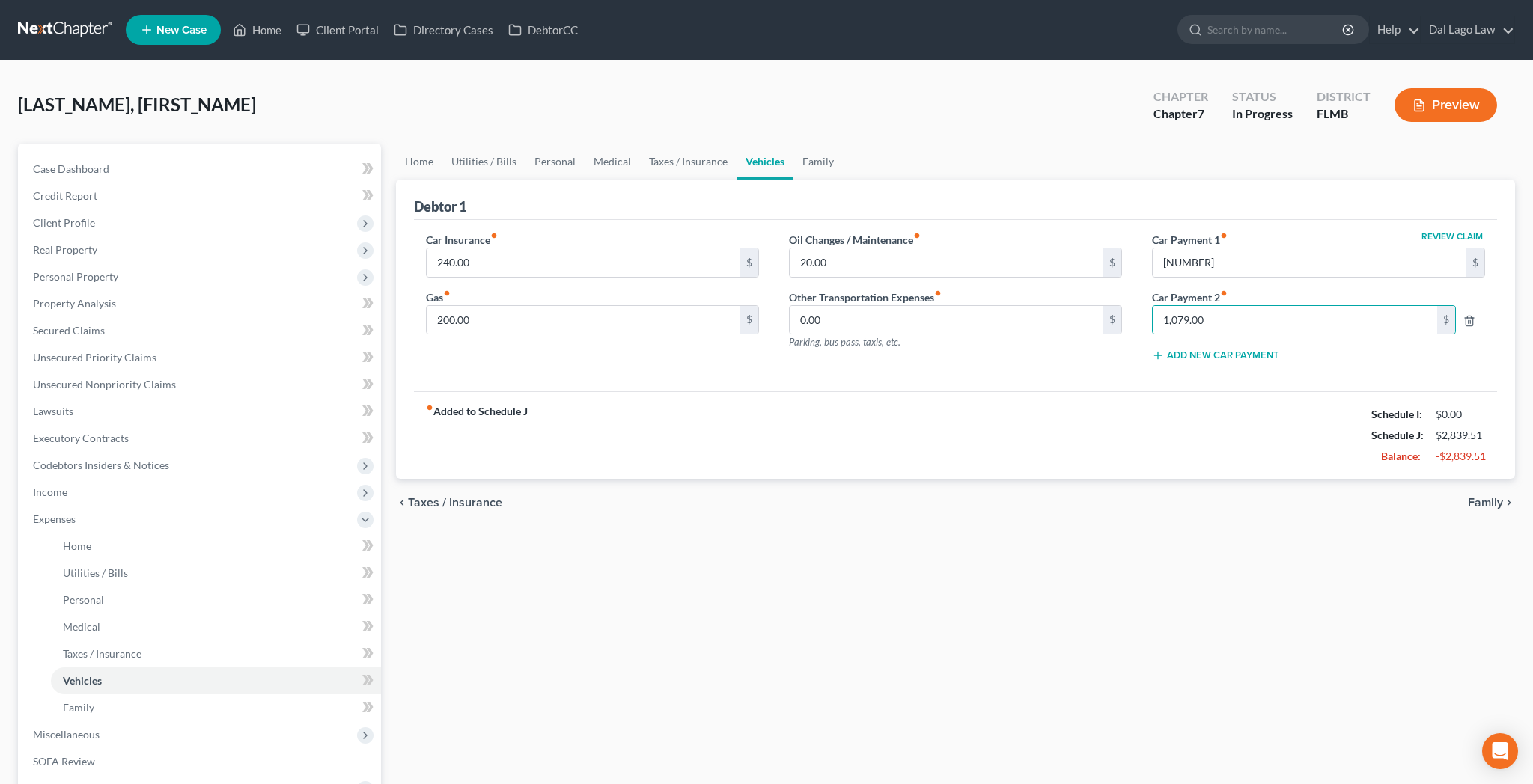 click on "fiber_manual_record  Added to Schedule J Schedule I: [AMOUNT] Schedule J: [AMOUNT] Balance: [AMOUNT]" at bounding box center (955, 435) 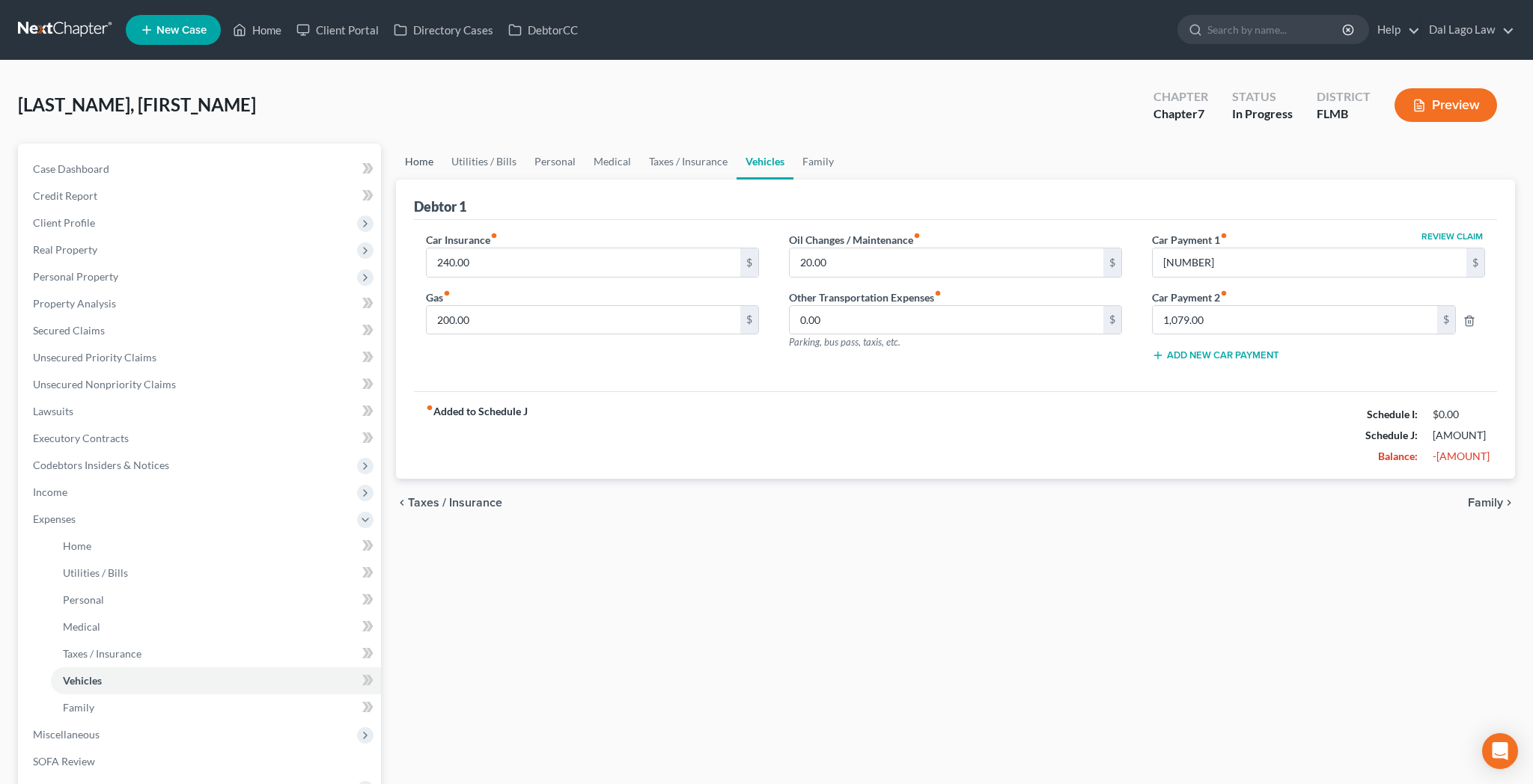 click on "Home" at bounding box center (419, 162) 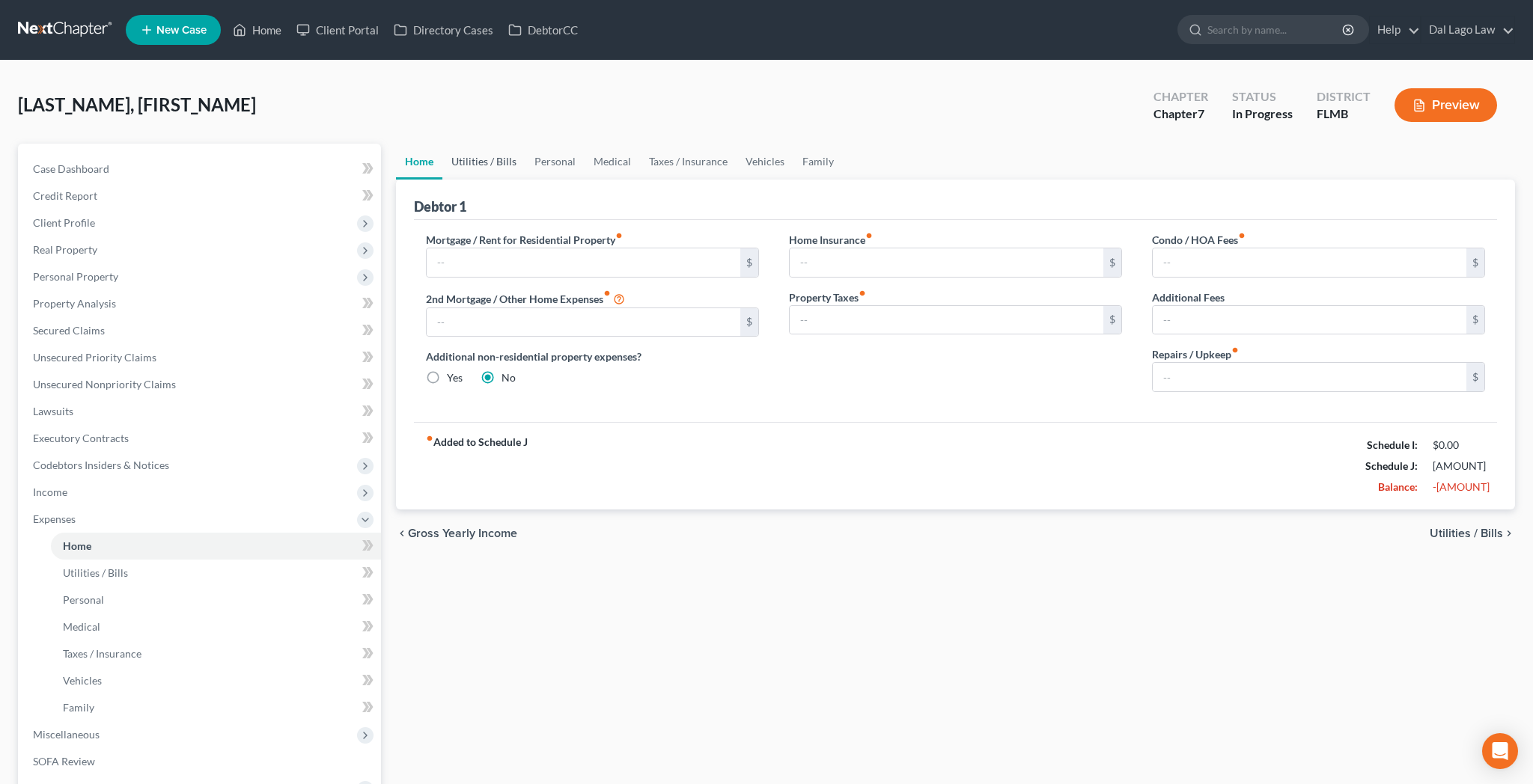 click on "Utilities / Bills" at bounding box center (484, 162) 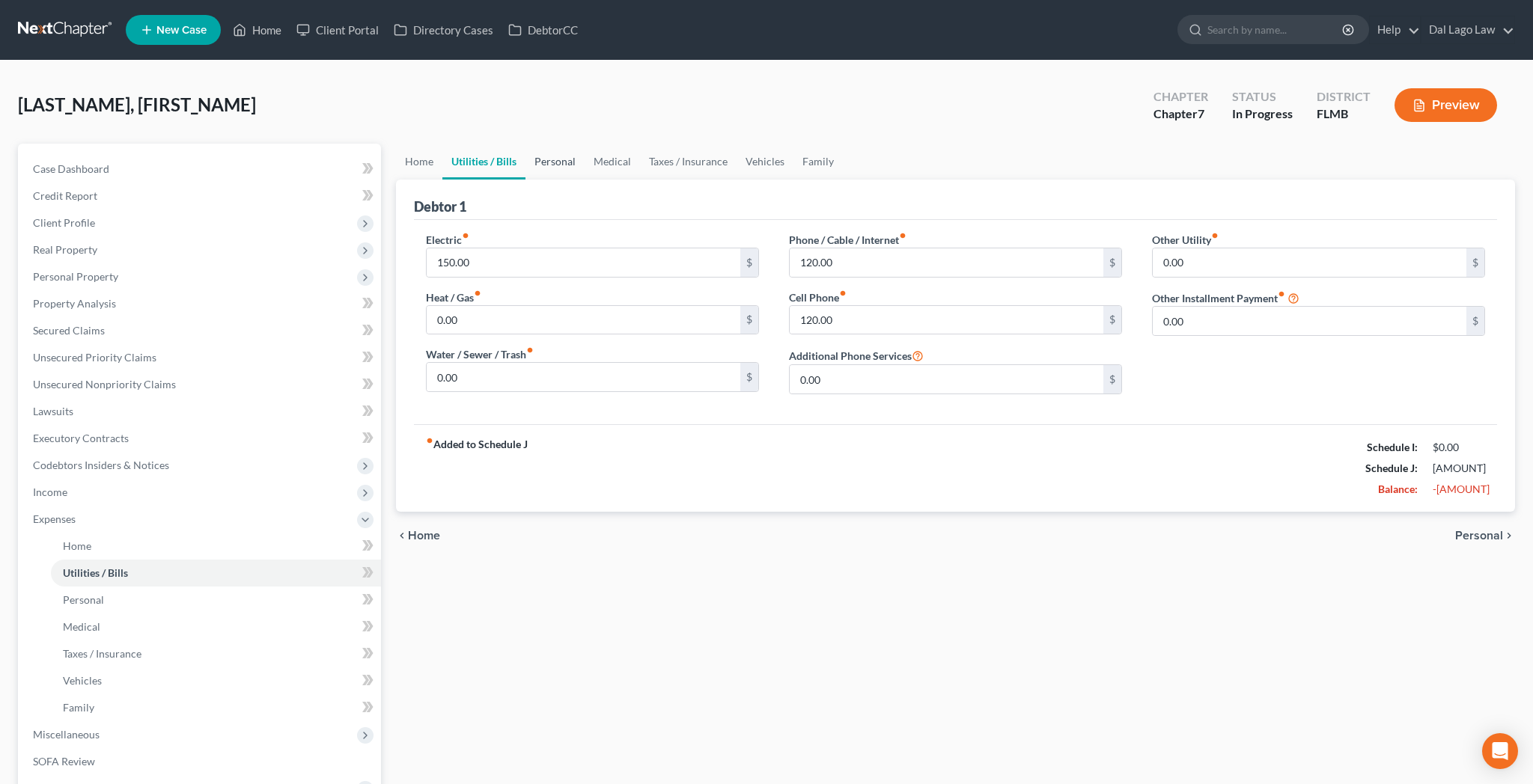 click on "Personal" at bounding box center [555, 162] 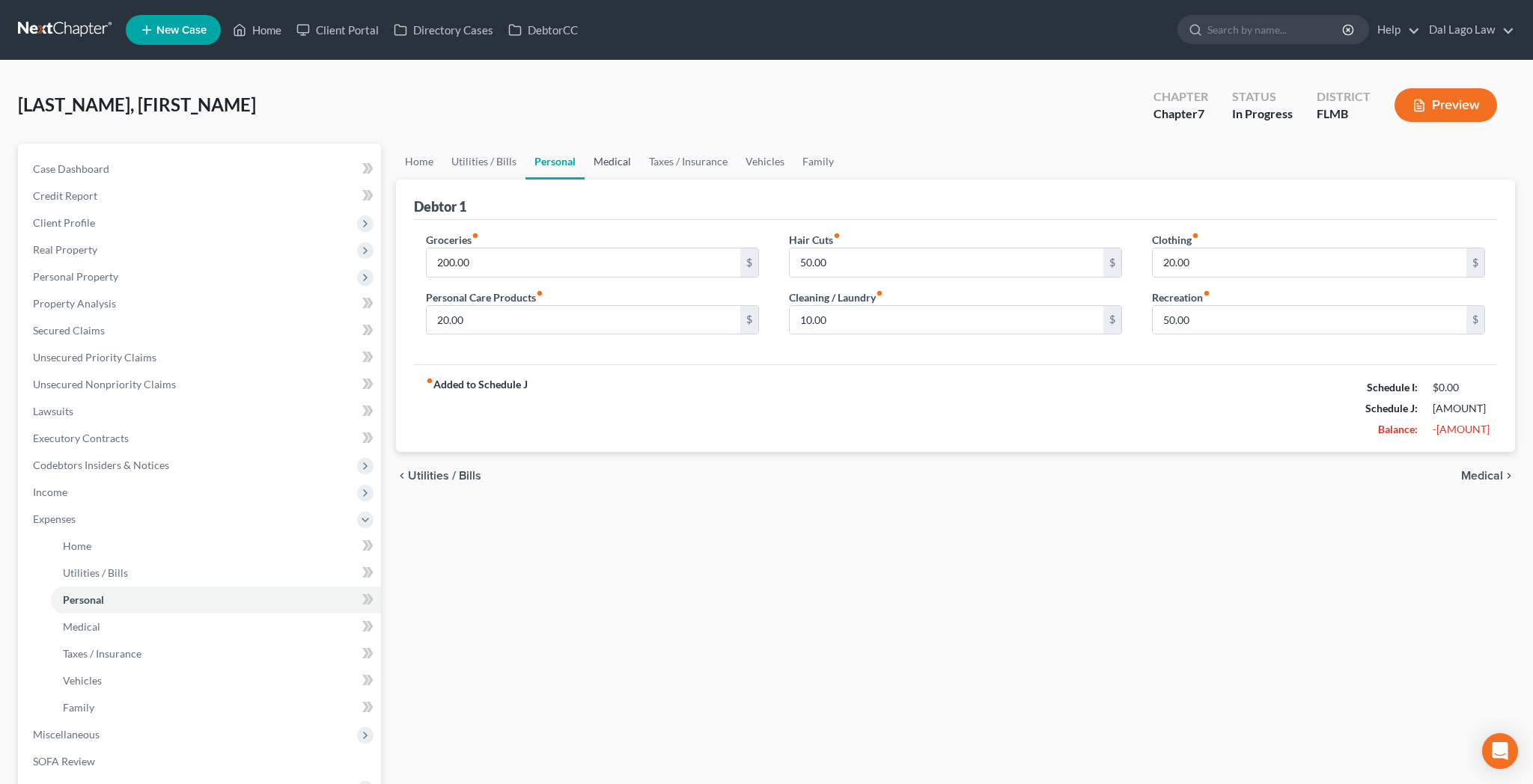 click on "Medical" at bounding box center (612, 162) 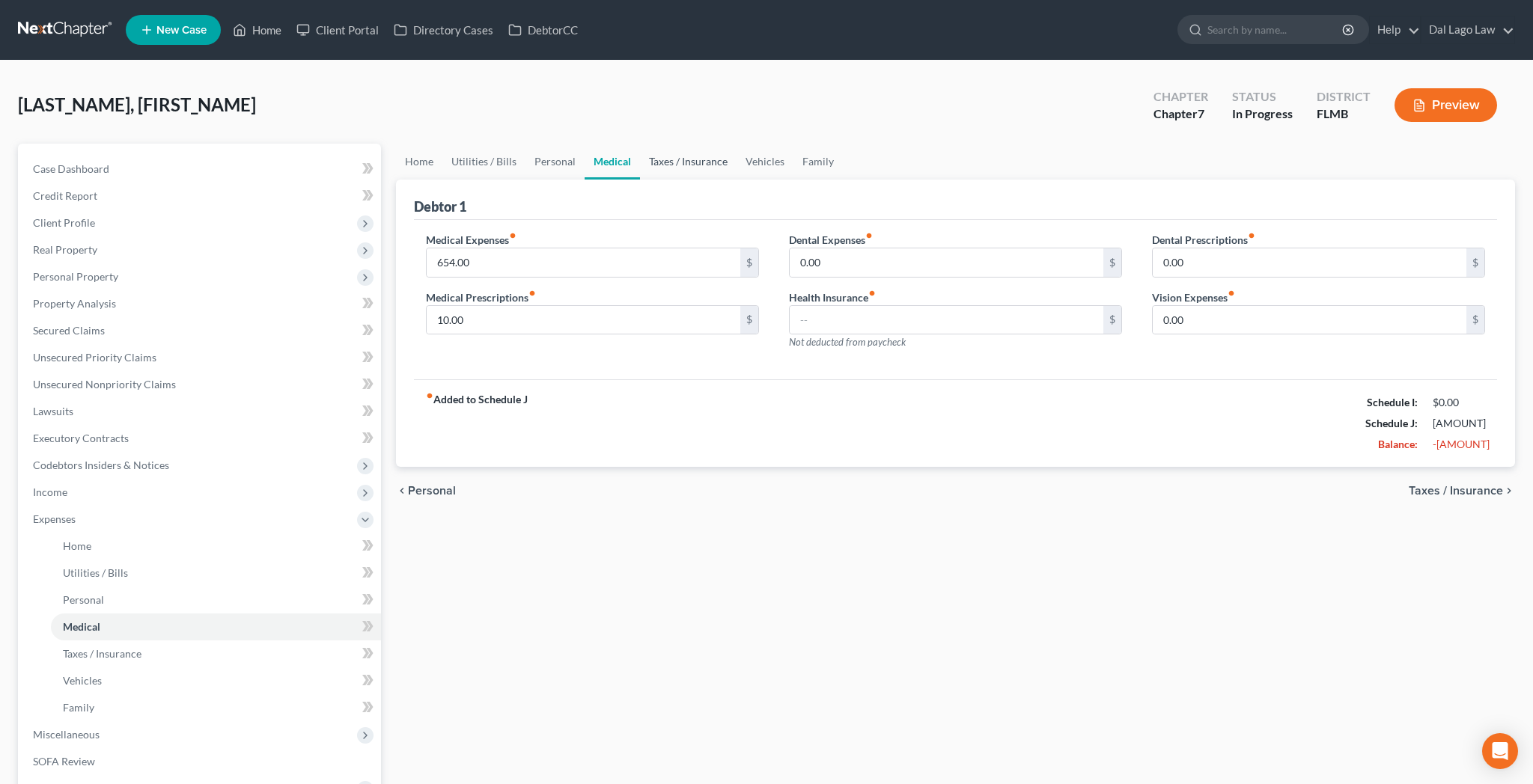 click on "Taxes / Insurance" at bounding box center (688, 162) 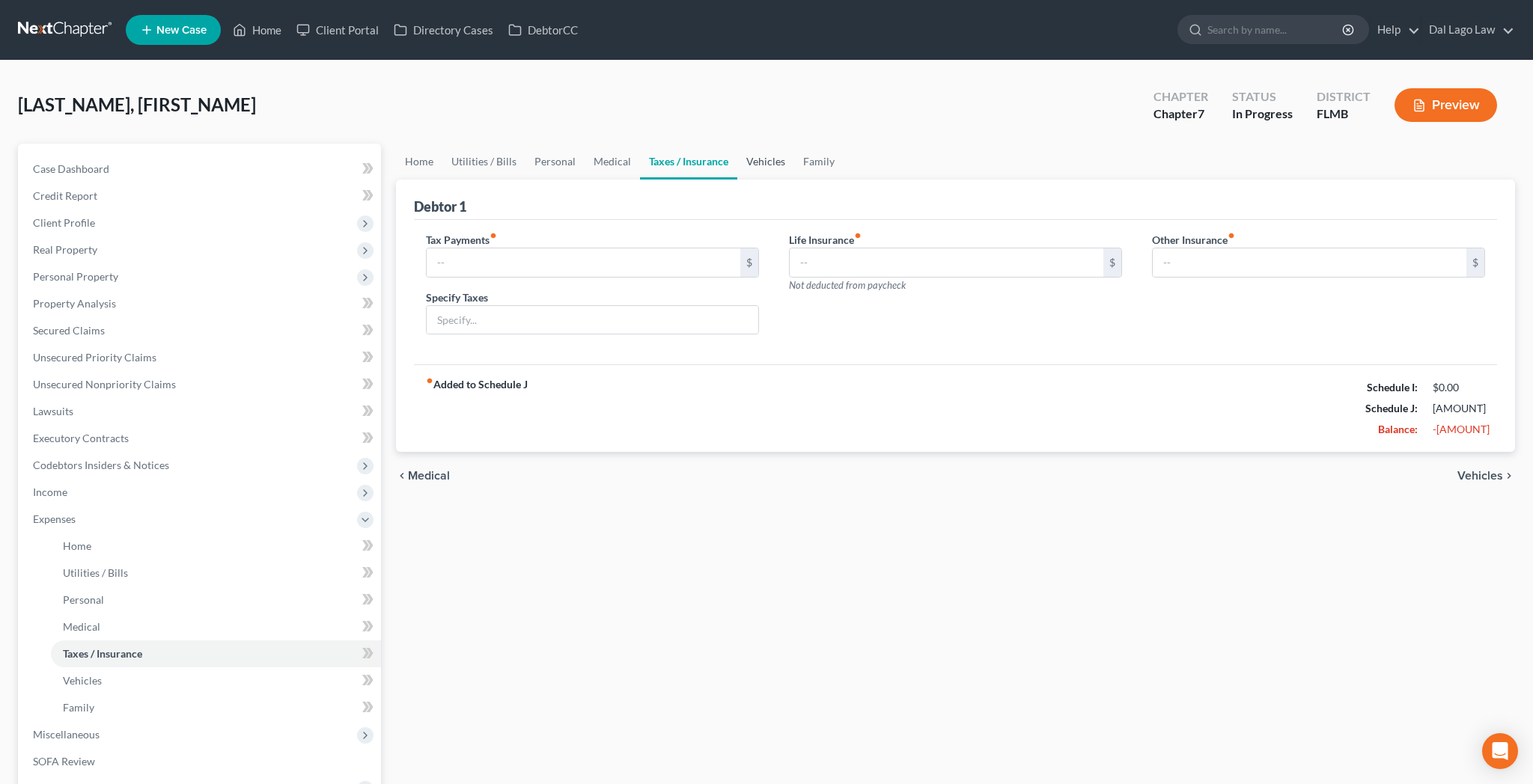 click on "Vehicles" at bounding box center [766, 162] 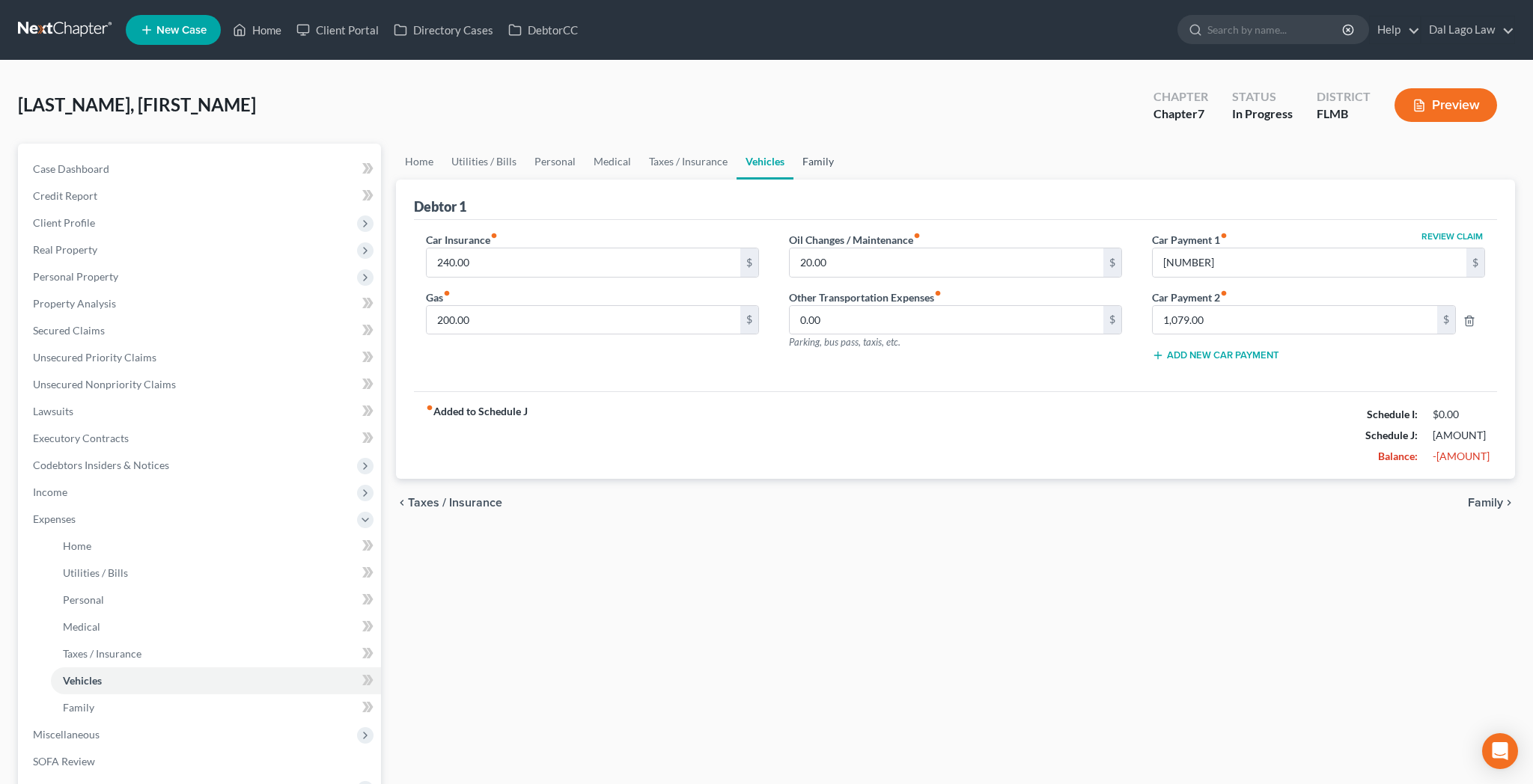 click on "Family" at bounding box center (818, 162) 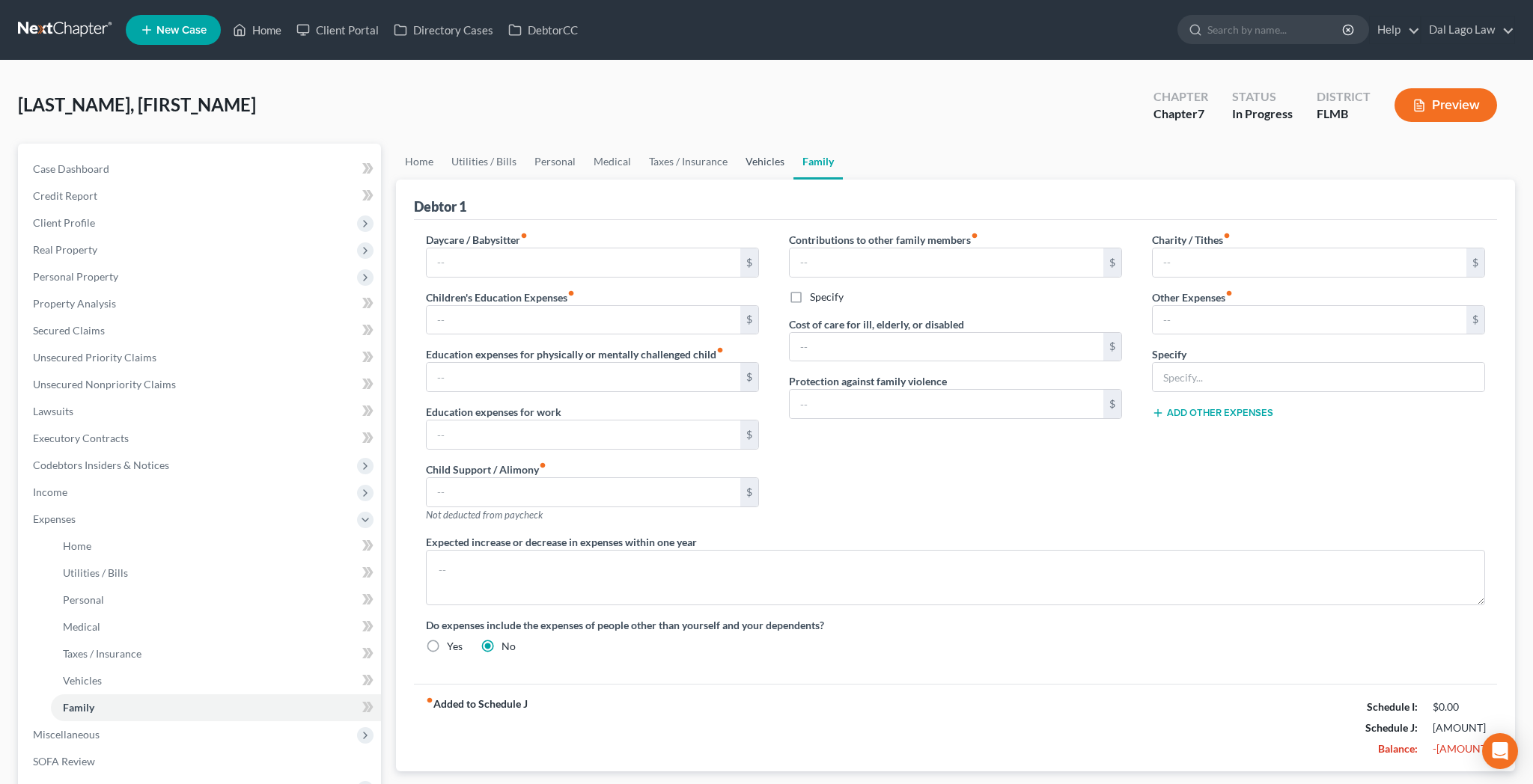 click on "Vehicles" at bounding box center [765, 162] 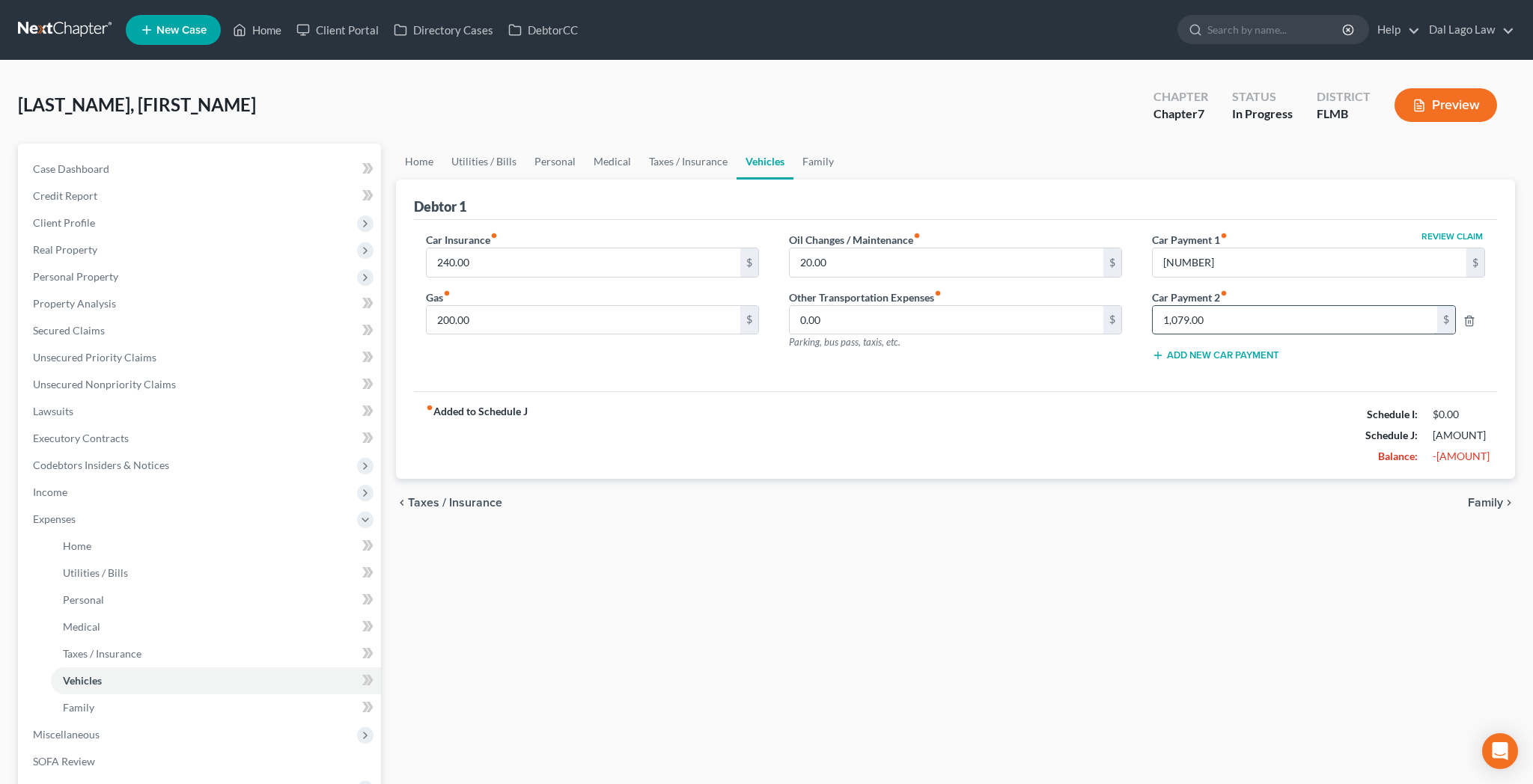drag, startPoint x: 1214, startPoint y: 245, endPoint x: 1296, endPoint y: 249, distance: 82.0975 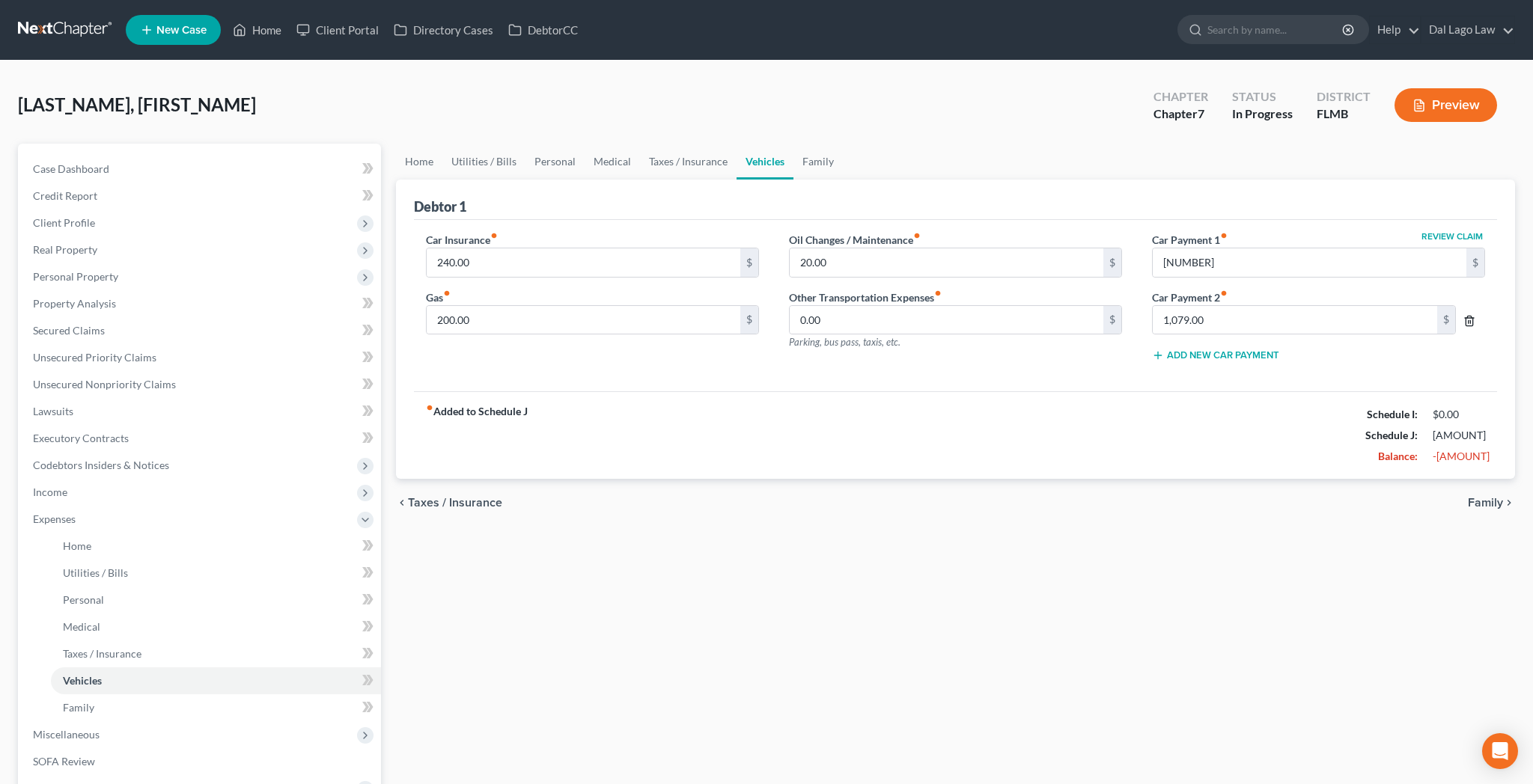 click 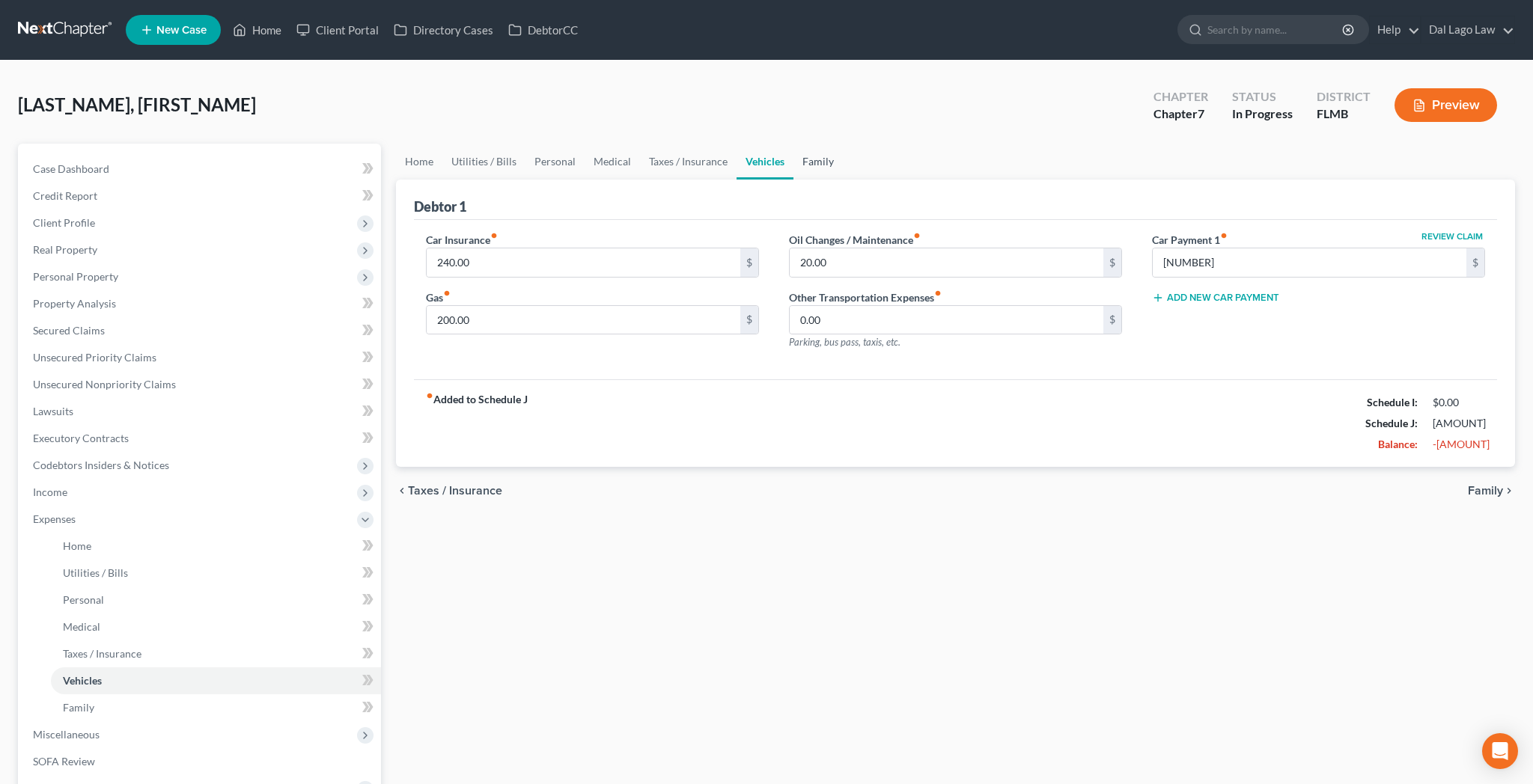 click on "Family" at bounding box center (818, 162) 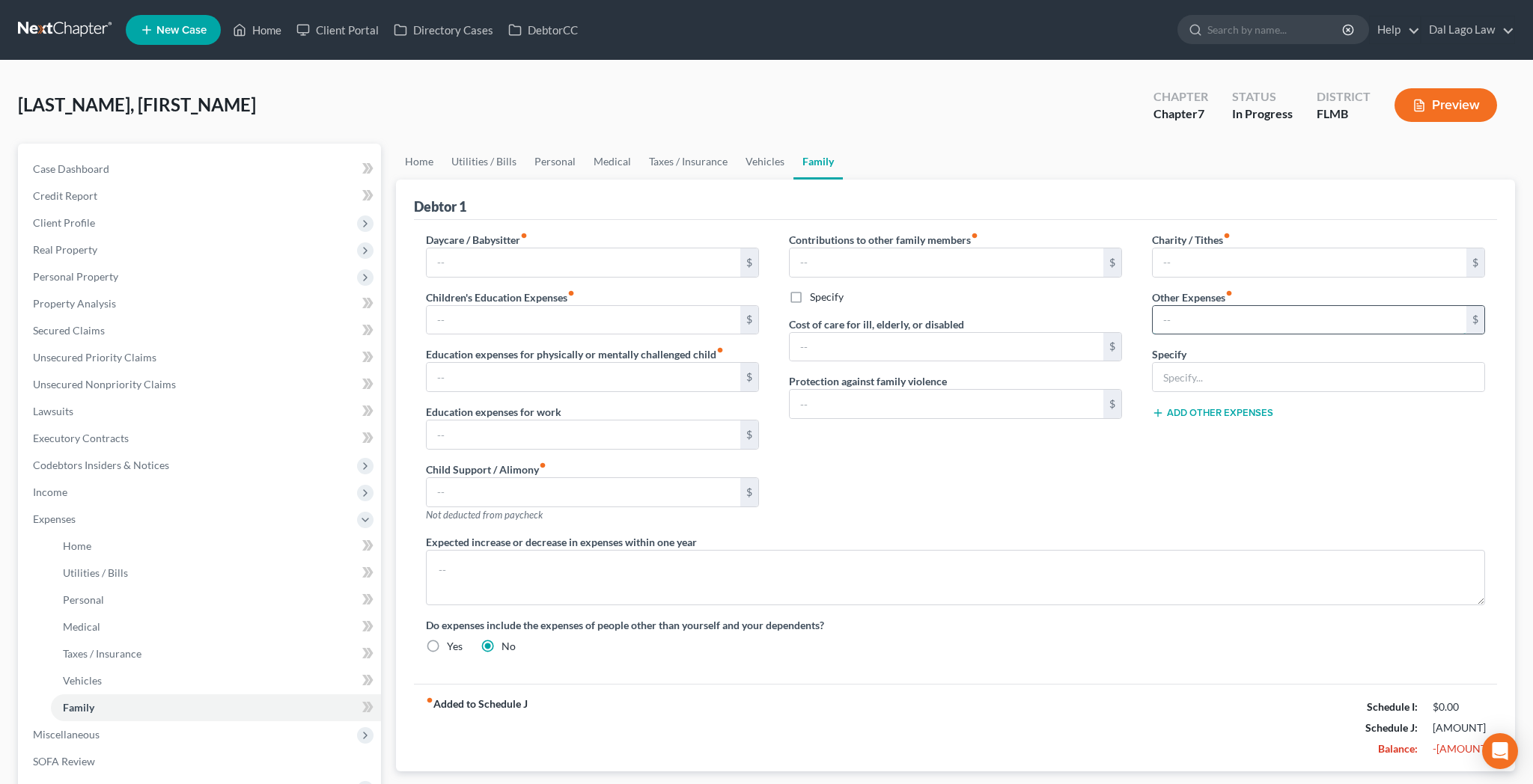 click at bounding box center (1309, 320) 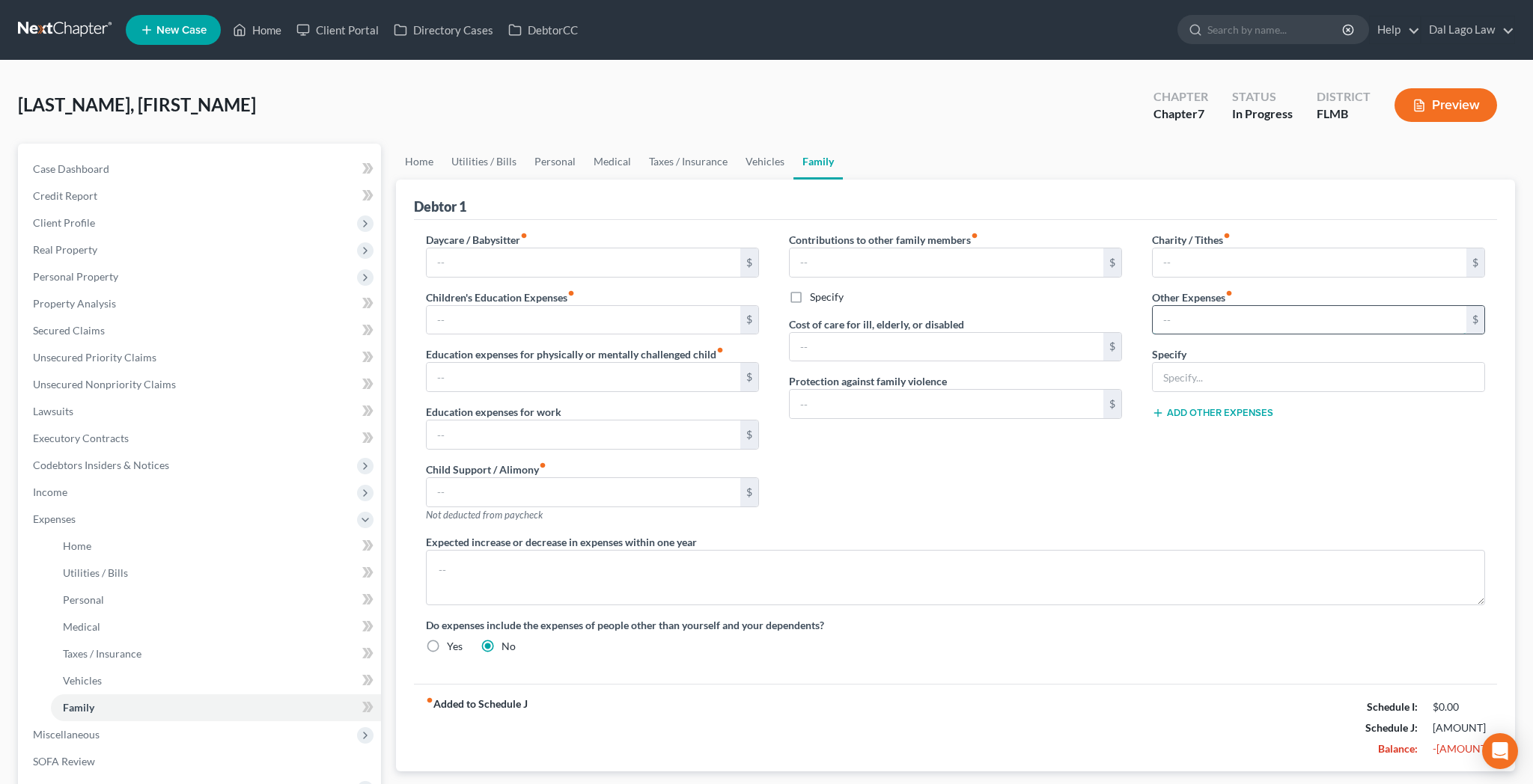 paste on "1,079.00" 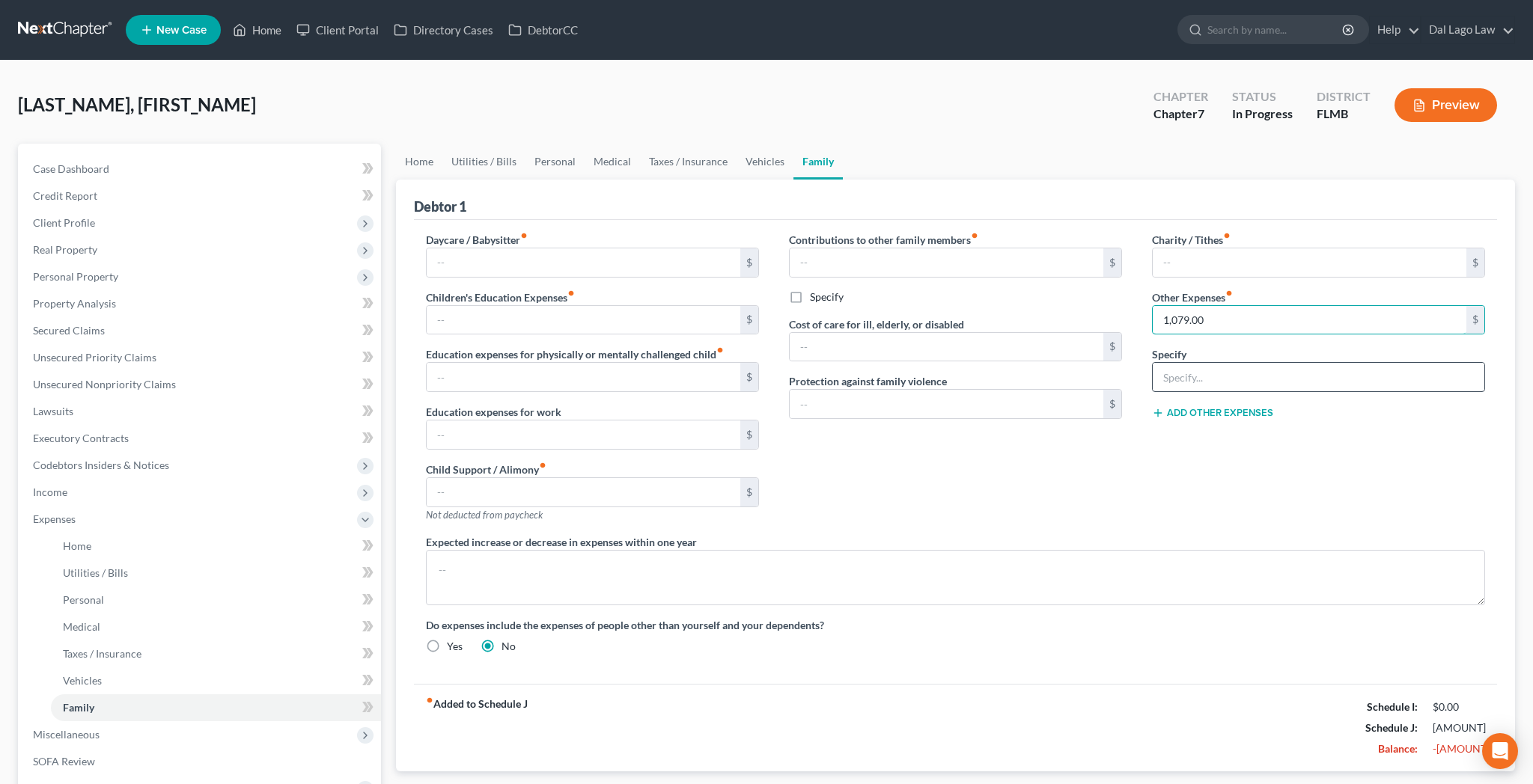 type on "1,079.00" 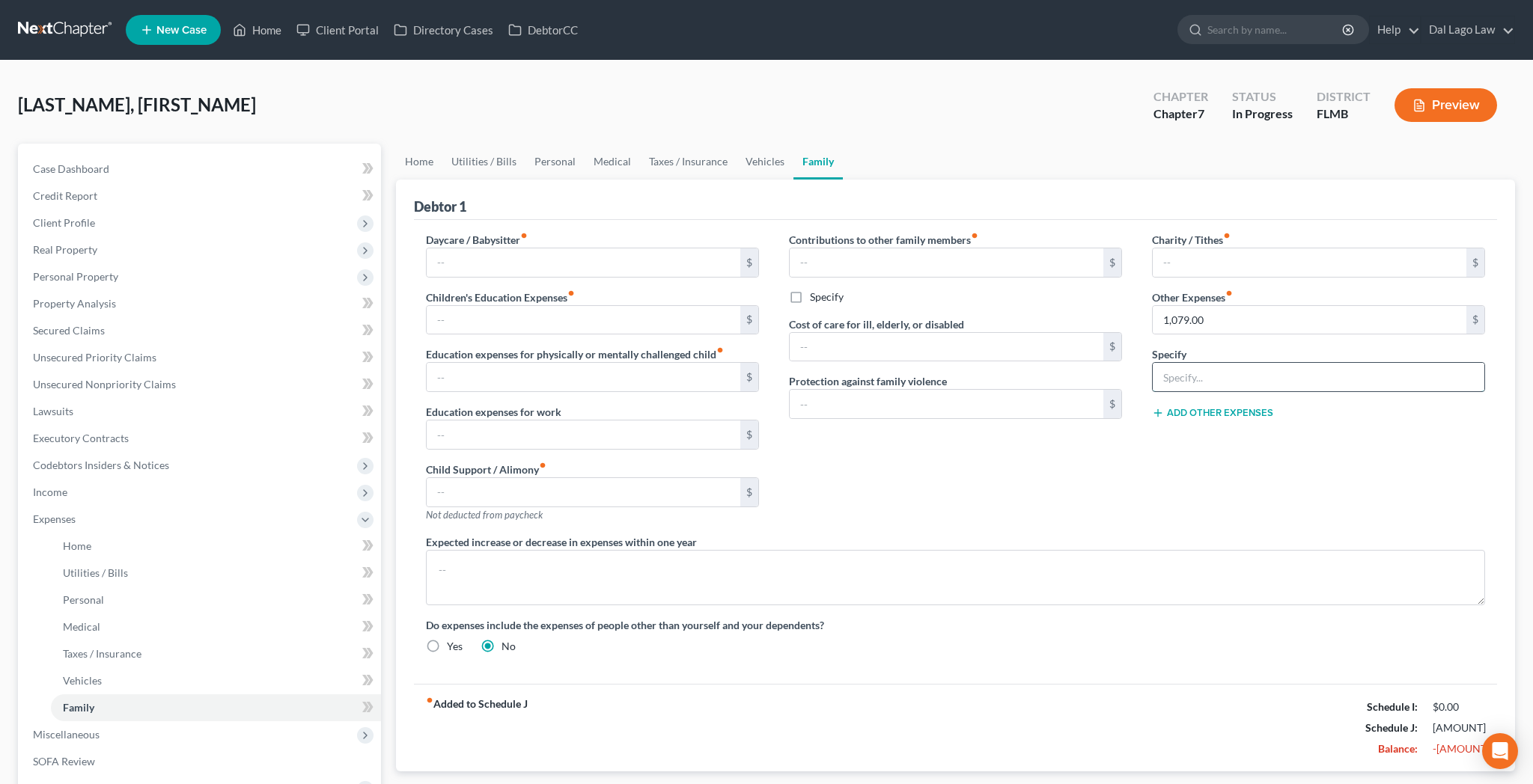 click at bounding box center (1318, 377) 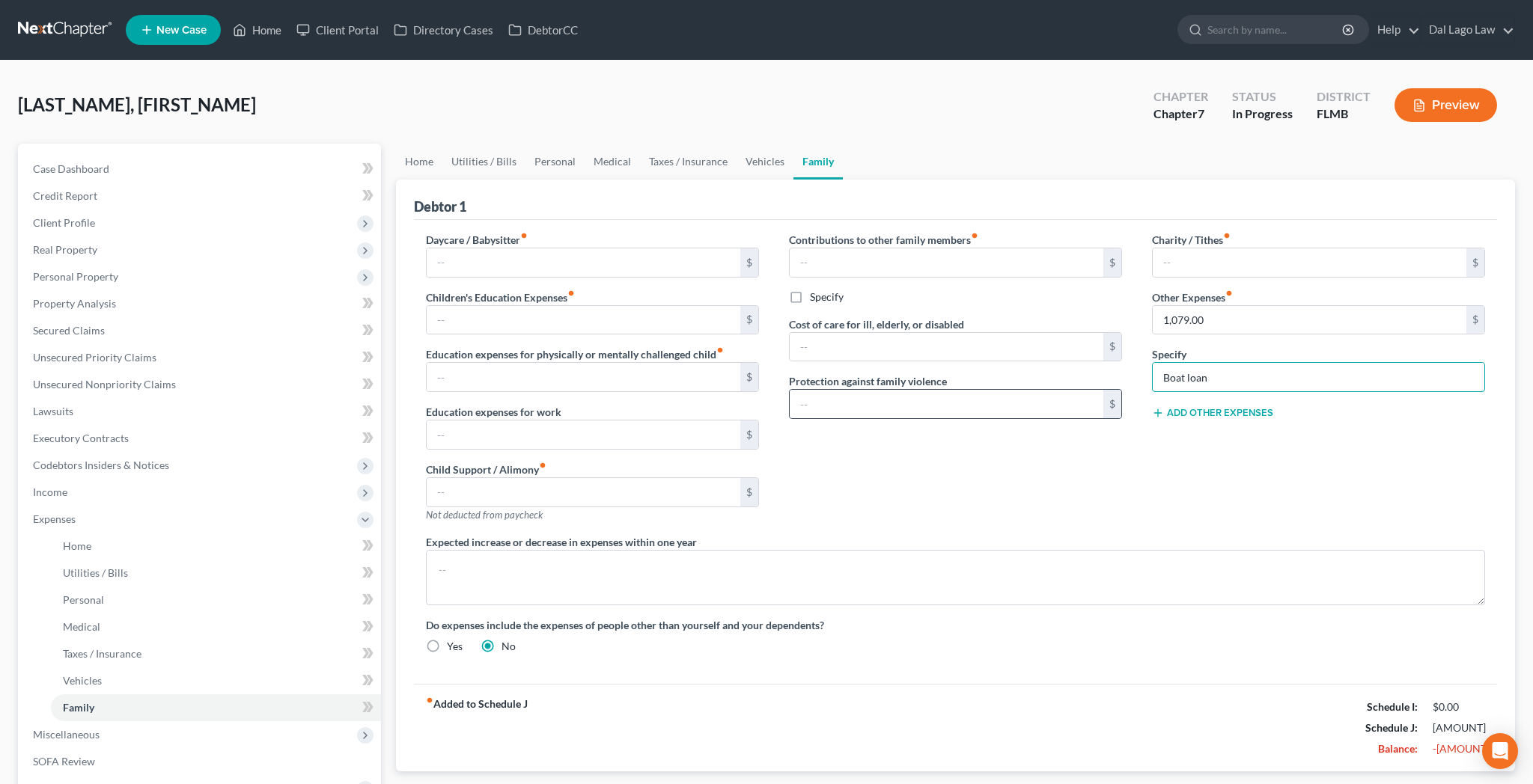 type on "Boat loan" 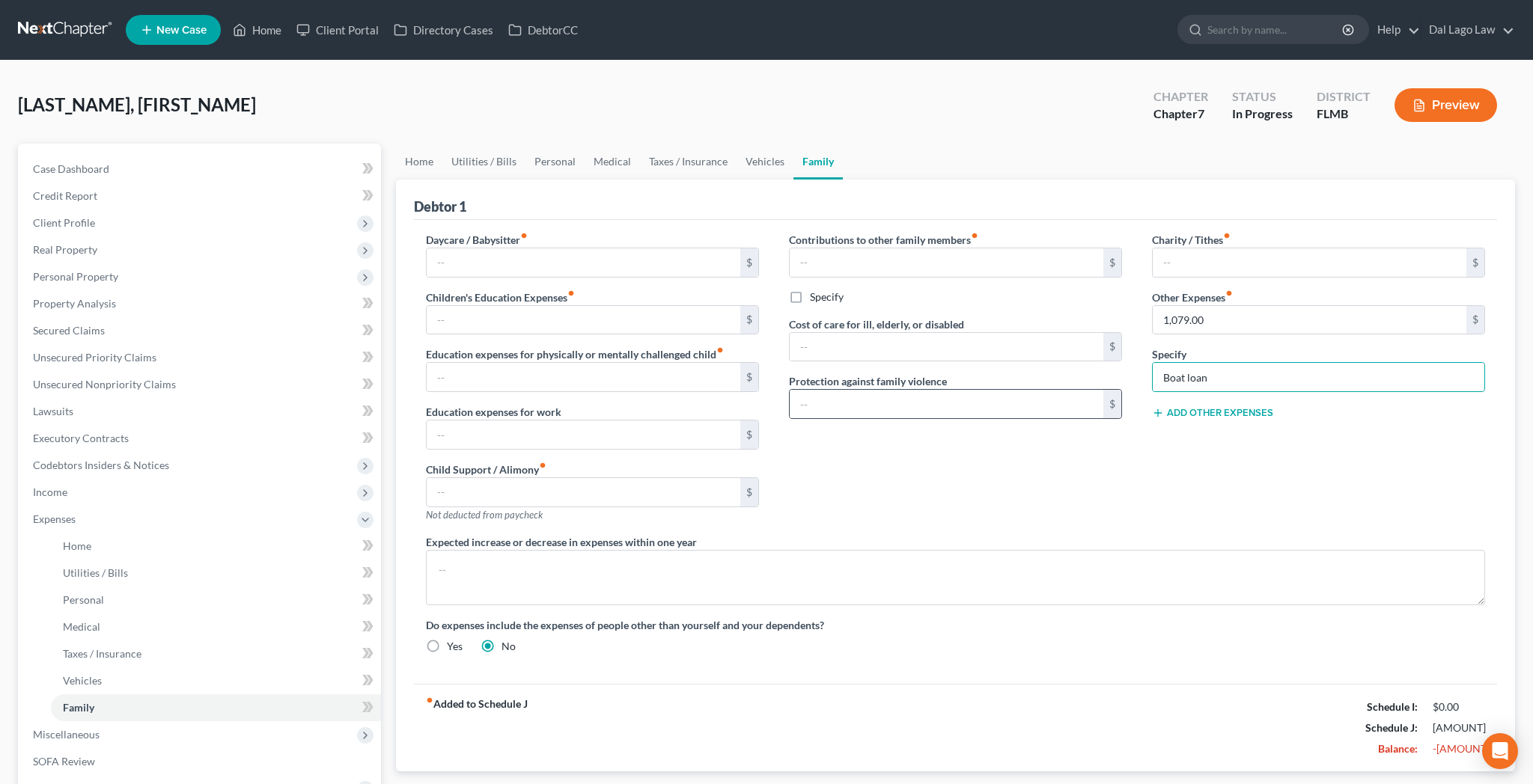 click on "$" at bounding box center [955, 404] 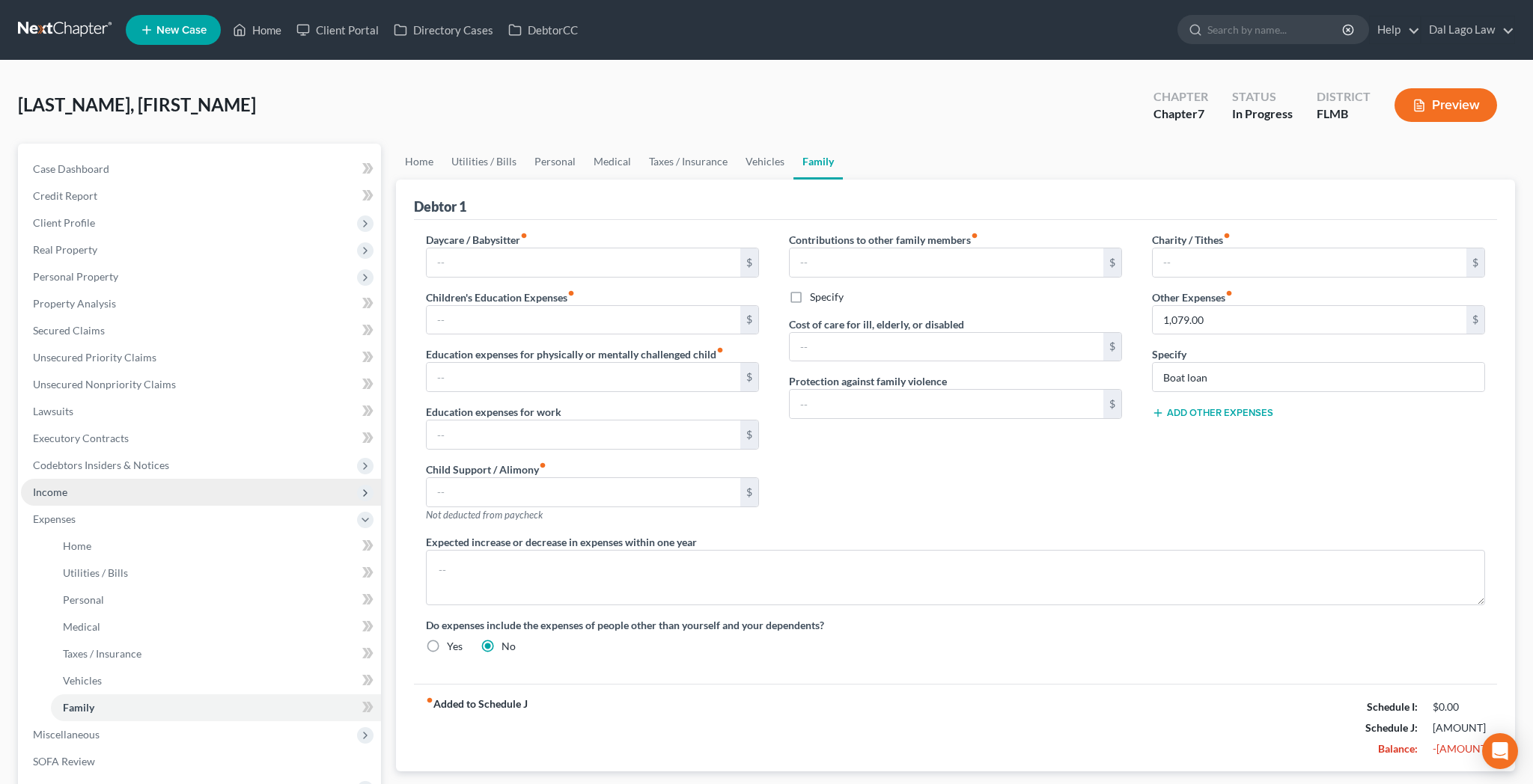 click on "Income" at bounding box center [201, 492] 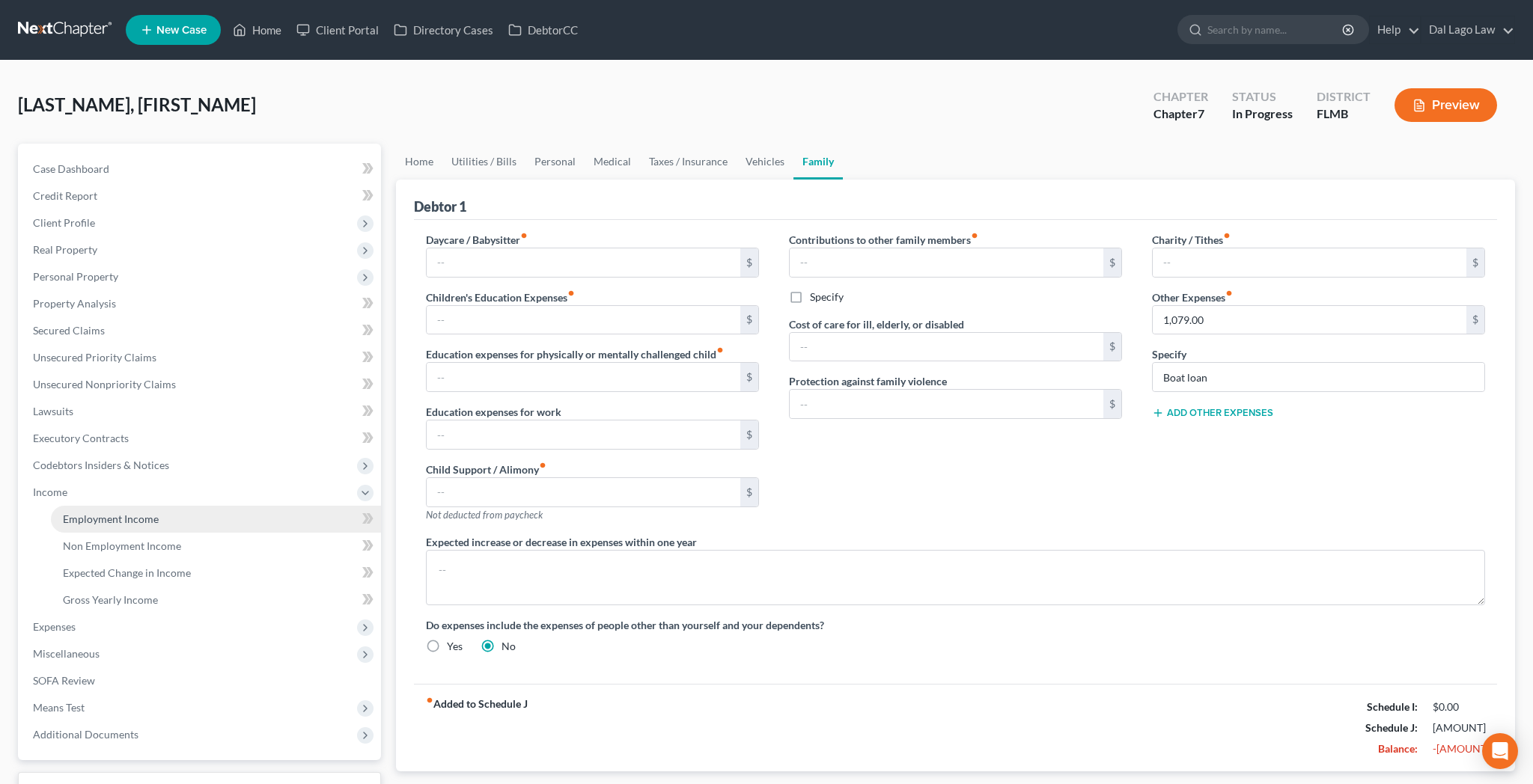 click on "Employment Income" at bounding box center [111, 518] 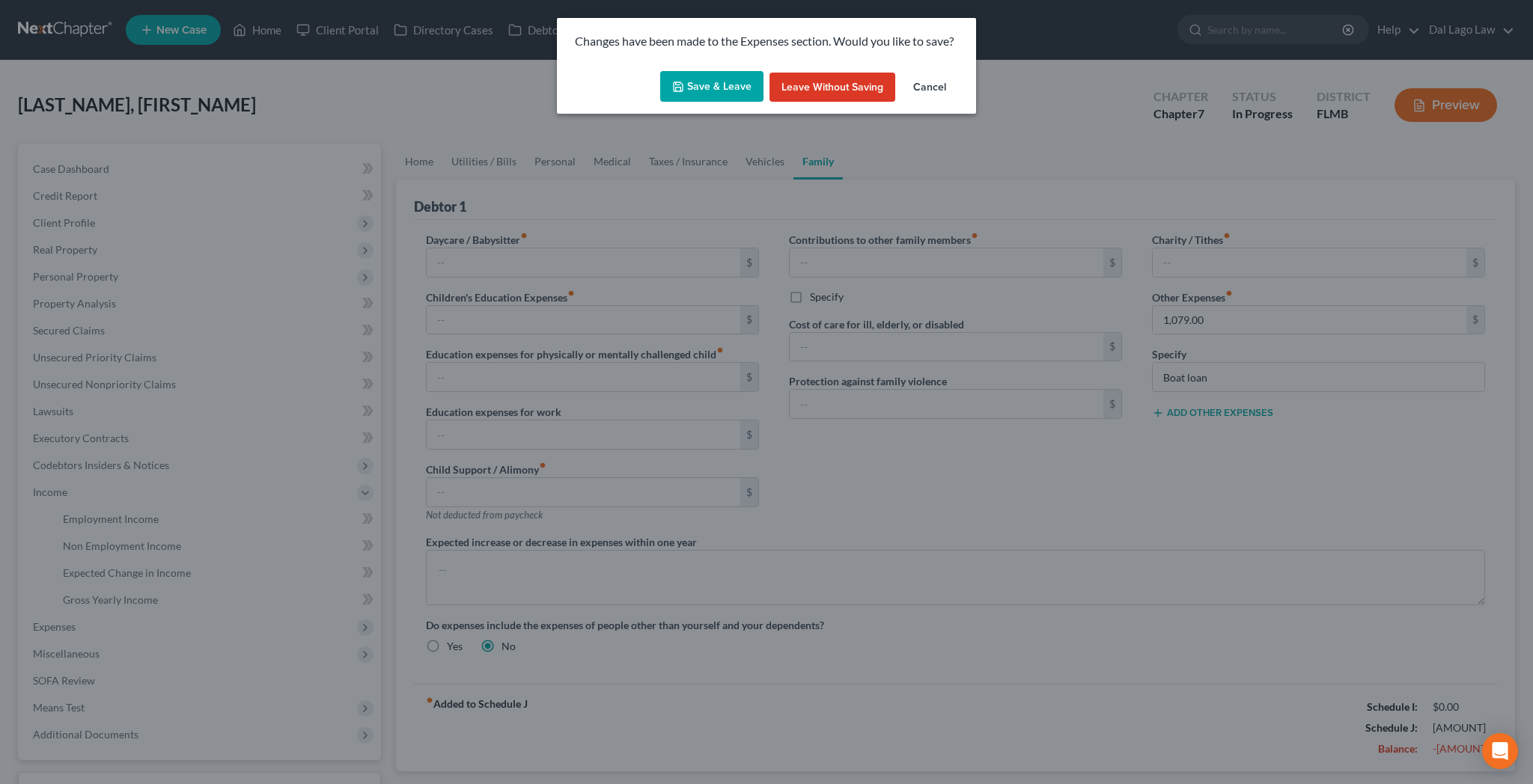 click on "Save & Leave" at bounding box center [712, 87] 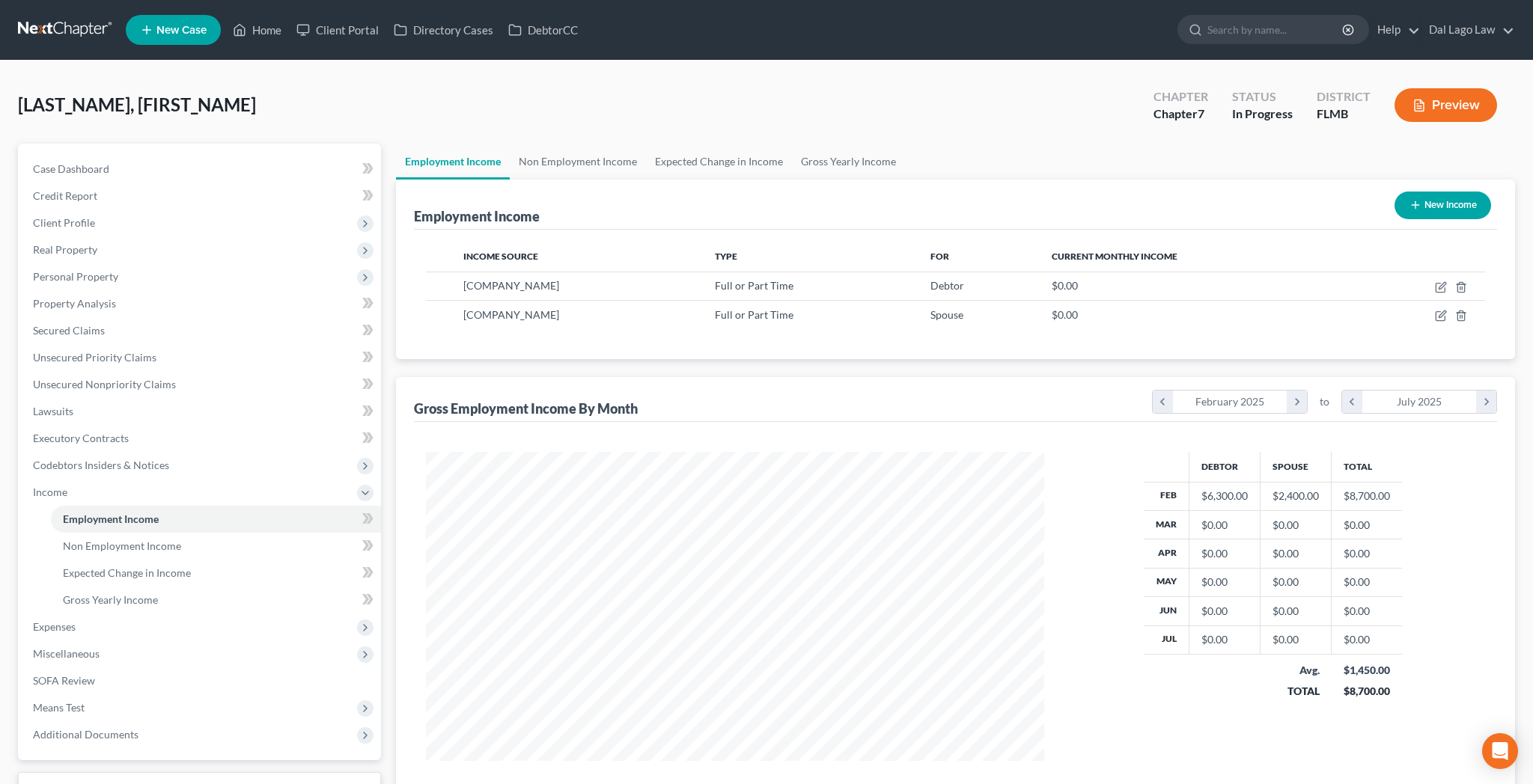 scroll, scrollTop: 747783, scrollLeft: 747887, axis: both 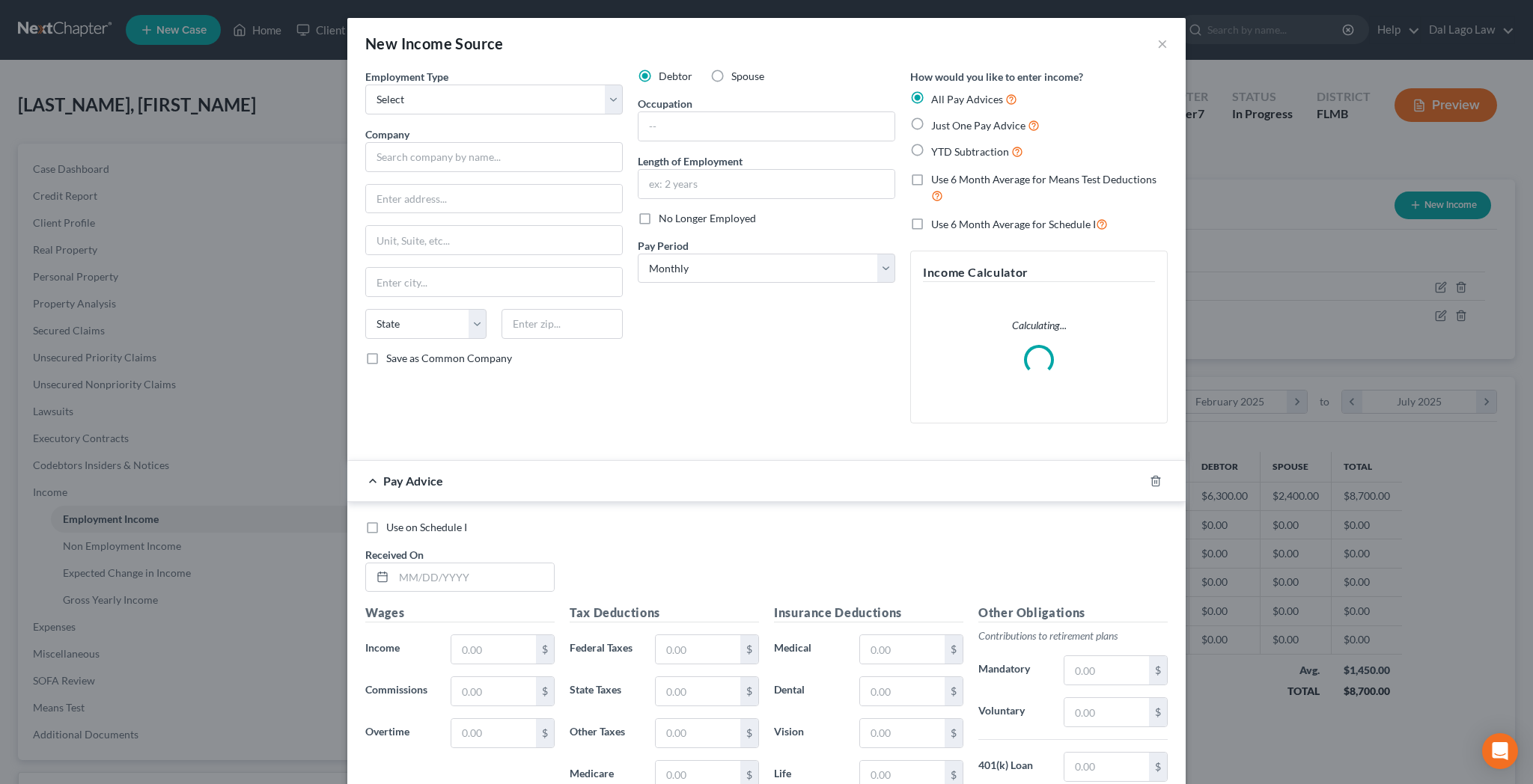 click on "Spouse" at bounding box center (748, 76) 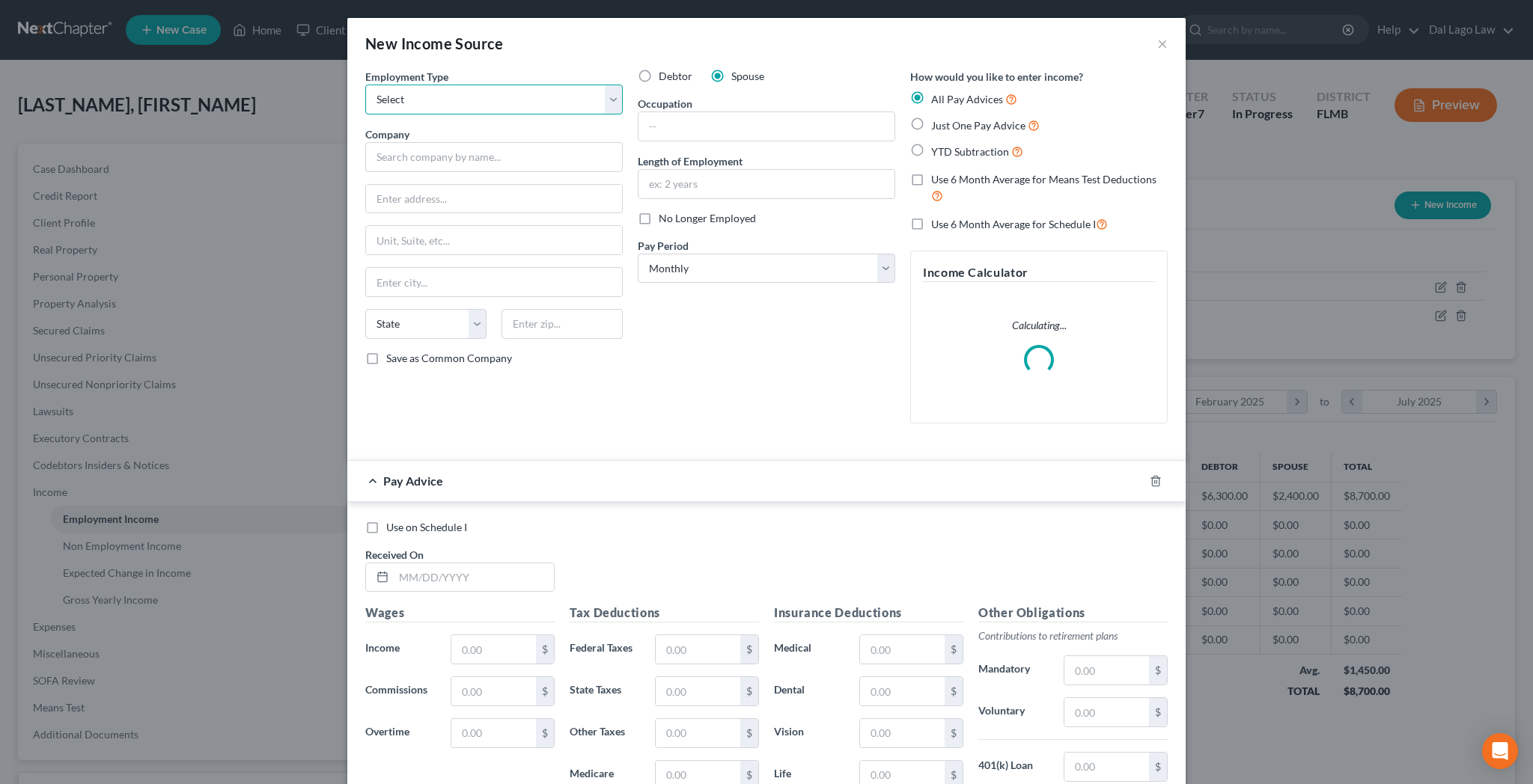 click on "Select Full or Part Time Employment Self Employment" at bounding box center [494, 99] 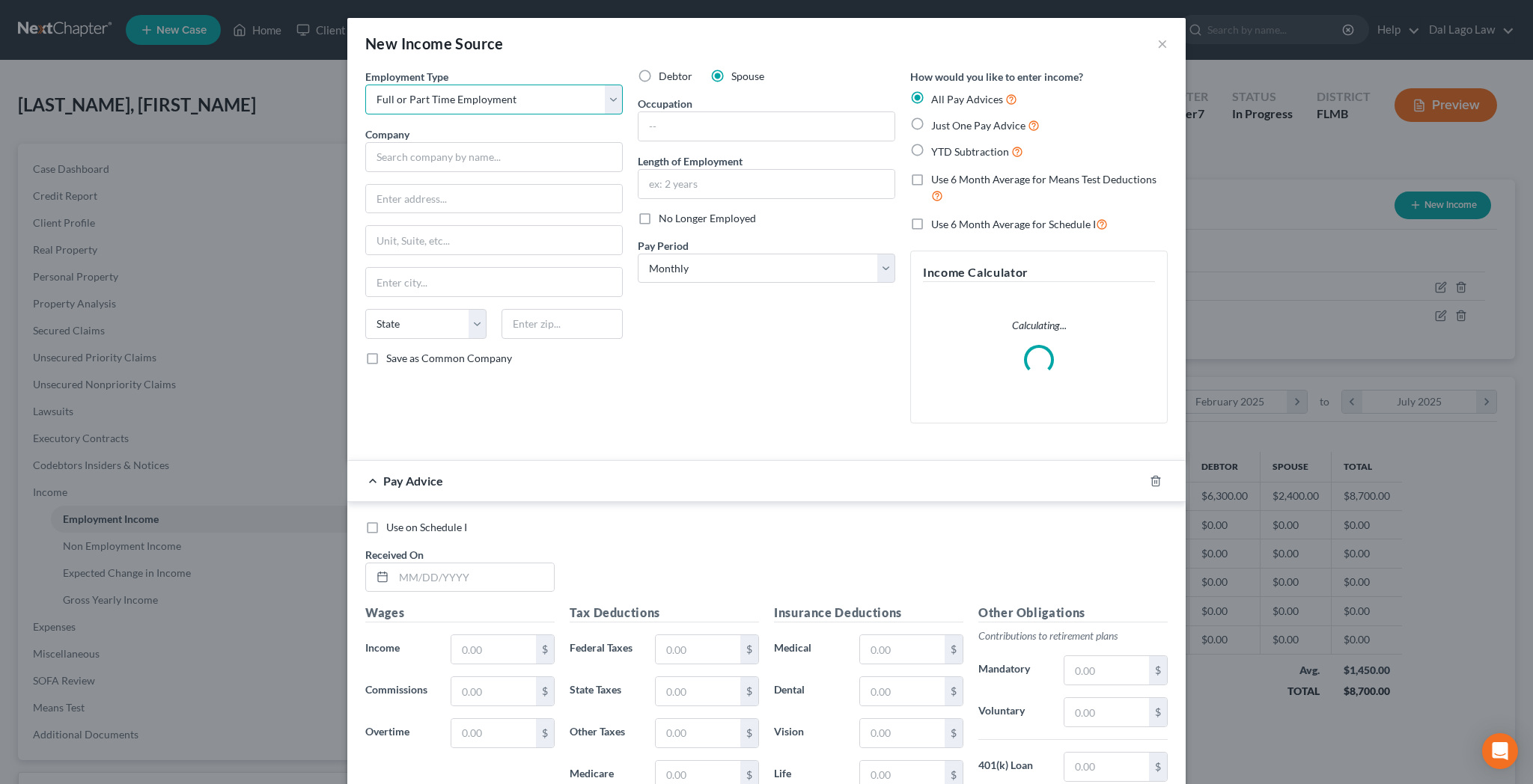 click on "Full or Part Time Employment" at bounding box center [0, 0] 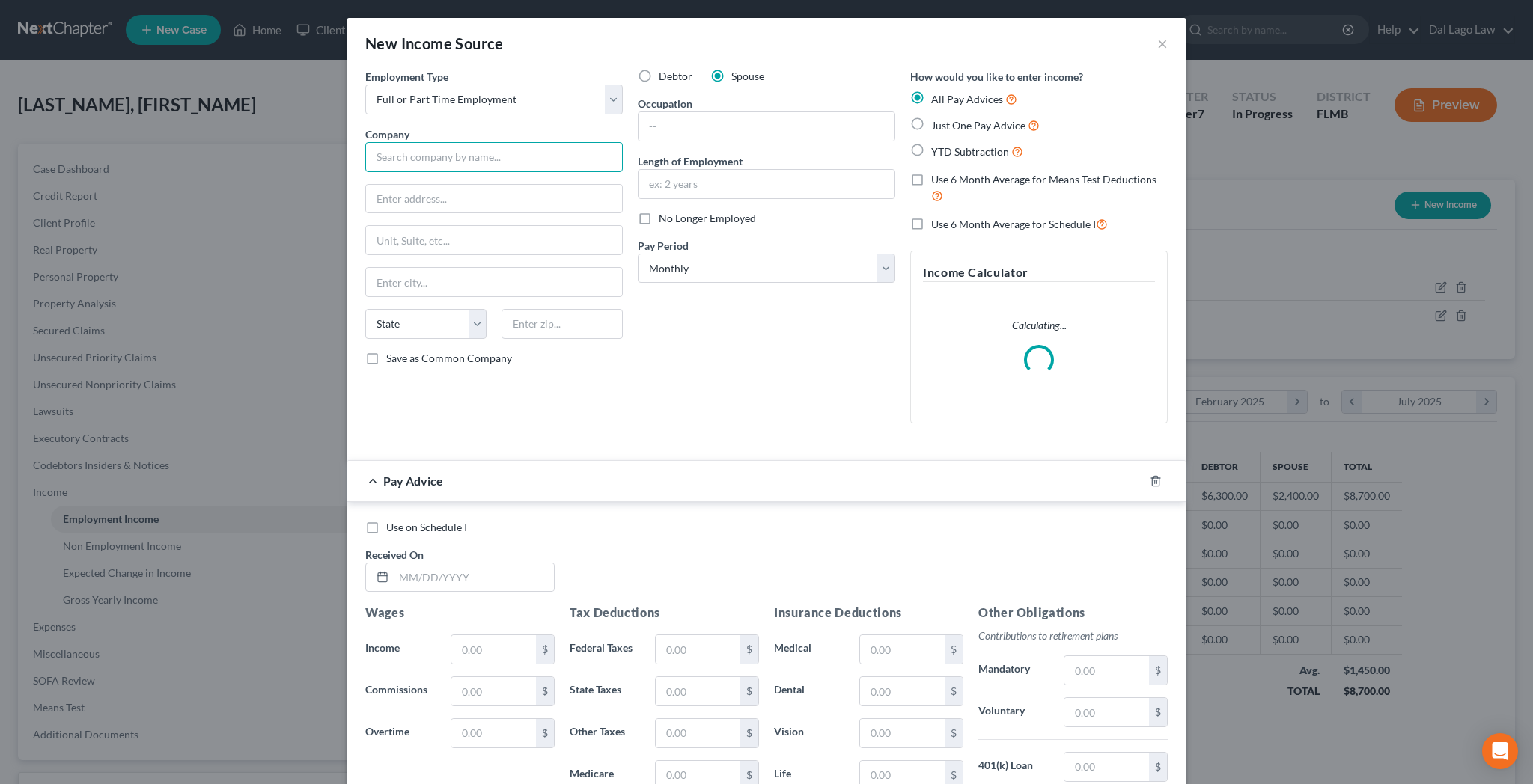 click at bounding box center (494, 157) 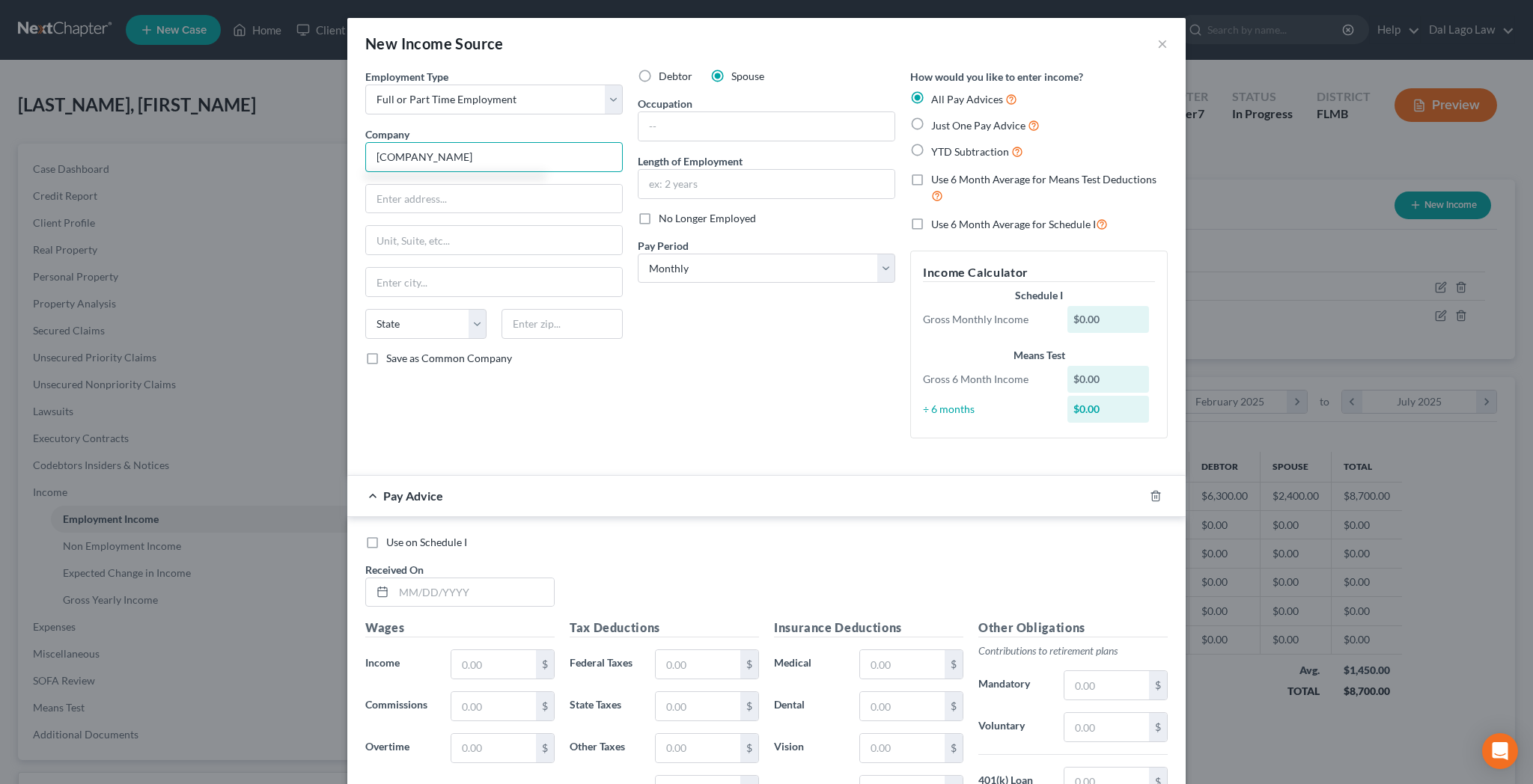 type on "[COMPANY_NAME]" 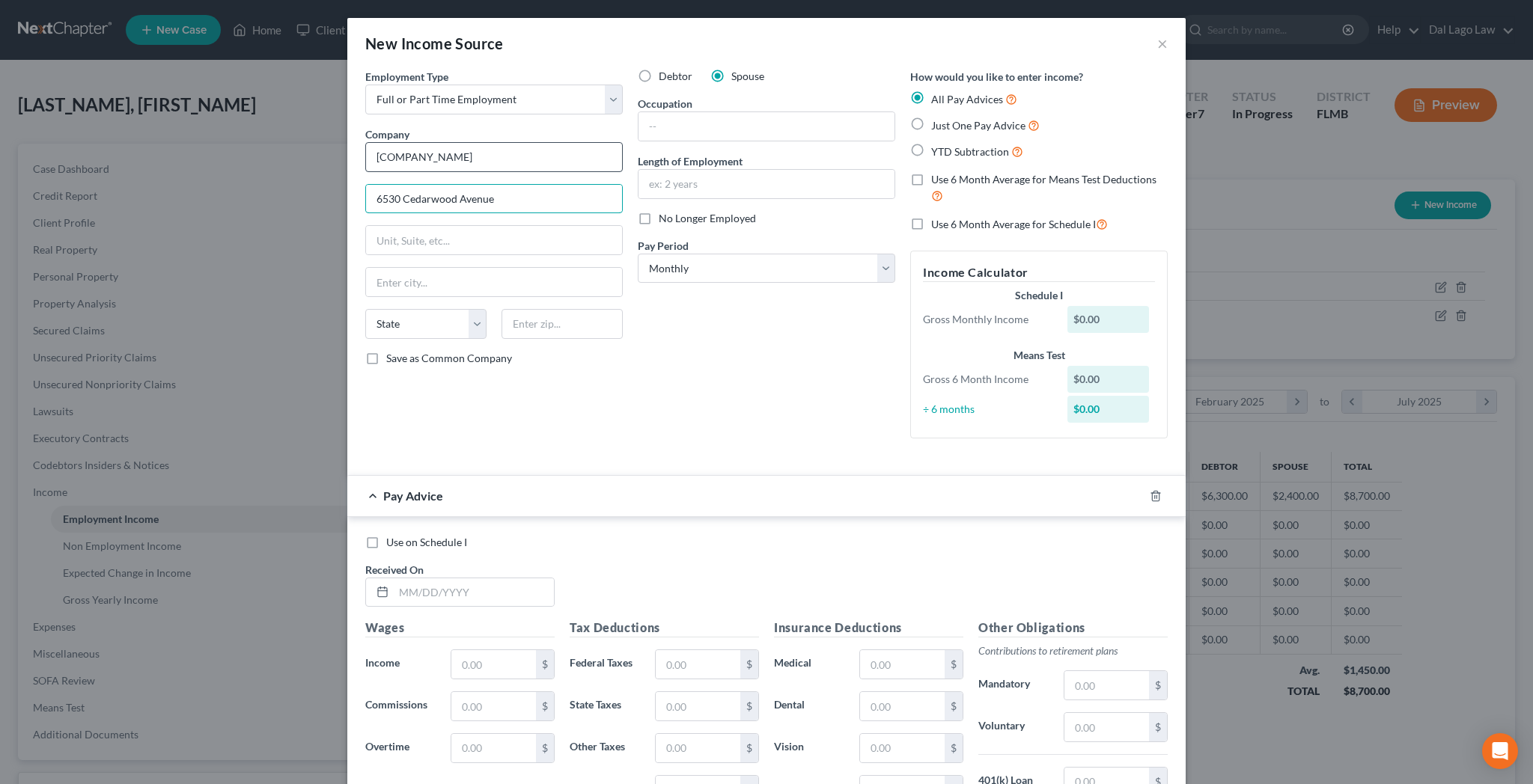 type on "6530 Cedarwood Avenue" 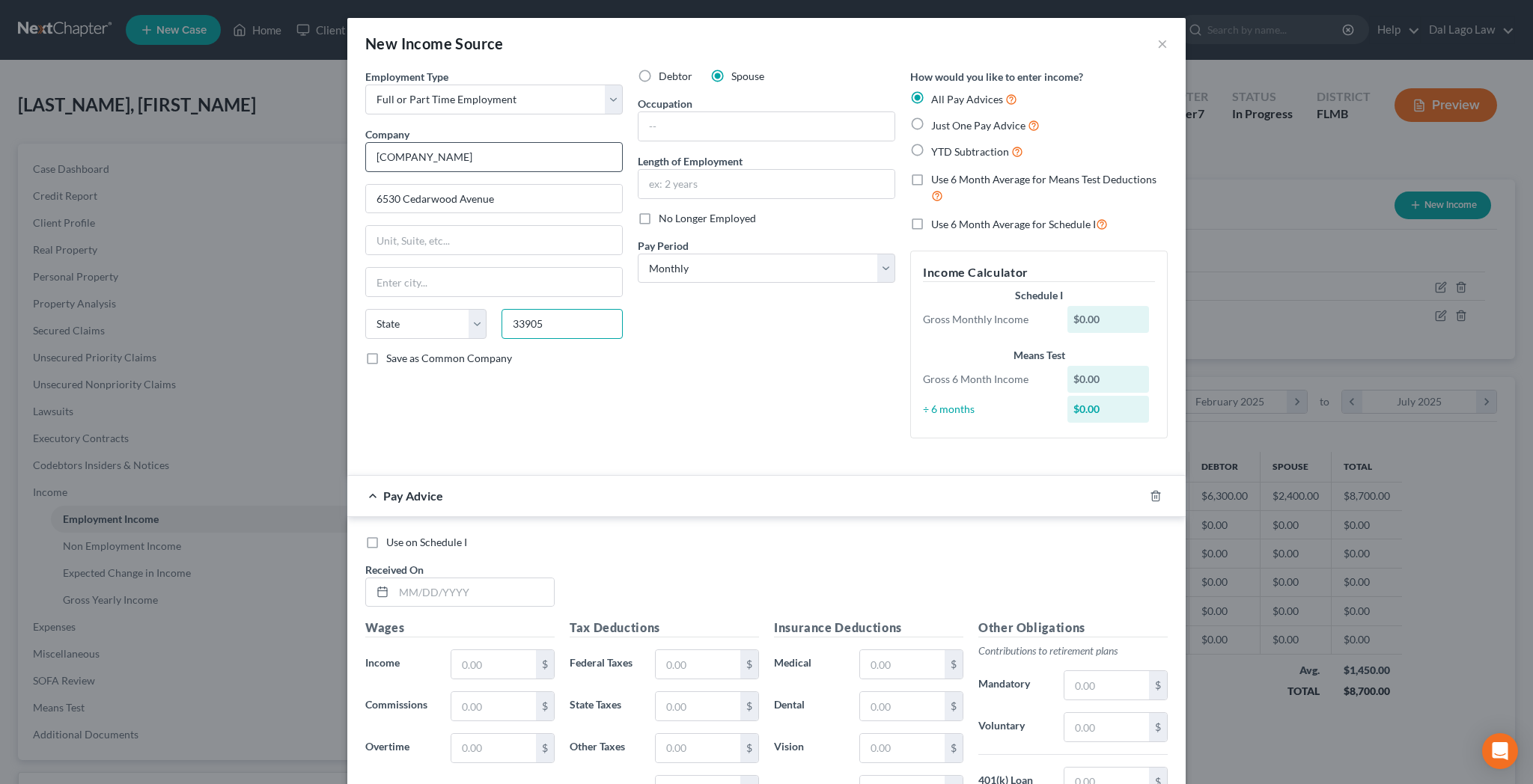 type on "33905" 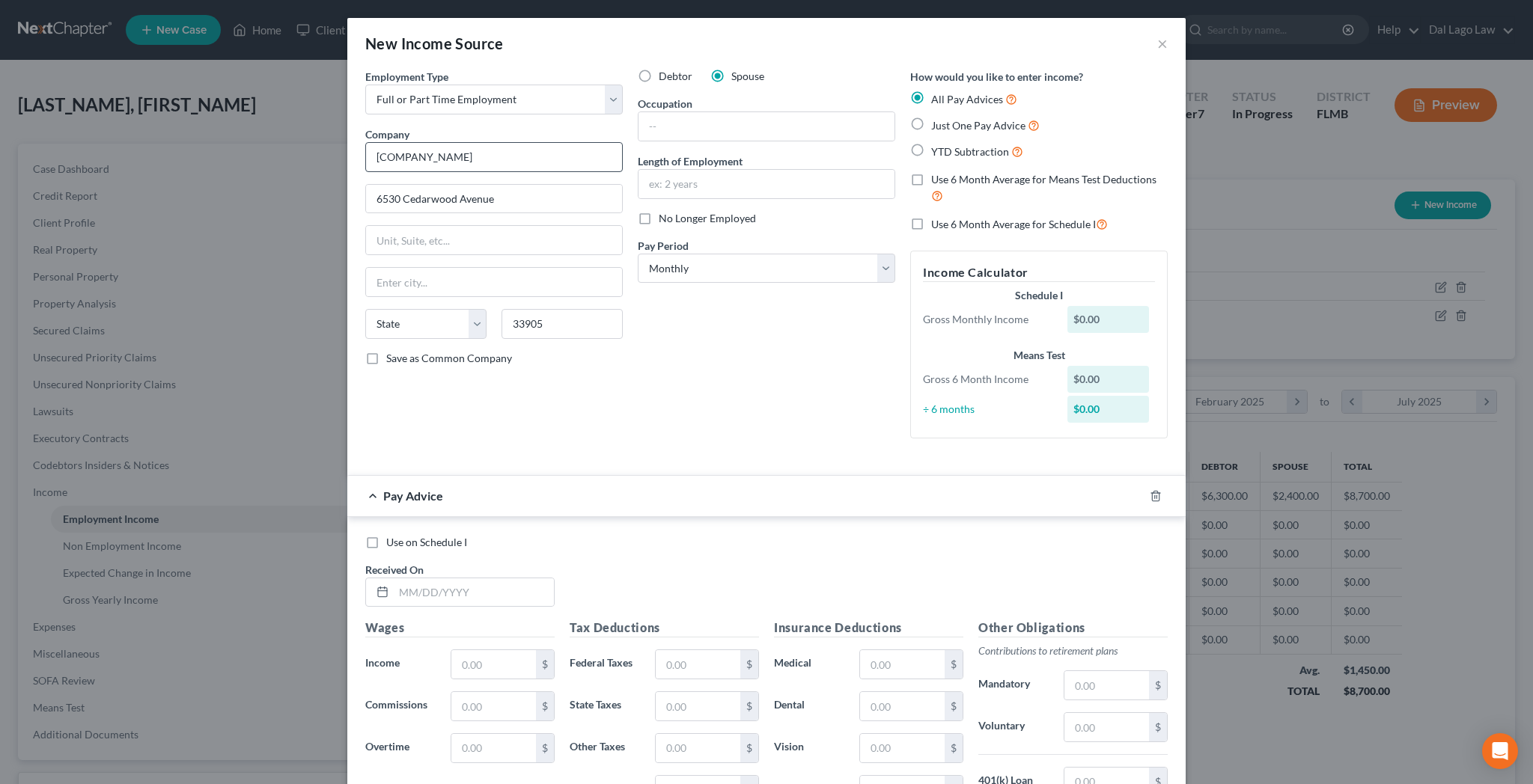 type on "Fort Myers" 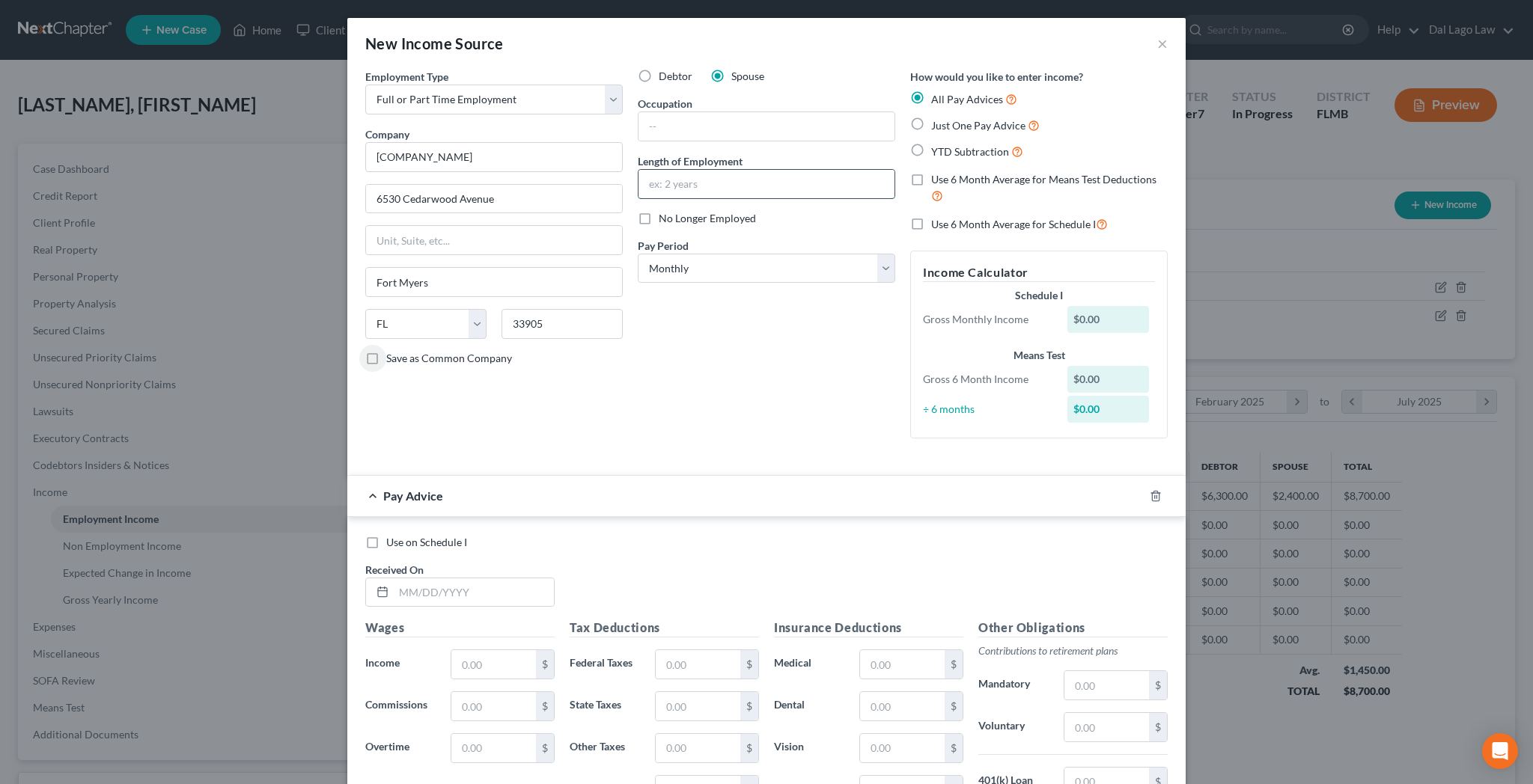 click at bounding box center [766, 184] 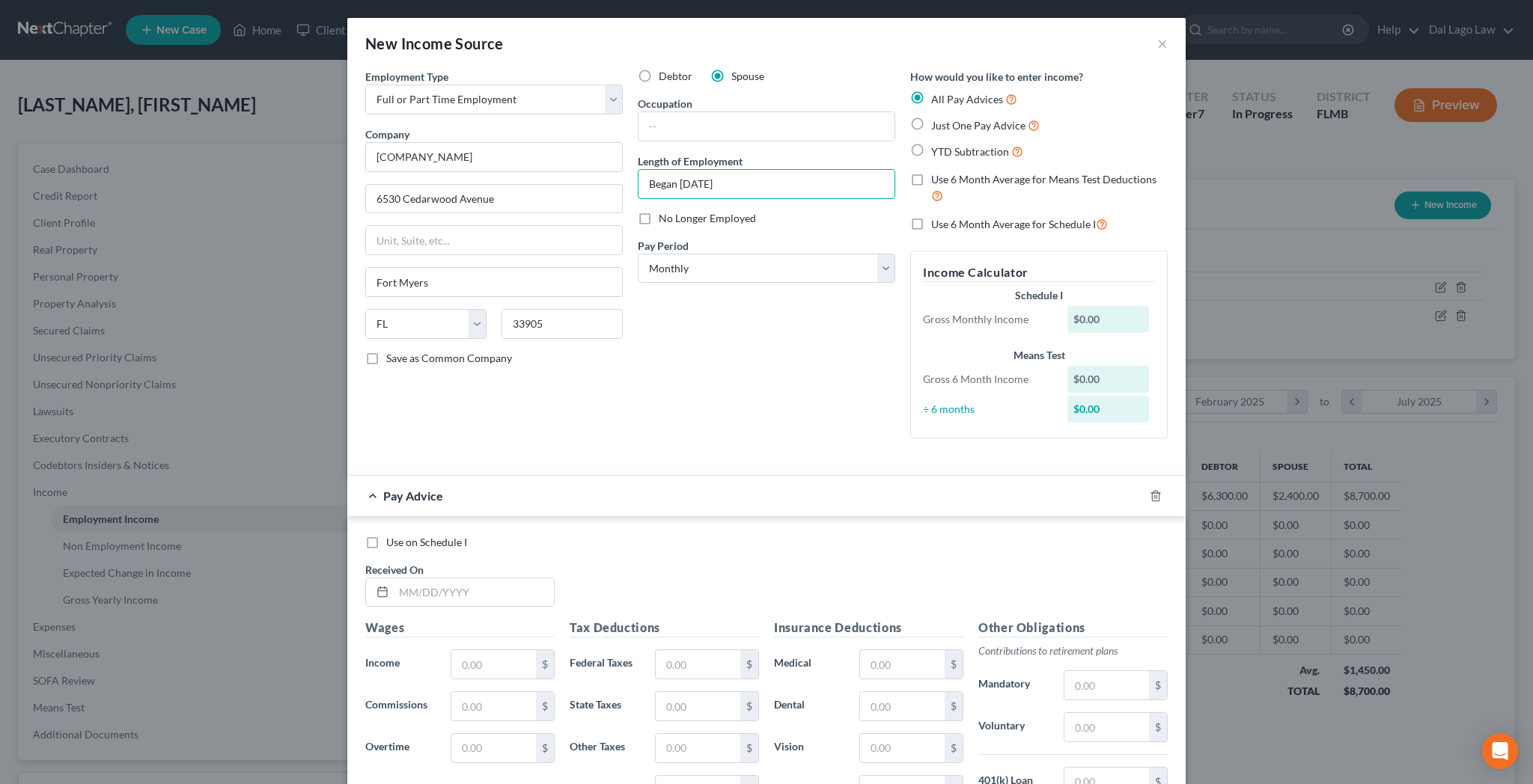 type on "Began [DATE]" 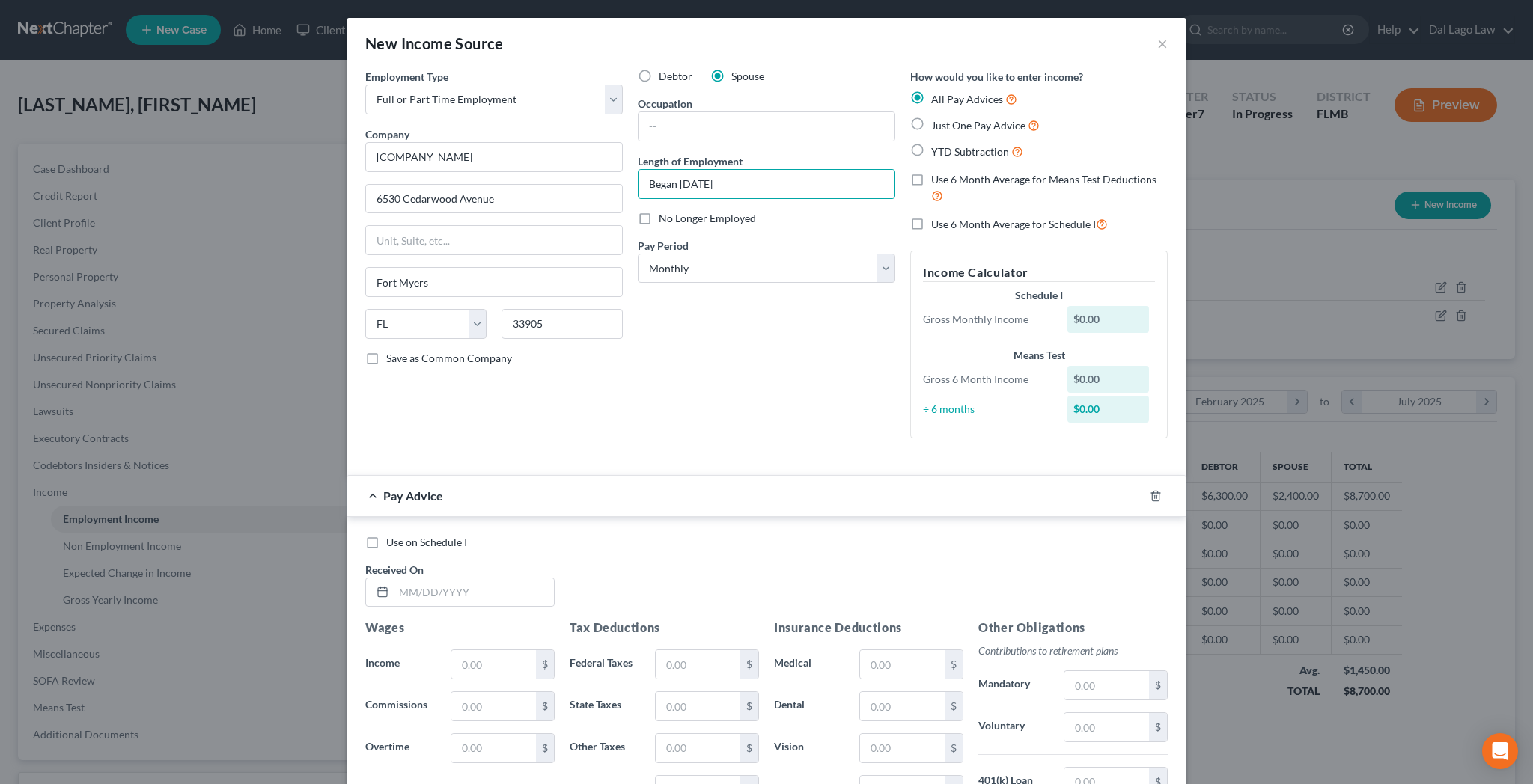 click on "Debtor Spouse Occupation Length of Employment Began 5-29-25 No Longer Employed
Pay Period
*
Select Monthly Twice Monthly Every Other Week Weekly" at bounding box center (766, 260) 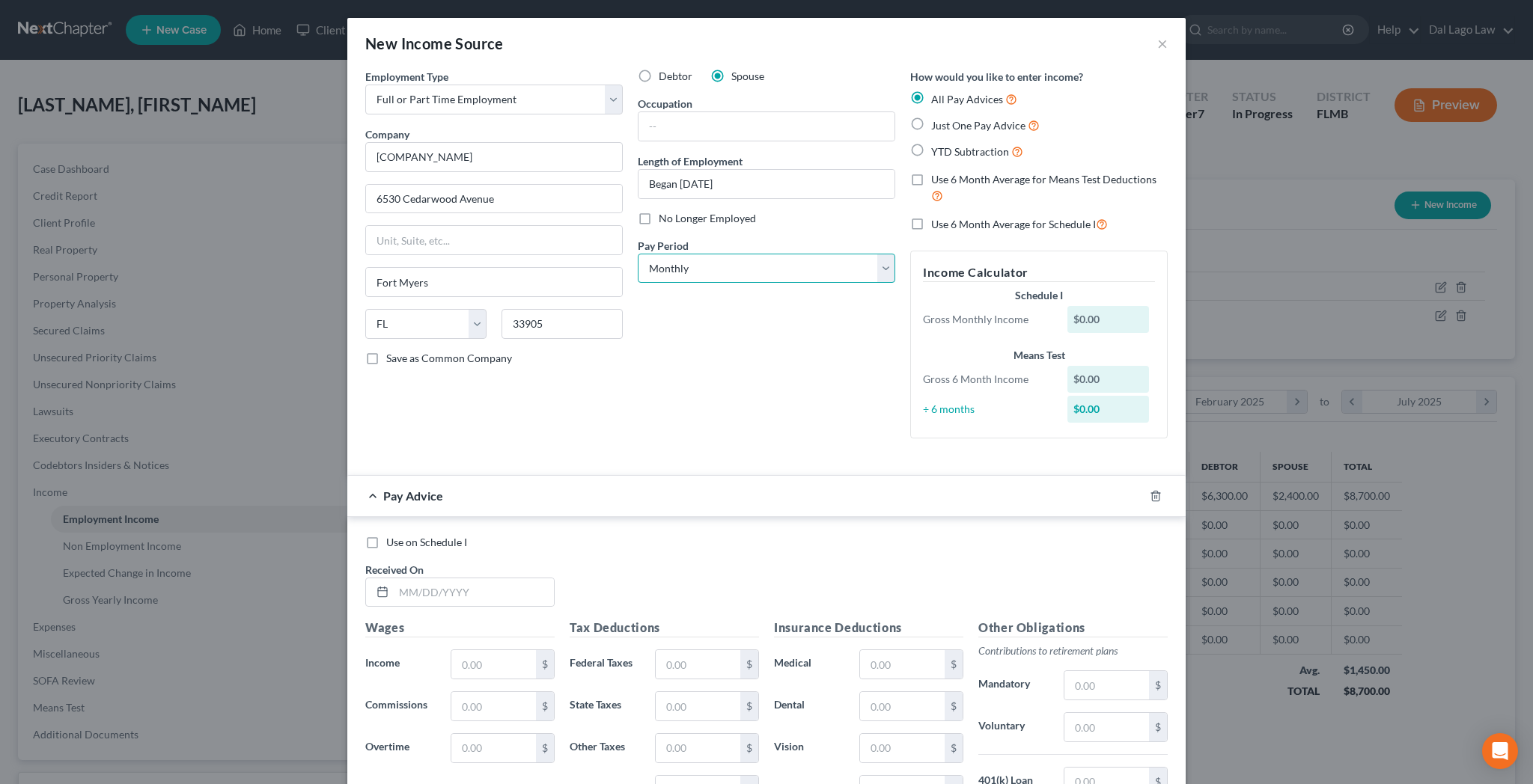 click on "Select Monthly Twice Monthly Every Other Week Weekly" at bounding box center (766, 269) 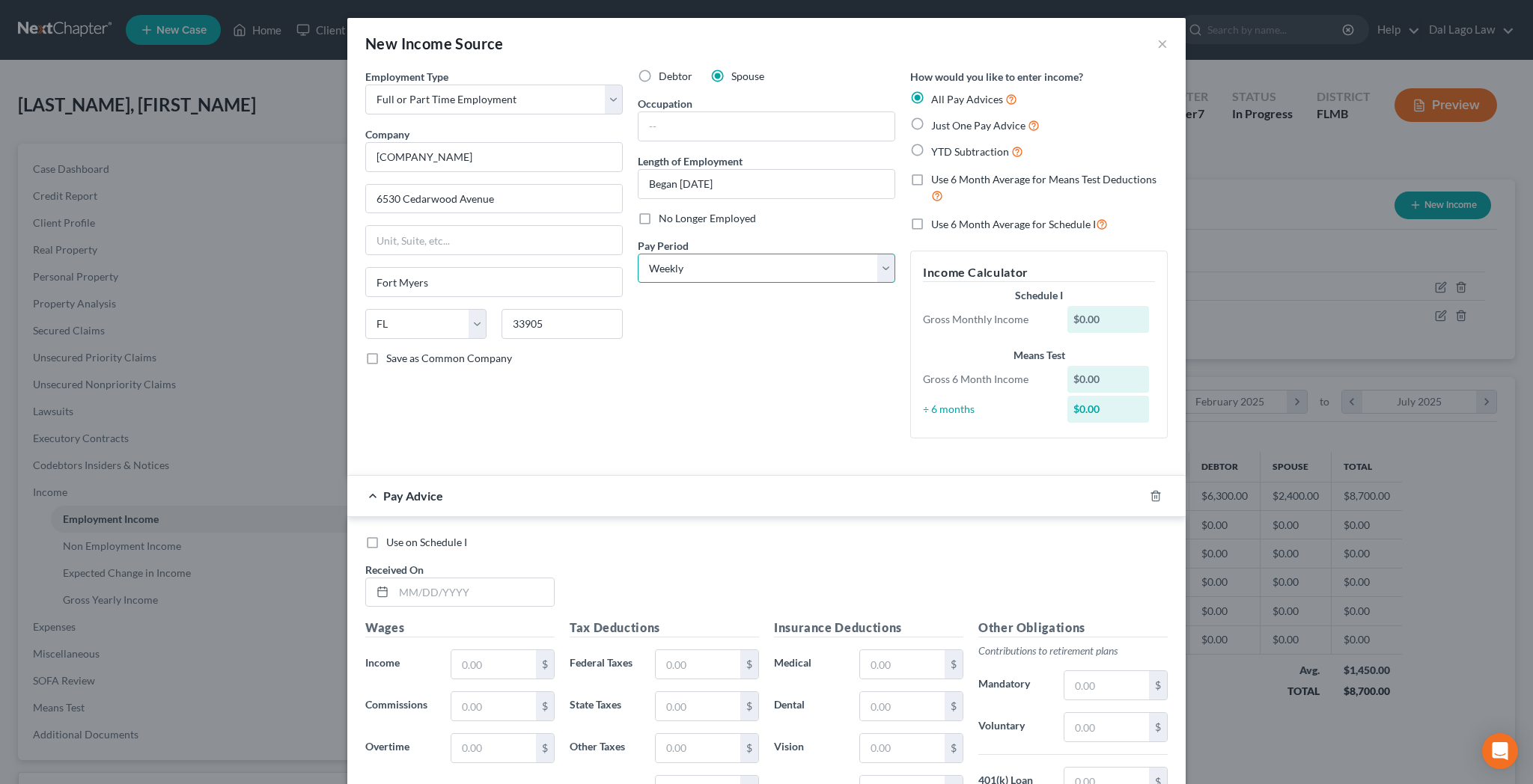 click on "Weekly" at bounding box center [0, 0] 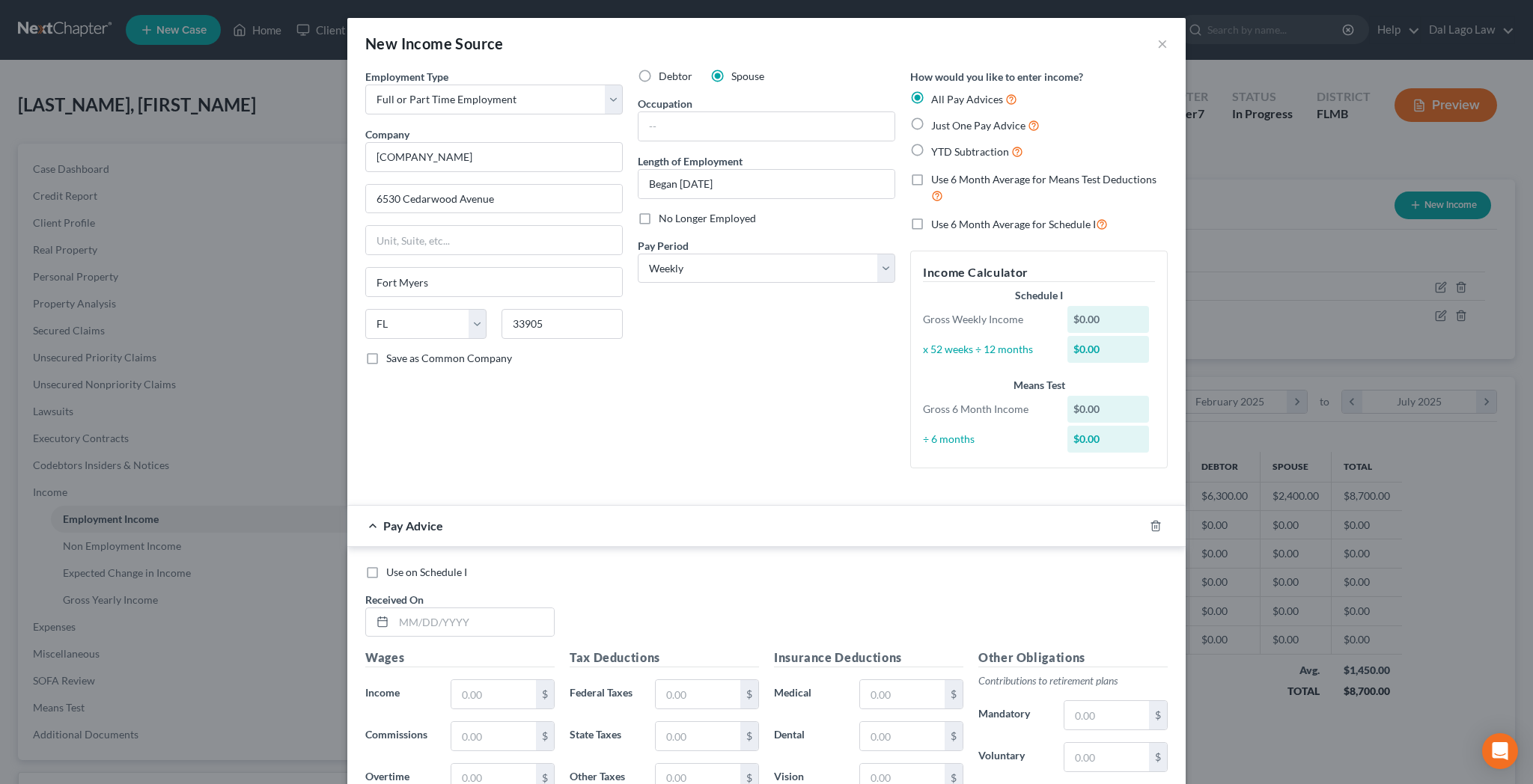 click on "Received On
*" at bounding box center [460, 614] 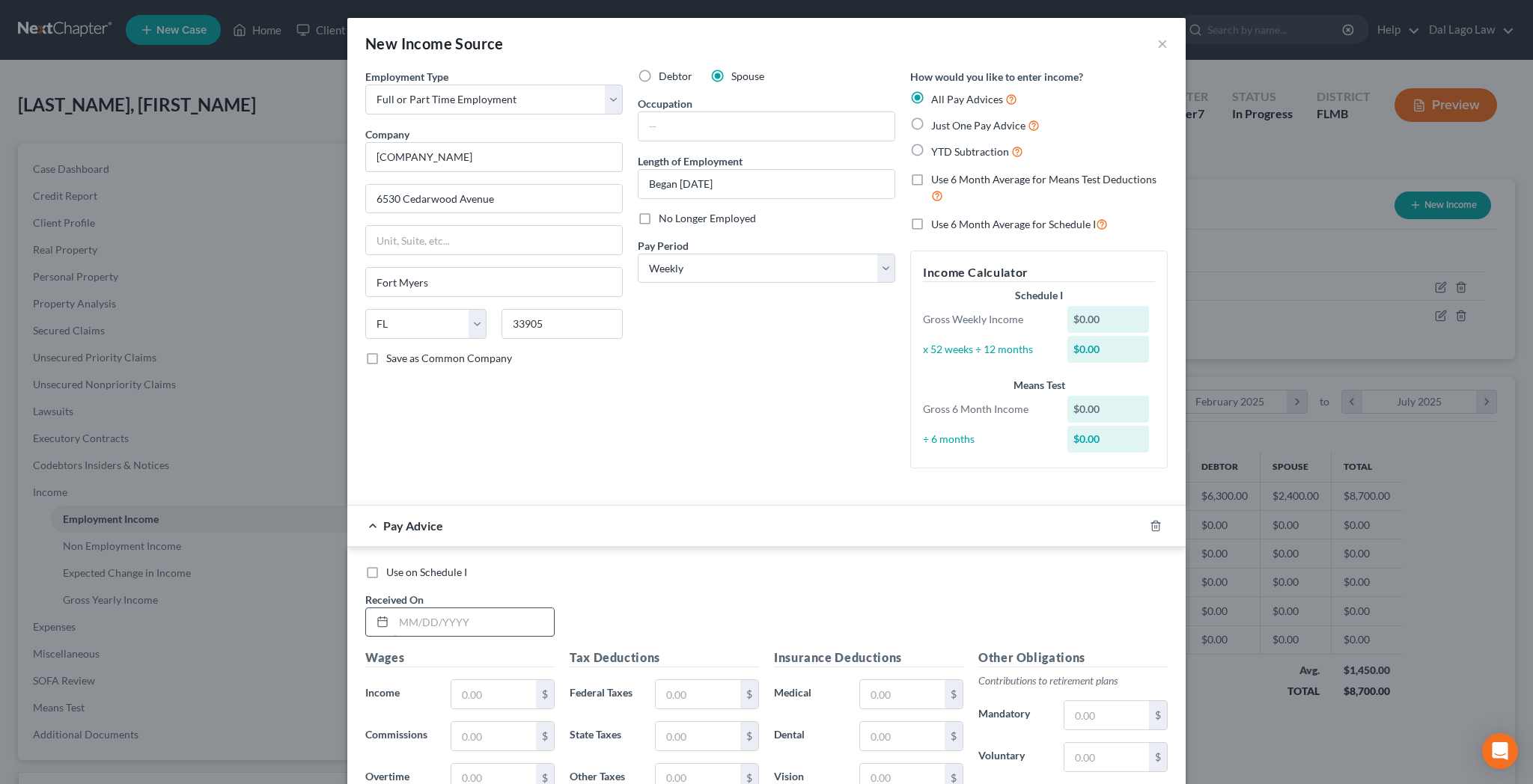 click at bounding box center (474, 622) 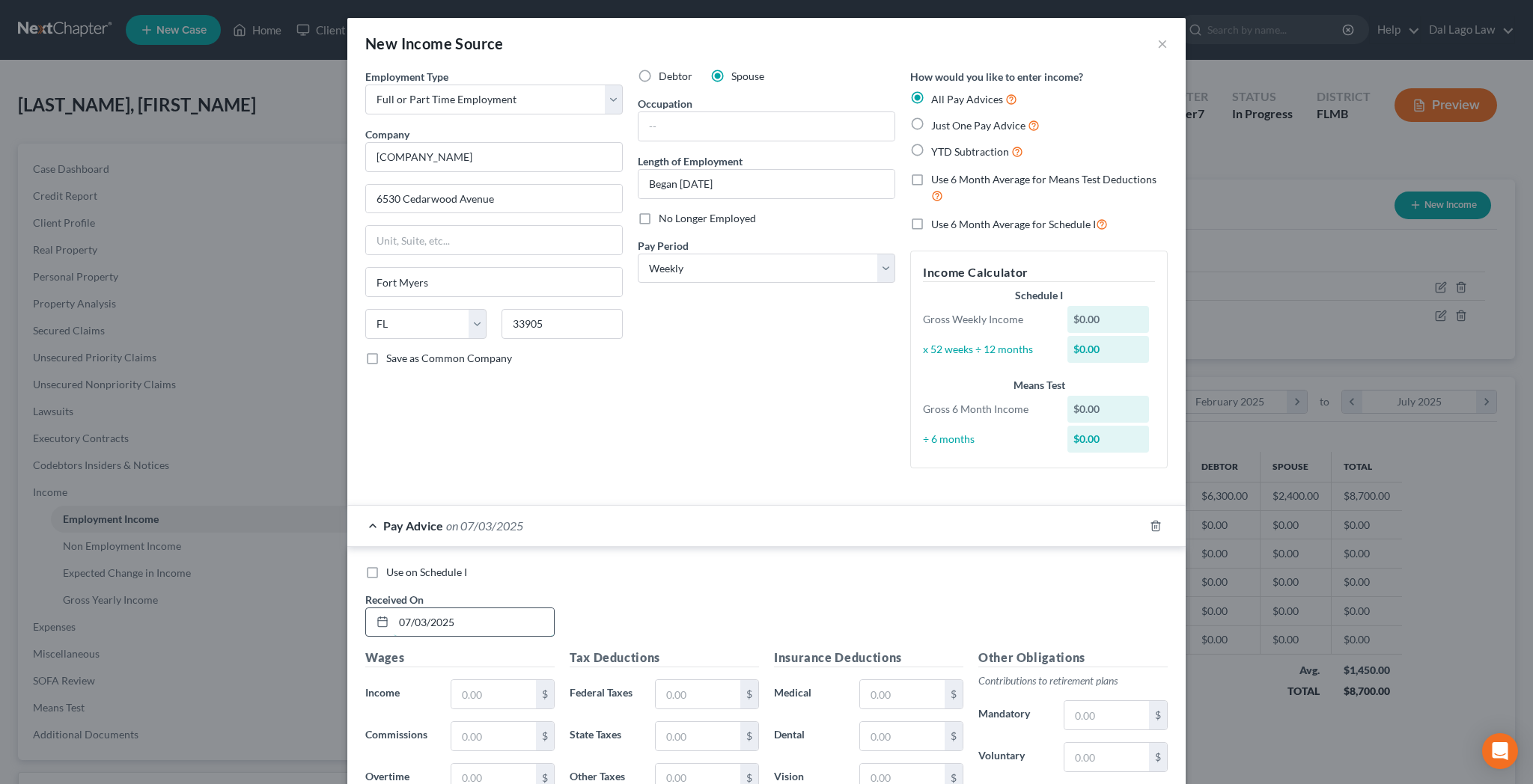 type on "07/03/2025" 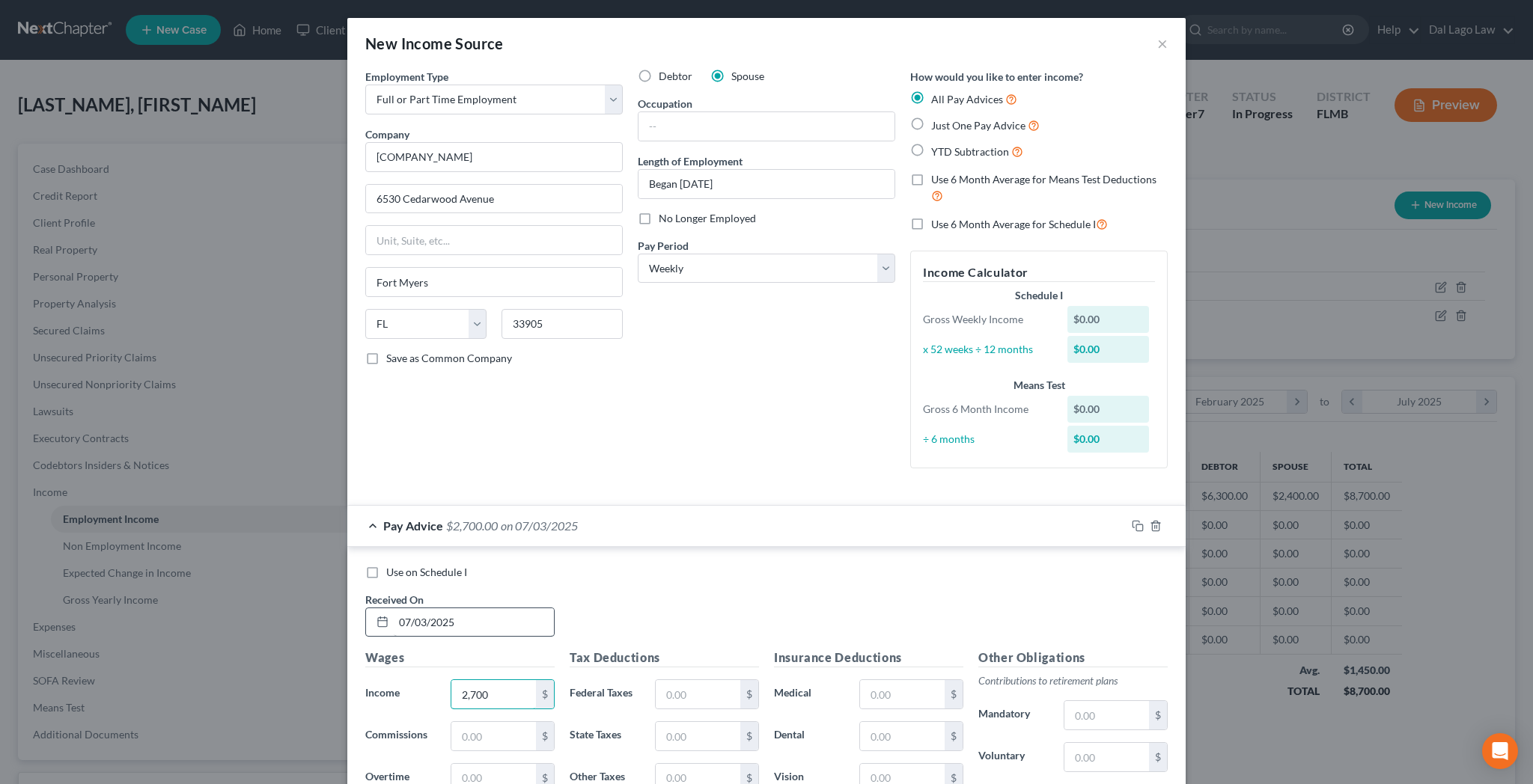 type on "2,700" 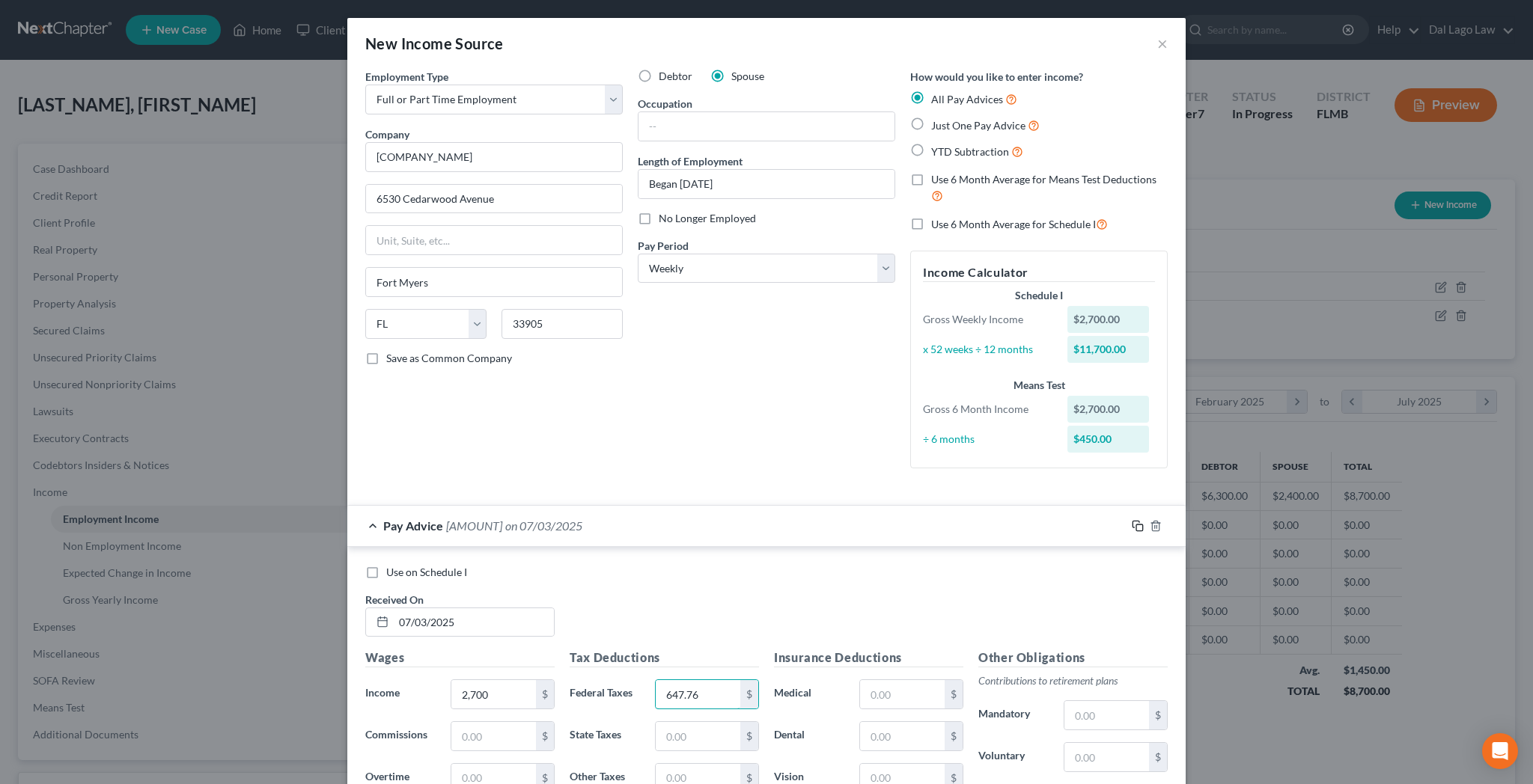 type on "647.76" 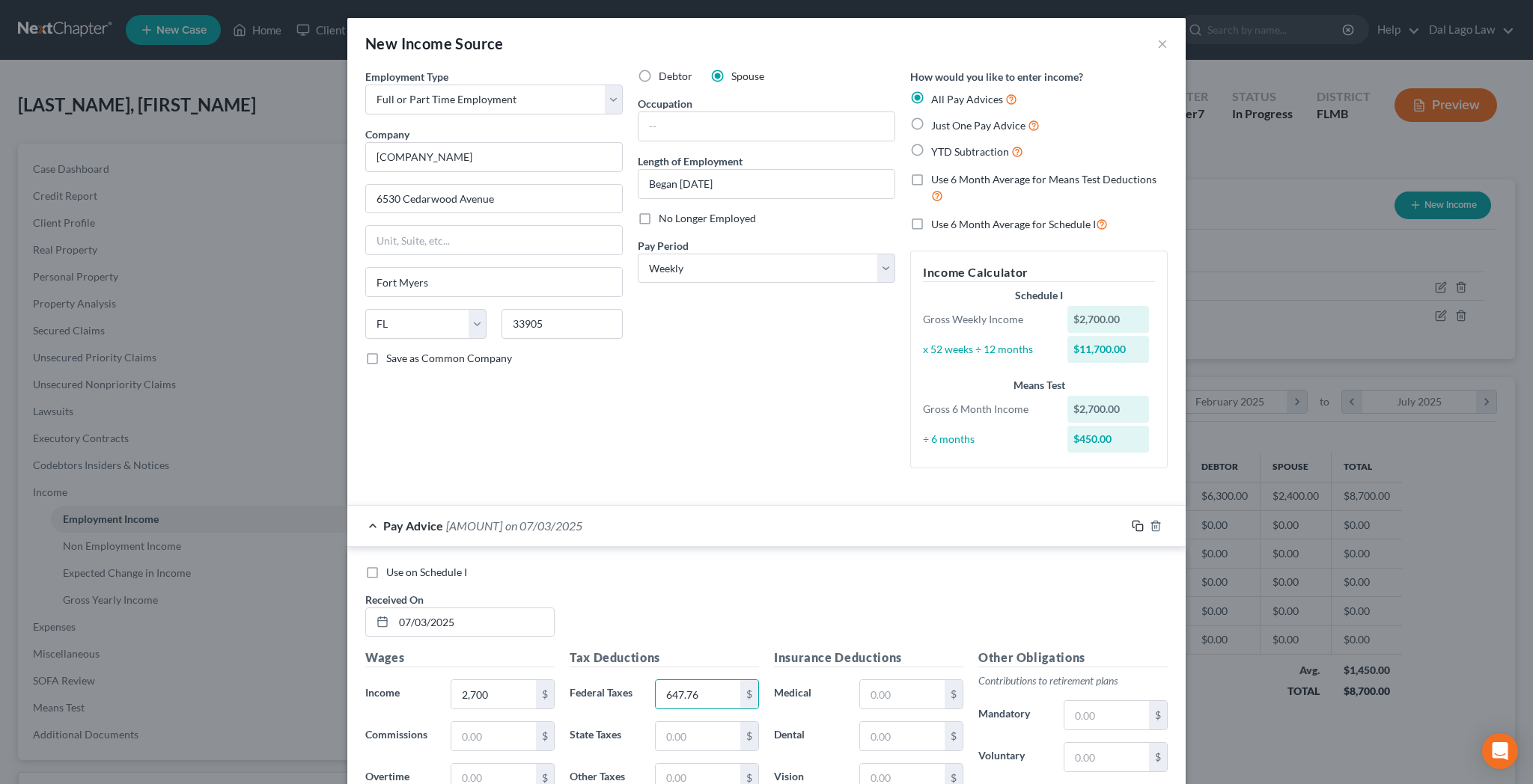 click 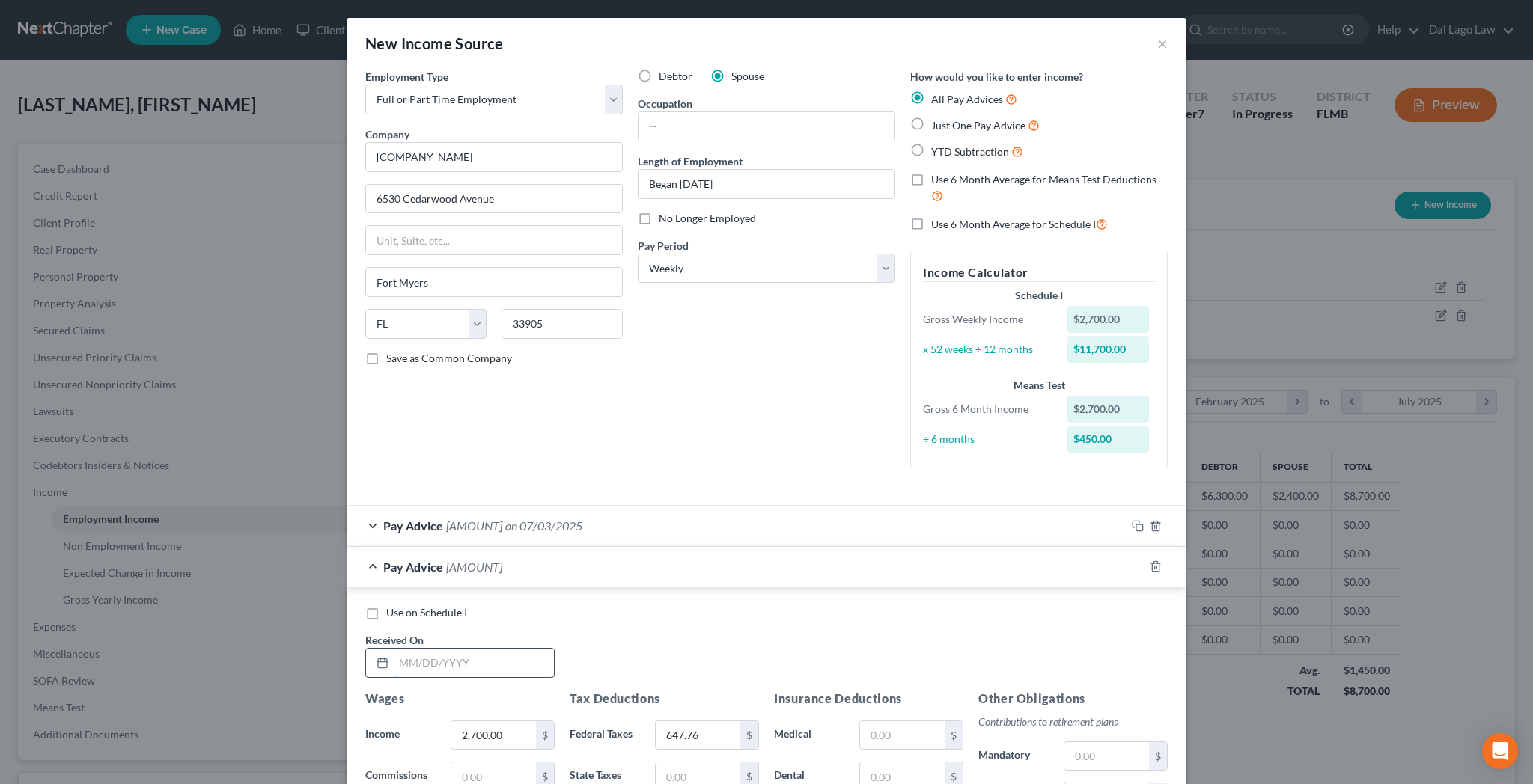 click at bounding box center (474, 663) 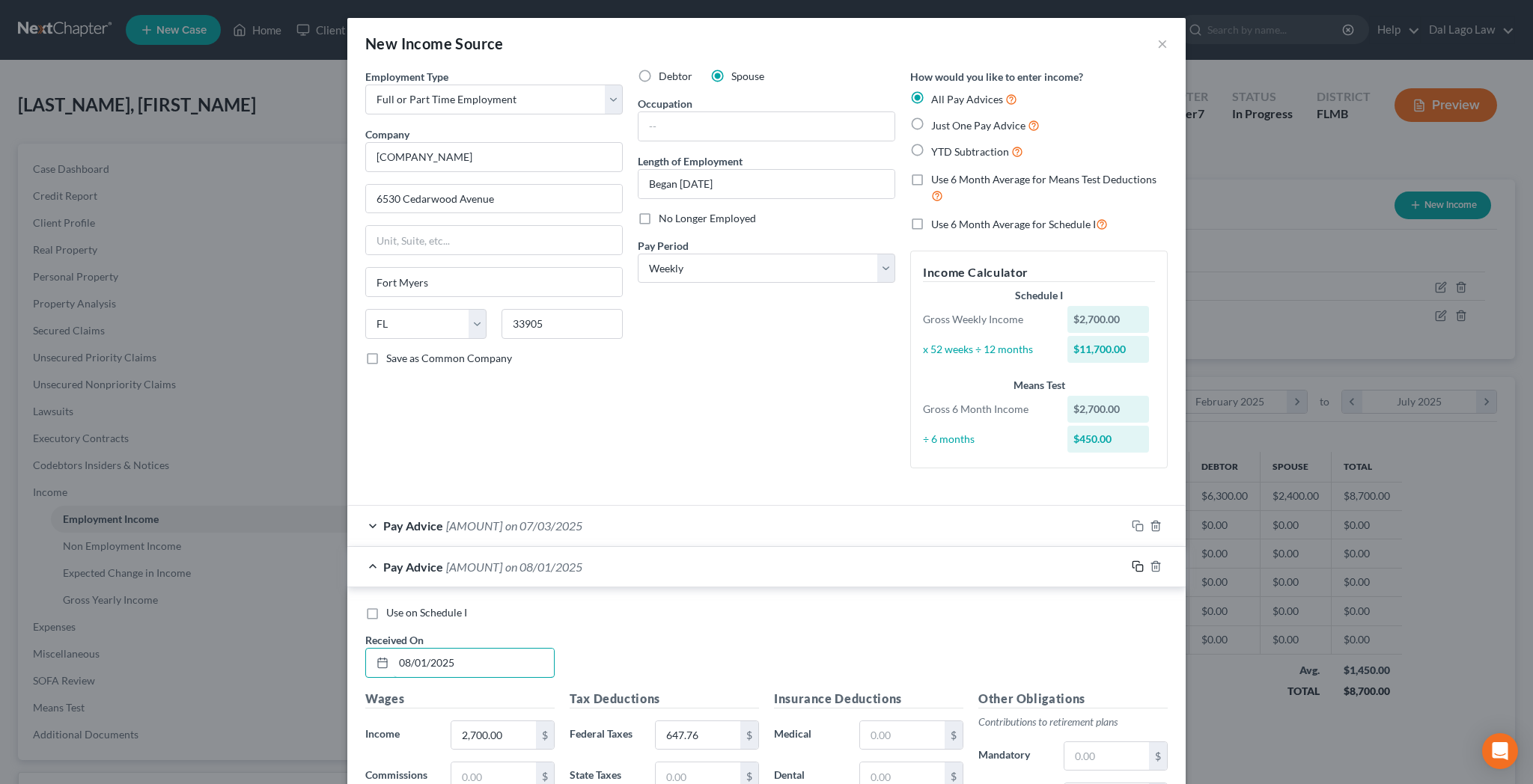type on "08/01/2025" 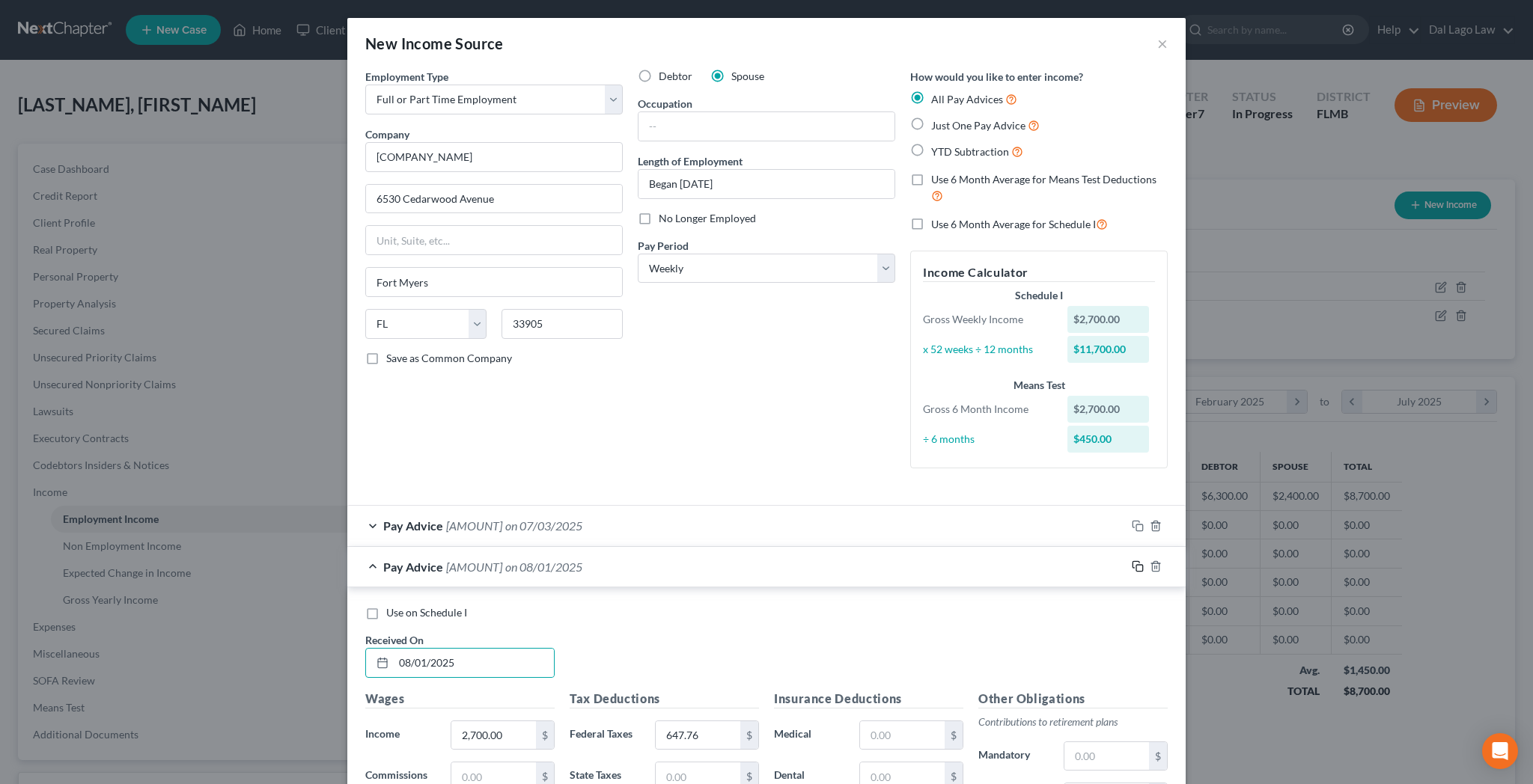 click 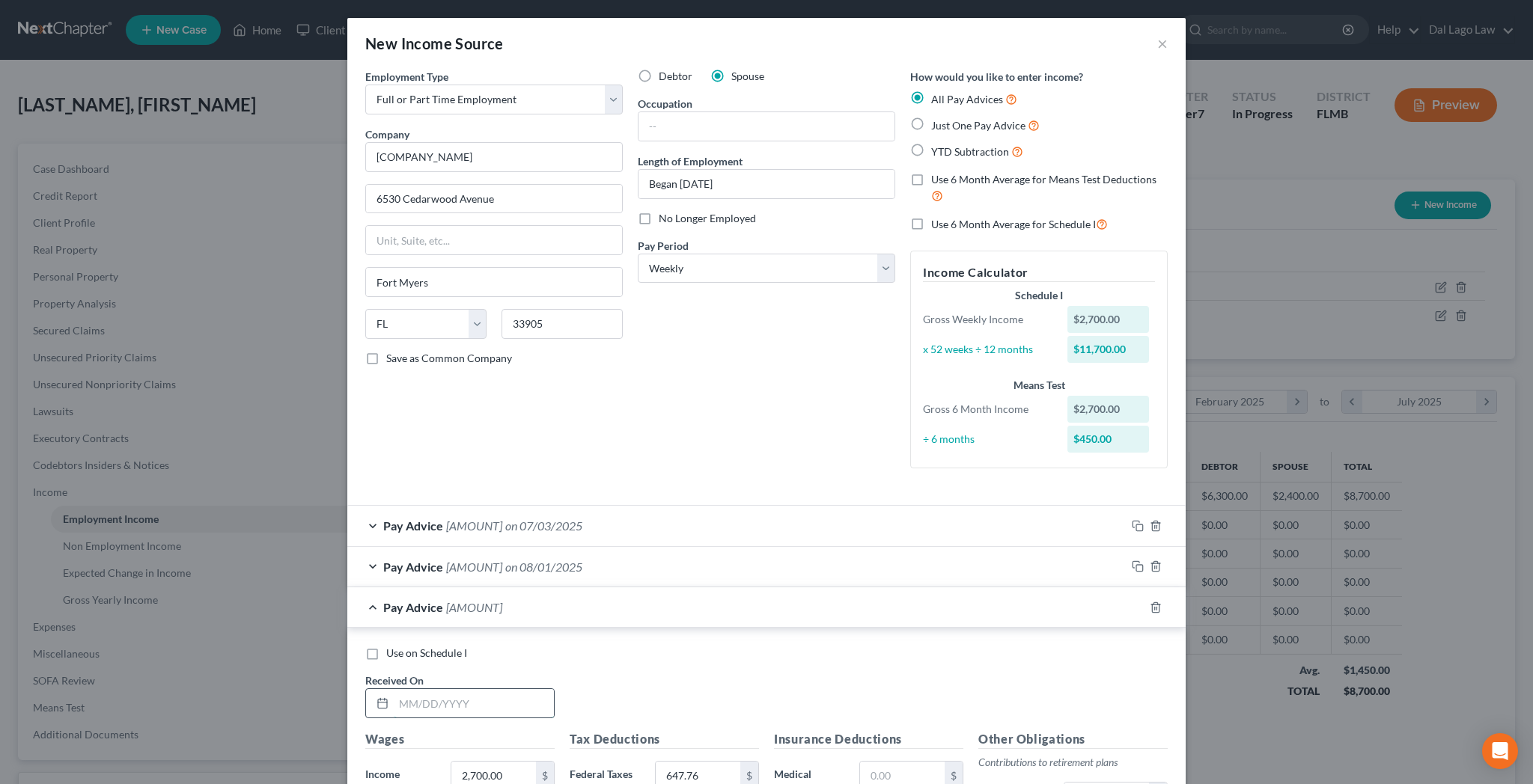 click at bounding box center (474, 703) 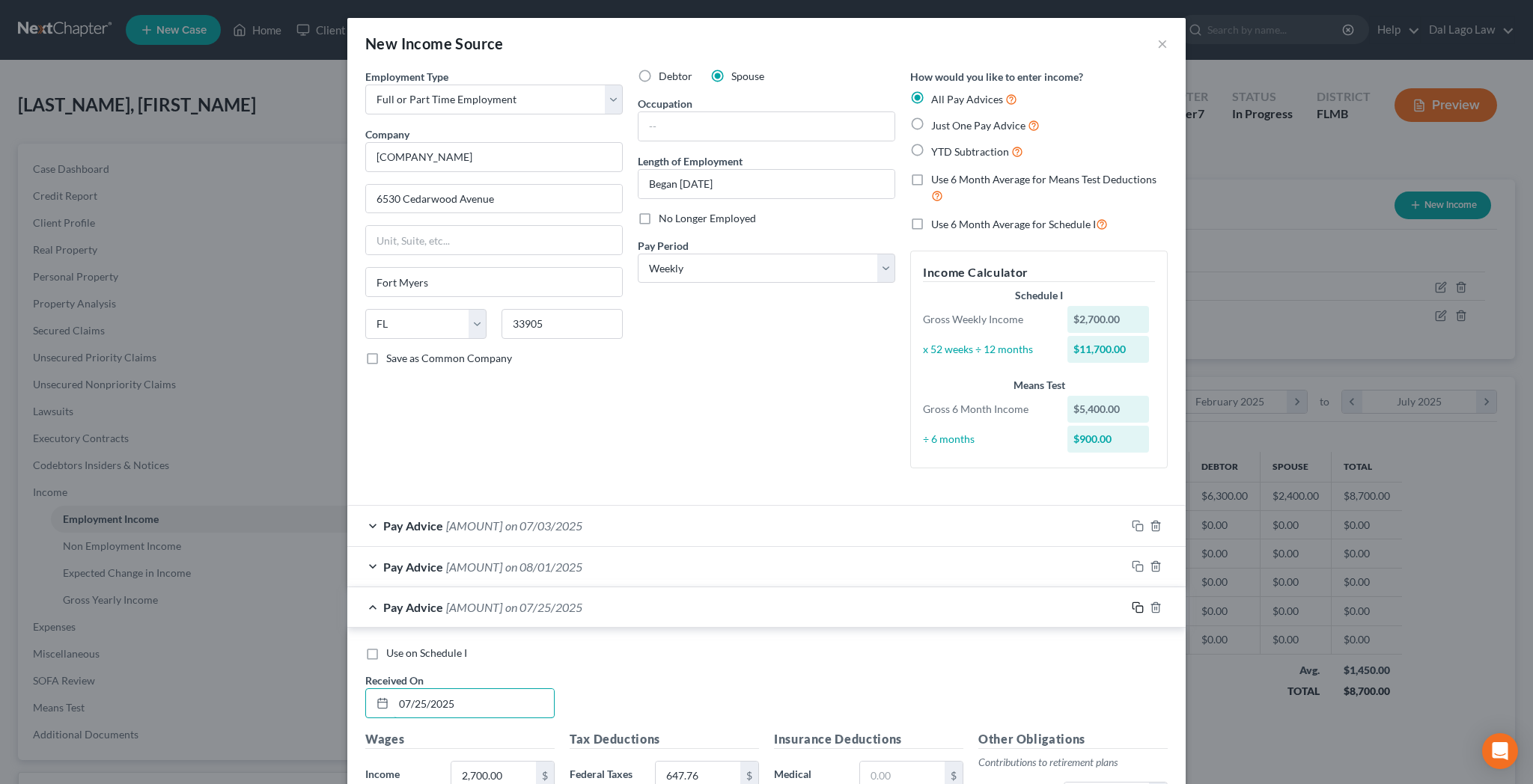 type on "07/25/2025" 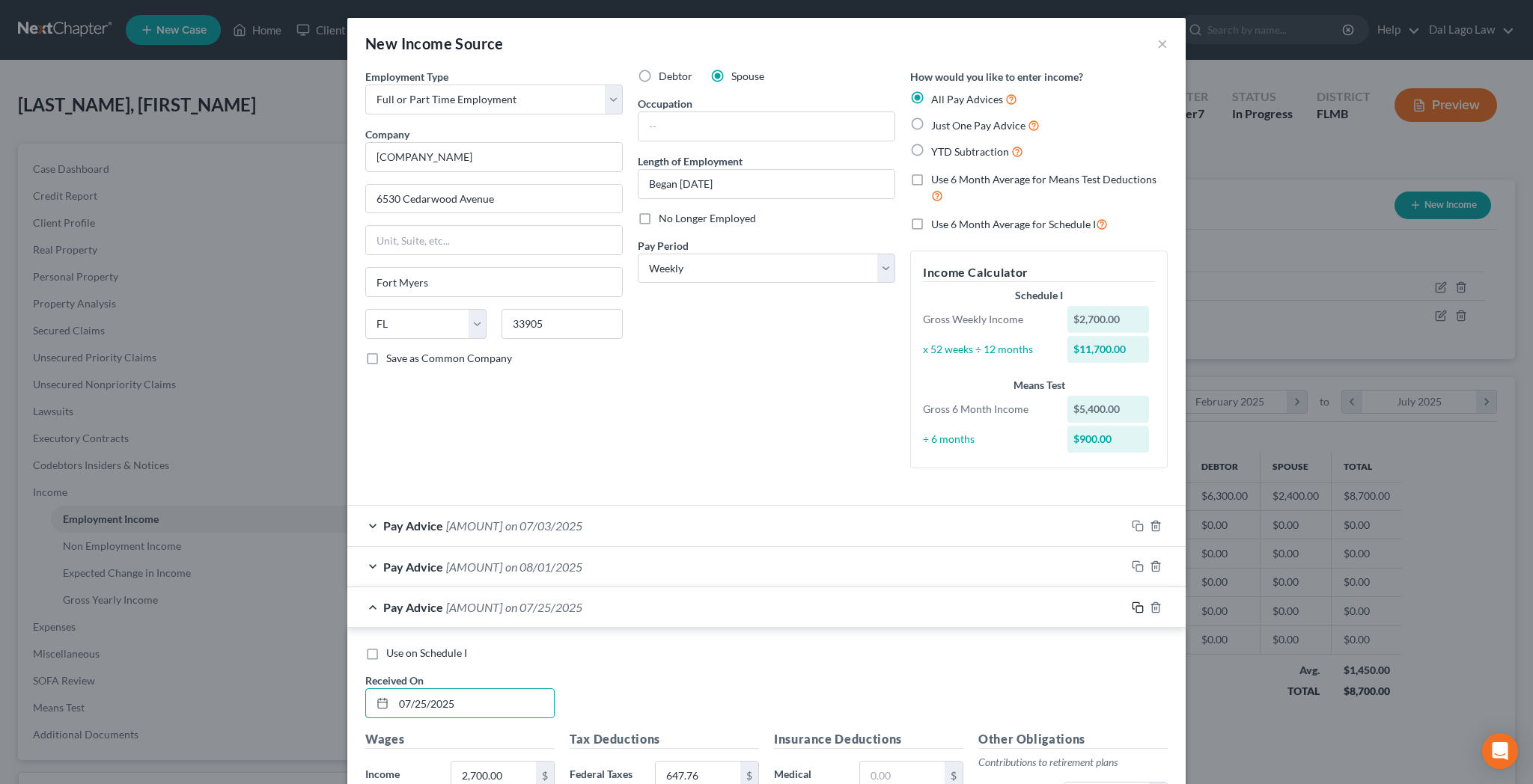 click 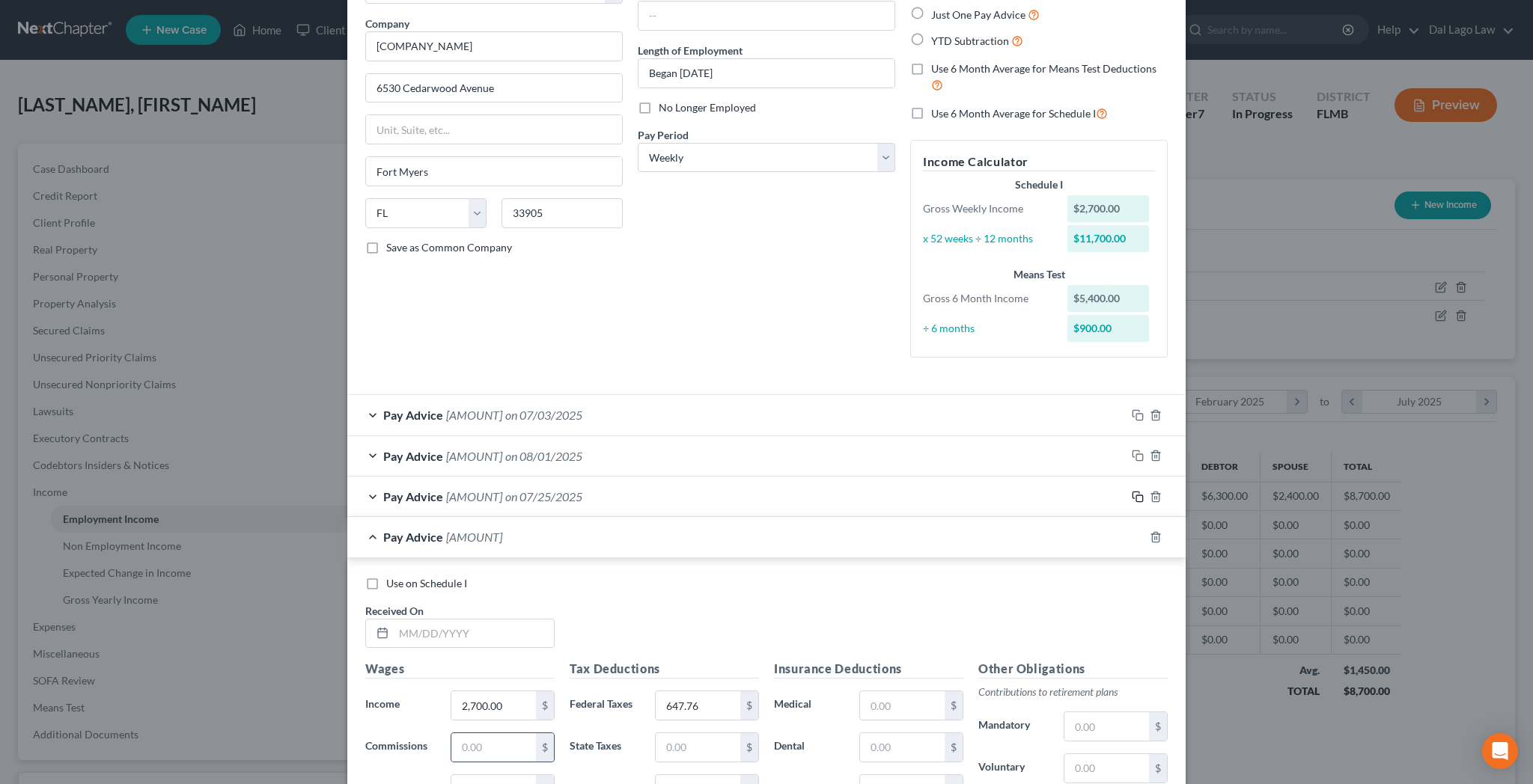 scroll, scrollTop: 114, scrollLeft: 0, axis: vertical 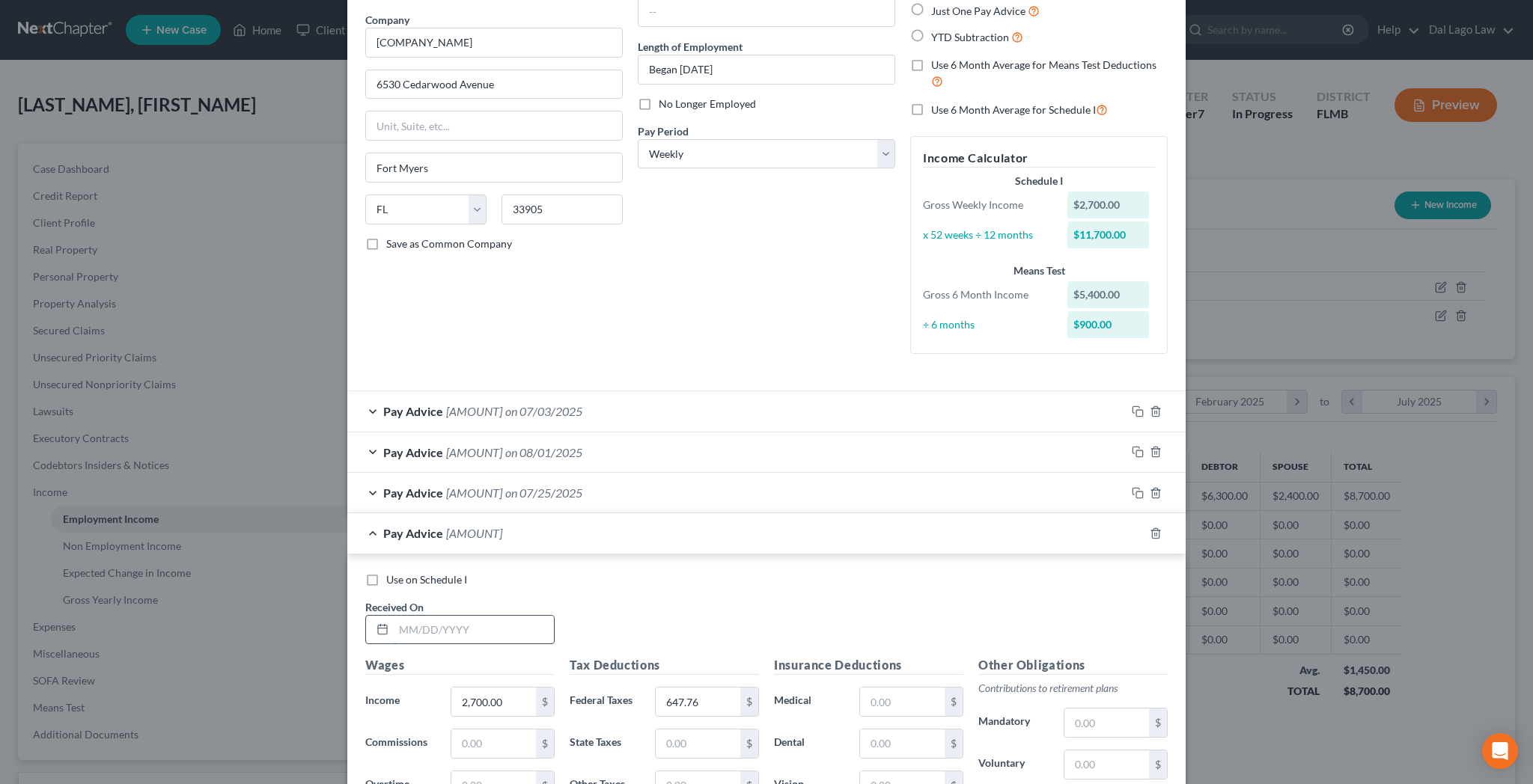 click at bounding box center (474, 630) 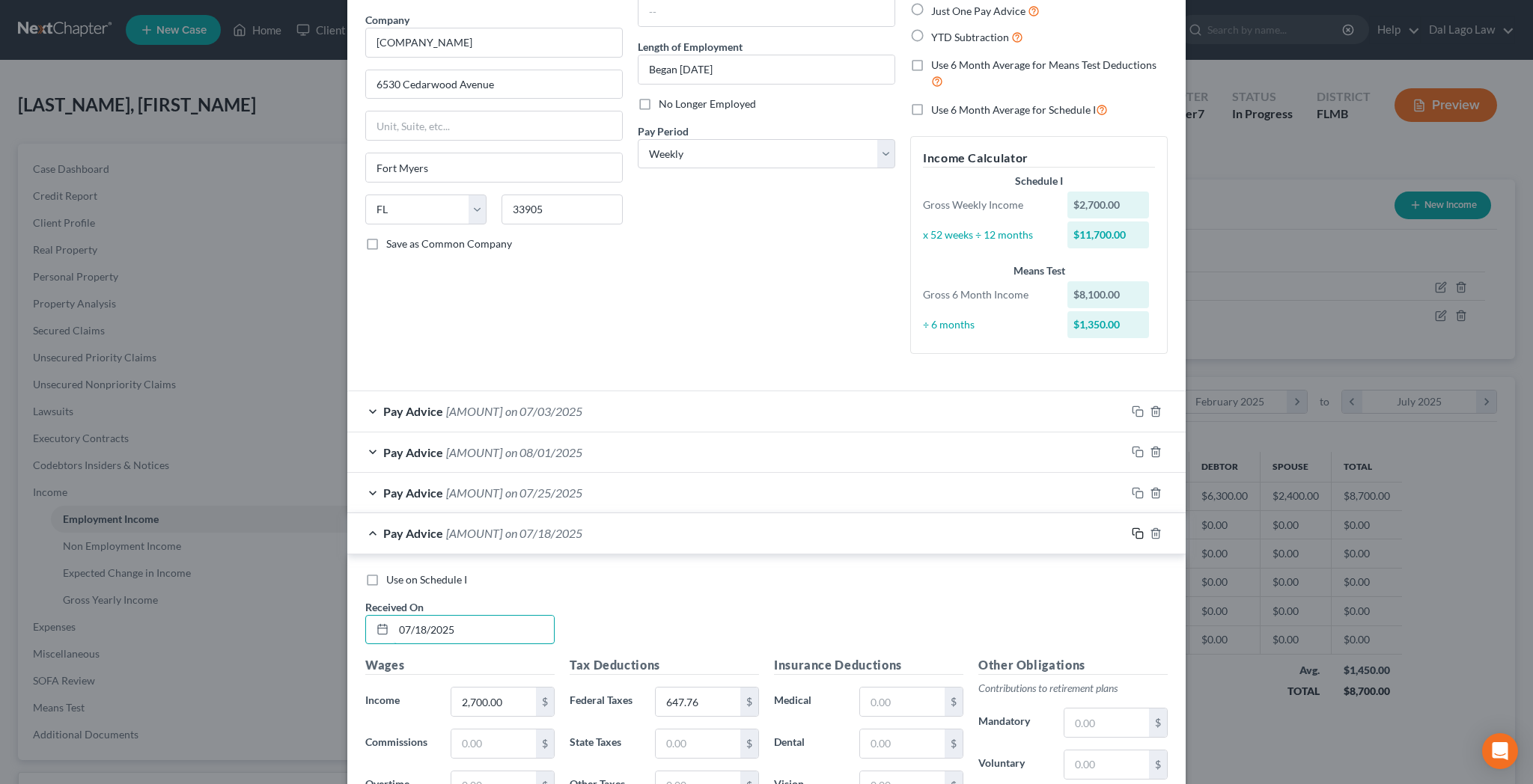 type on "07/18/2025" 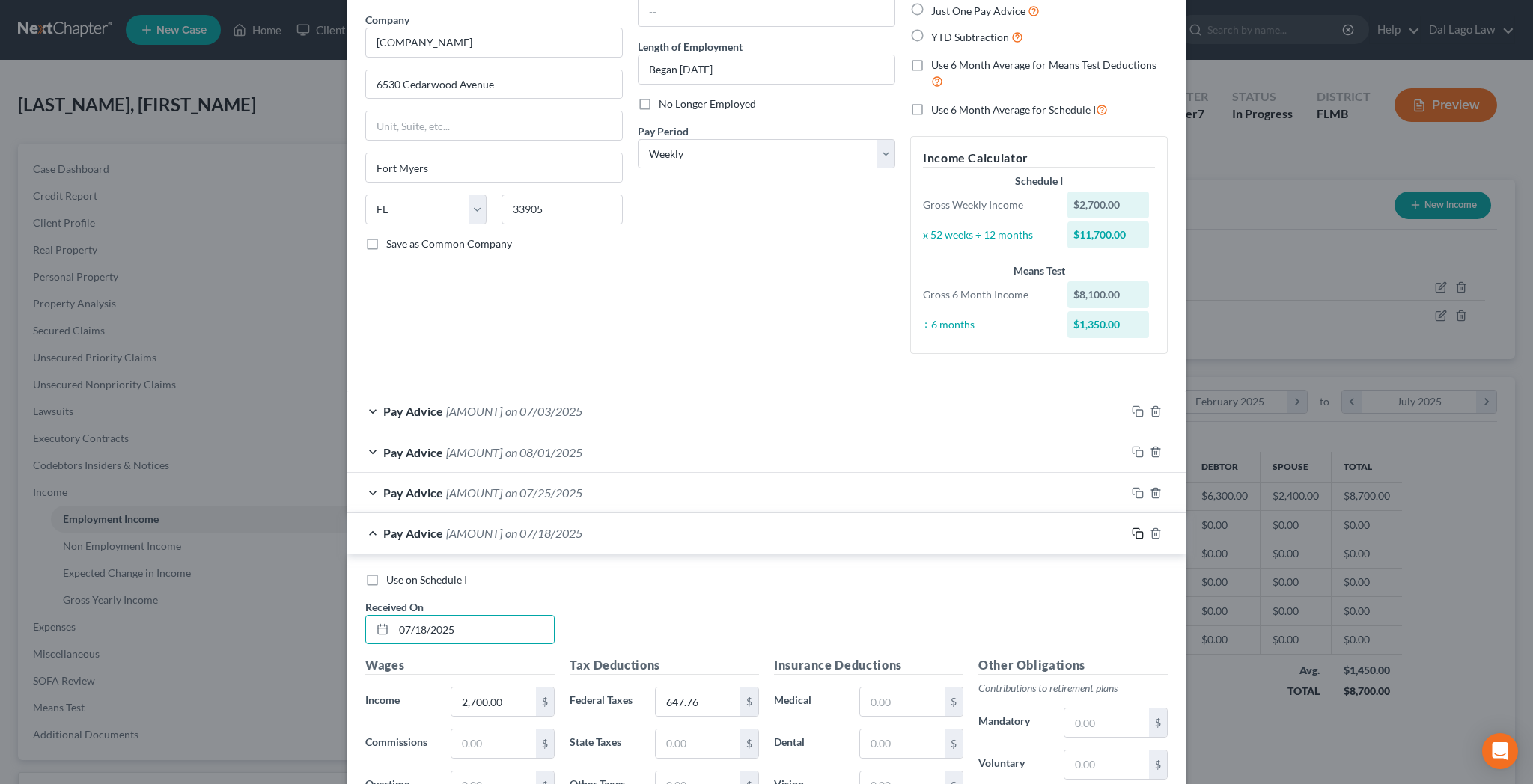 click 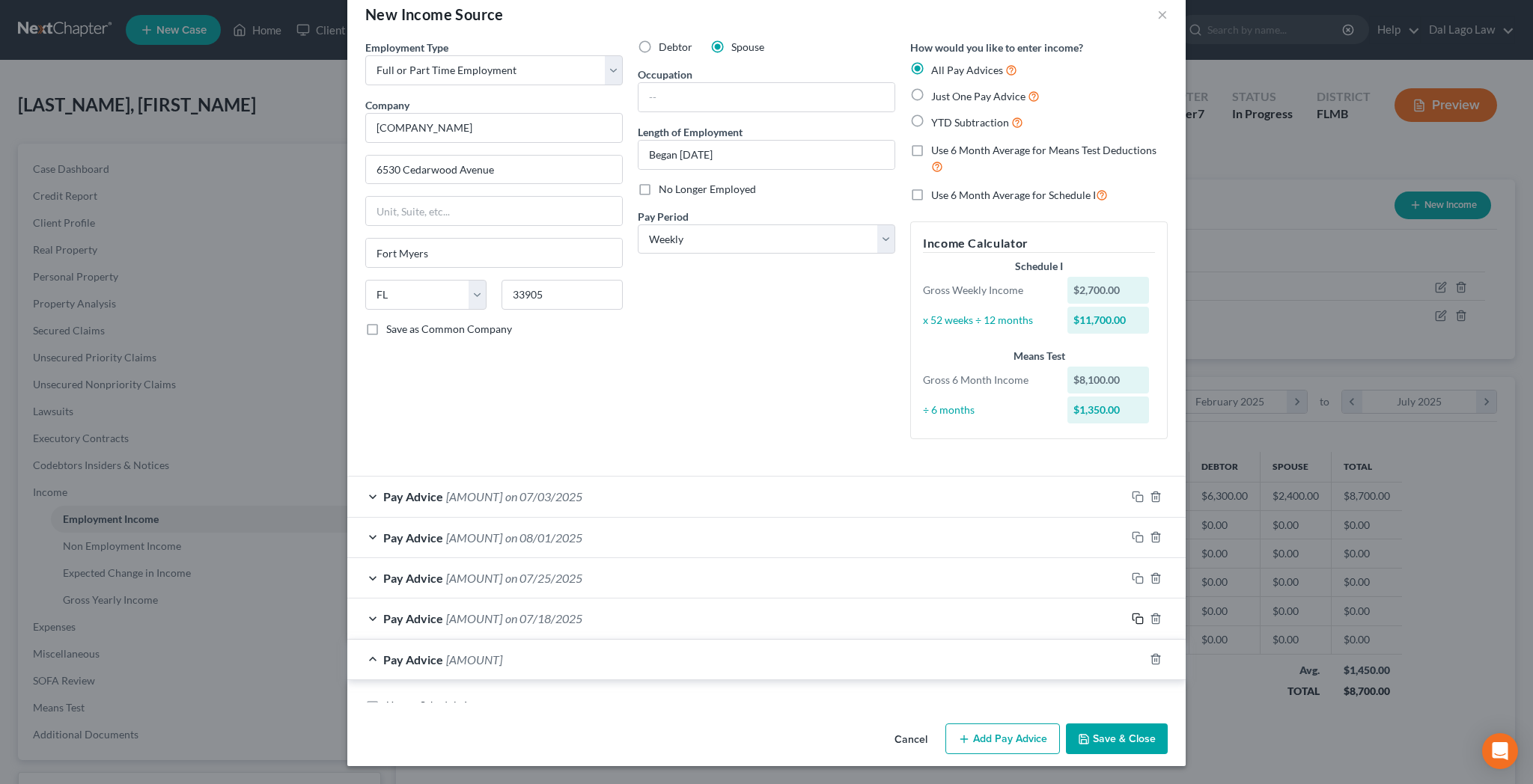 scroll, scrollTop: 87, scrollLeft: 0, axis: vertical 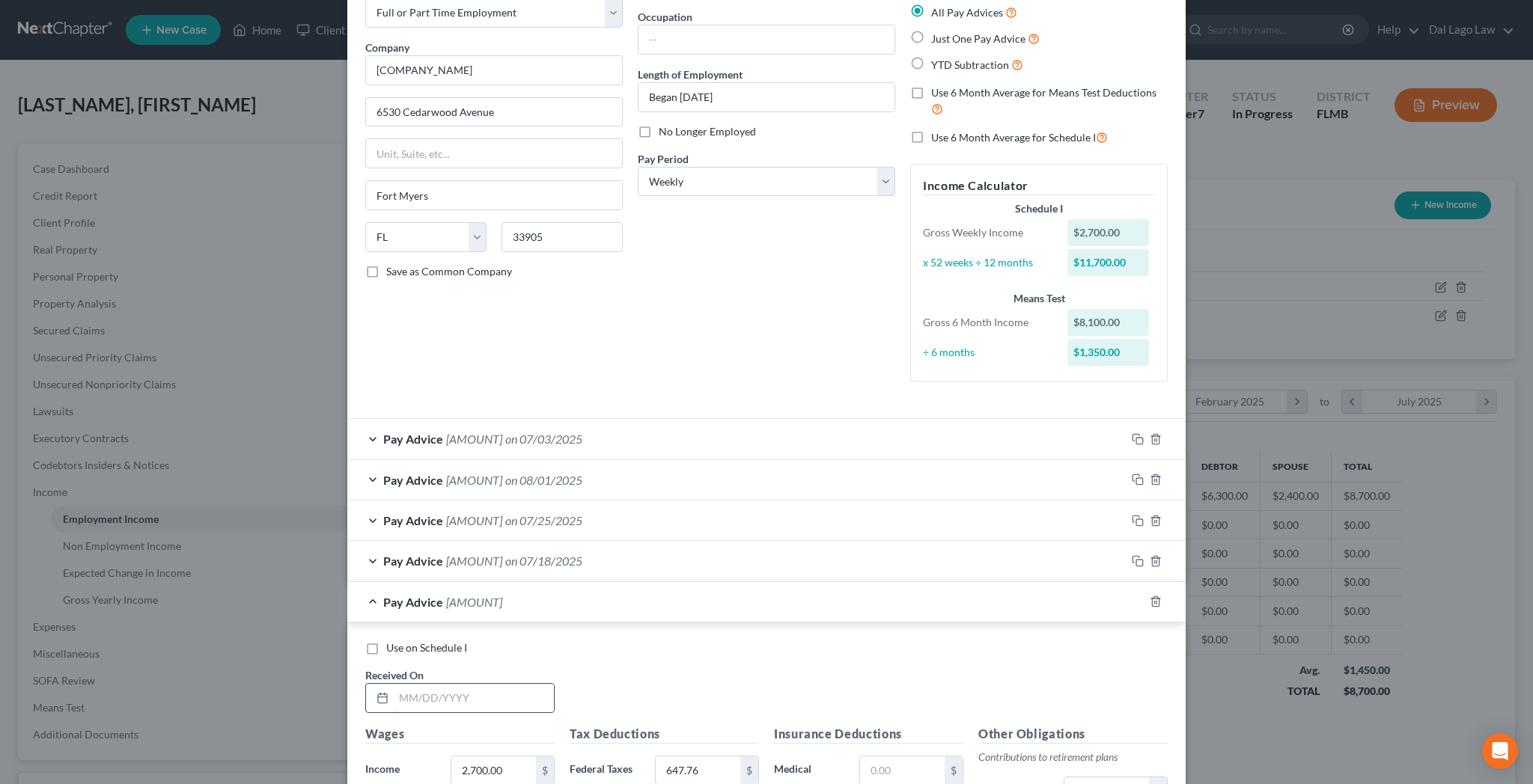 click at bounding box center [474, 698] 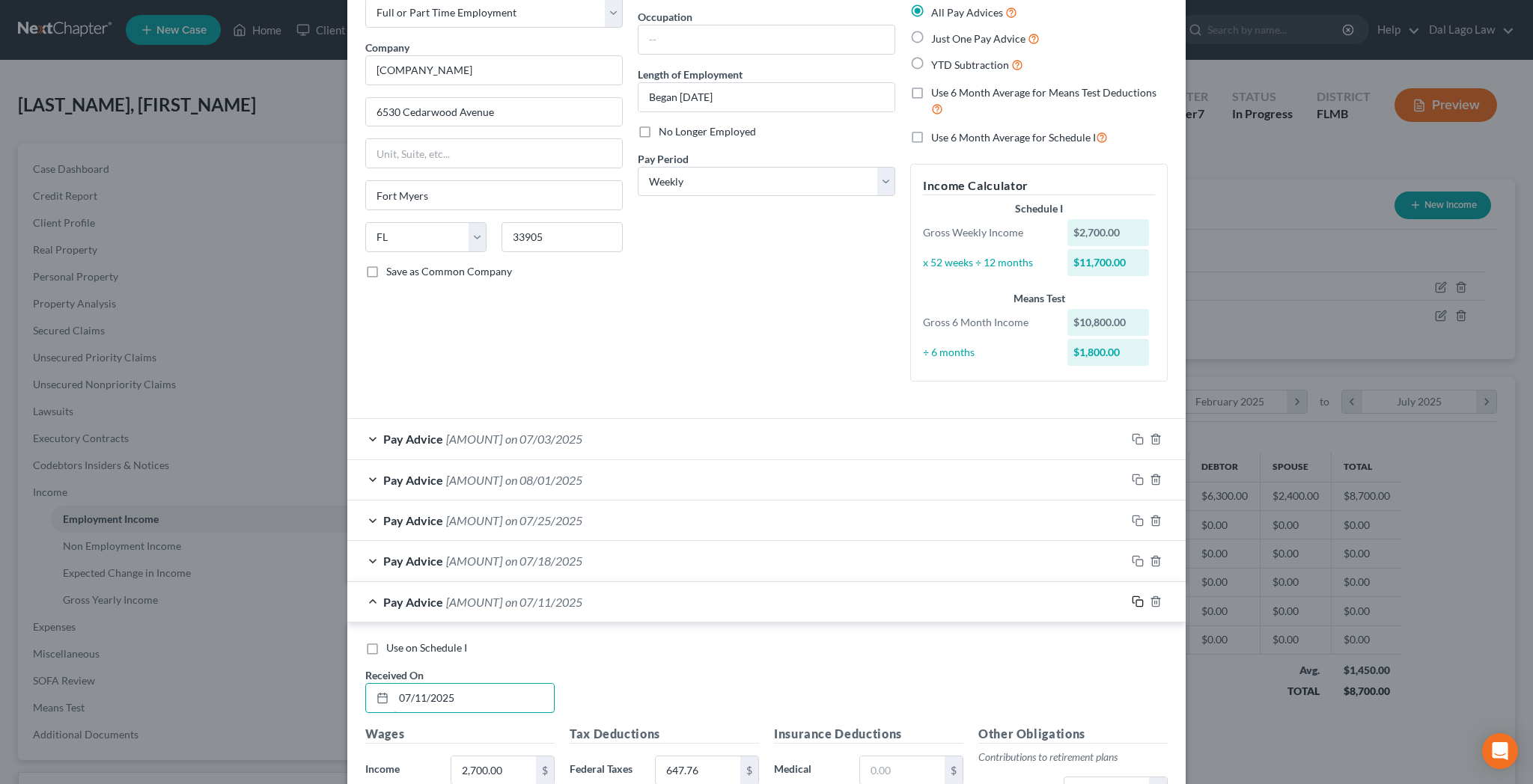 type on "07/11/2025" 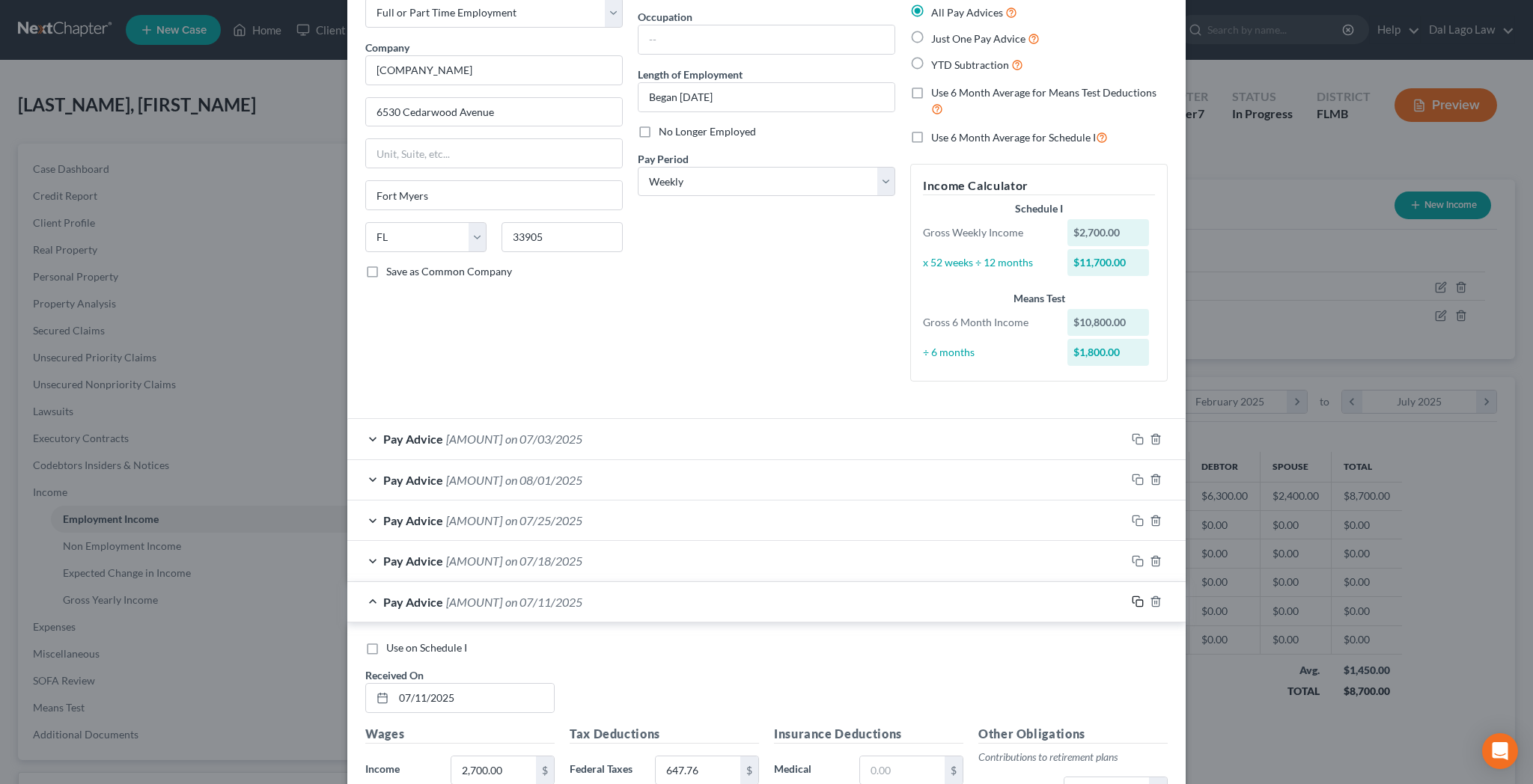 drag, startPoint x: 1040, startPoint y: 429, endPoint x: 982, endPoint y: 438, distance: 58.69412 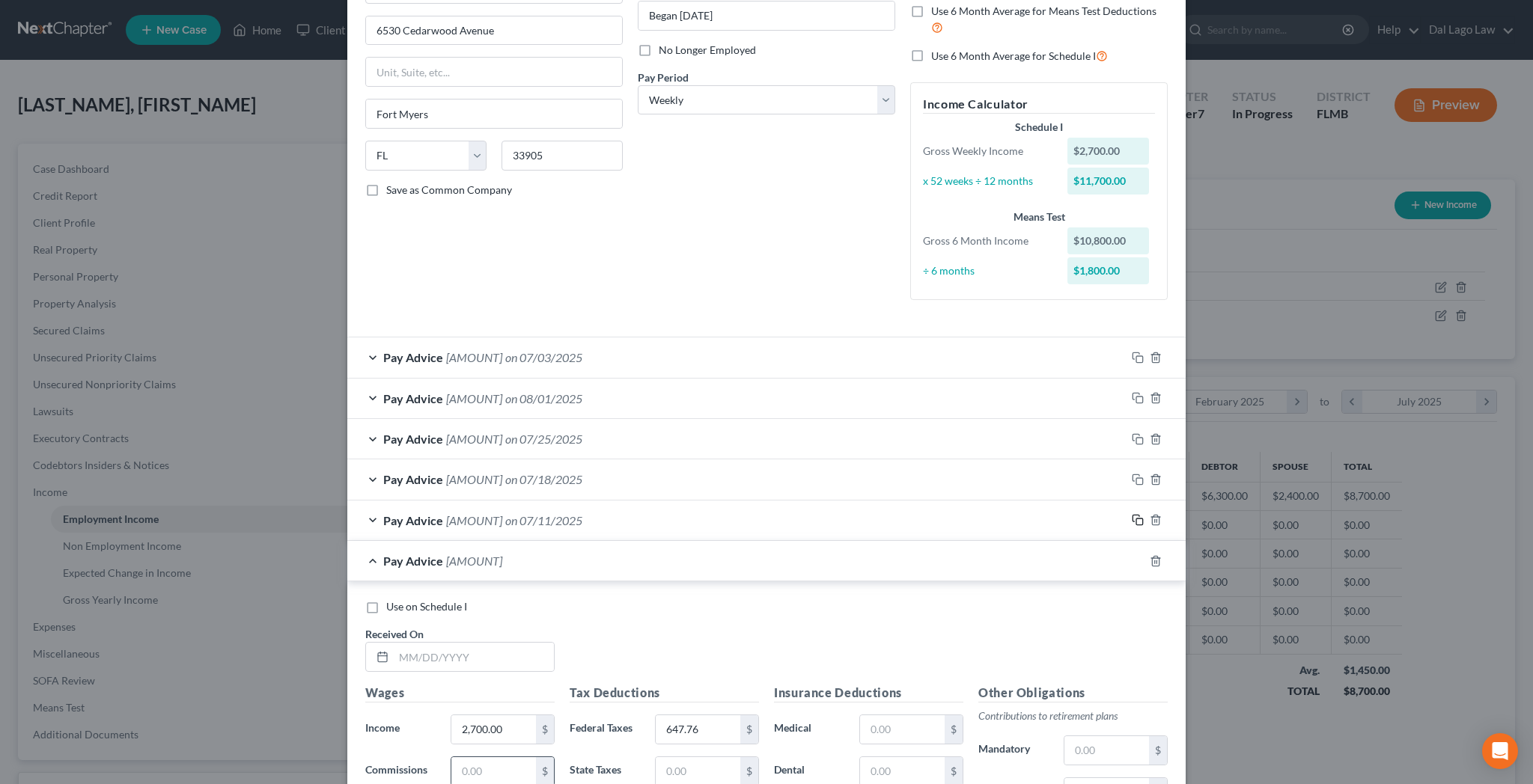 scroll, scrollTop: 195, scrollLeft: 0, axis: vertical 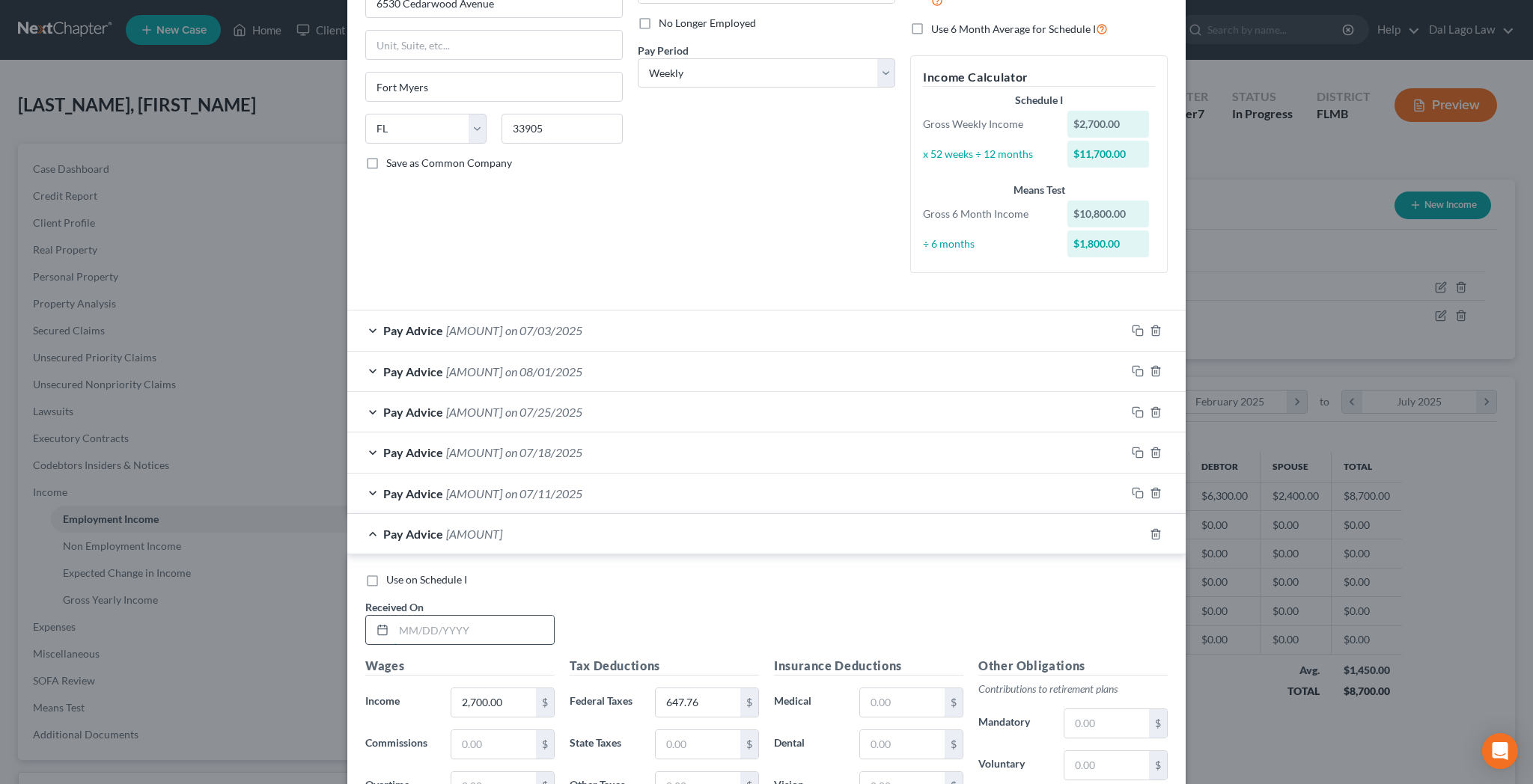 click at bounding box center [474, 630] 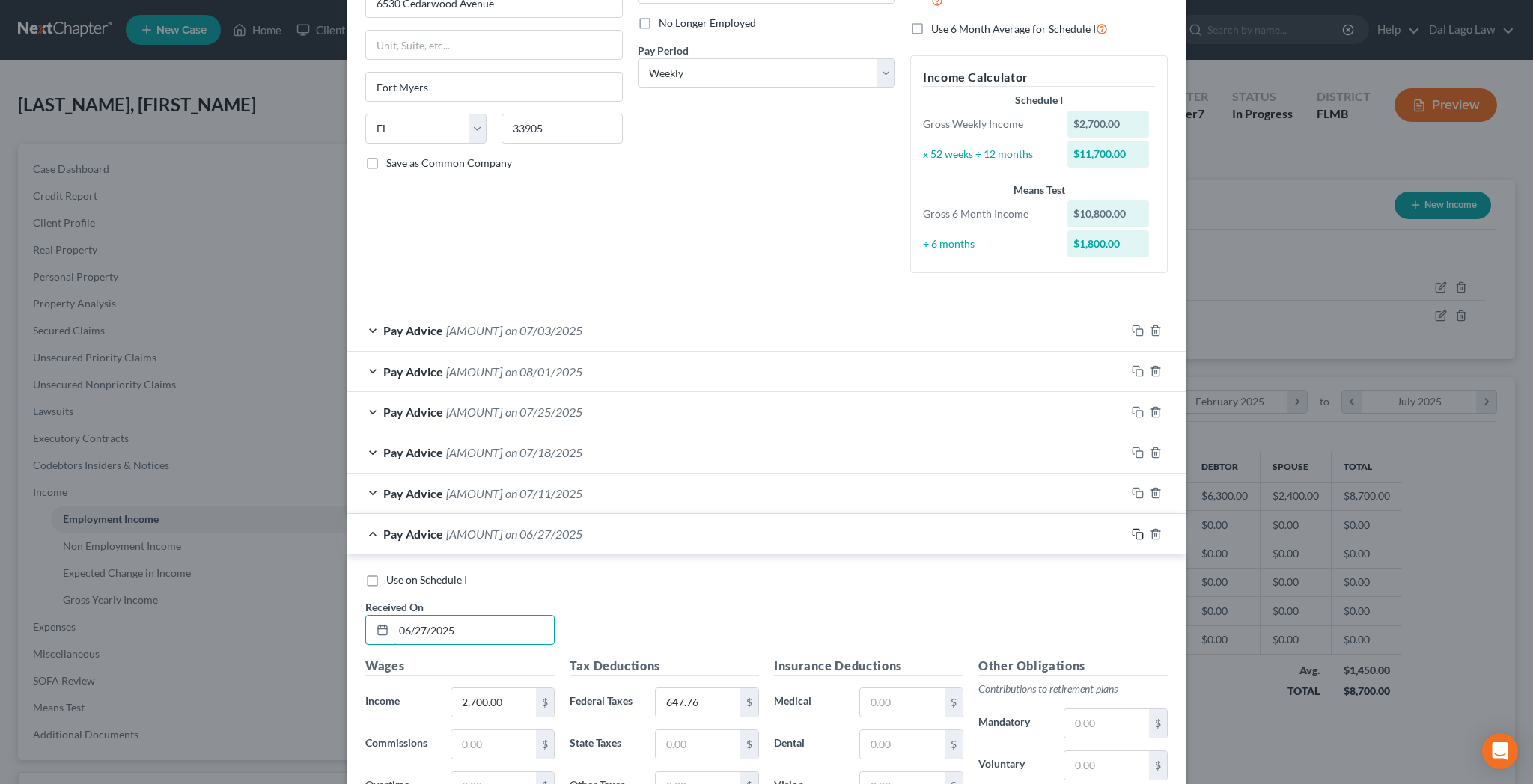 type on "06/27/2025" 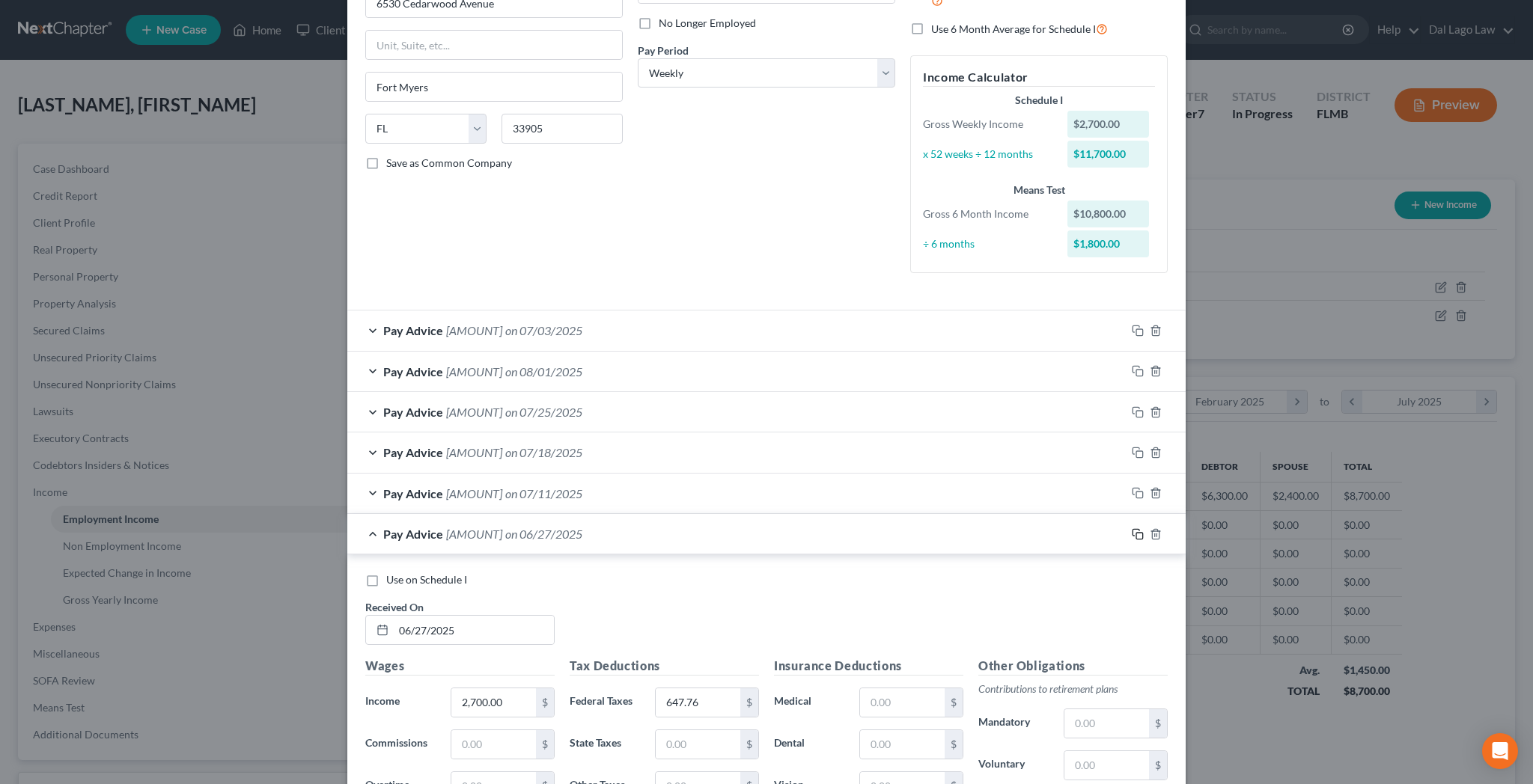 click 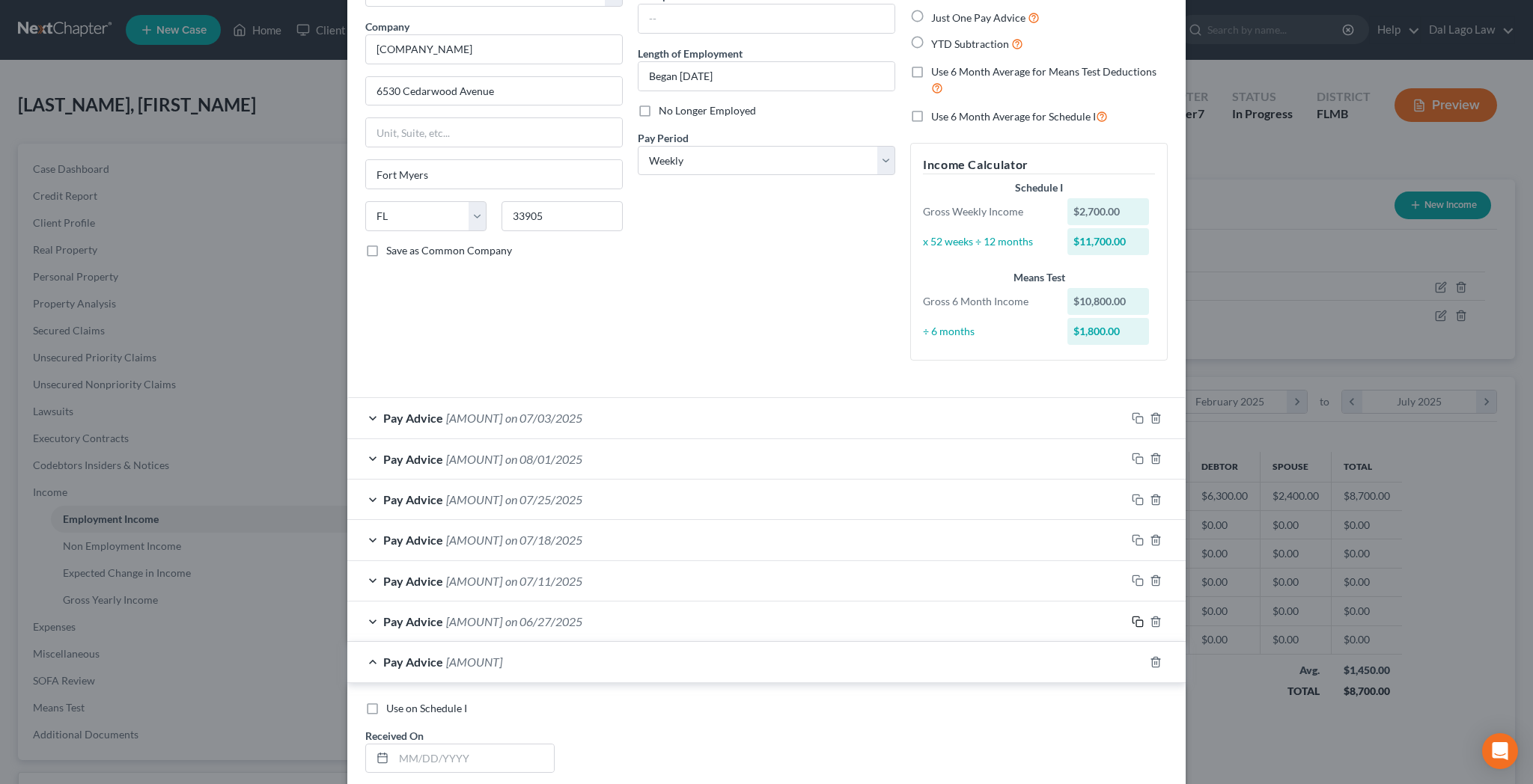 scroll, scrollTop: 172, scrollLeft: 0, axis: vertical 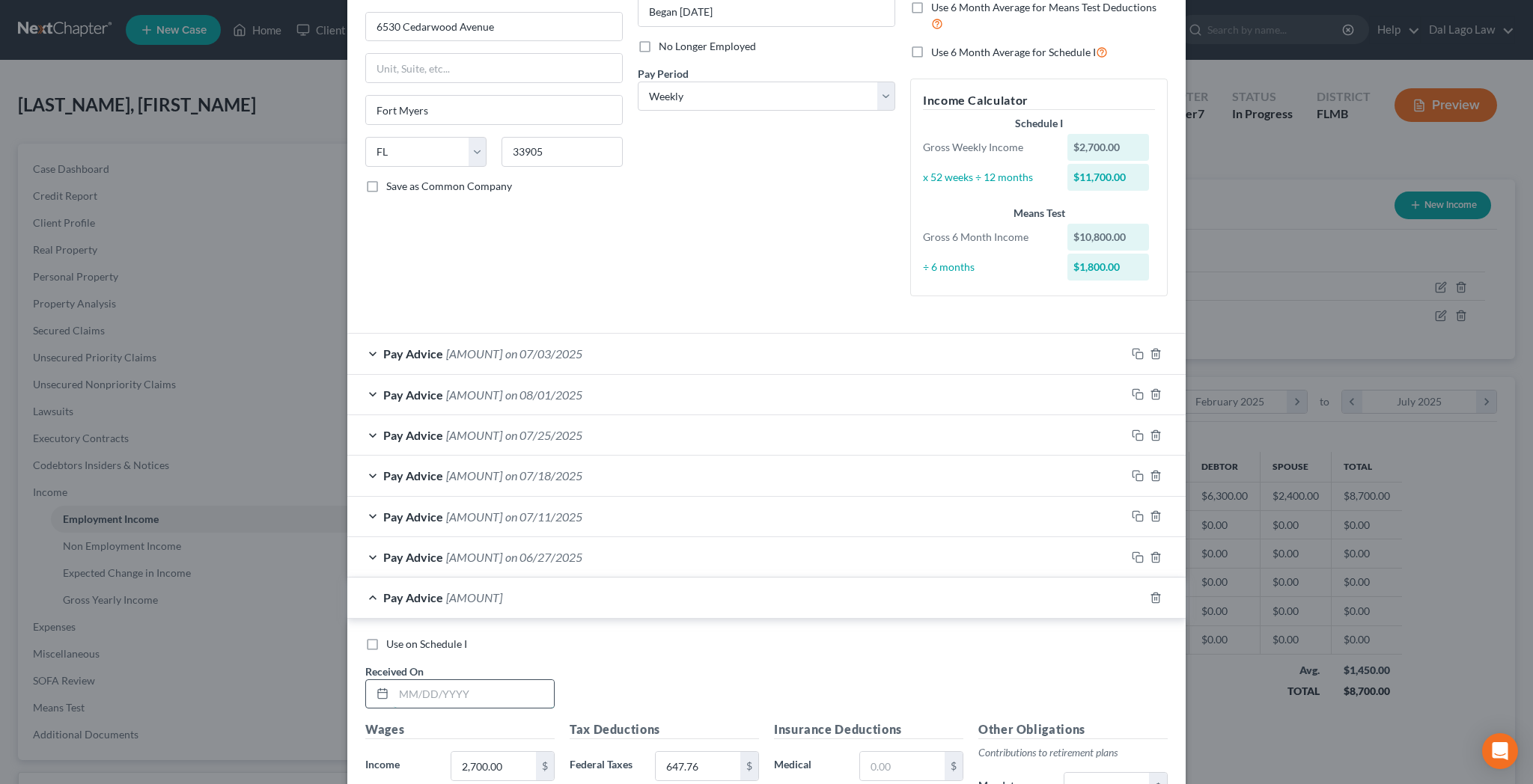 click at bounding box center (474, 694) 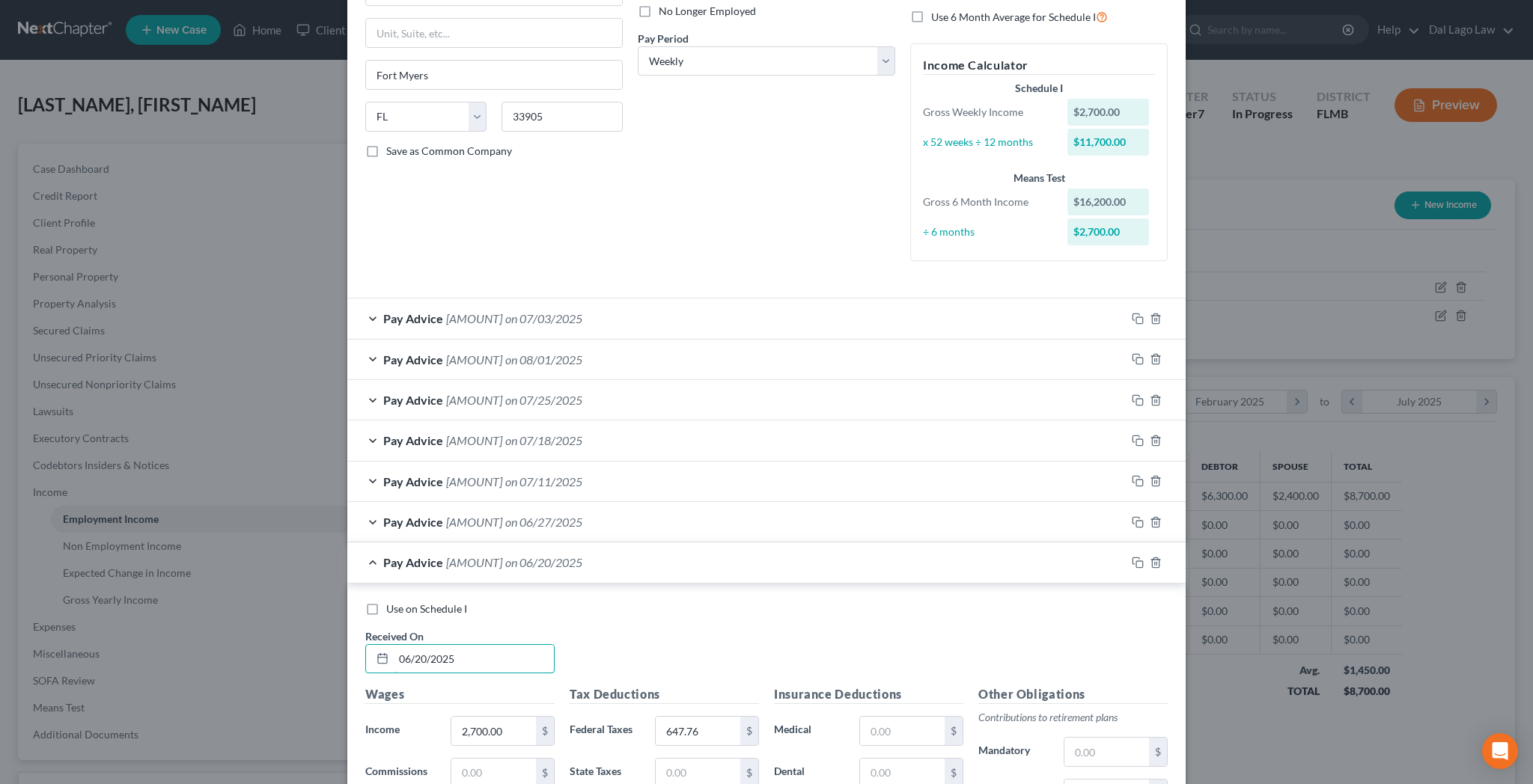 scroll, scrollTop: 226, scrollLeft: 0, axis: vertical 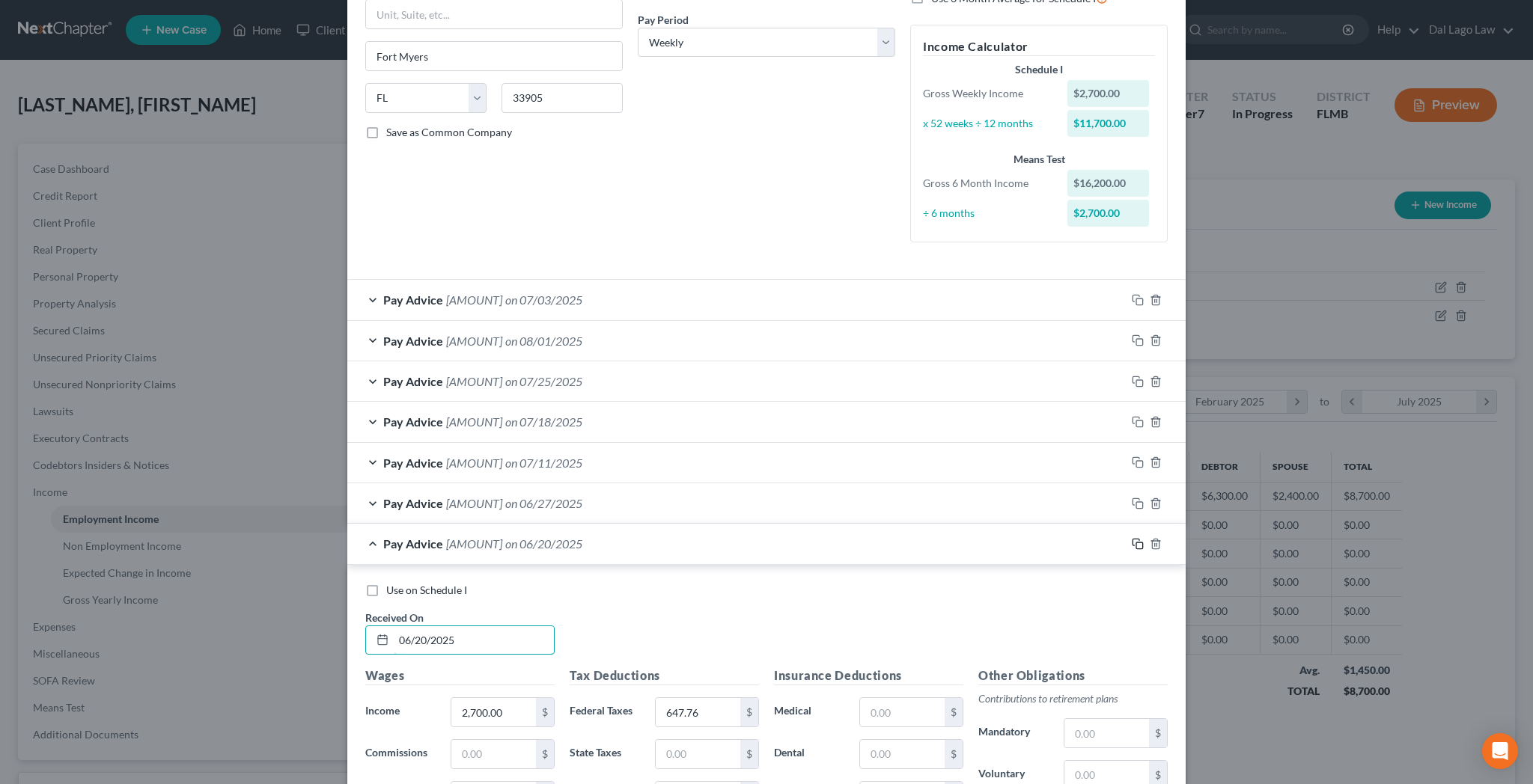 type on "06/20/2025" 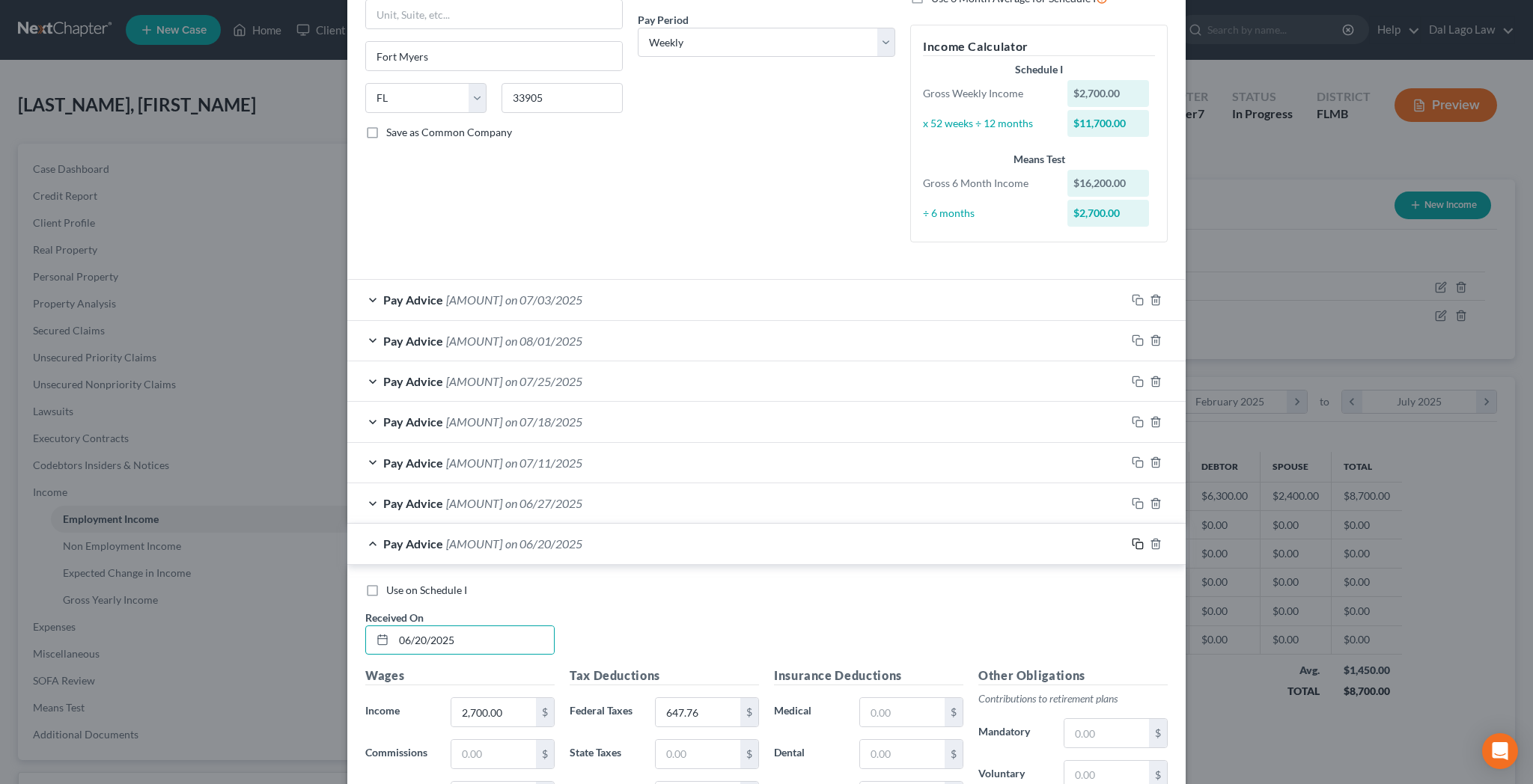click 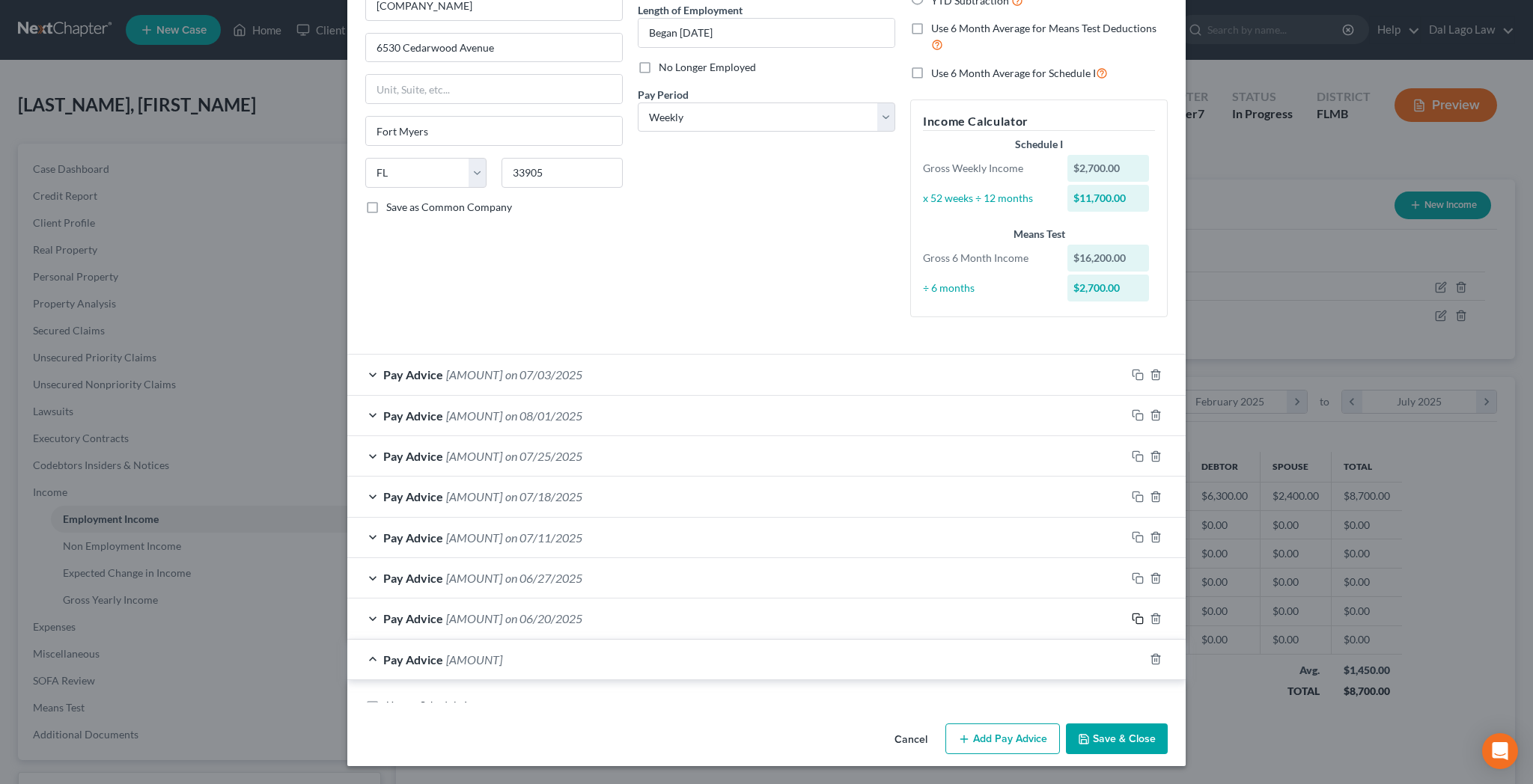 scroll, scrollTop: 179, scrollLeft: 0, axis: vertical 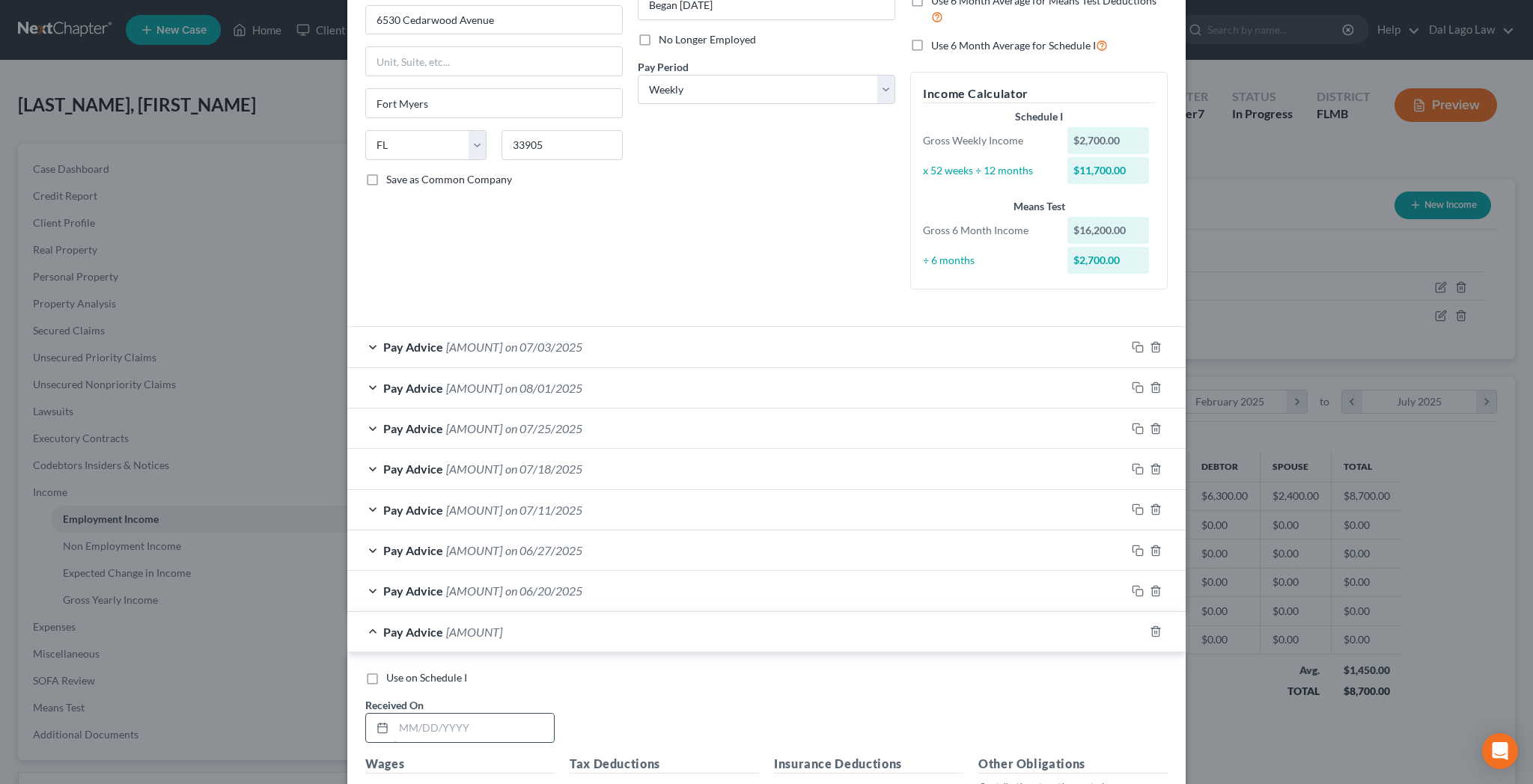 click at bounding box center [474, 728] 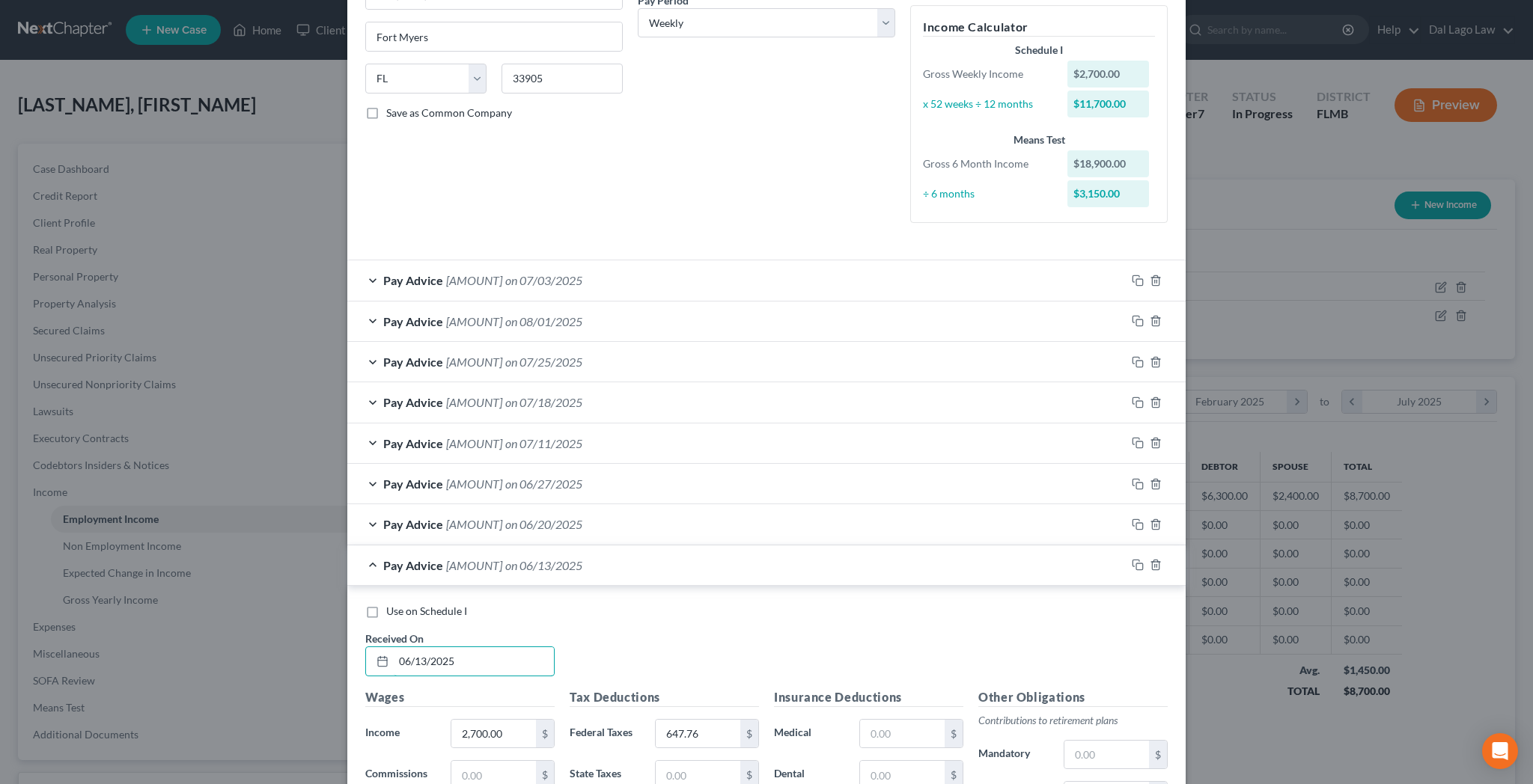scroll, scrollTop: 257, scrollLeft: 0, axis: vertical 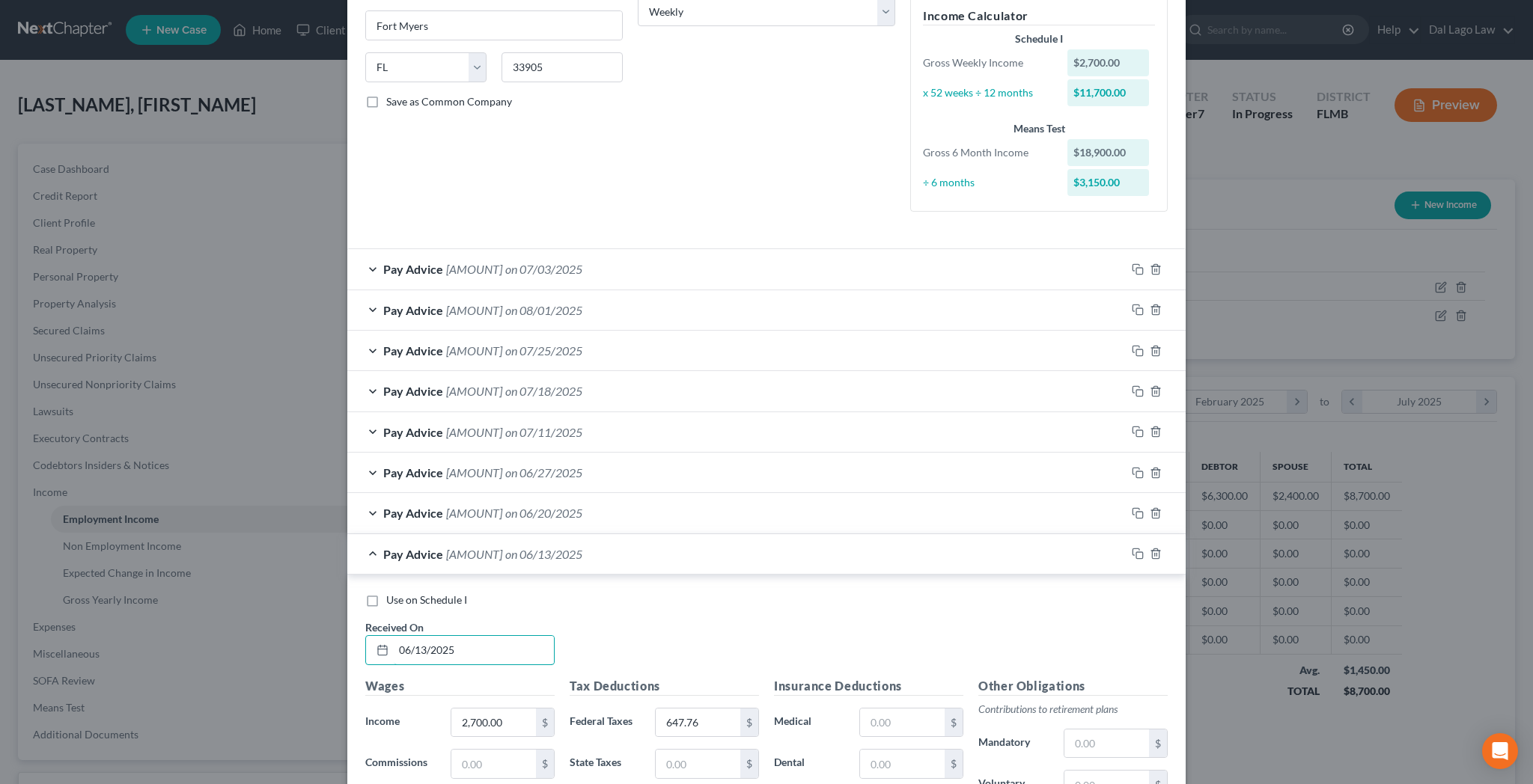 type on "06/13/2025" 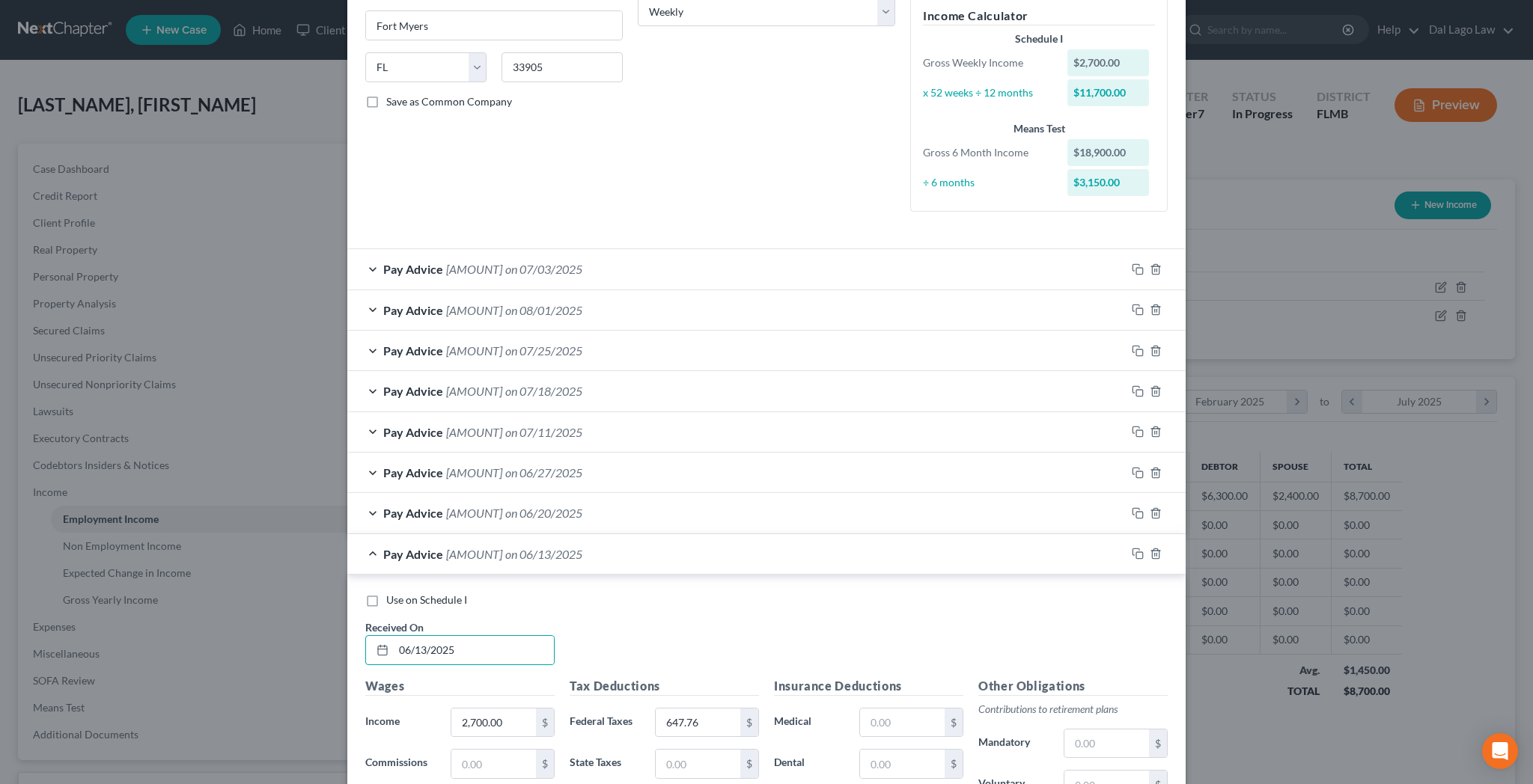 click on "Save & Close" at bounding box center (1117, 1061) 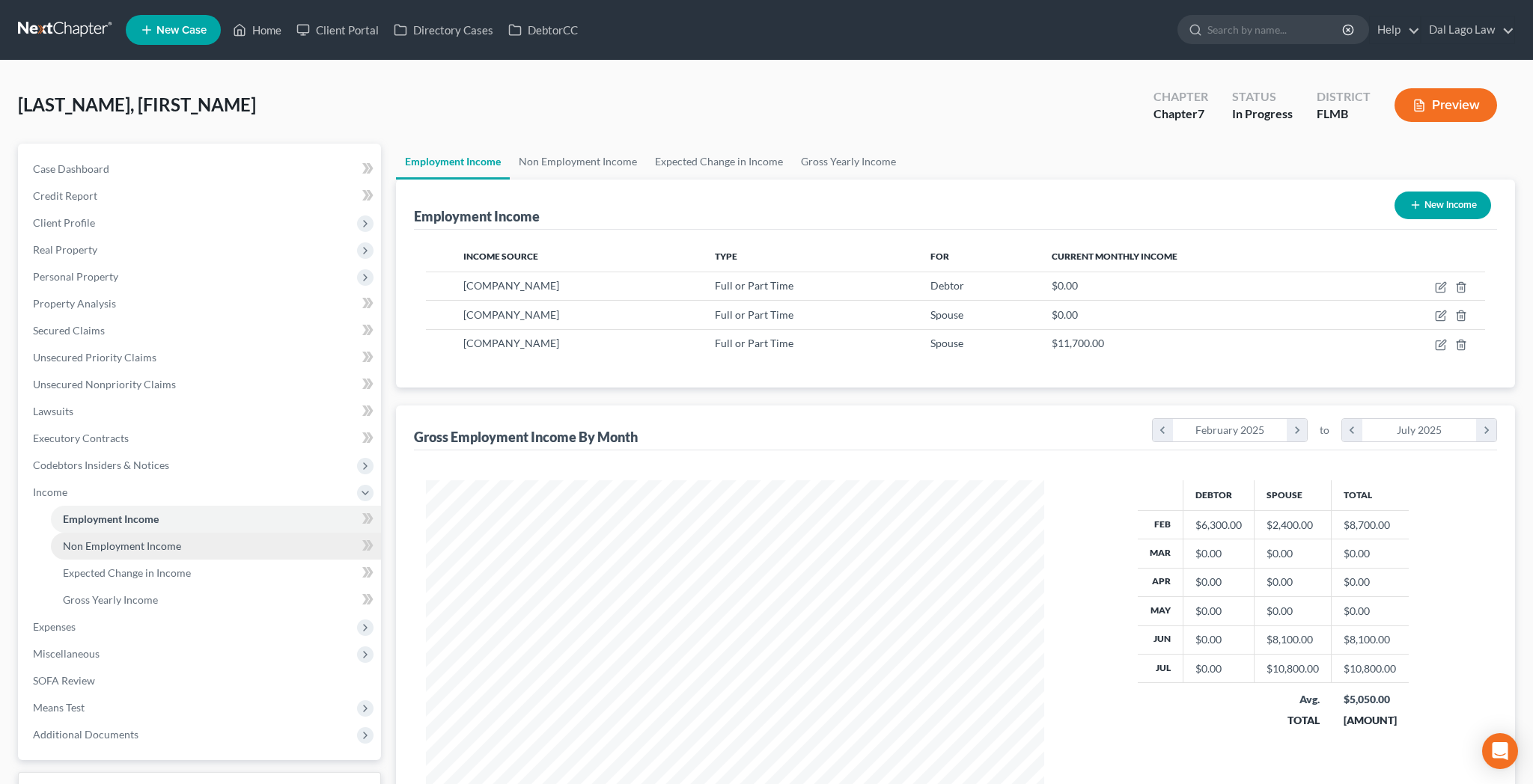 click on "Non Employment Income" at bounding box center [122, 545] 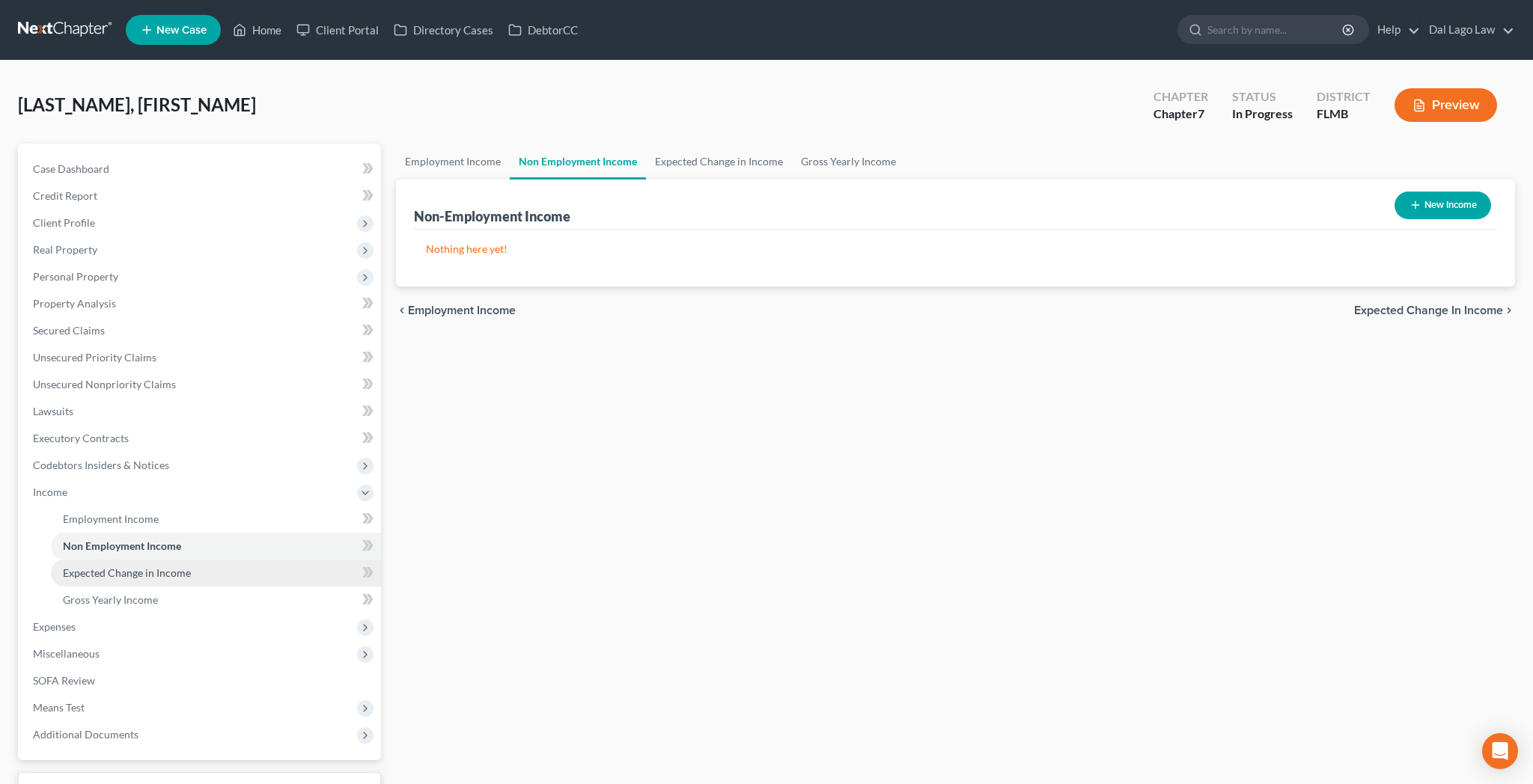 click on "Expected Change in Income" at bounding box center (127, 572) 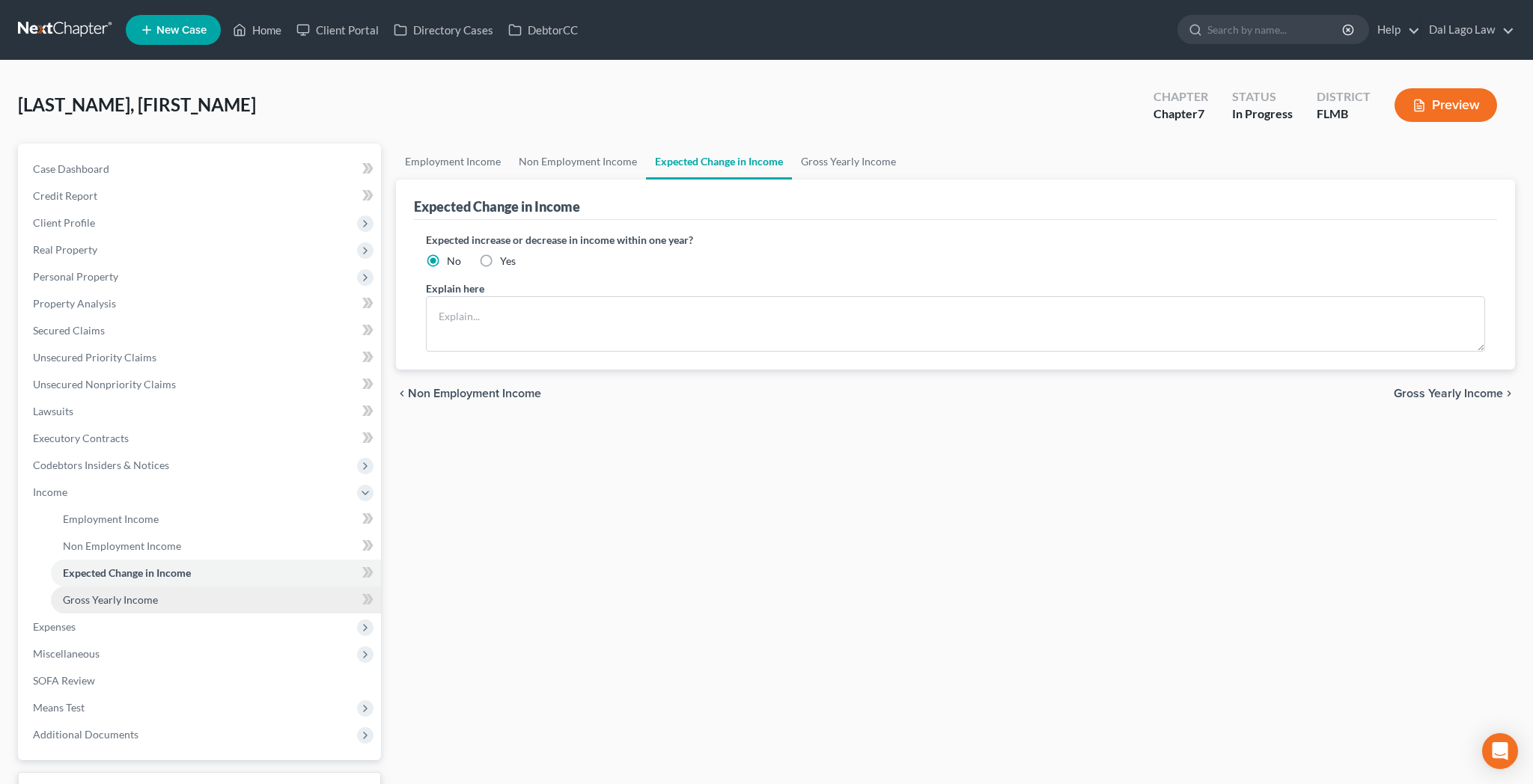 click on "Gross Yearly Income" at bounding box center [110, 599] 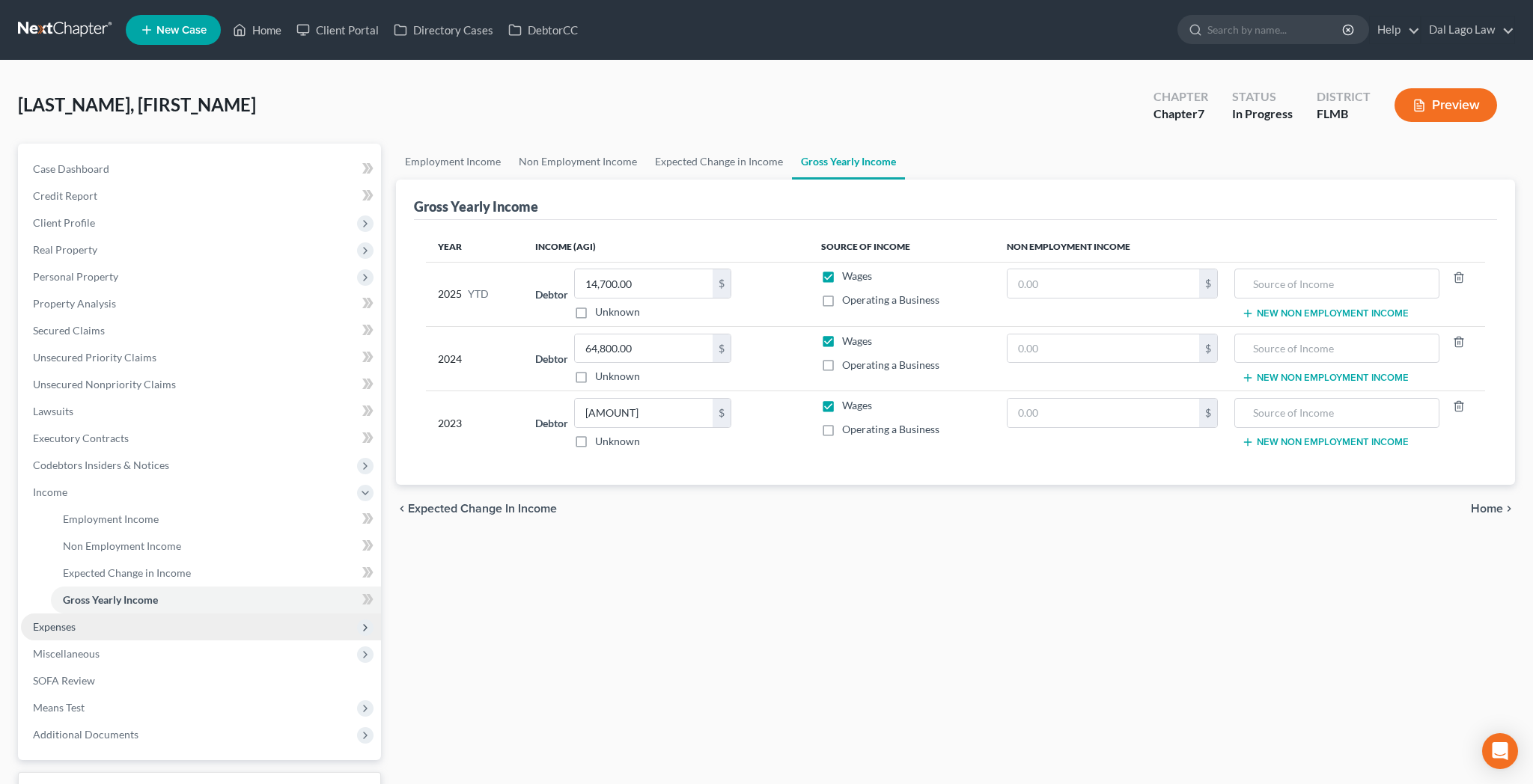 click on "Expenses" at bounding box center (54, 626) 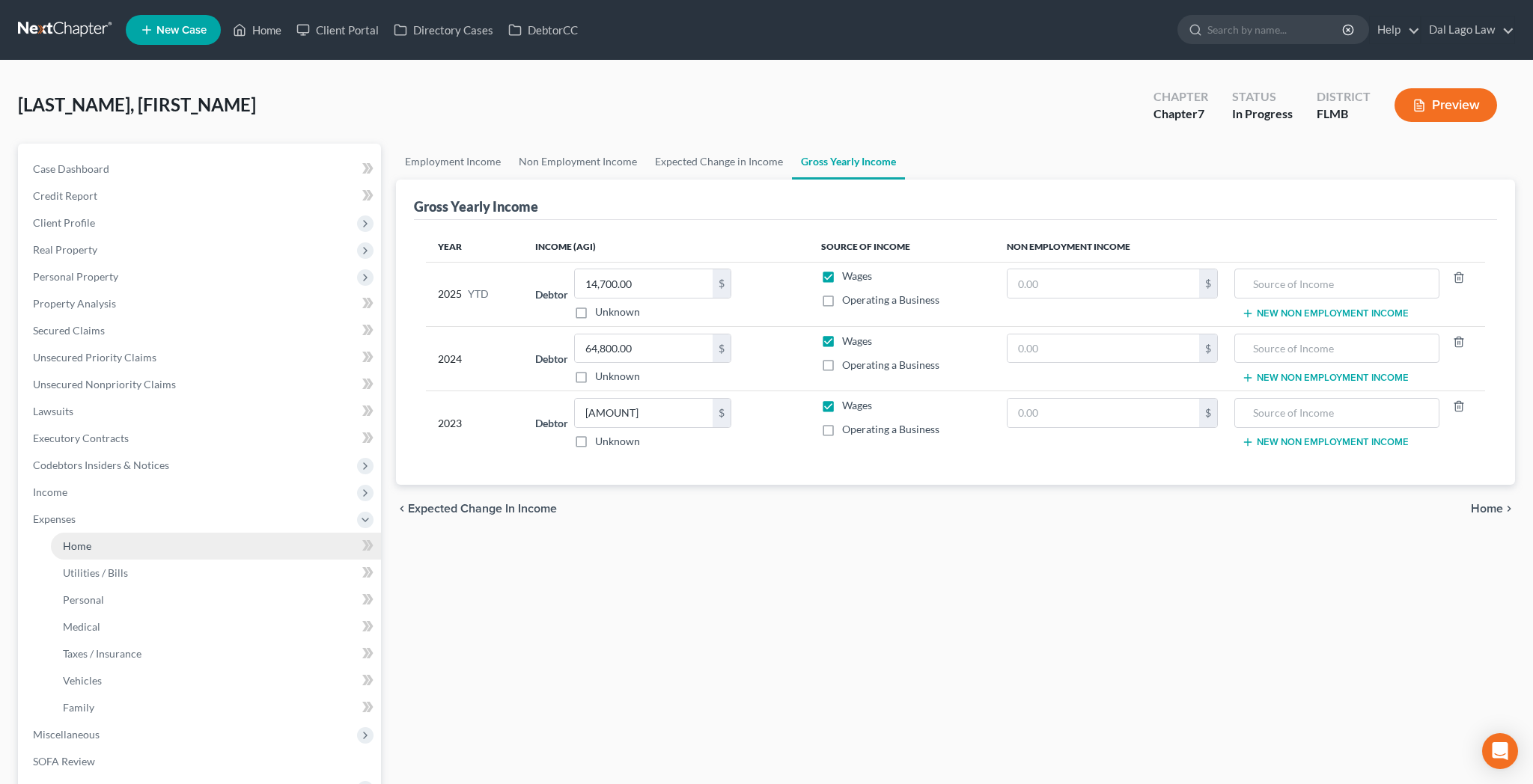 click on "Home" at bounding box center [77, 545] 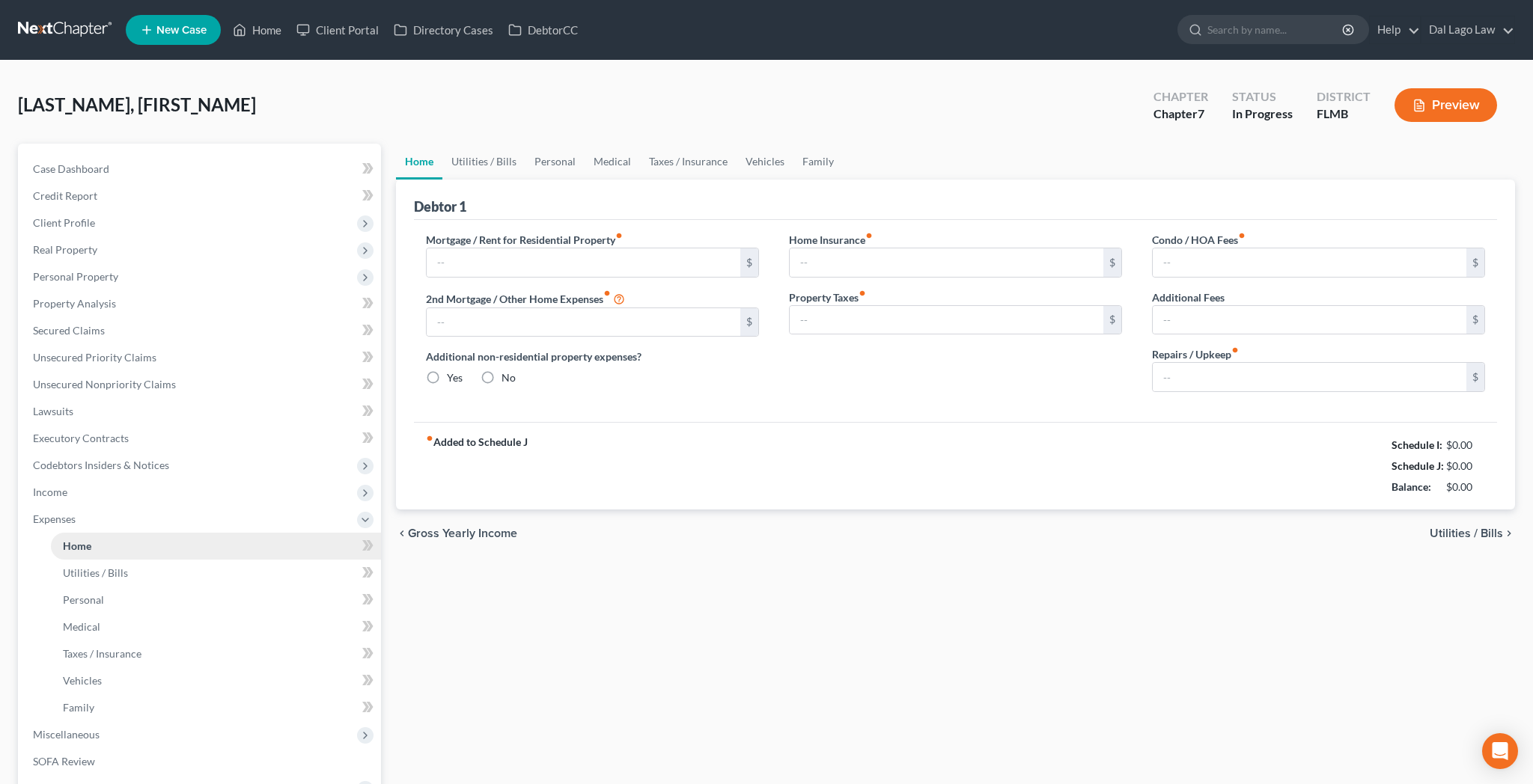 radio on "true" 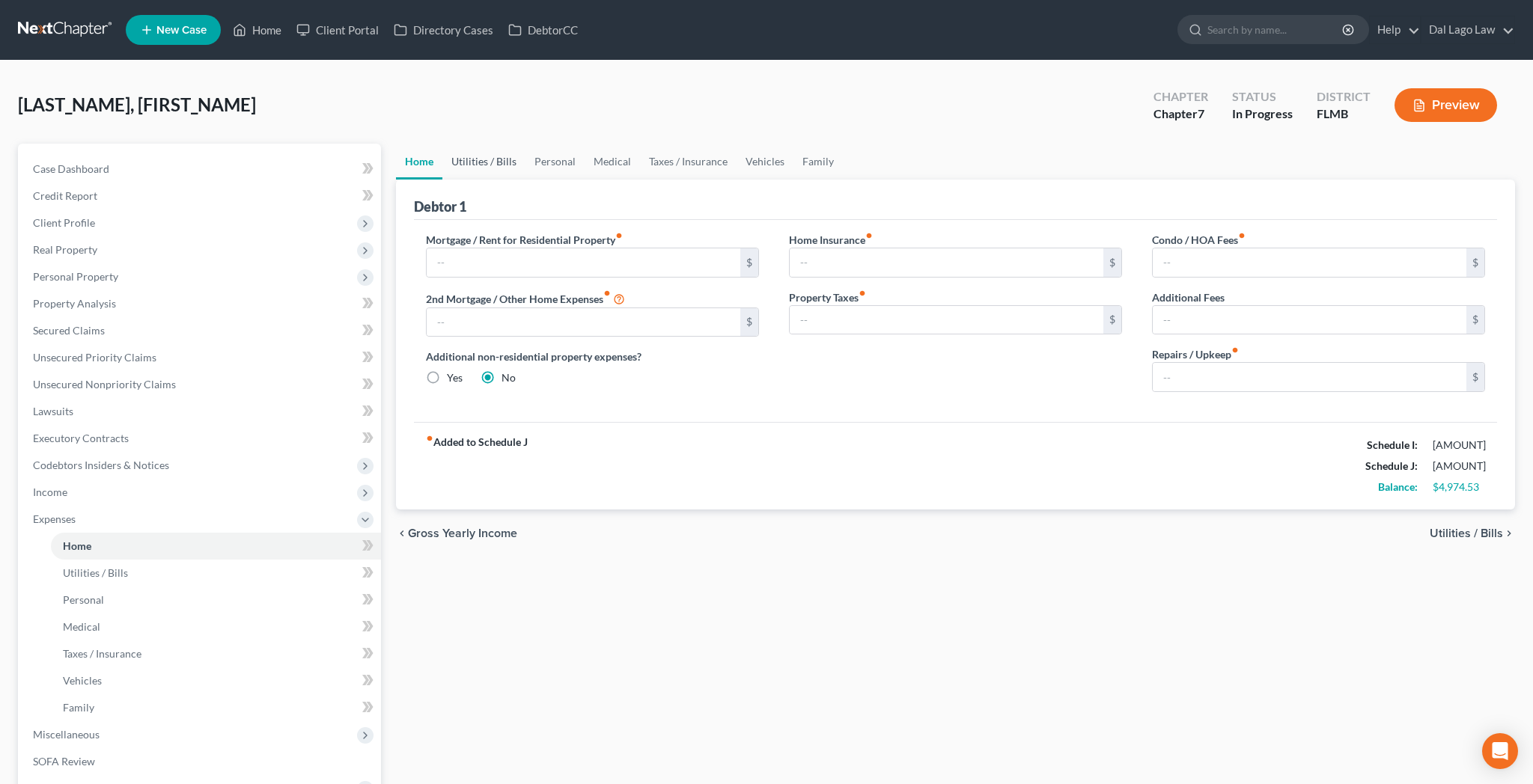 click on "Utilities / Bills" at bounding box center [484, 162] 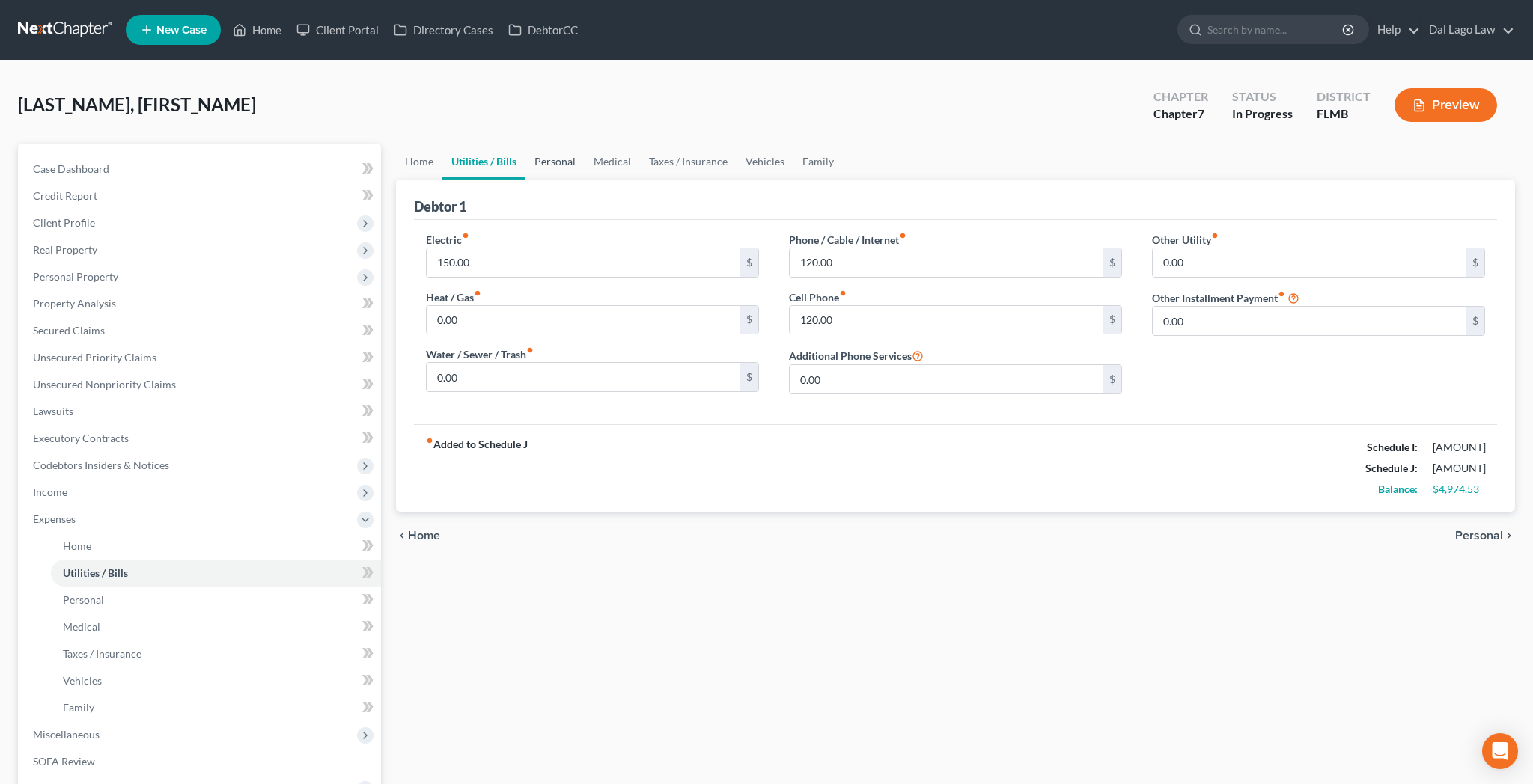 click on "Personal" at bounding box center [555, 162] 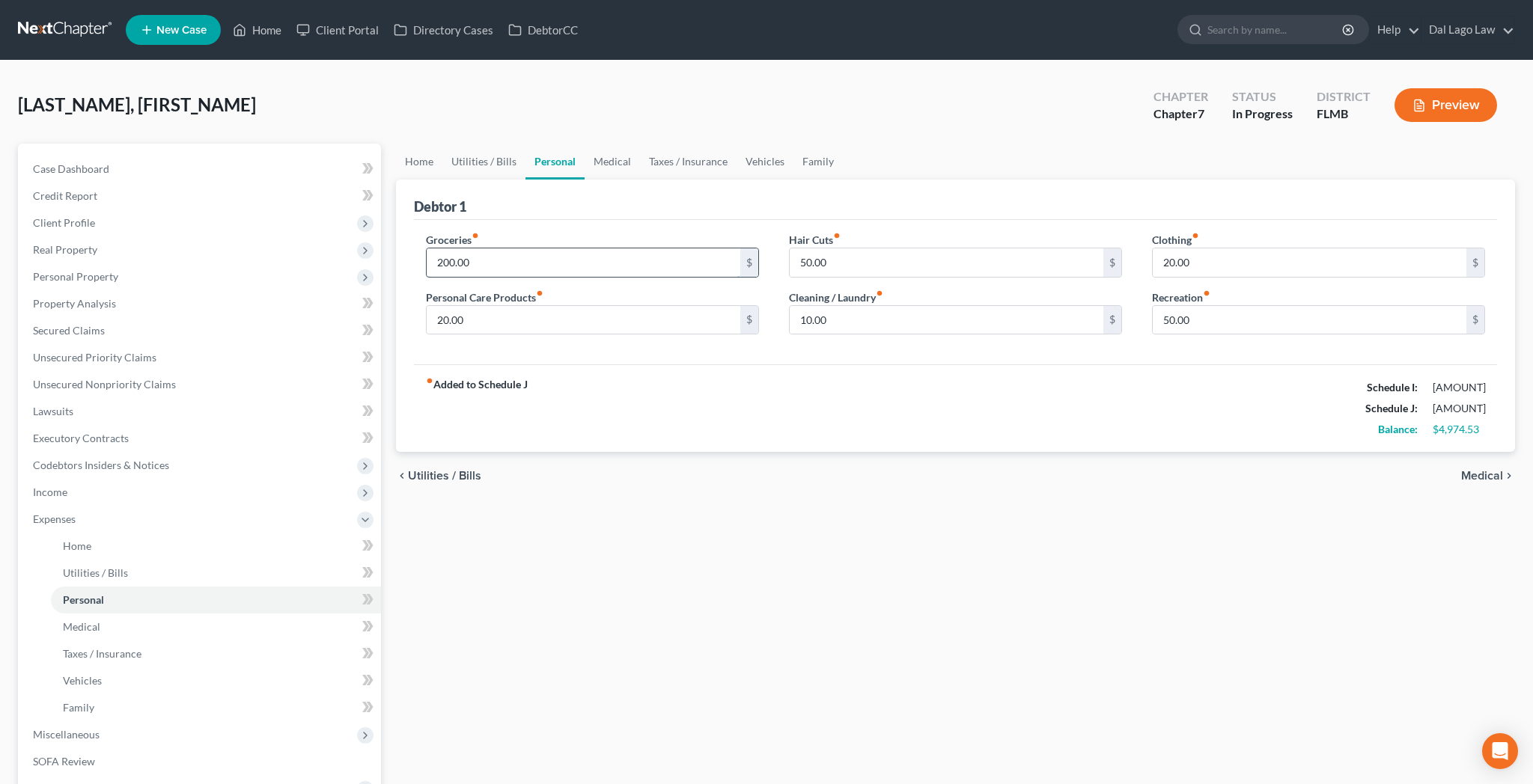 click on "200.00" at bounding box center [583, 263] 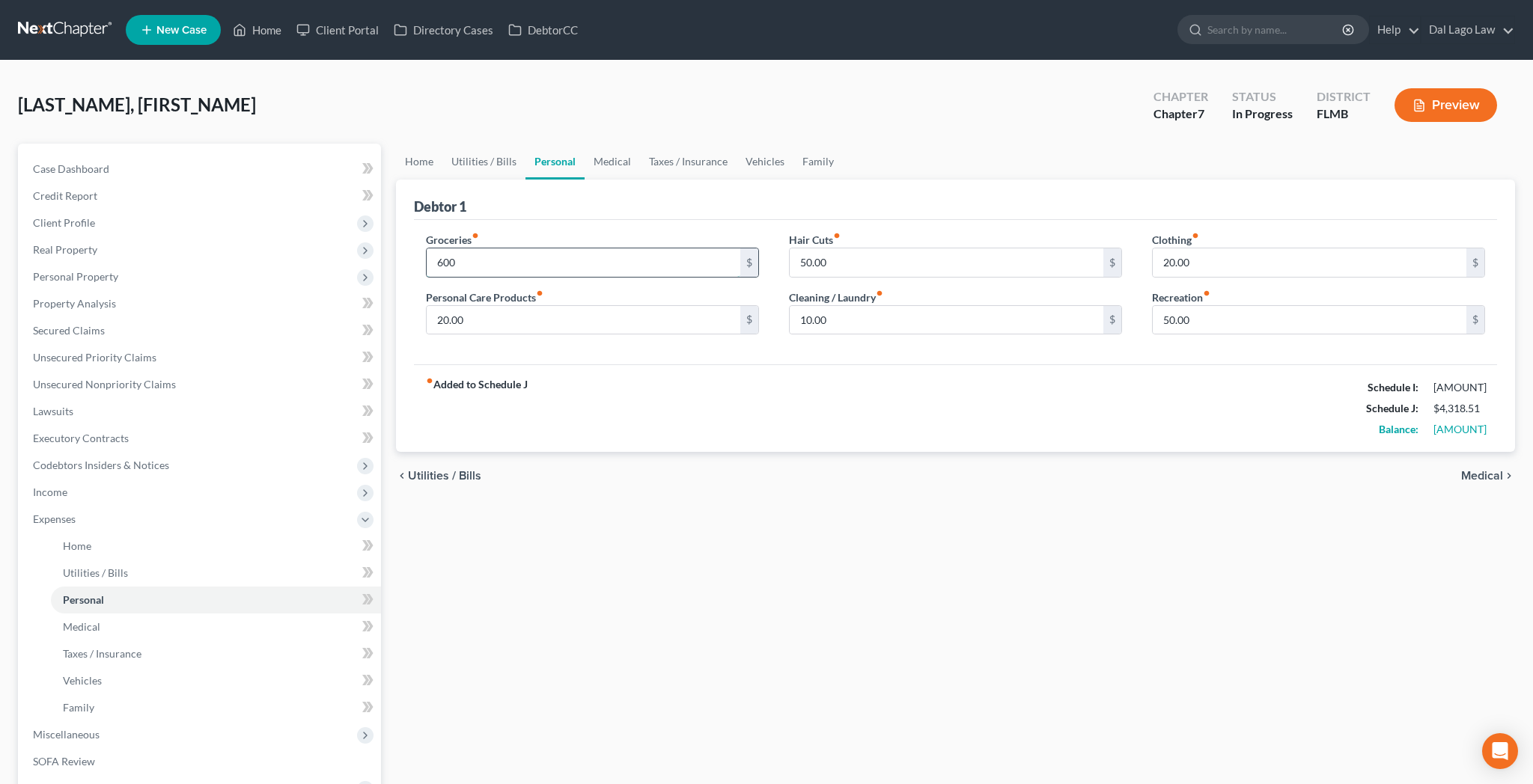 type on "600" 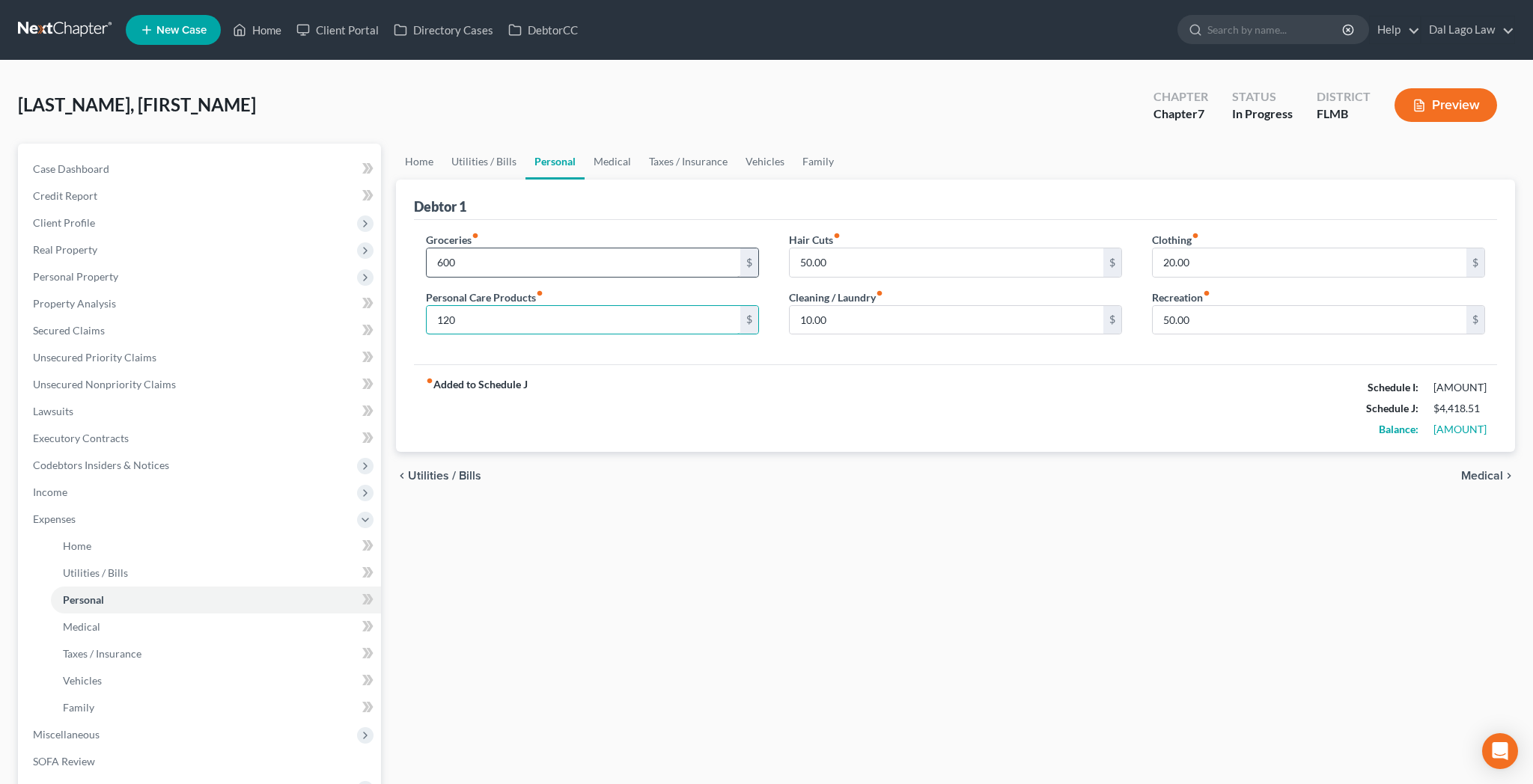 type on "120" 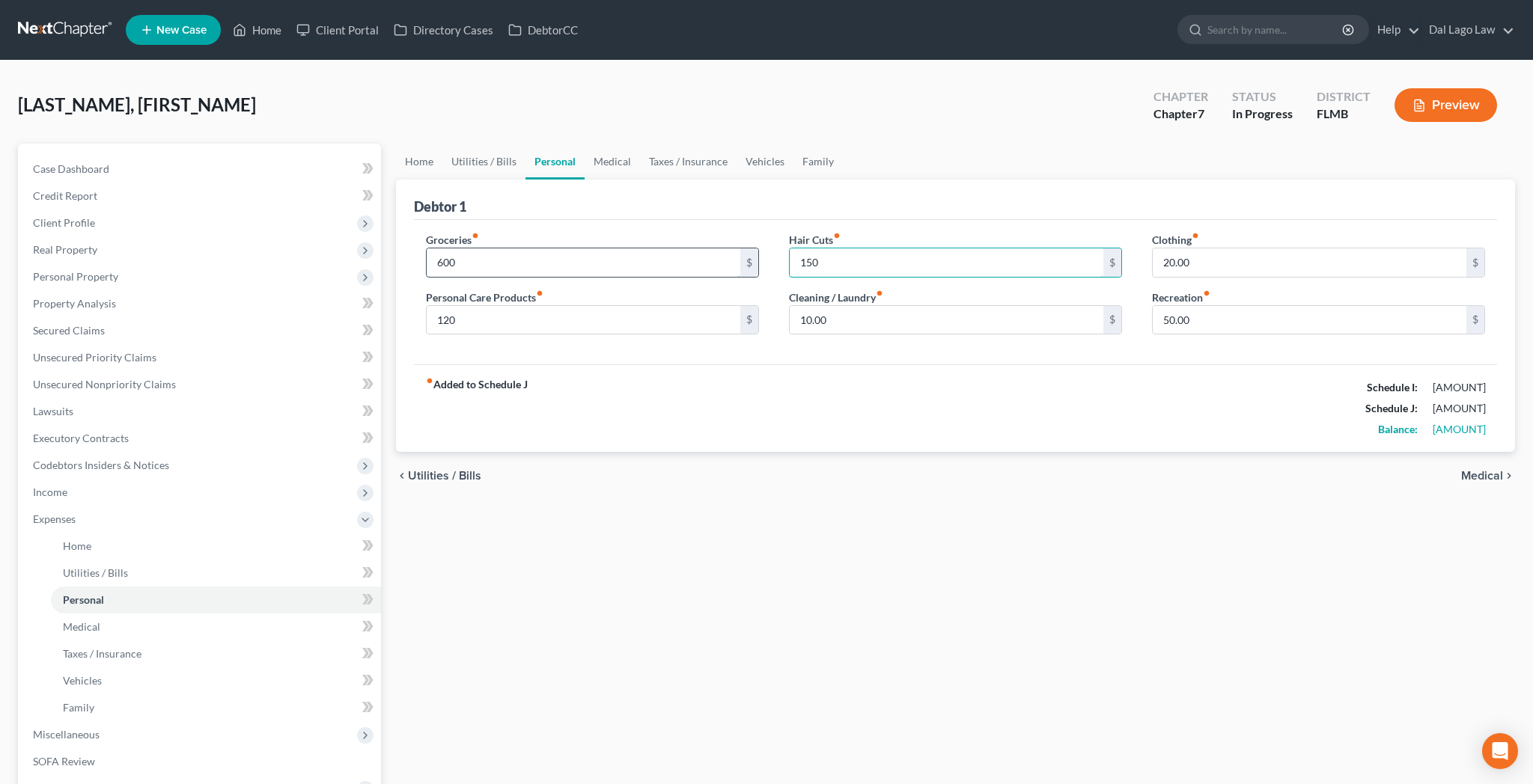 type on "150" 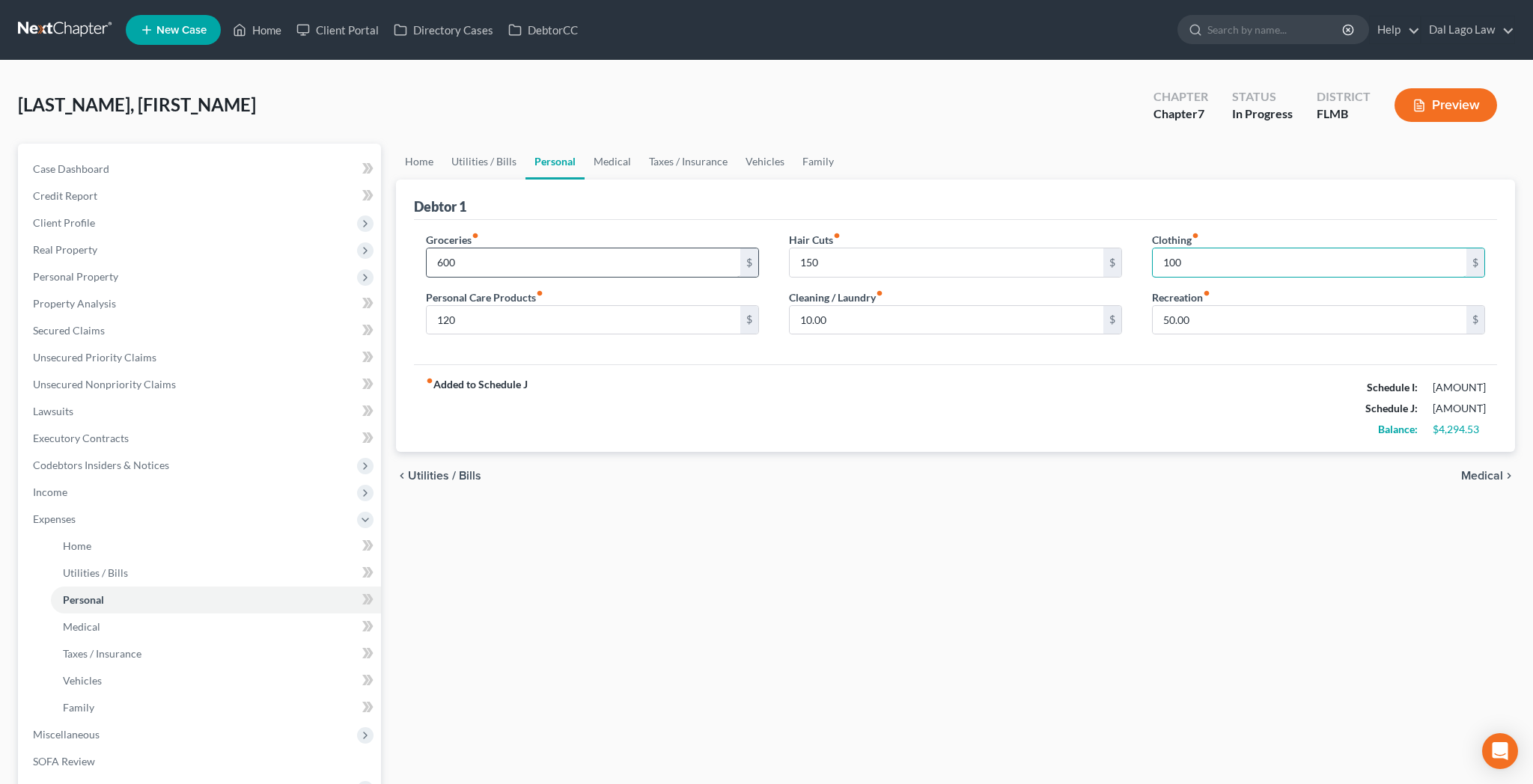 type on "100" 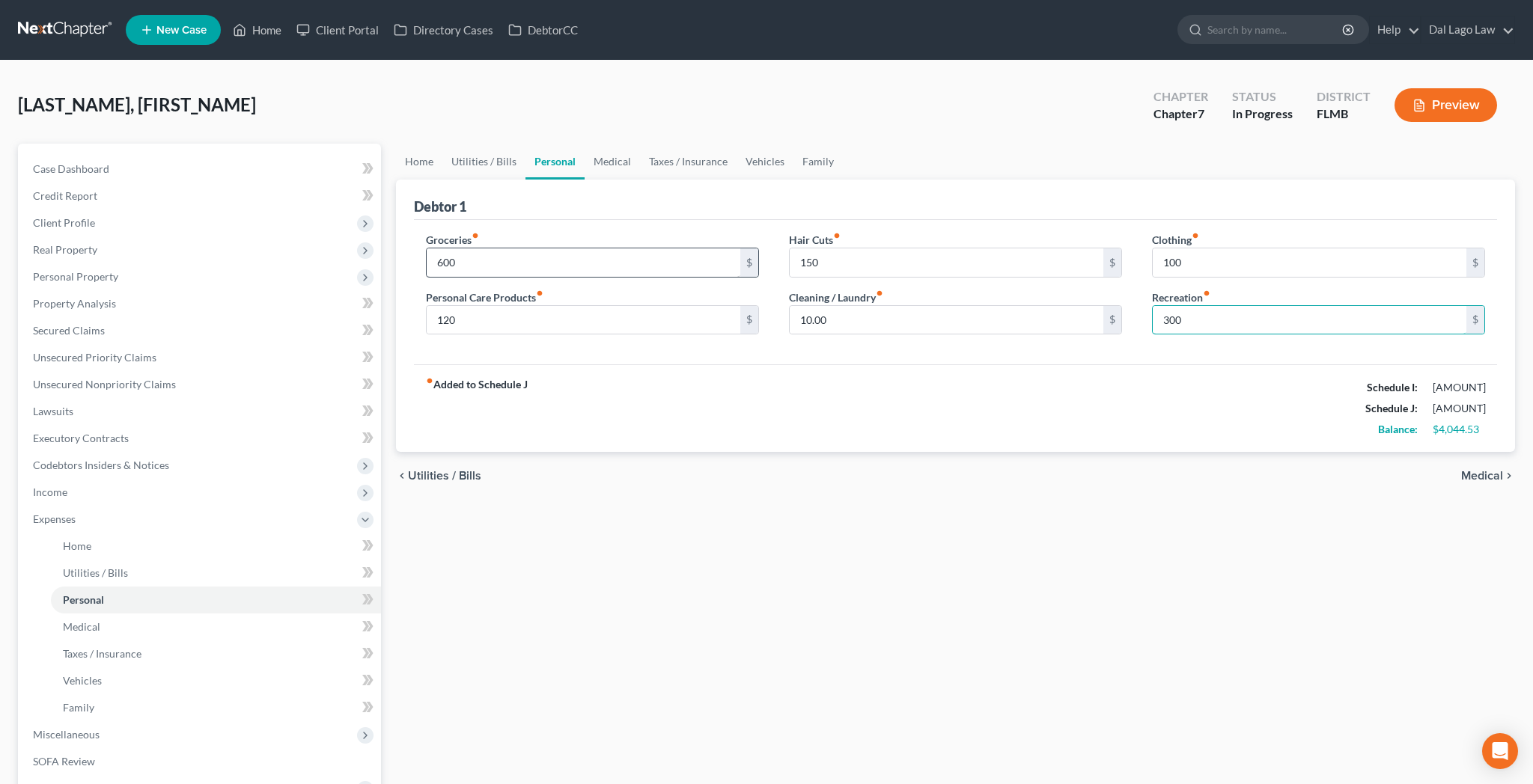 type on "300" 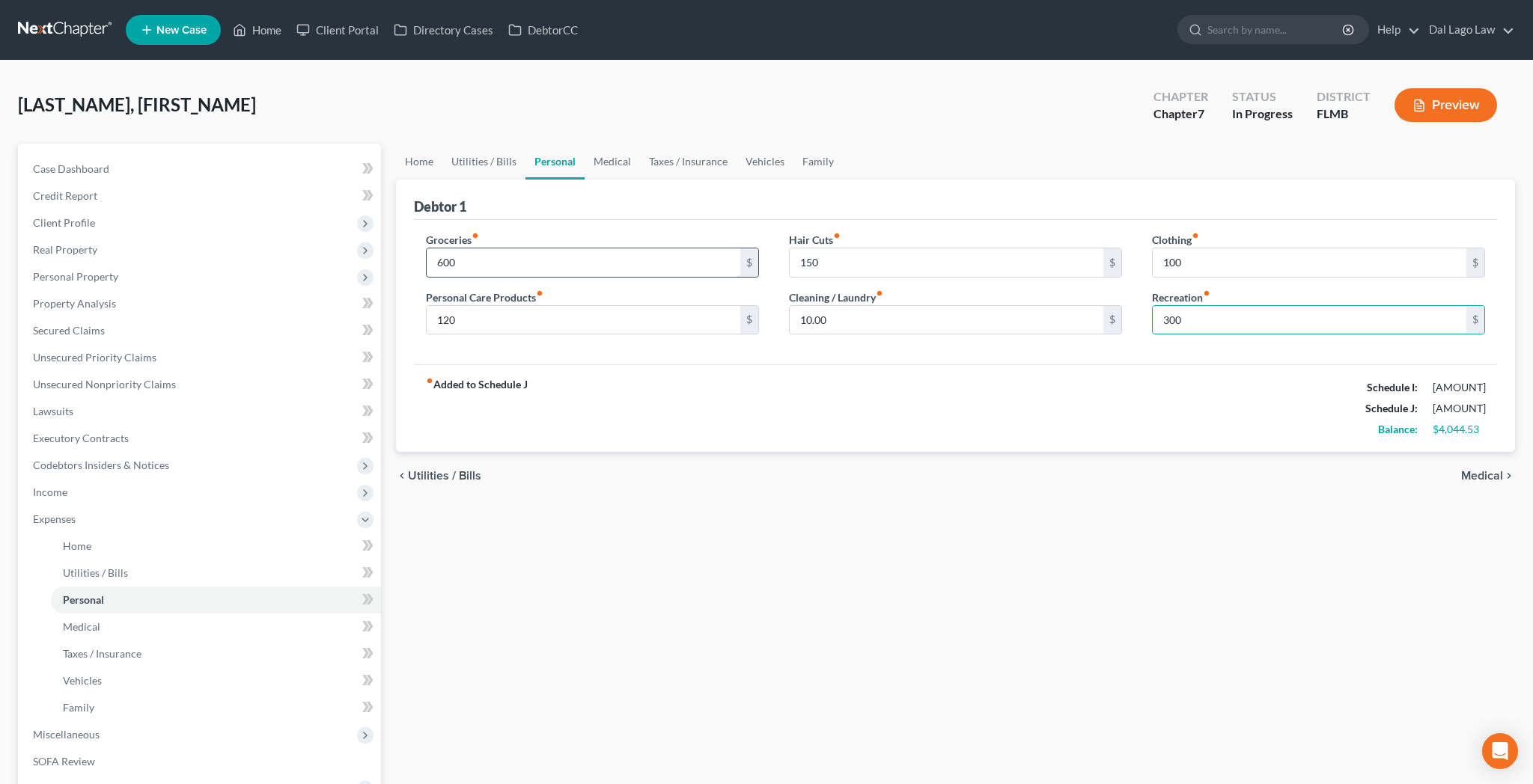 type 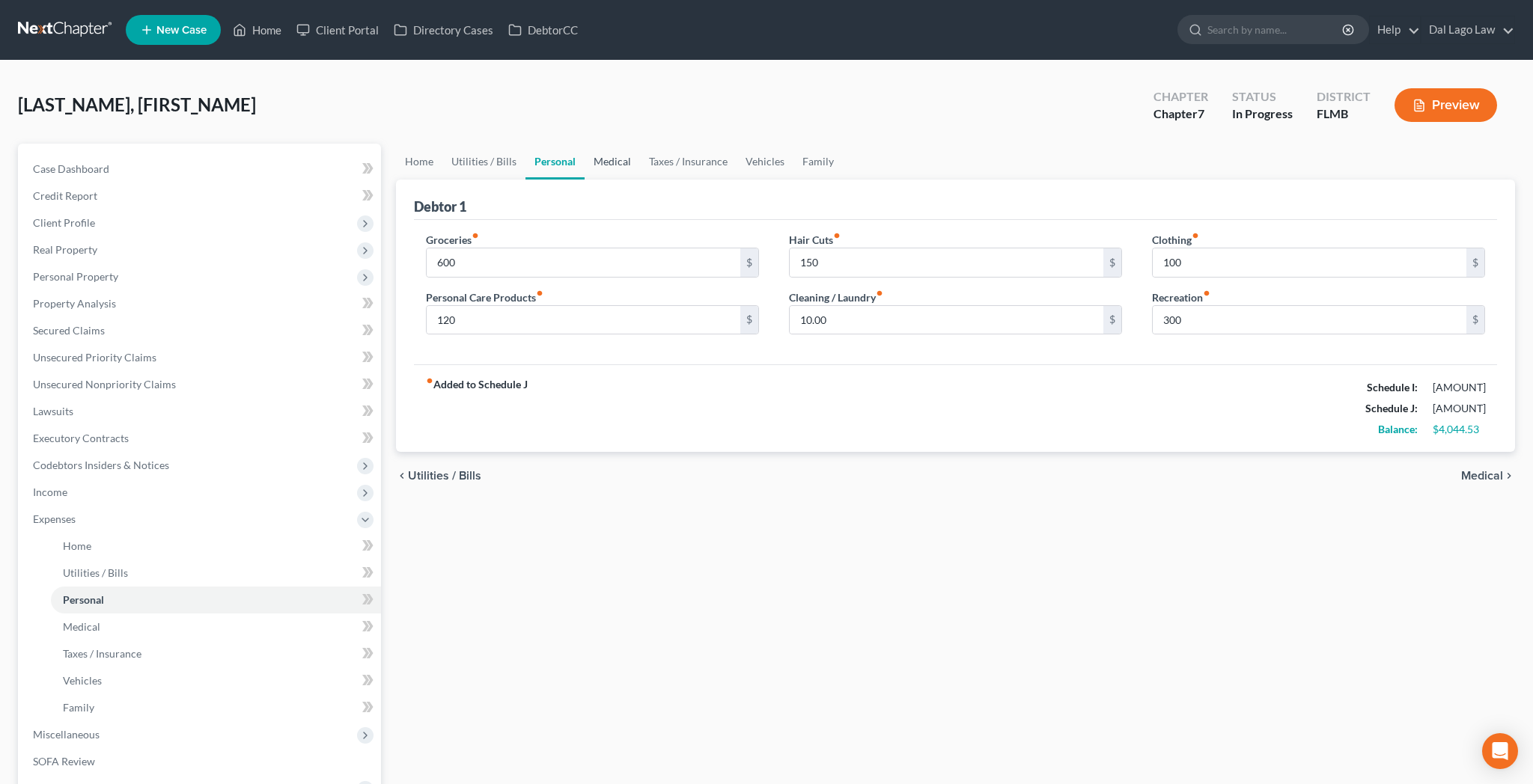 click on "Medical" at bounding box center (612, 162) 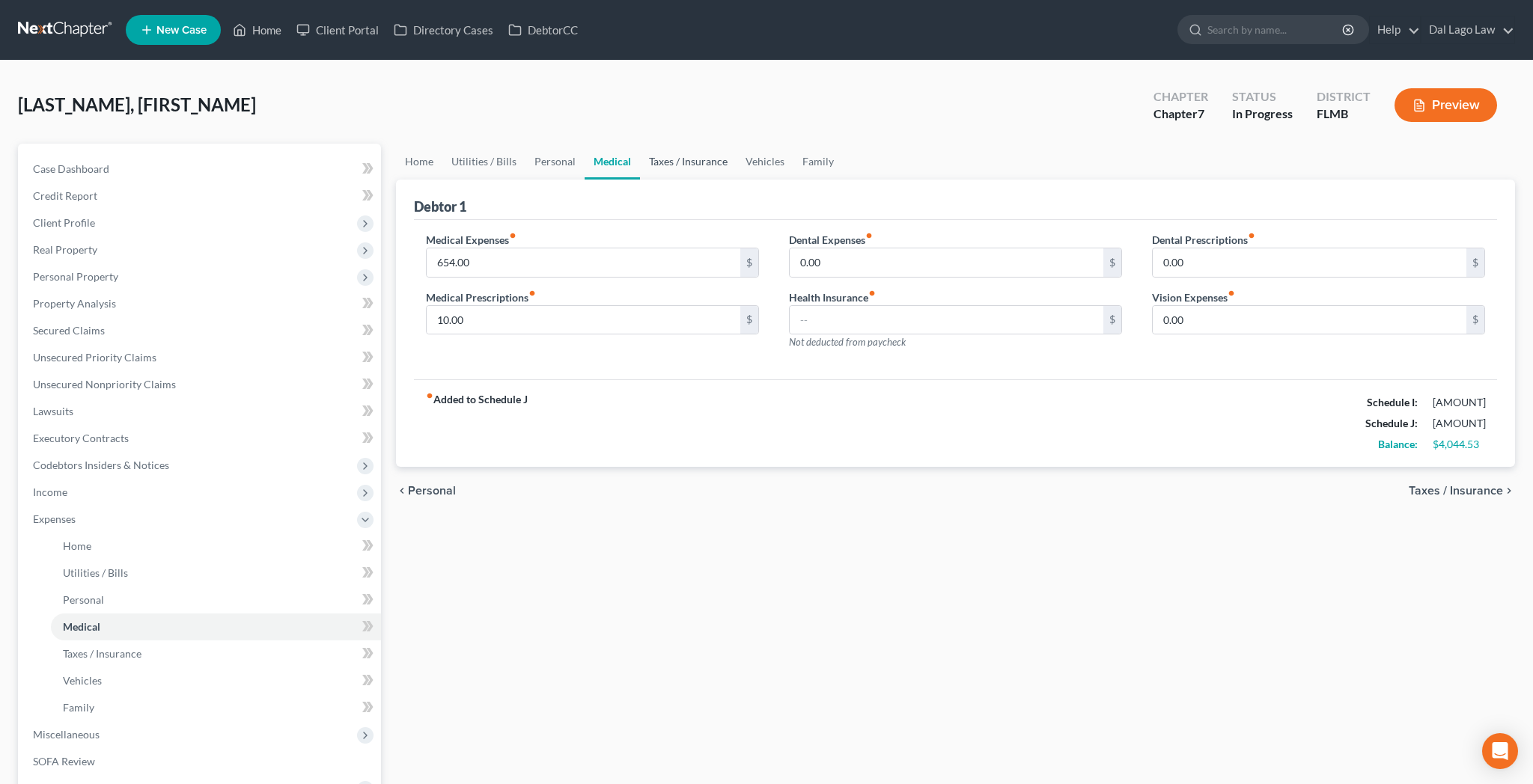 click on "Taxes / Insurance" at bounding box center (688, 162) 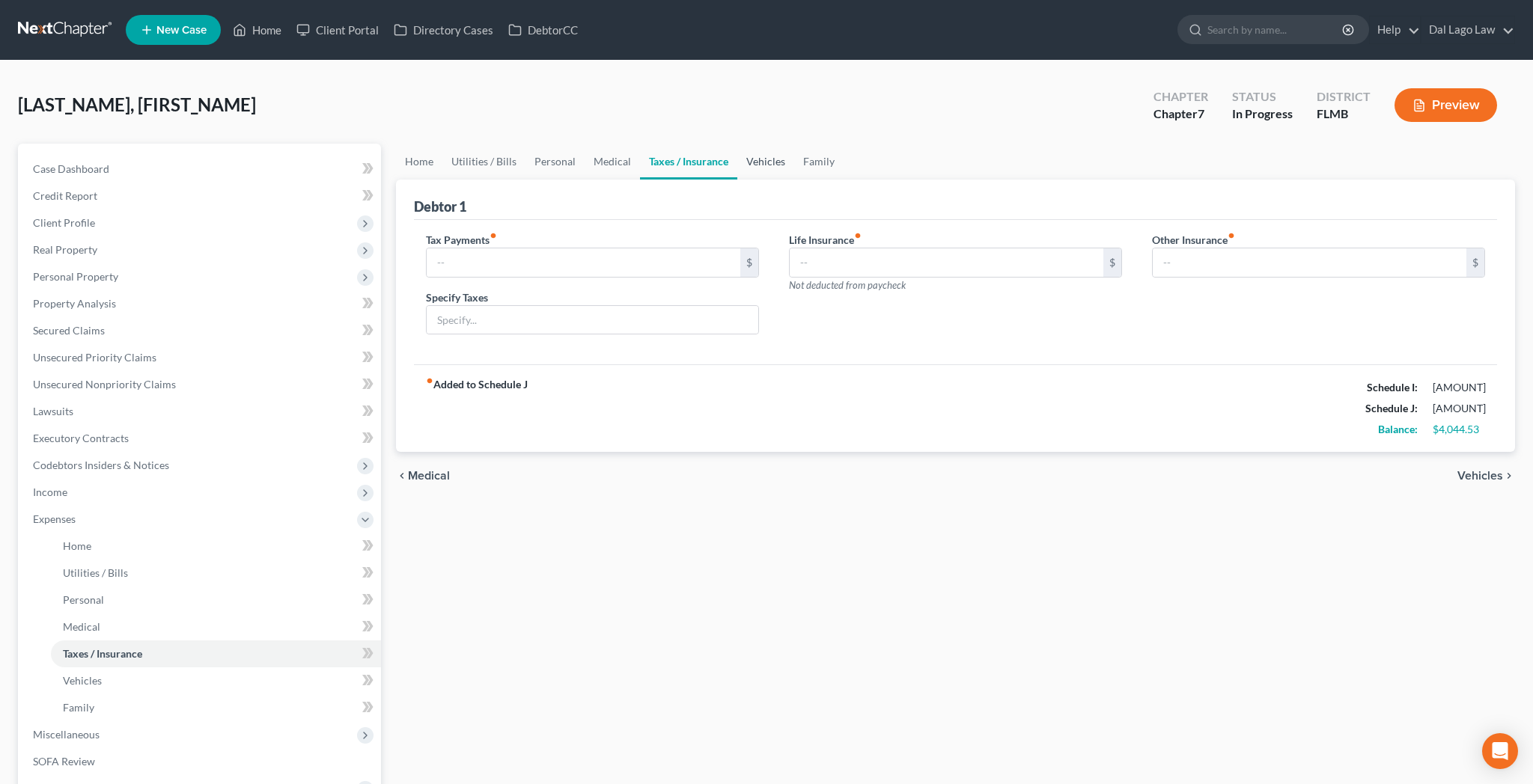 click on "Vehicles" at bounding box center [766, 162] 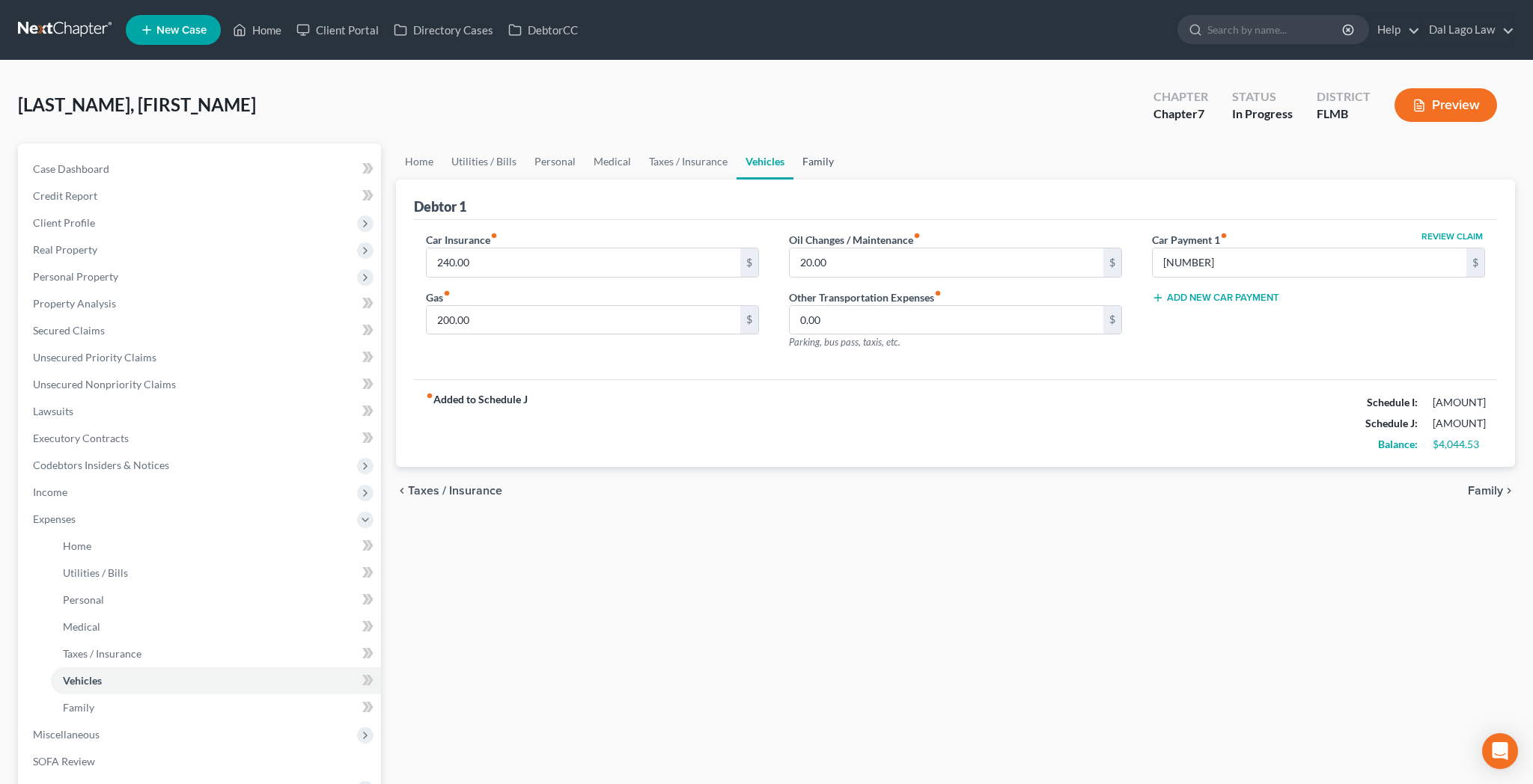 click on "Family" at bounding box center (818, 162) 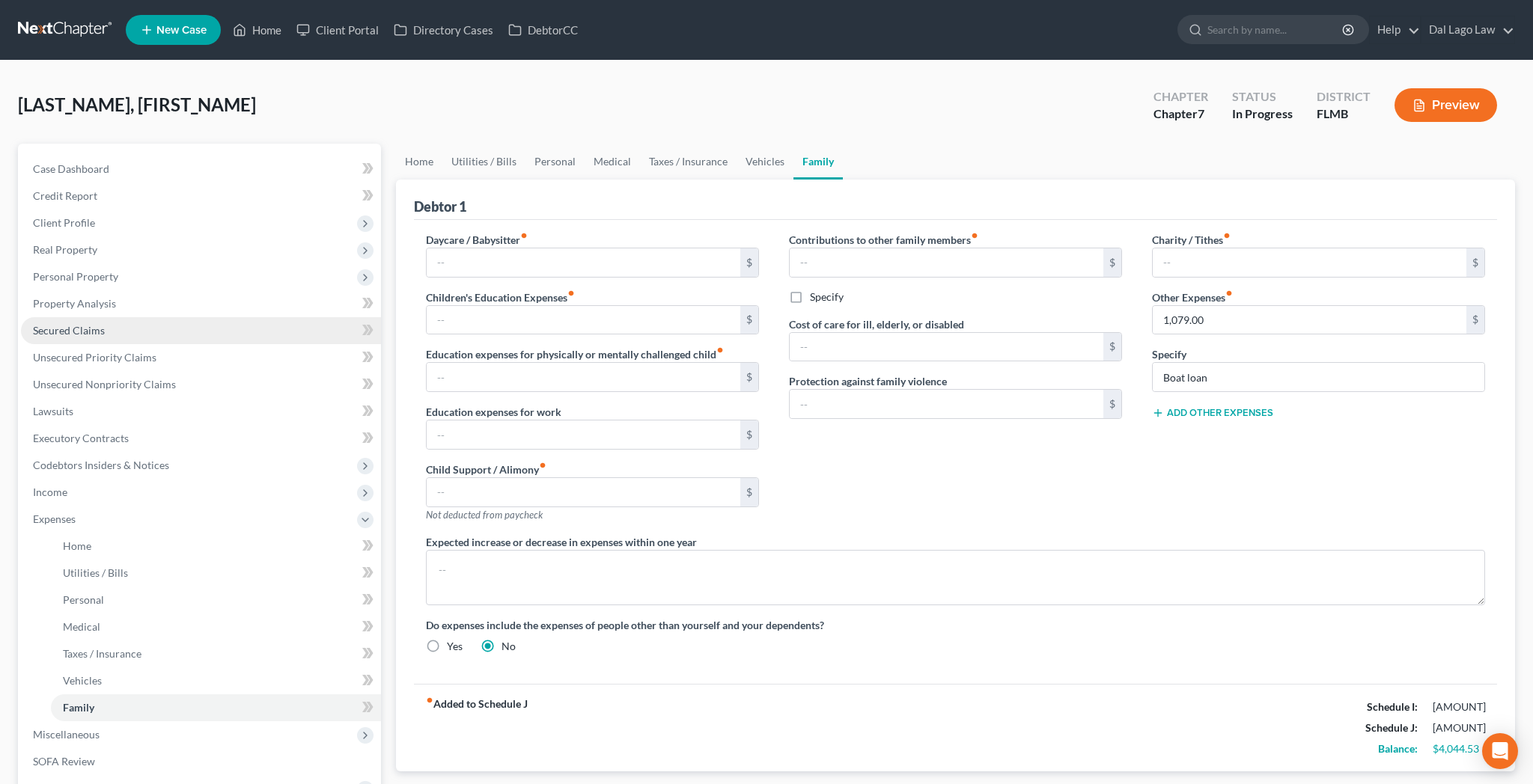 click on "Secured Claims" at bounding box center [69, 330] 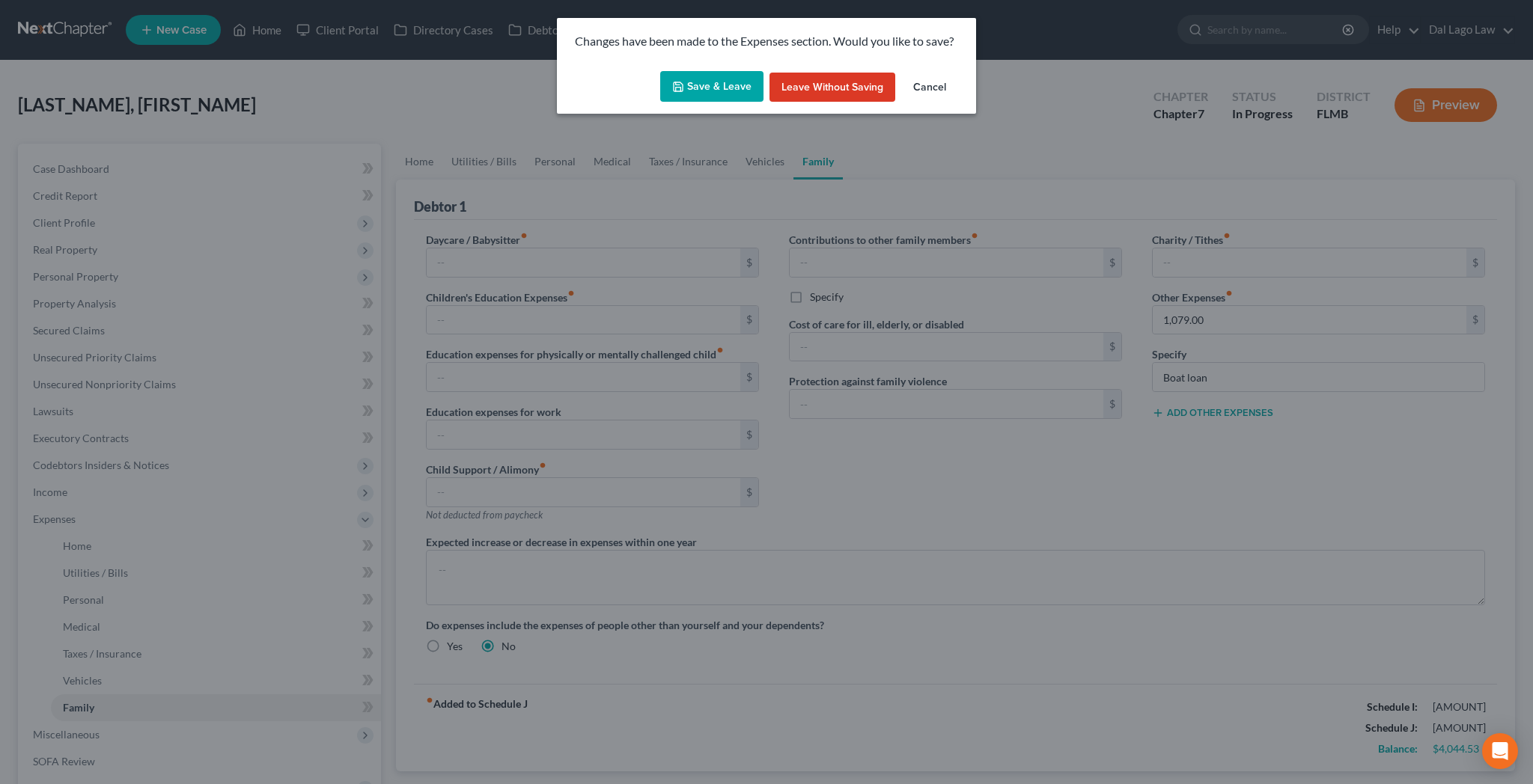 click on "Save & Leave" at bounding box center (712, 87) 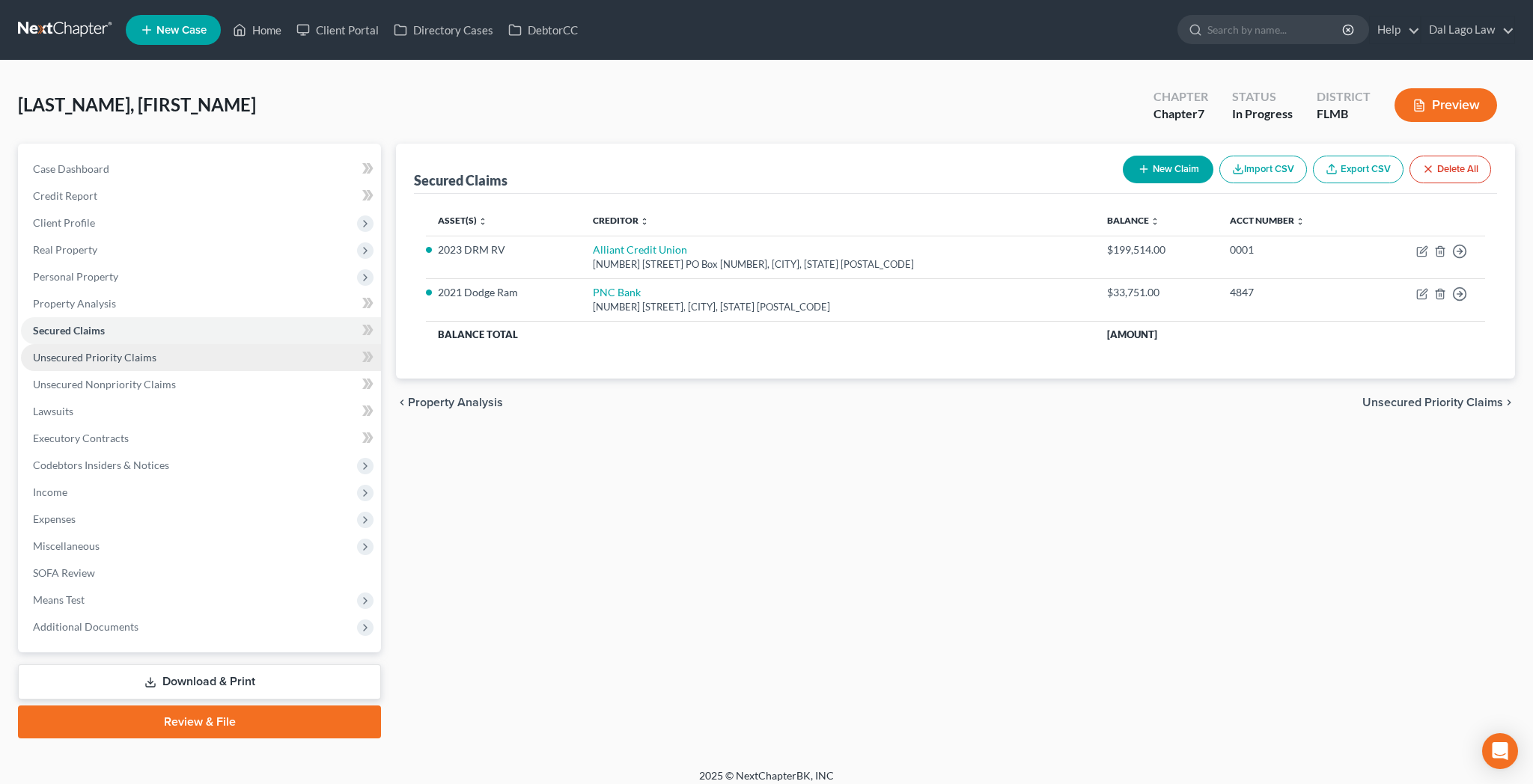 click on "Unsecured Priority Claims" at bounding box center [94, 357] 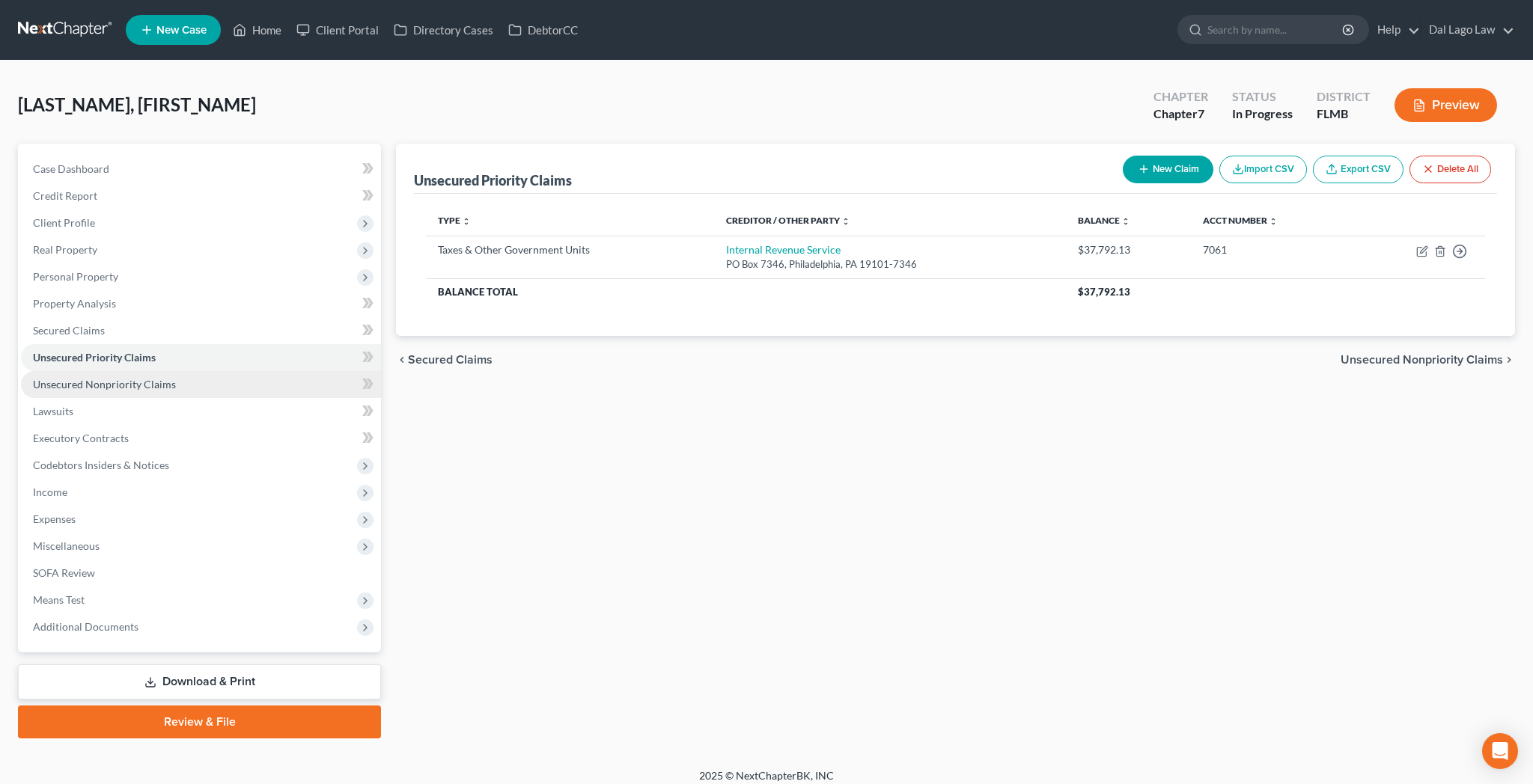 click on "Unsecured Nonpriority Claims" at bounding box center (104, 384) 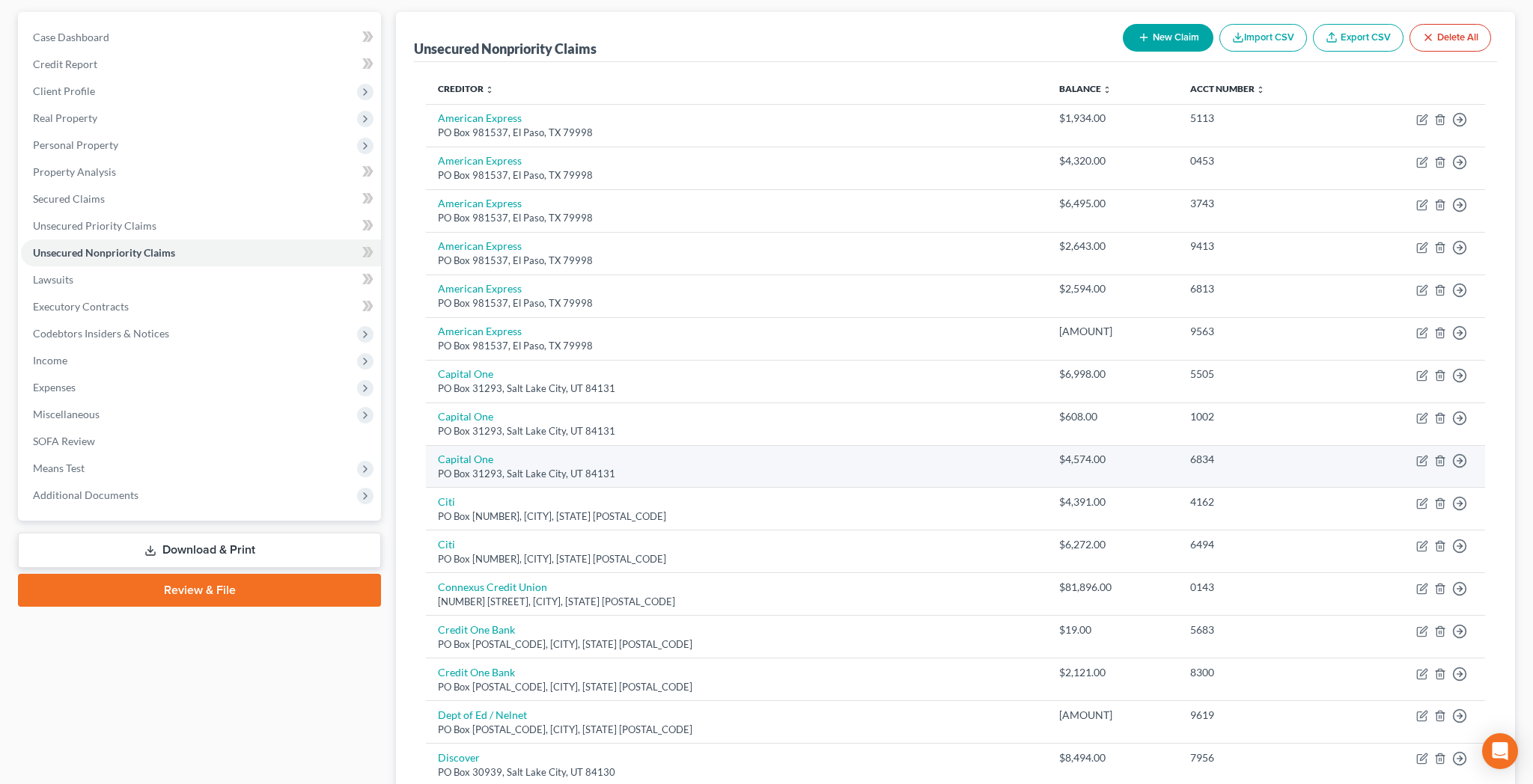 scroll, scrollTop: 133, scrollLeft: 0, axis: vertical 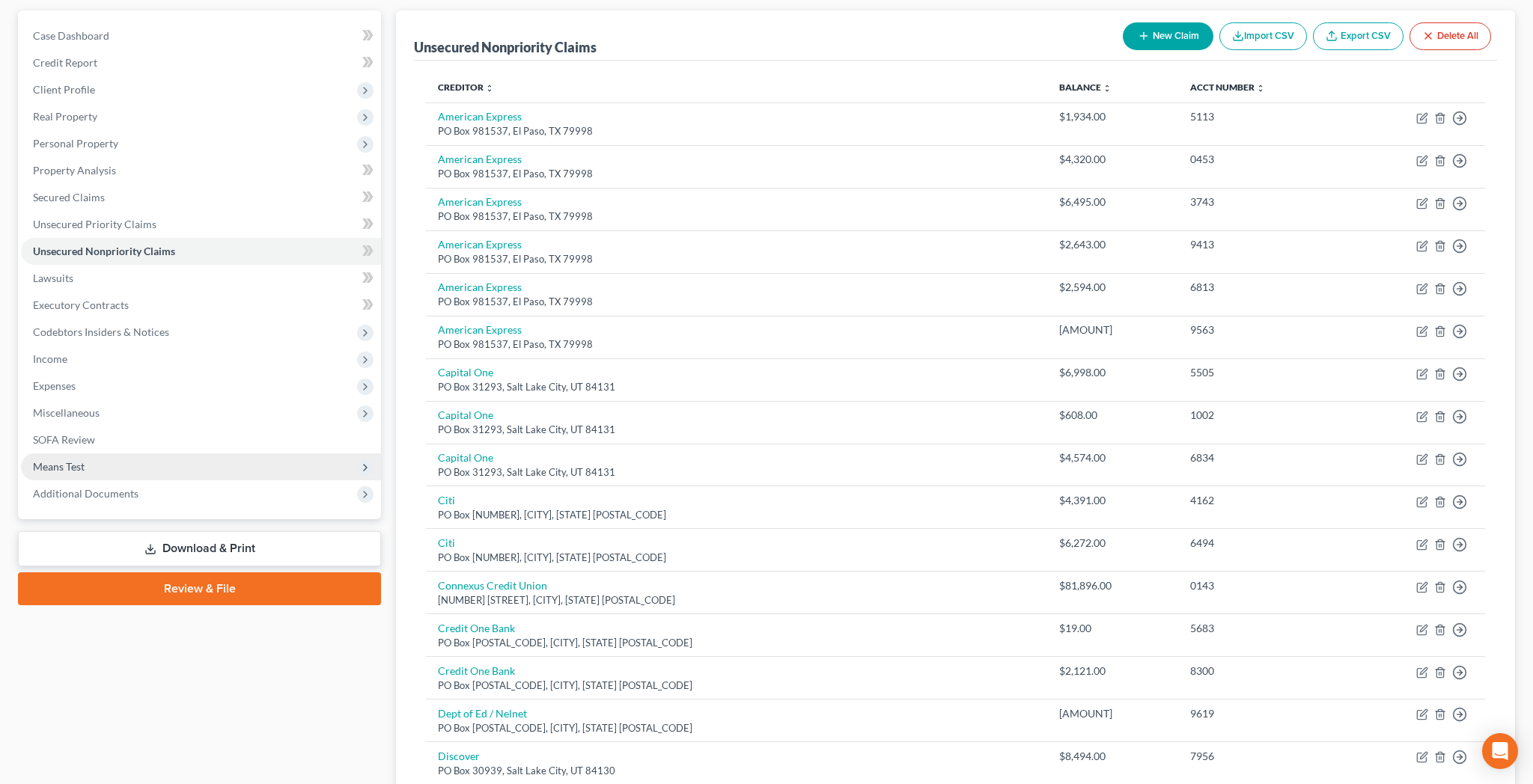 click on "Means Test" at bounding box center (201, 467) 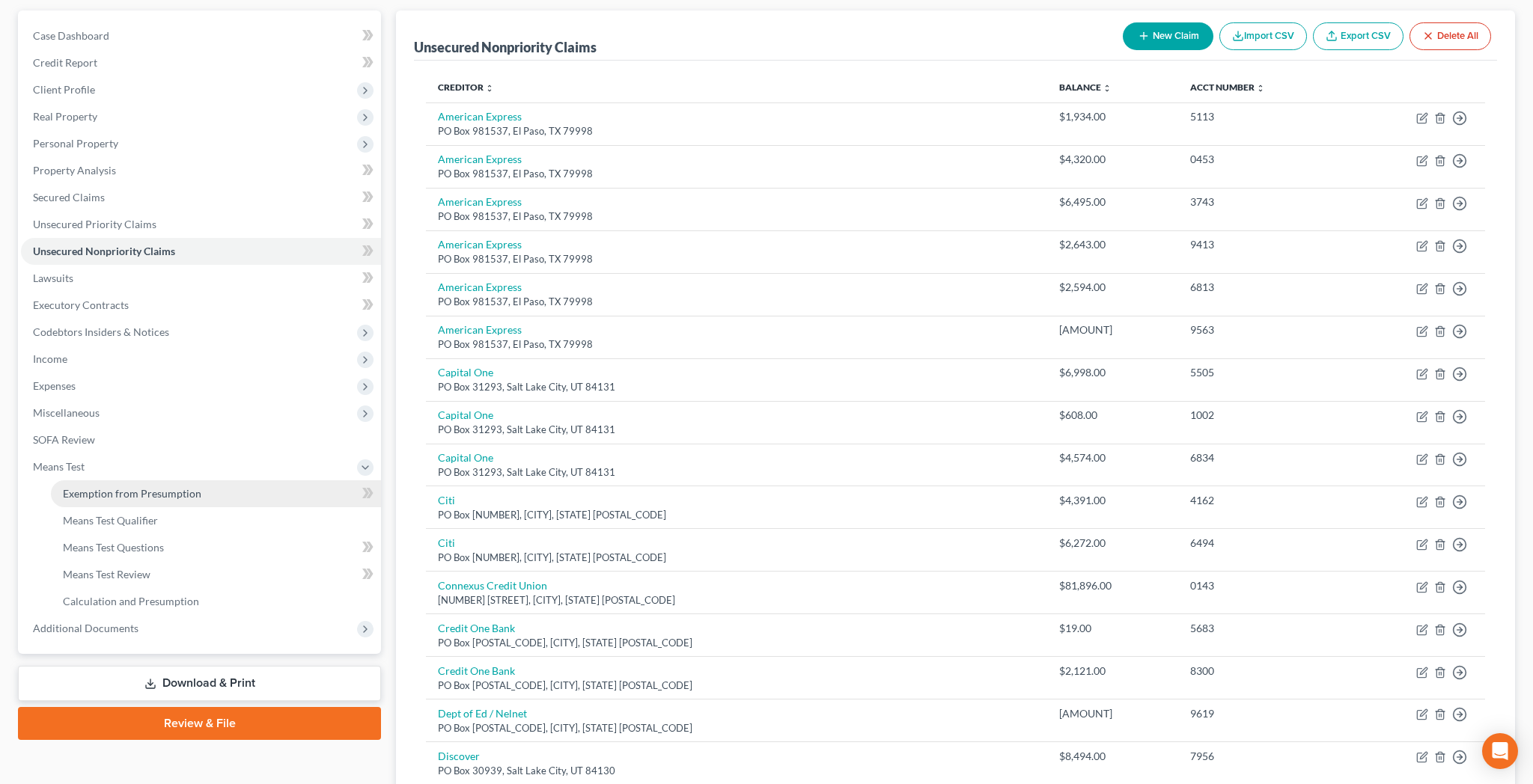 click on "Exemption from Presumption" at bounding box center (132, 493) 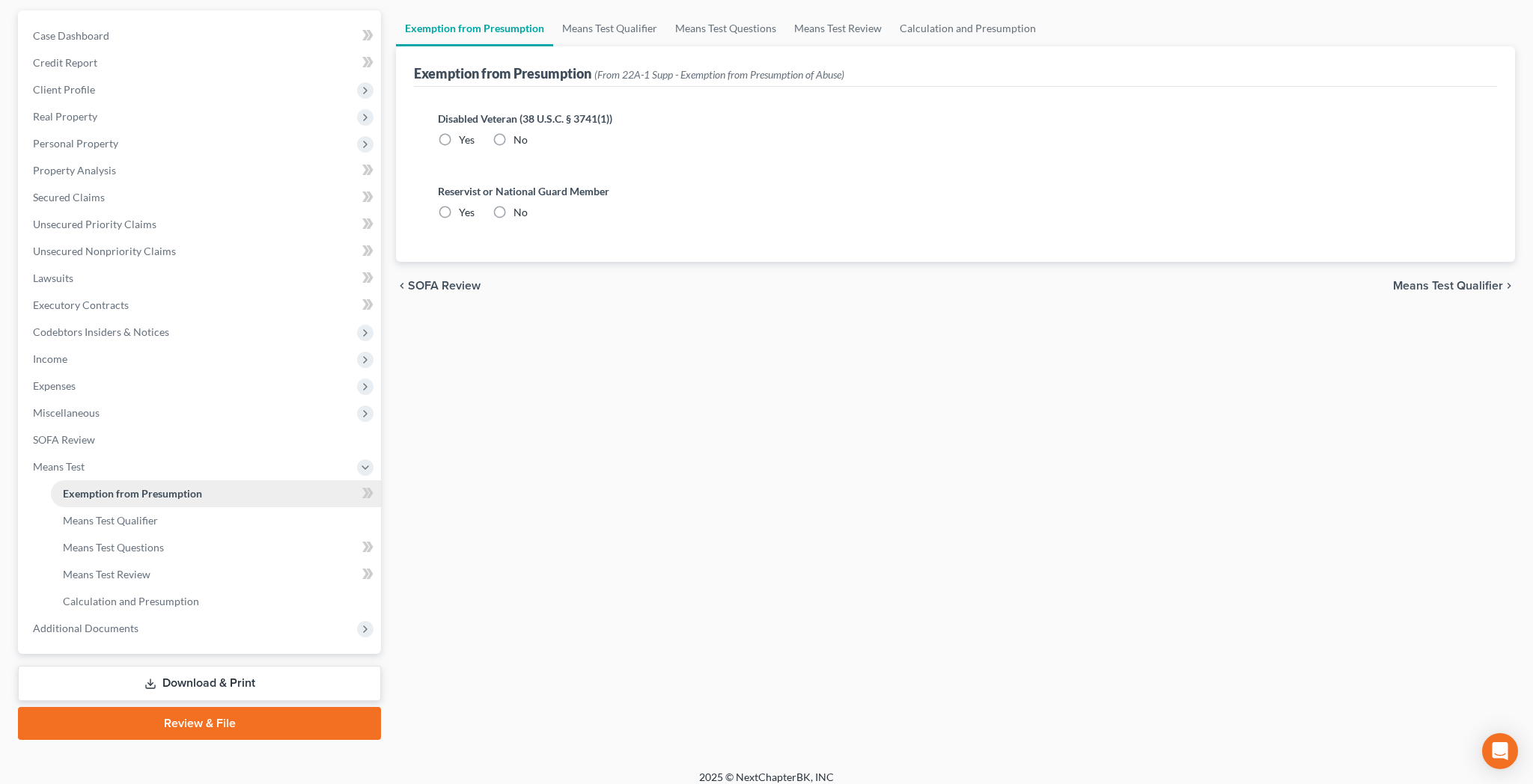 scroll, scrollTop: 0, scrollLeft: 0, axis: both 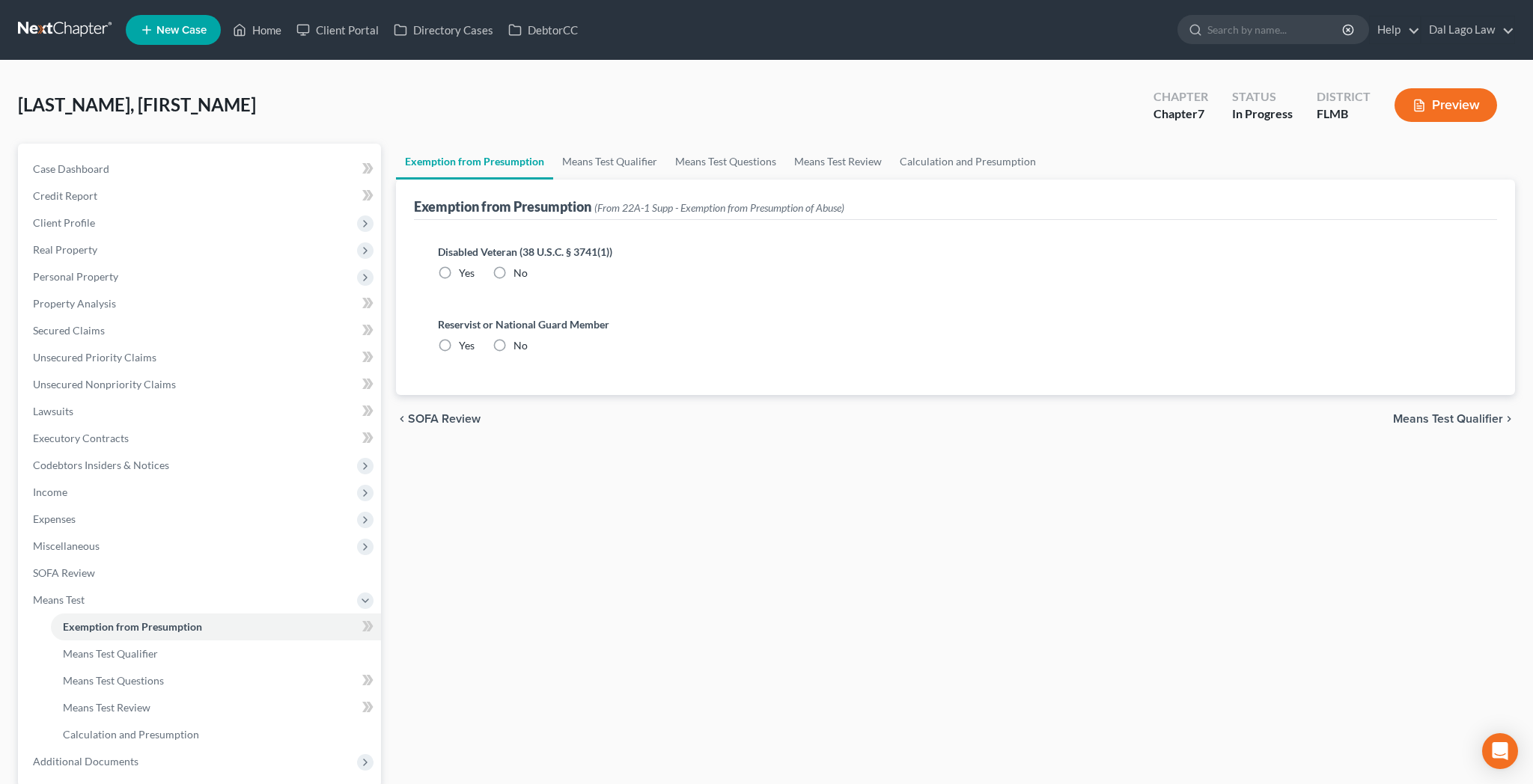 click on "No" at bounding box center [520, 273] 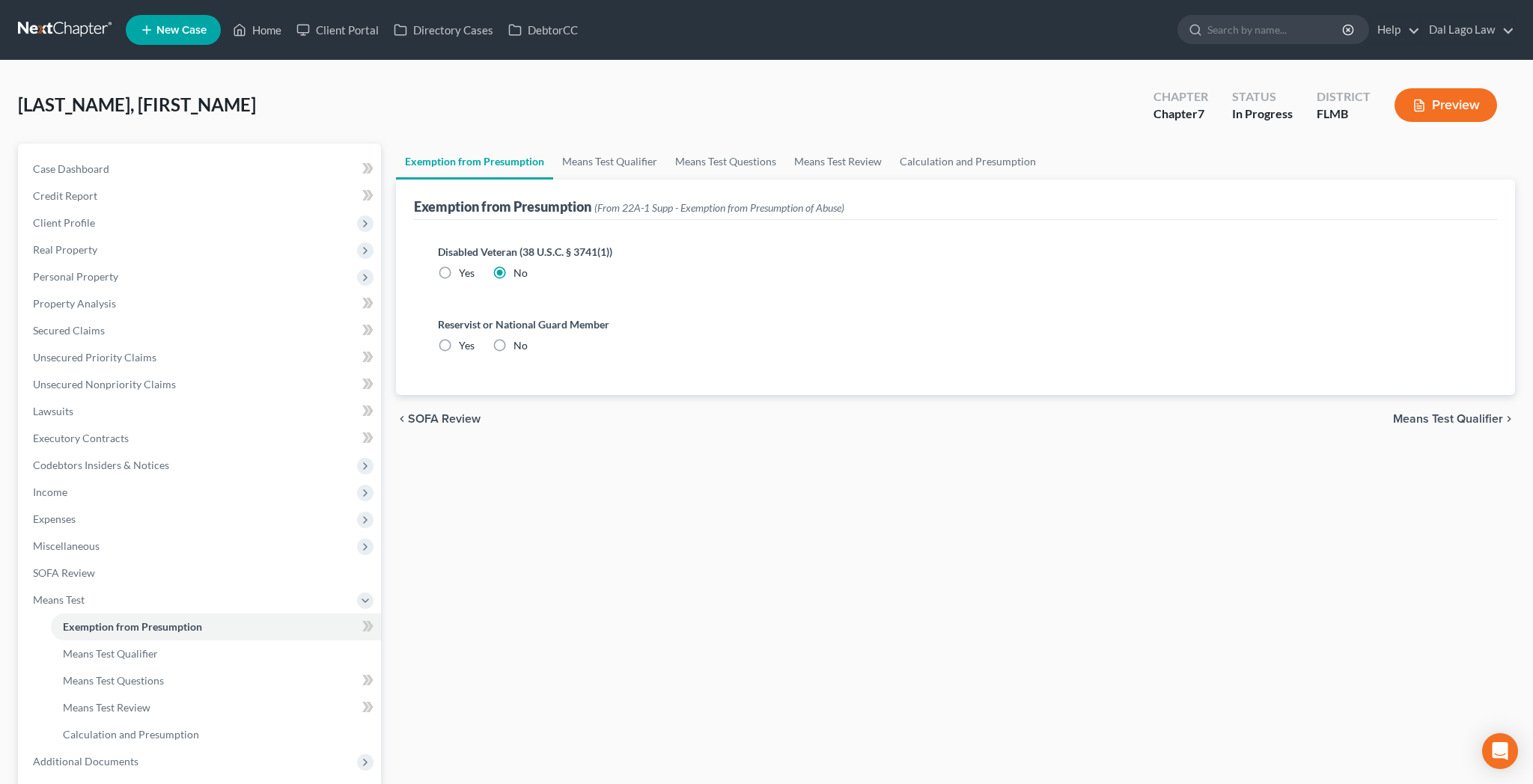 click on "No" at bounding box center (520, 346) 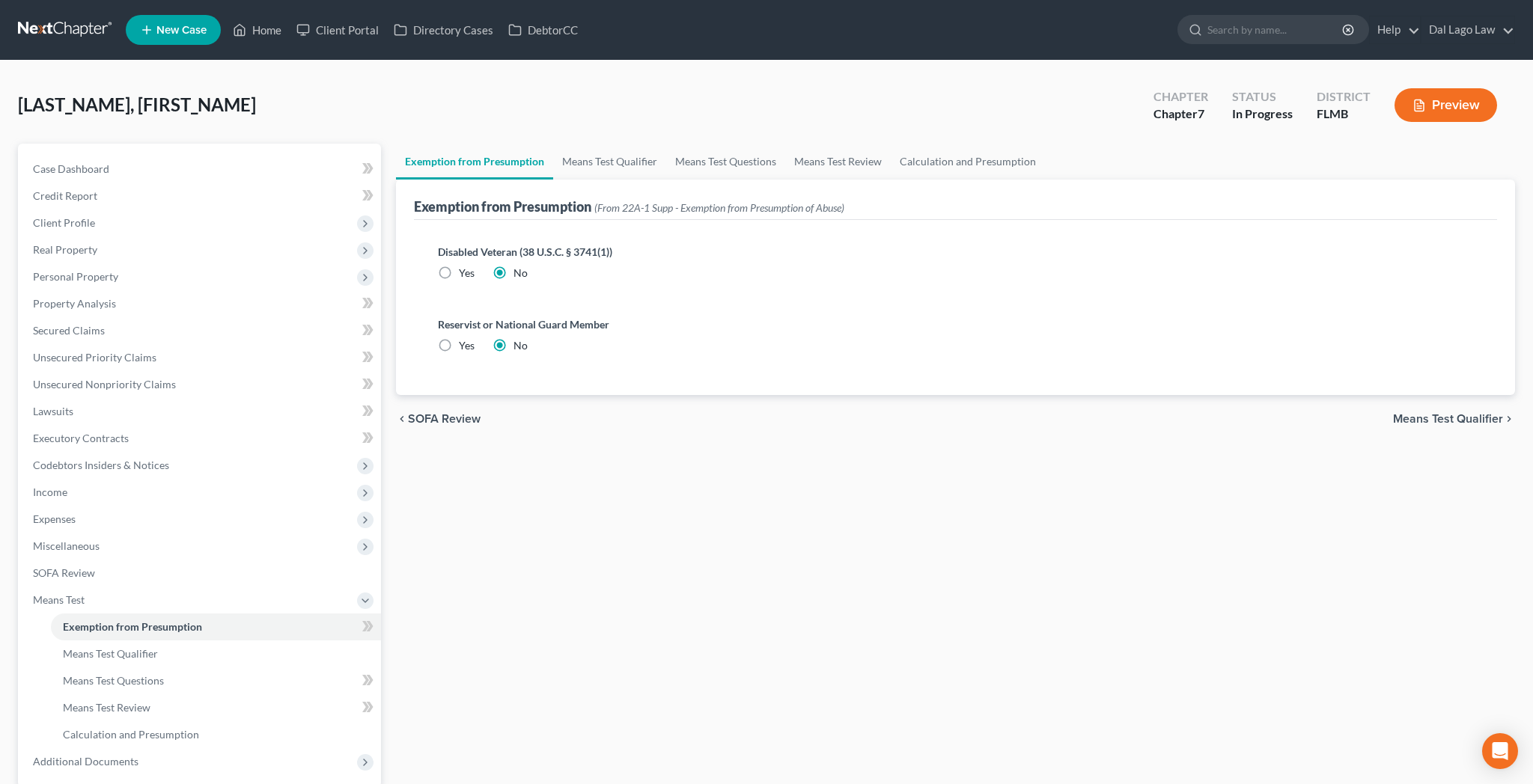click on "Means Test Qualifier" at bounding box center (1448, 419) 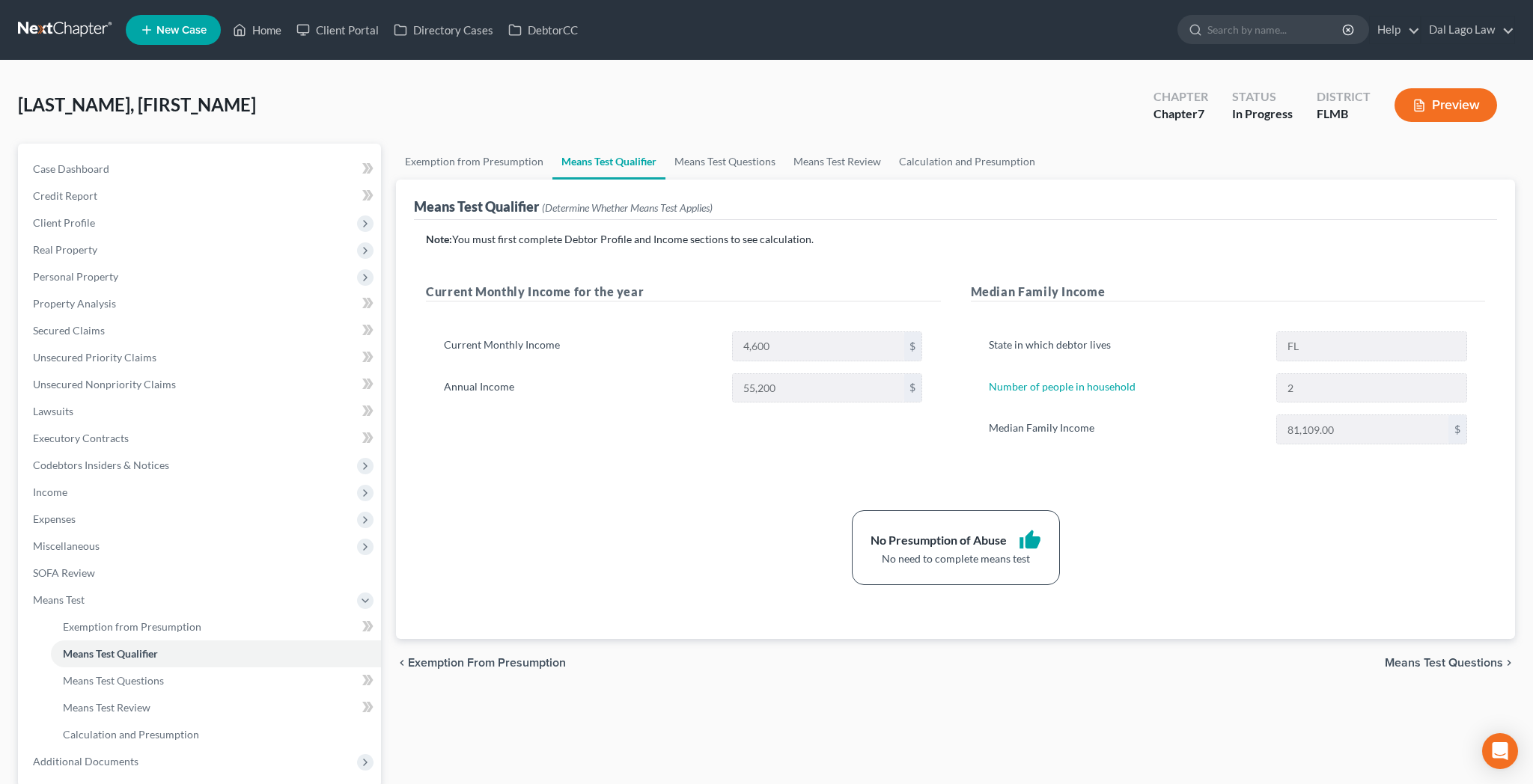 click on "Means Test Questions" at bounding box center [1444, 663] 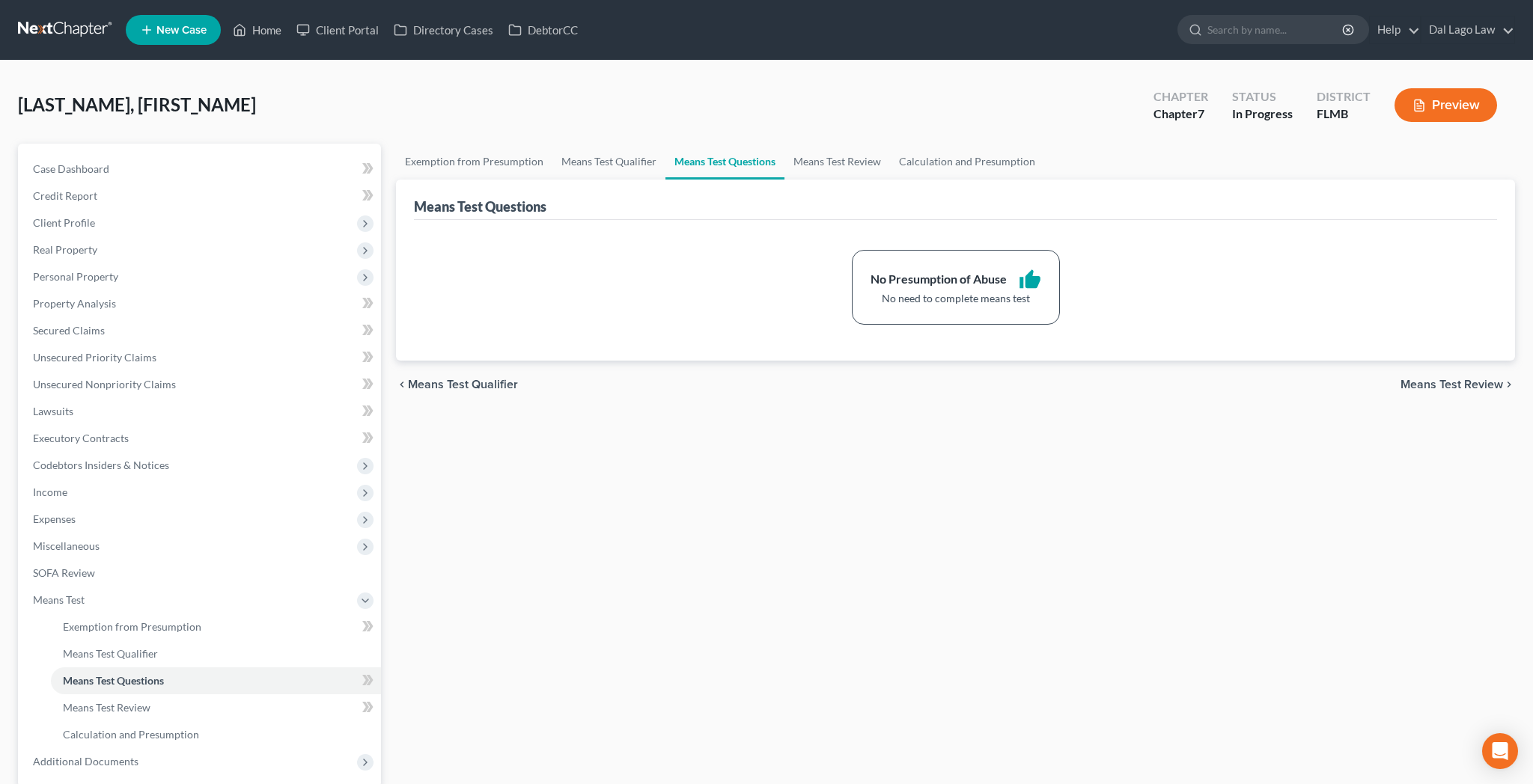 click on "Download & Print" at bounding box center [199, 816] 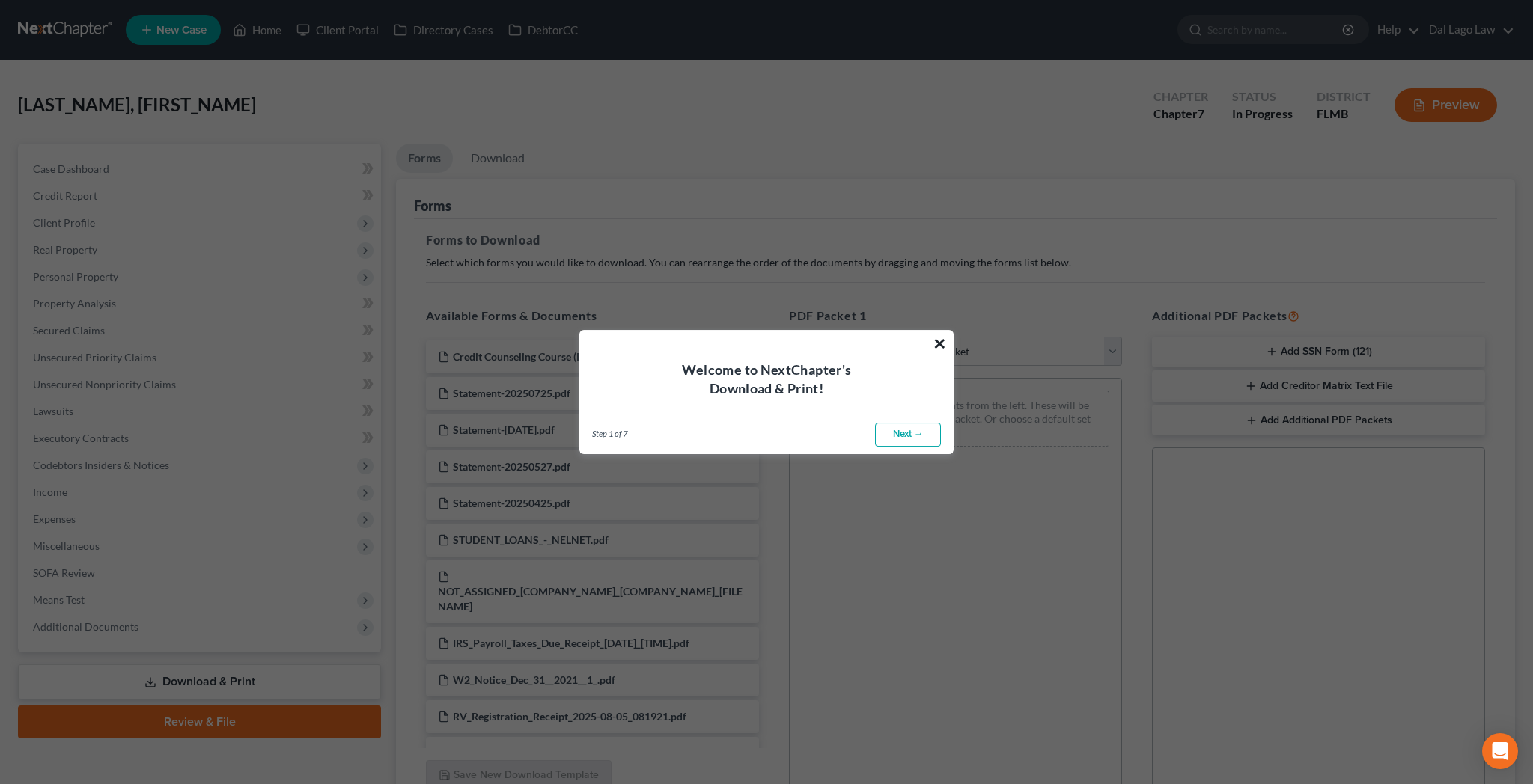 click on "×" at bounding box center (939, 343) 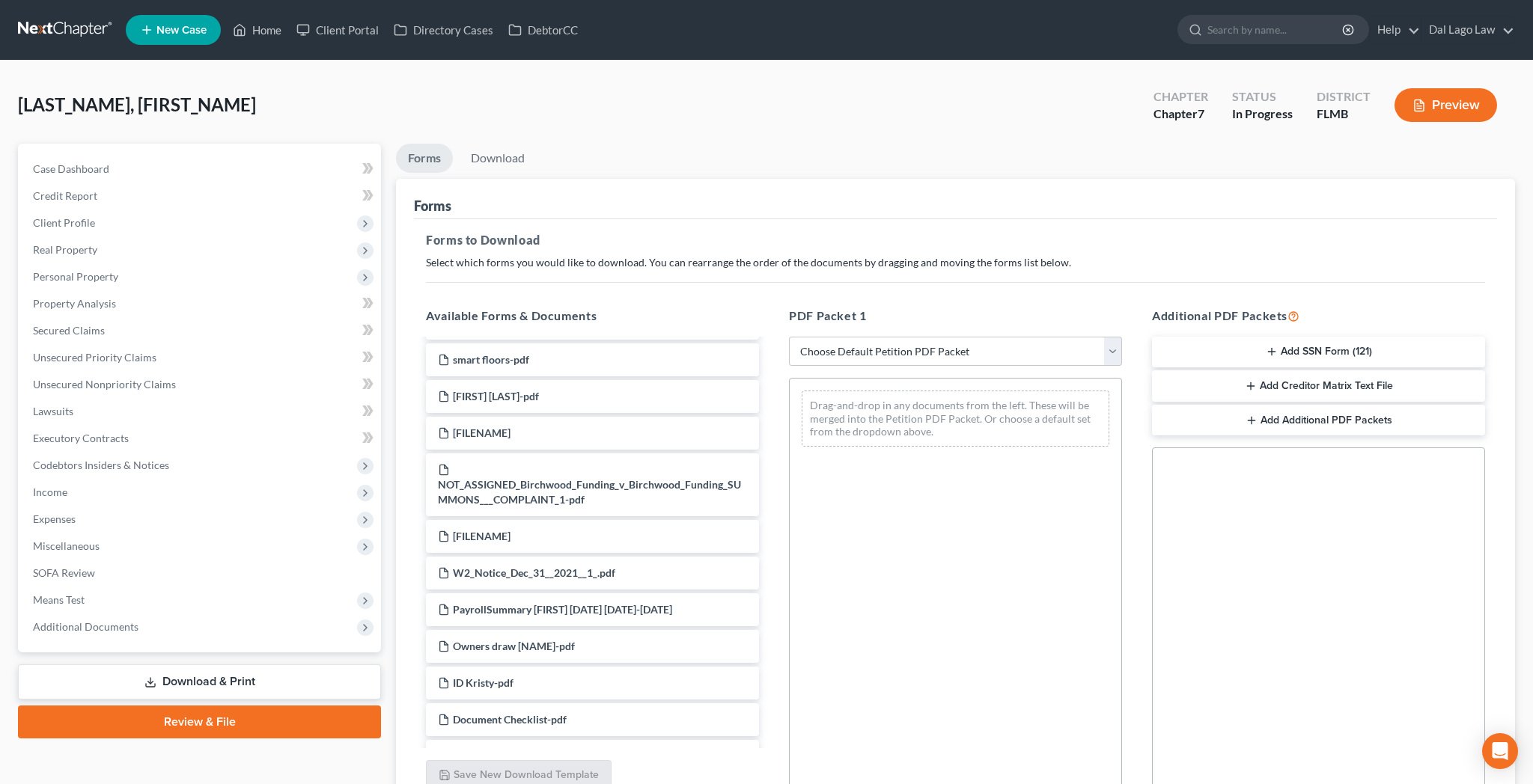 scroll, scrollTop: 1493, scrollLeft: 0, axis: vertical 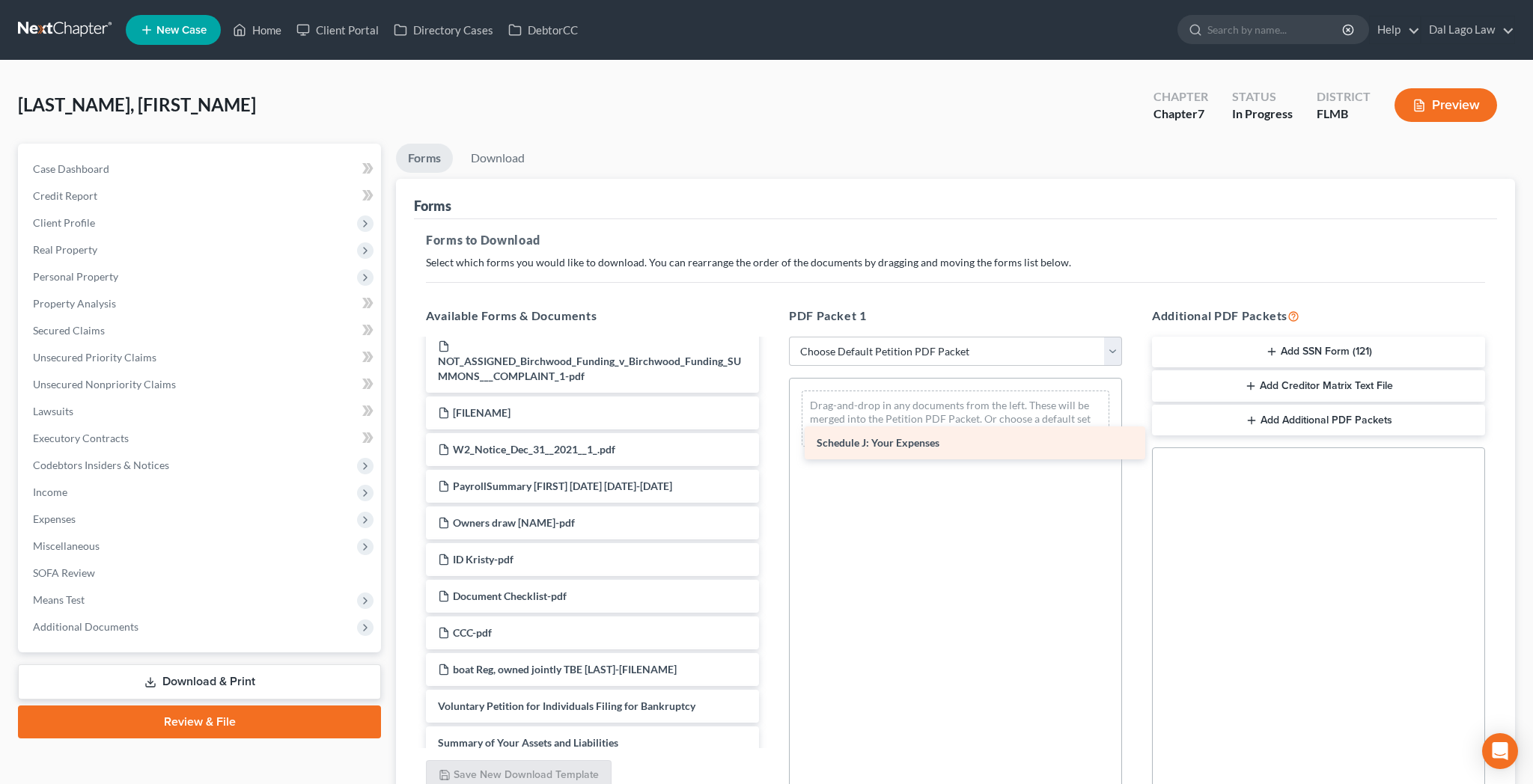 drag, startPoint x: 516, startPoint y: 512, endPoint x: 912, endPoint y: 414, distance: 407.9461 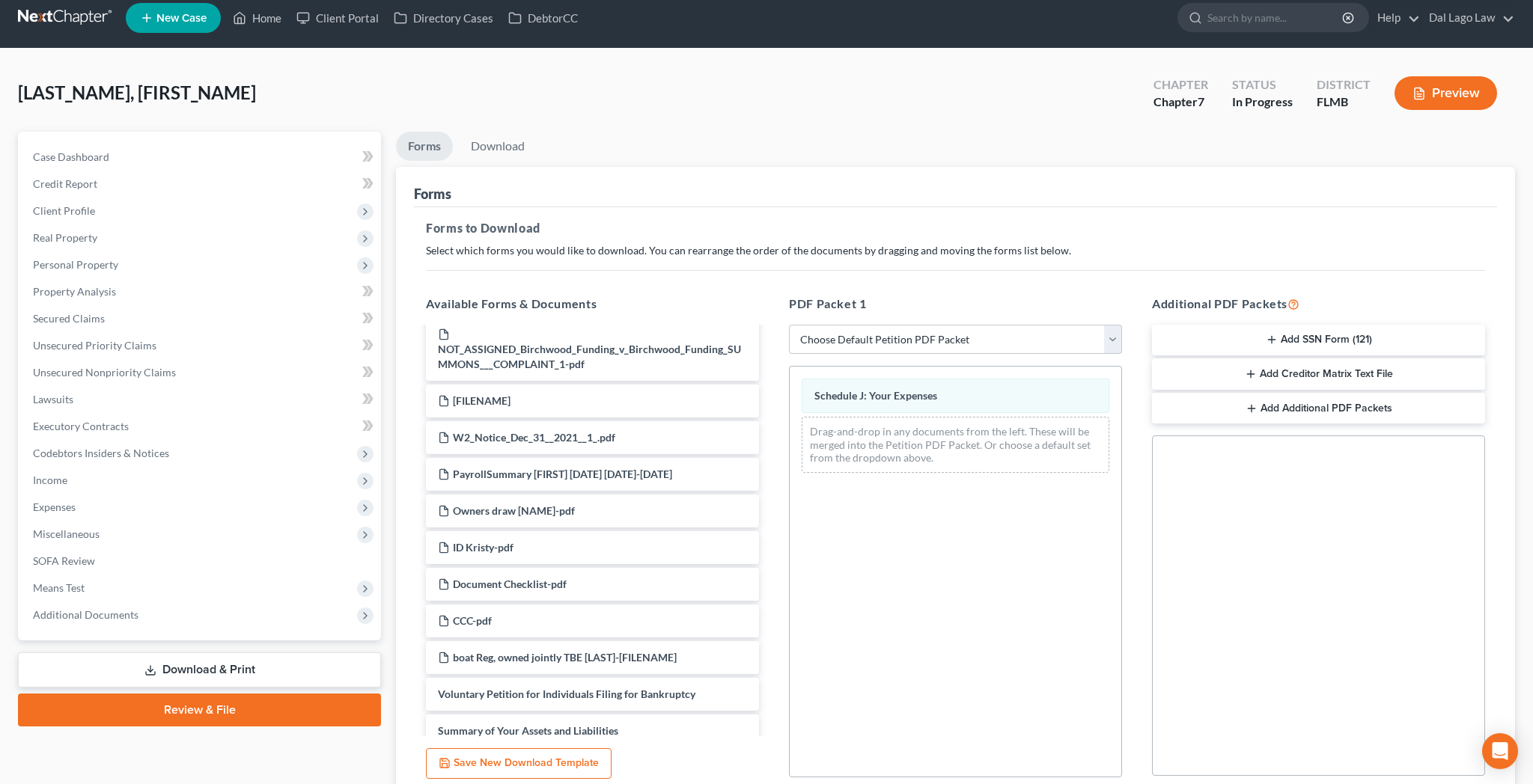 scroll, scrollTop: 19, scrollLeft: 0, axis: vertical 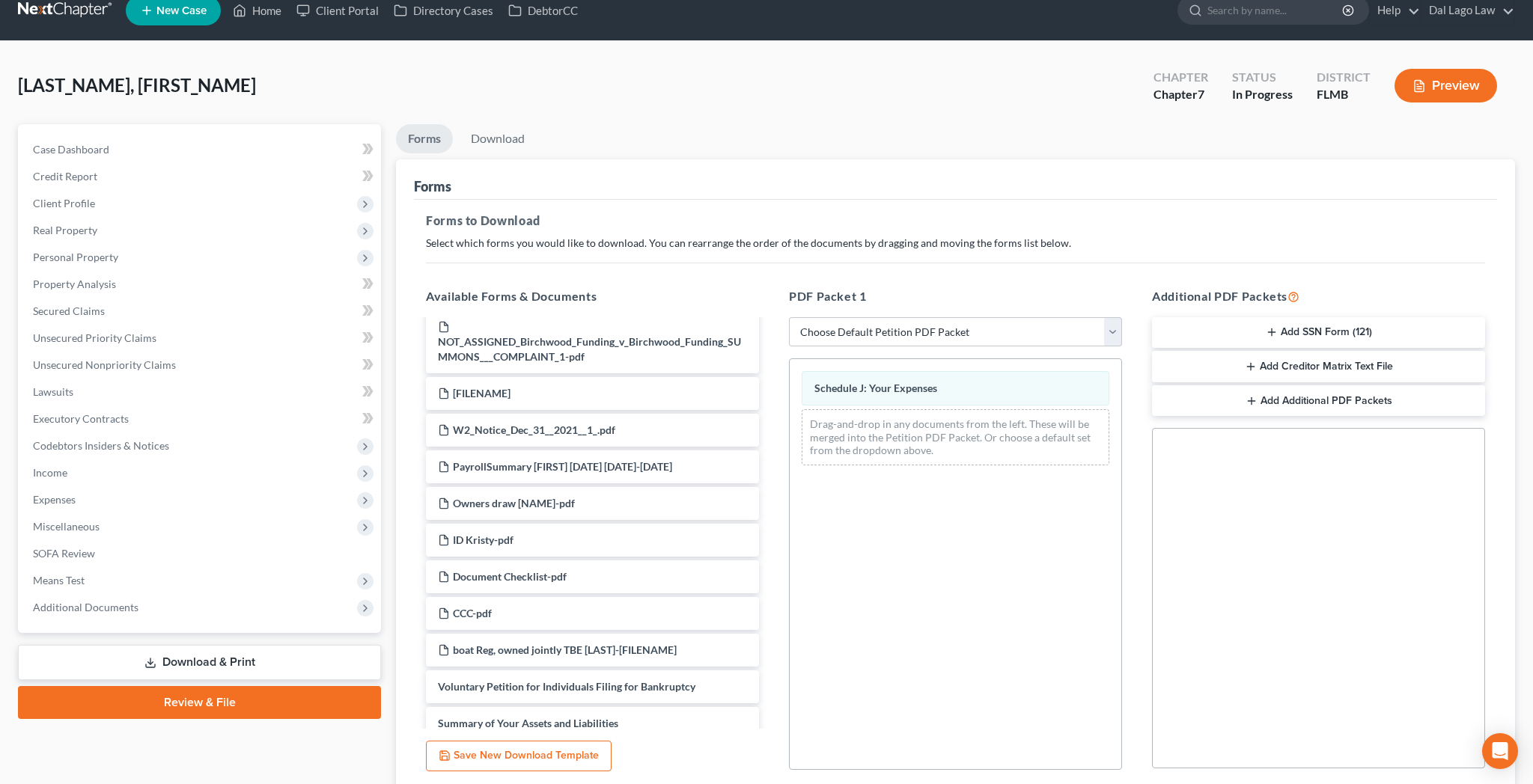 click on "Download" at bounding box center [1476, 824] 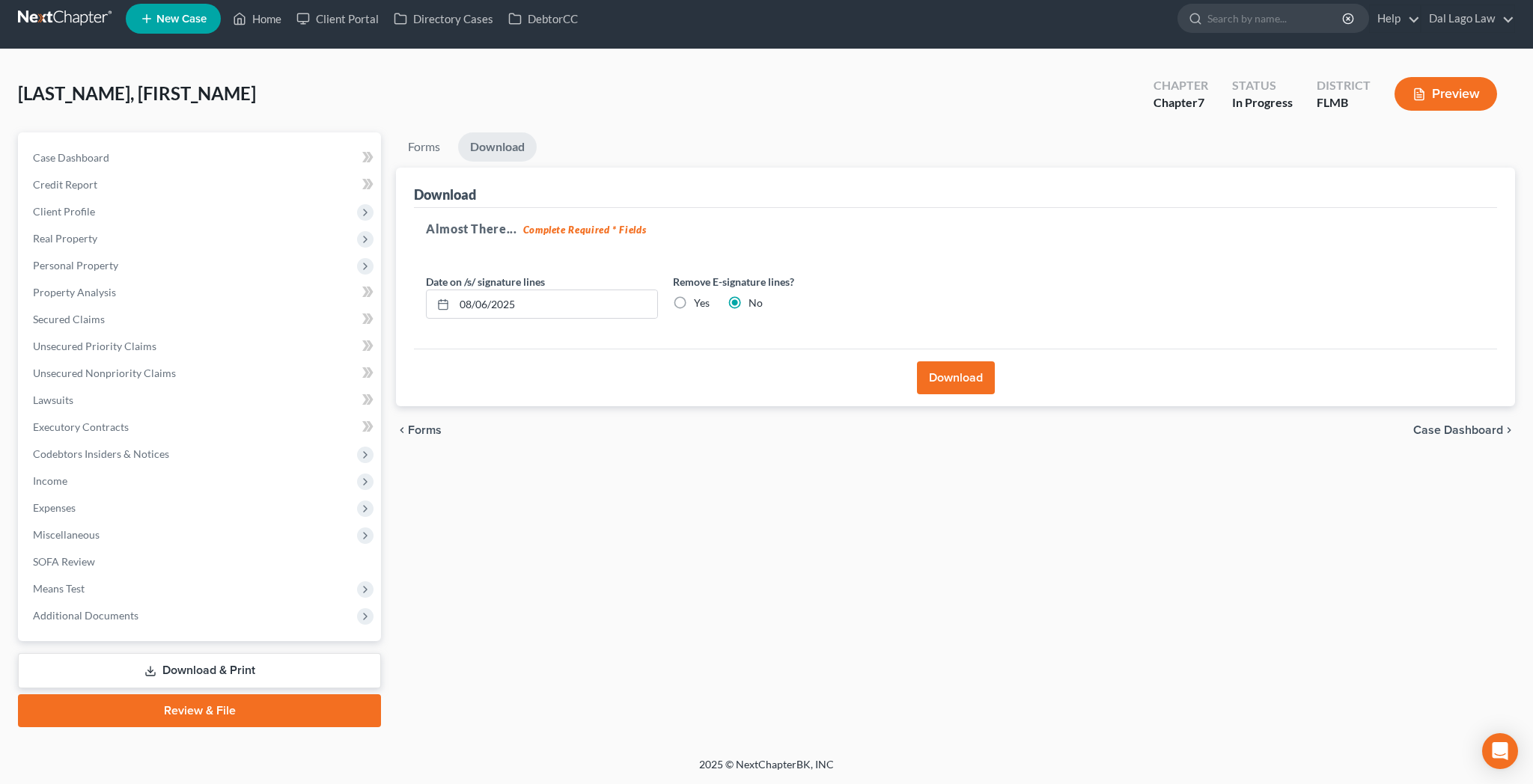 scroll, scrollTop: 0, scrollLeft: 0, axis: both 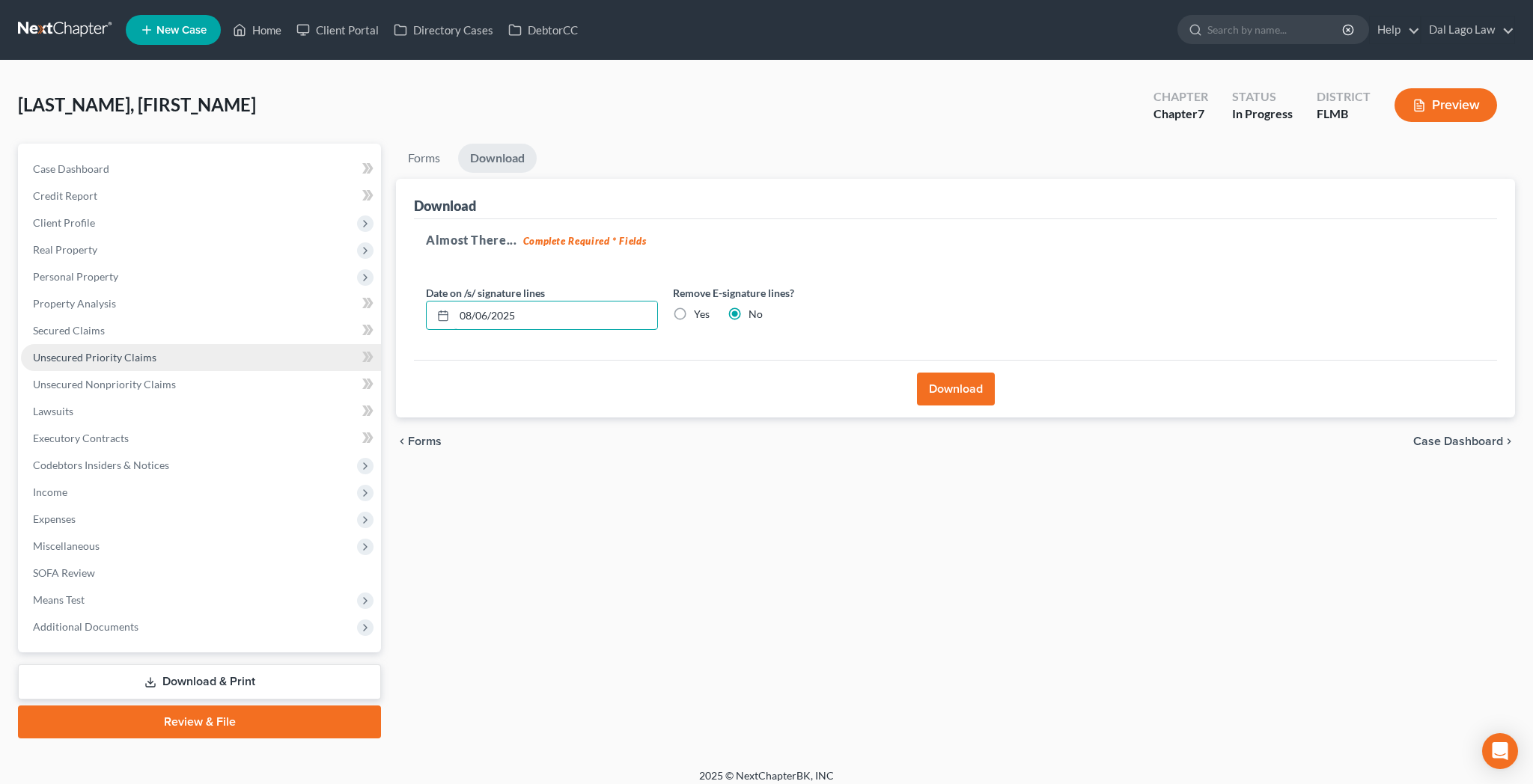 drag, startPoint x: 537, startPoint y: 243, endPoint x: 297, endPoint y: 278, distance: 242.53866 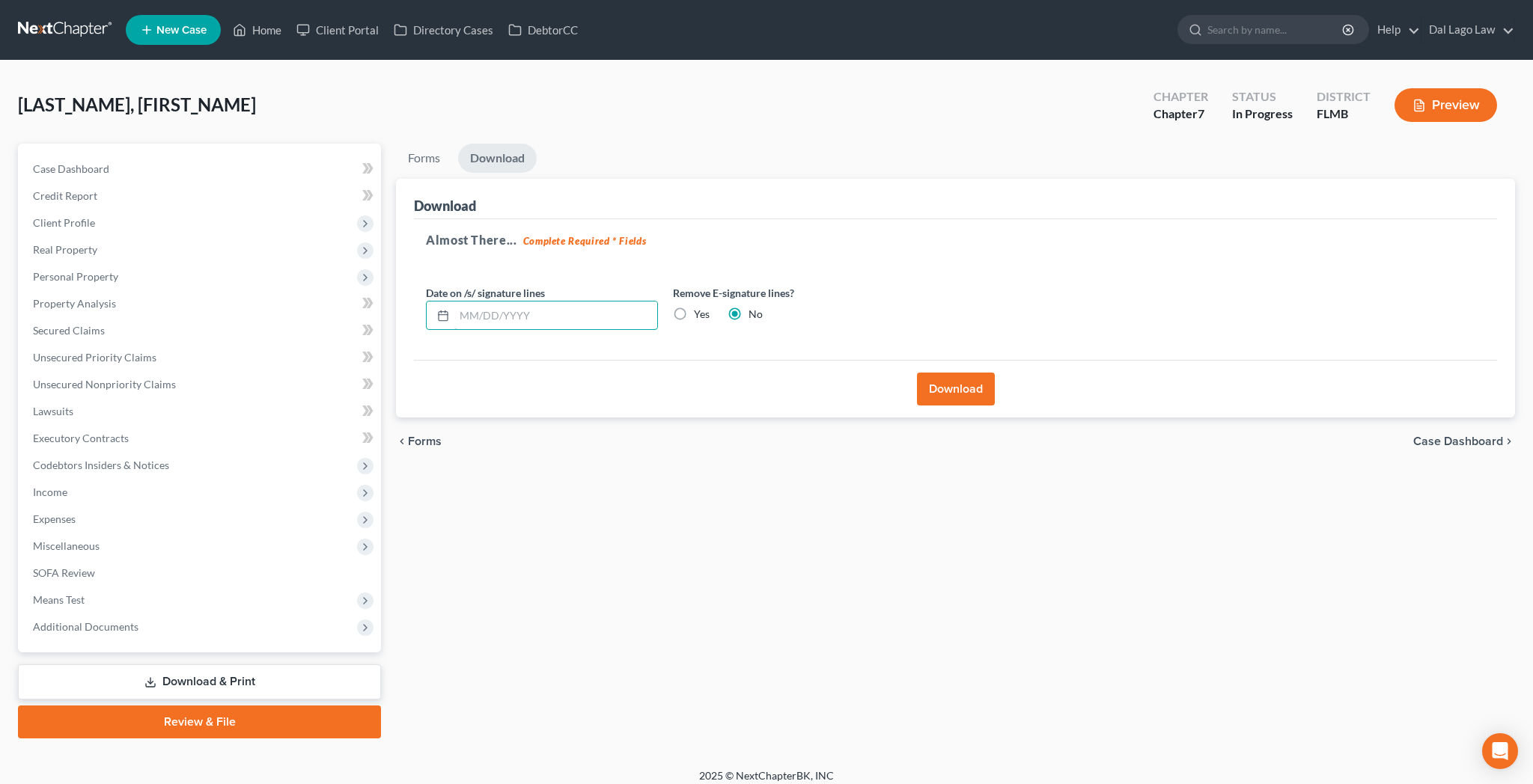 type 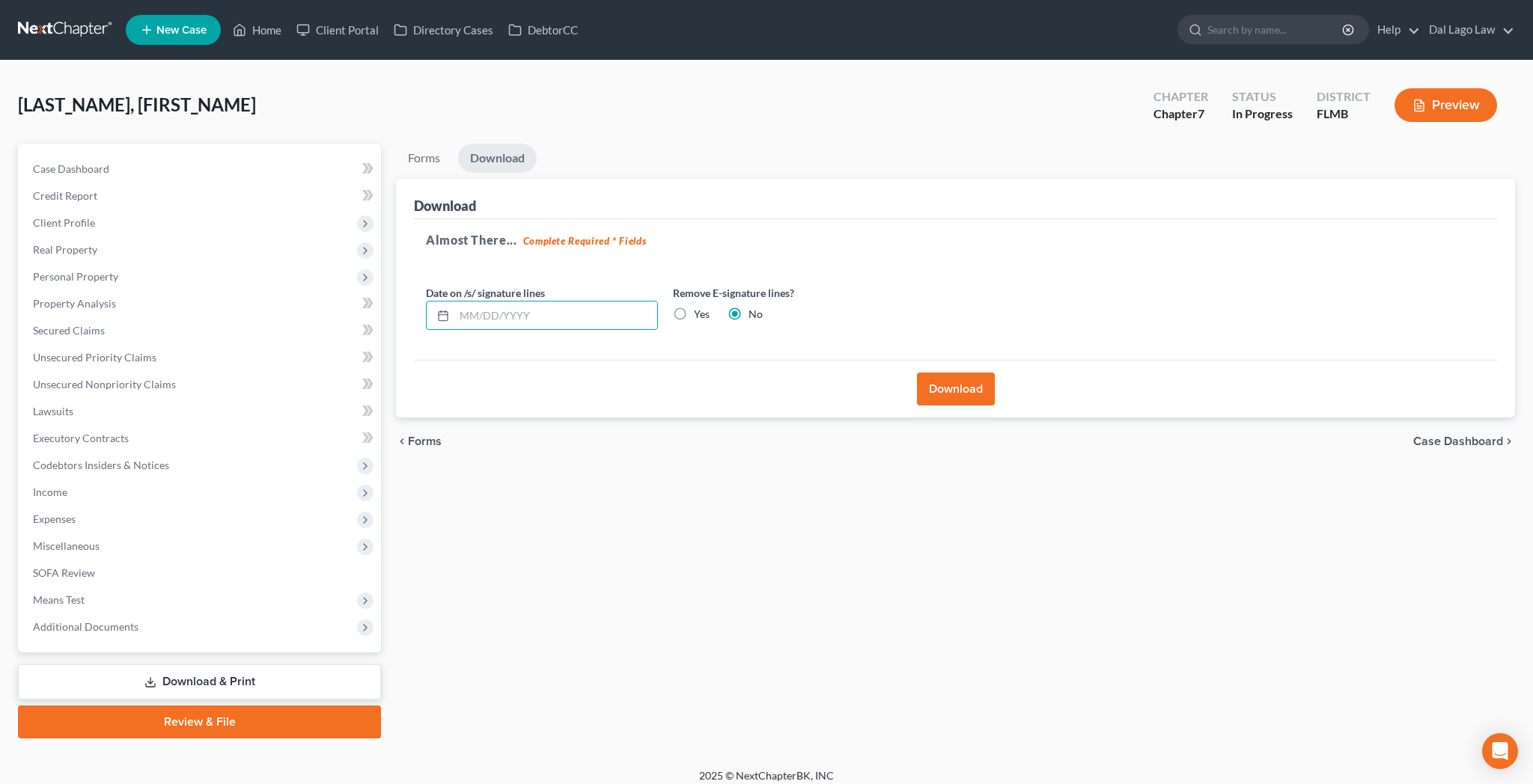 click on "Yes" at bounding box center (701, 314) 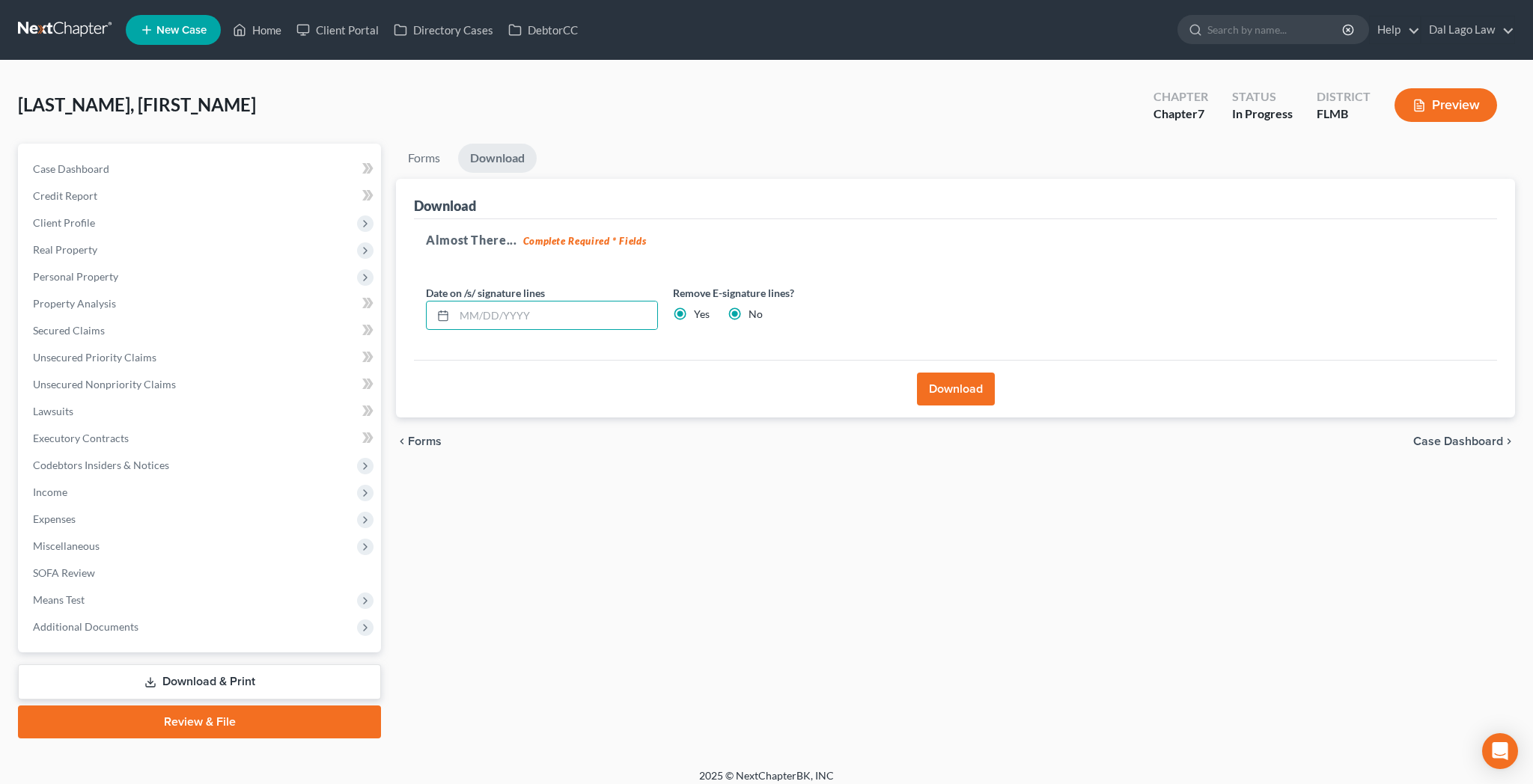 radio on "false" 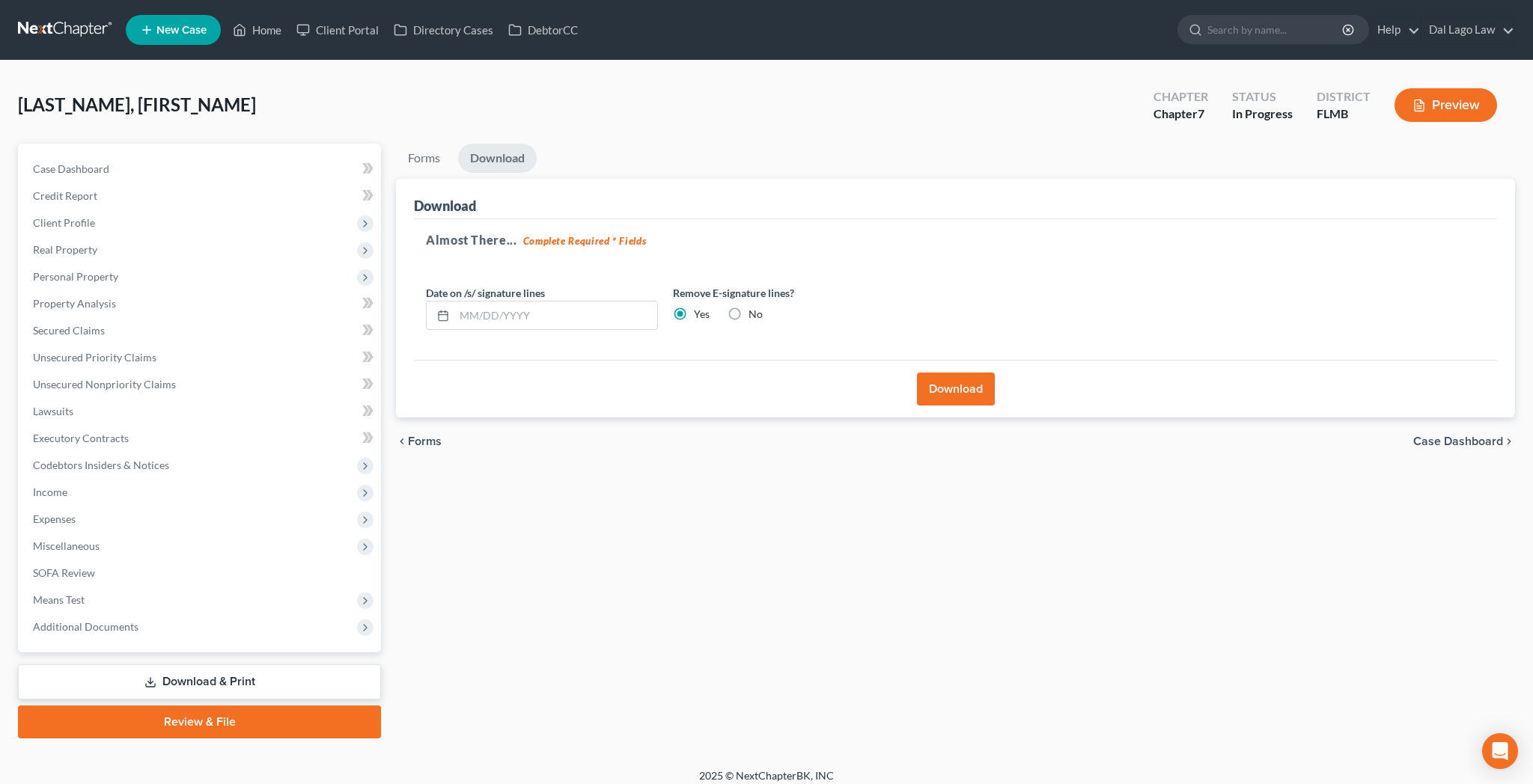click on "Download" at bounding box center (956, 389) 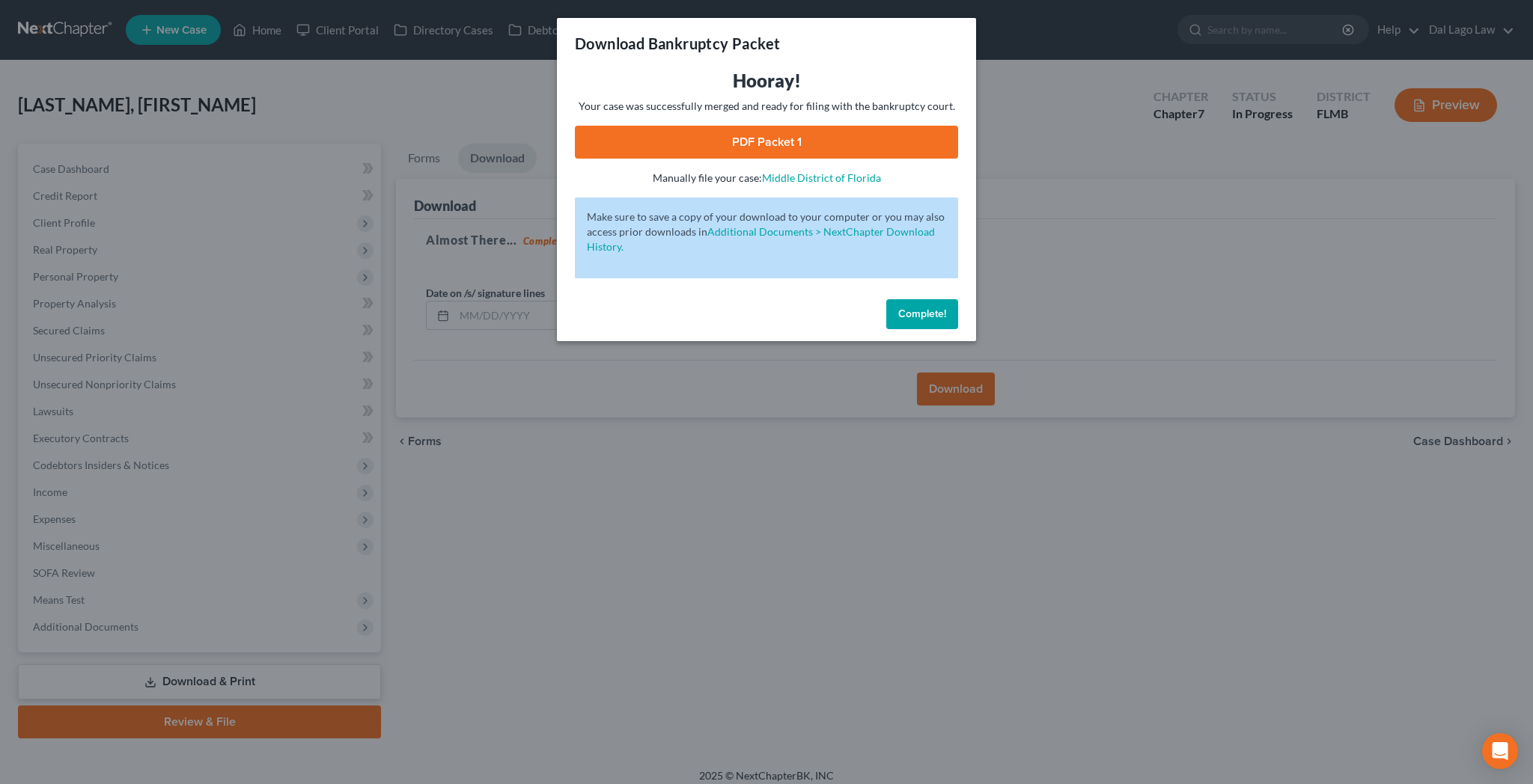 click on "PDF Packet 1" at bounding box center [766, 142] 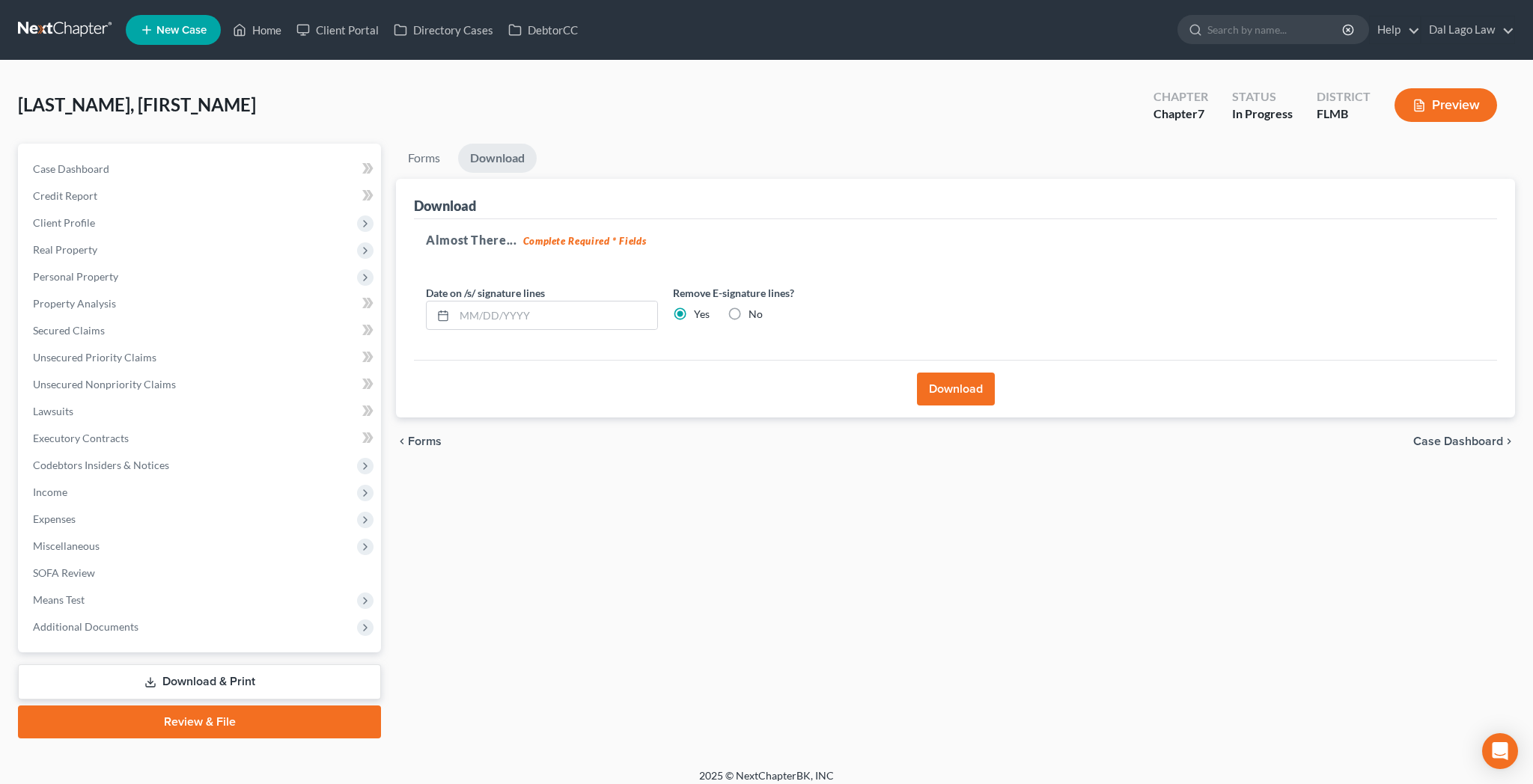 click on "Case Dashboard" at bounding box center [1458, 441] 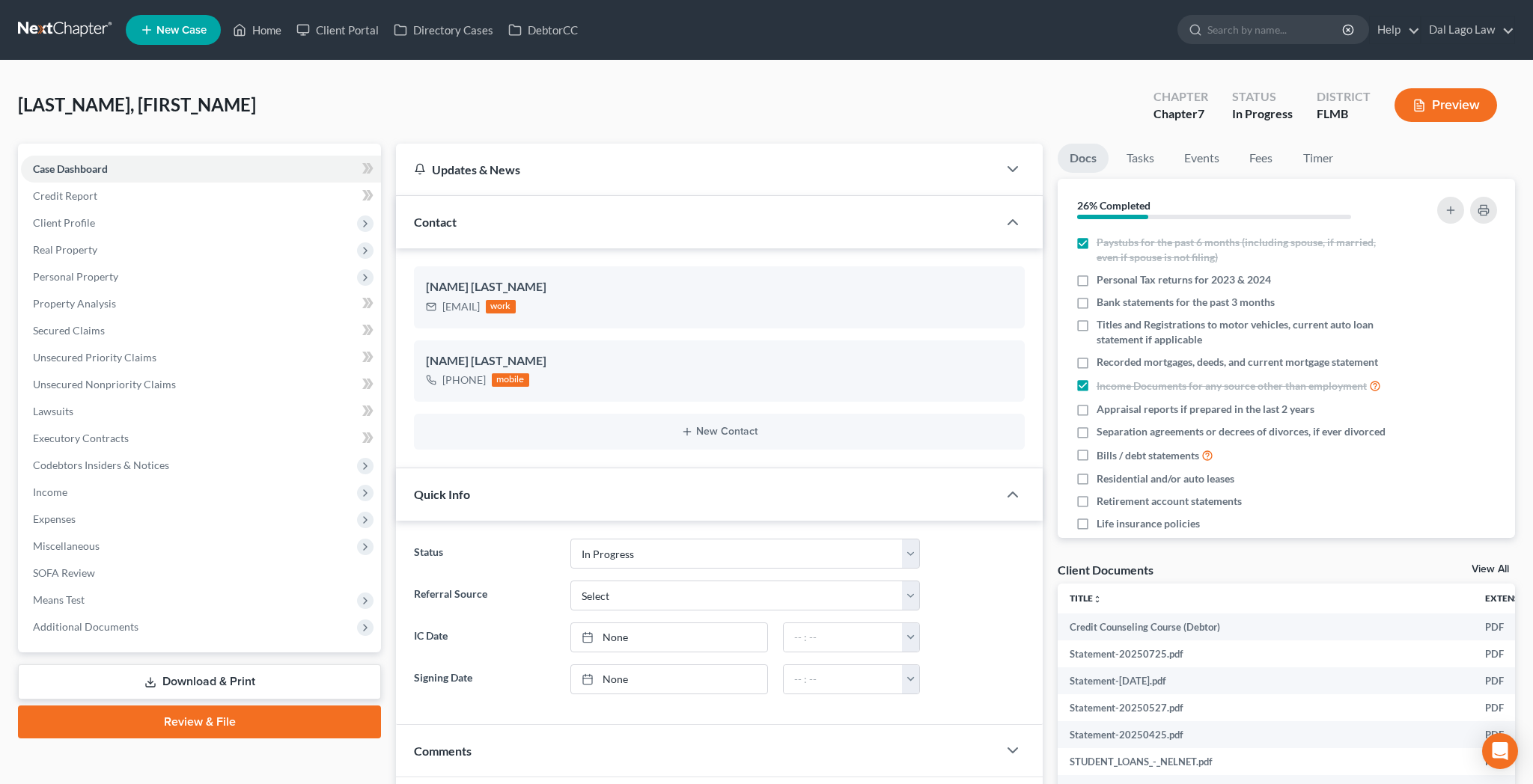 click on "View All" at bounding box center (1490, 569) 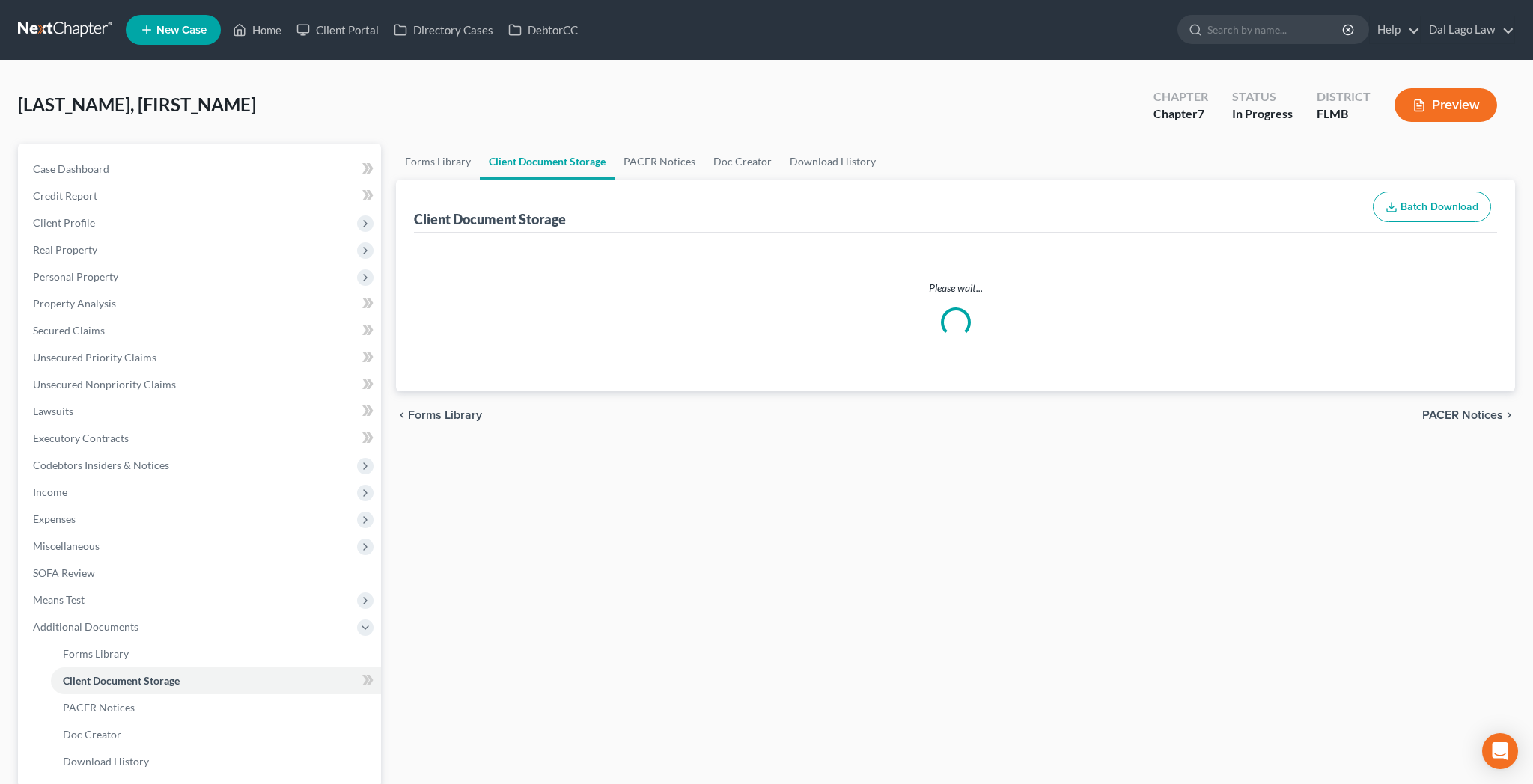 select on "9" 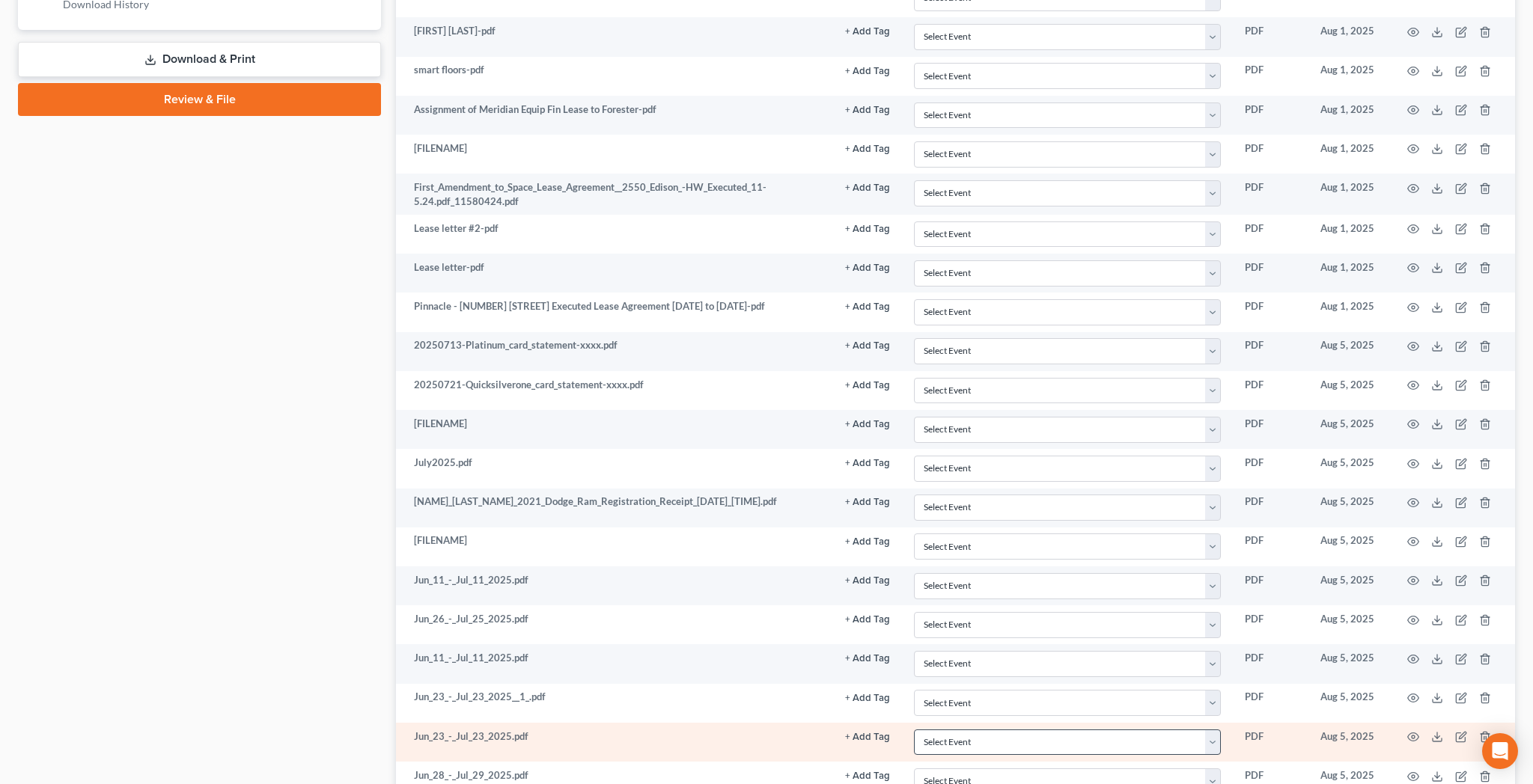 scroll, scrollTop: 814, scrollLeft: 0, axis: vertical 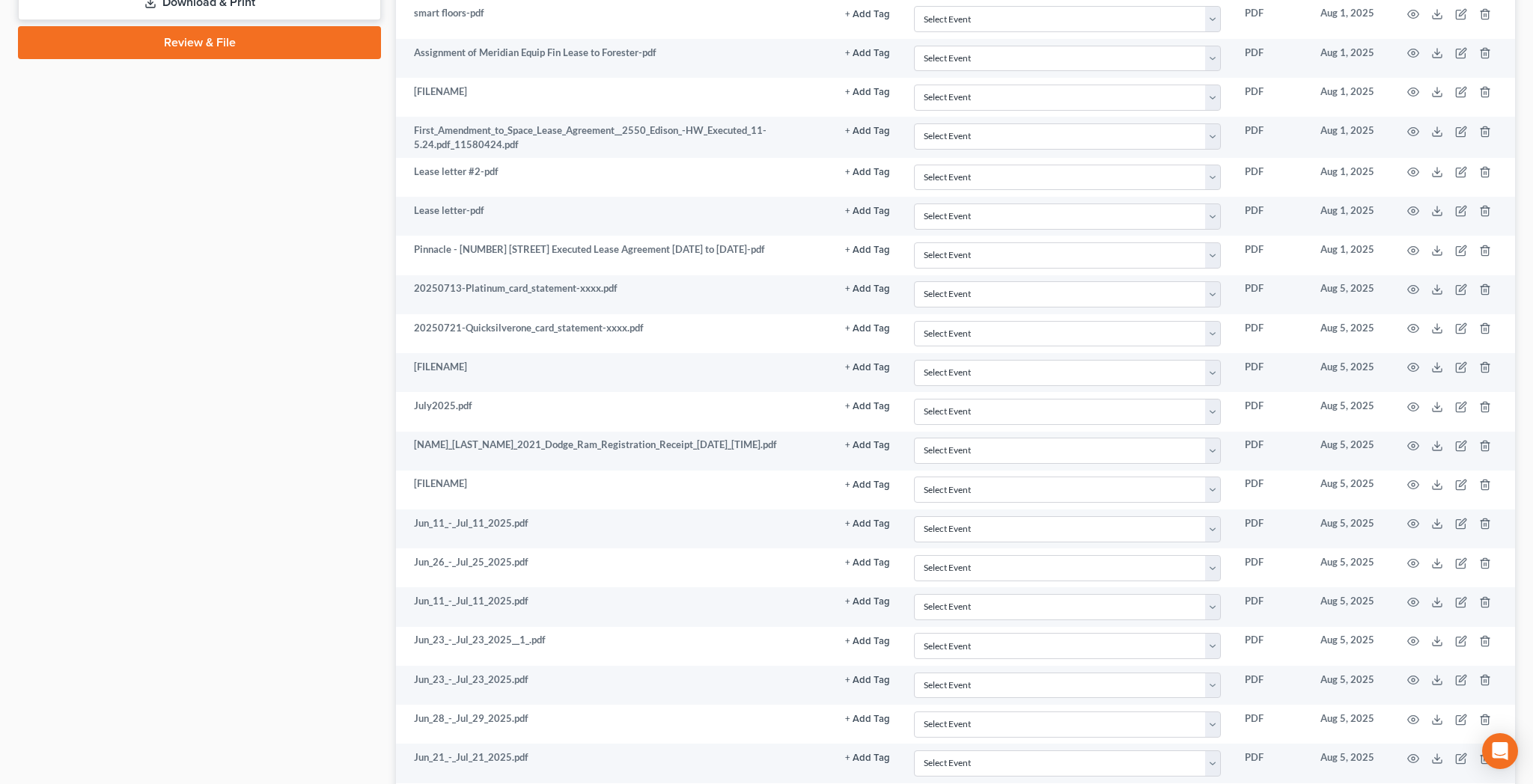 click 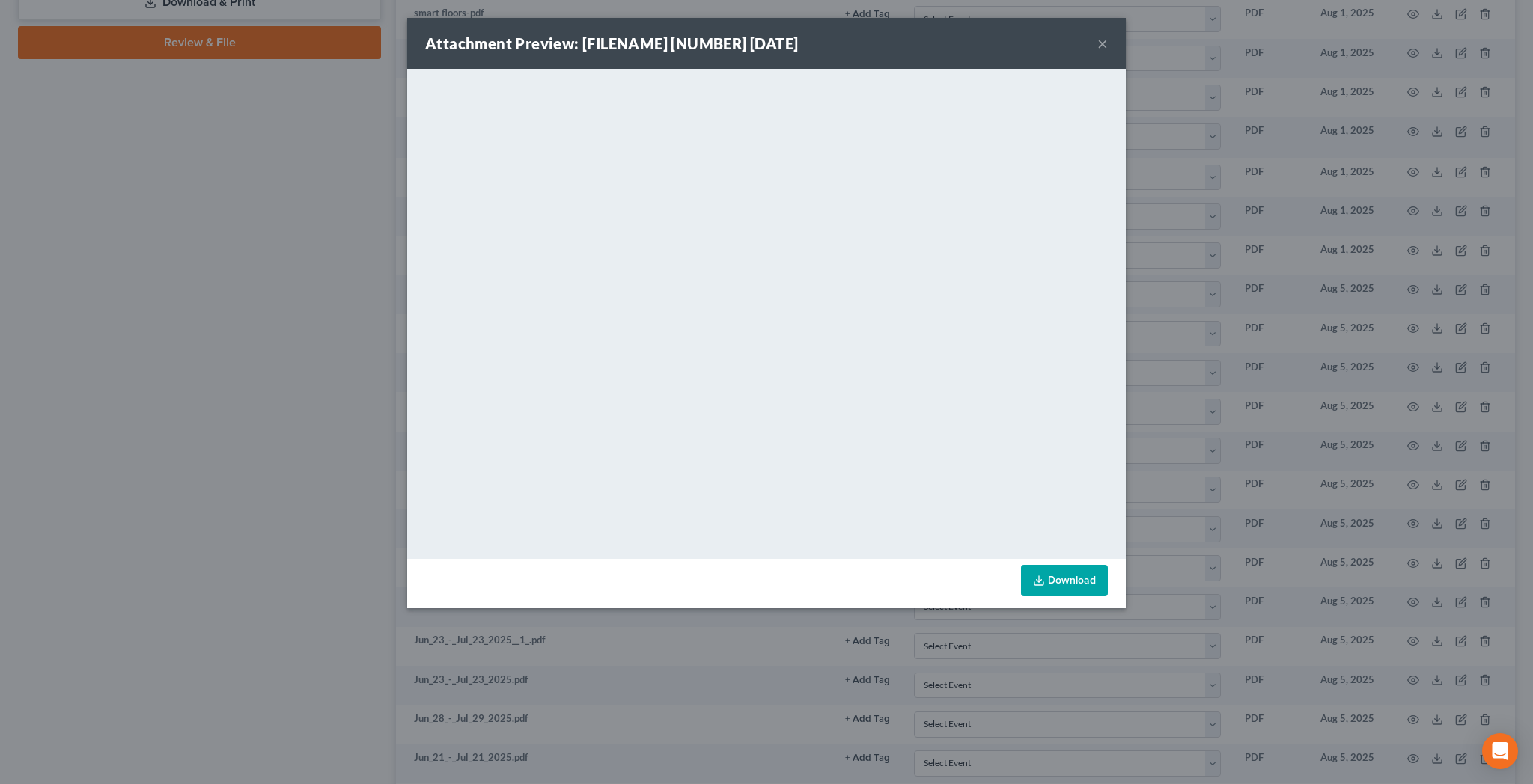 click on "Download" at bounding box center [1064, 581] 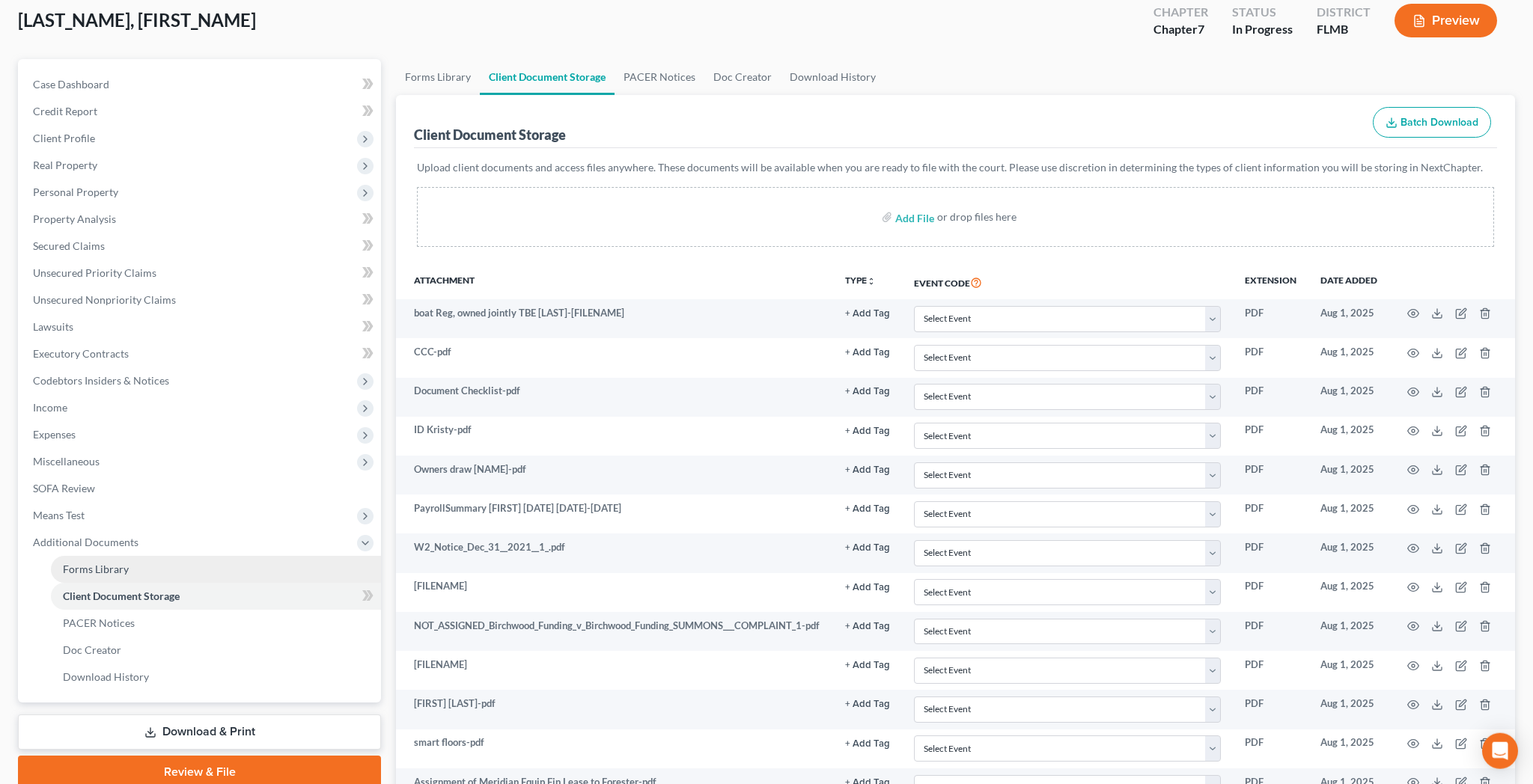 scroll, scrollTop: 67, scrollLeft: 0, axis: vertical 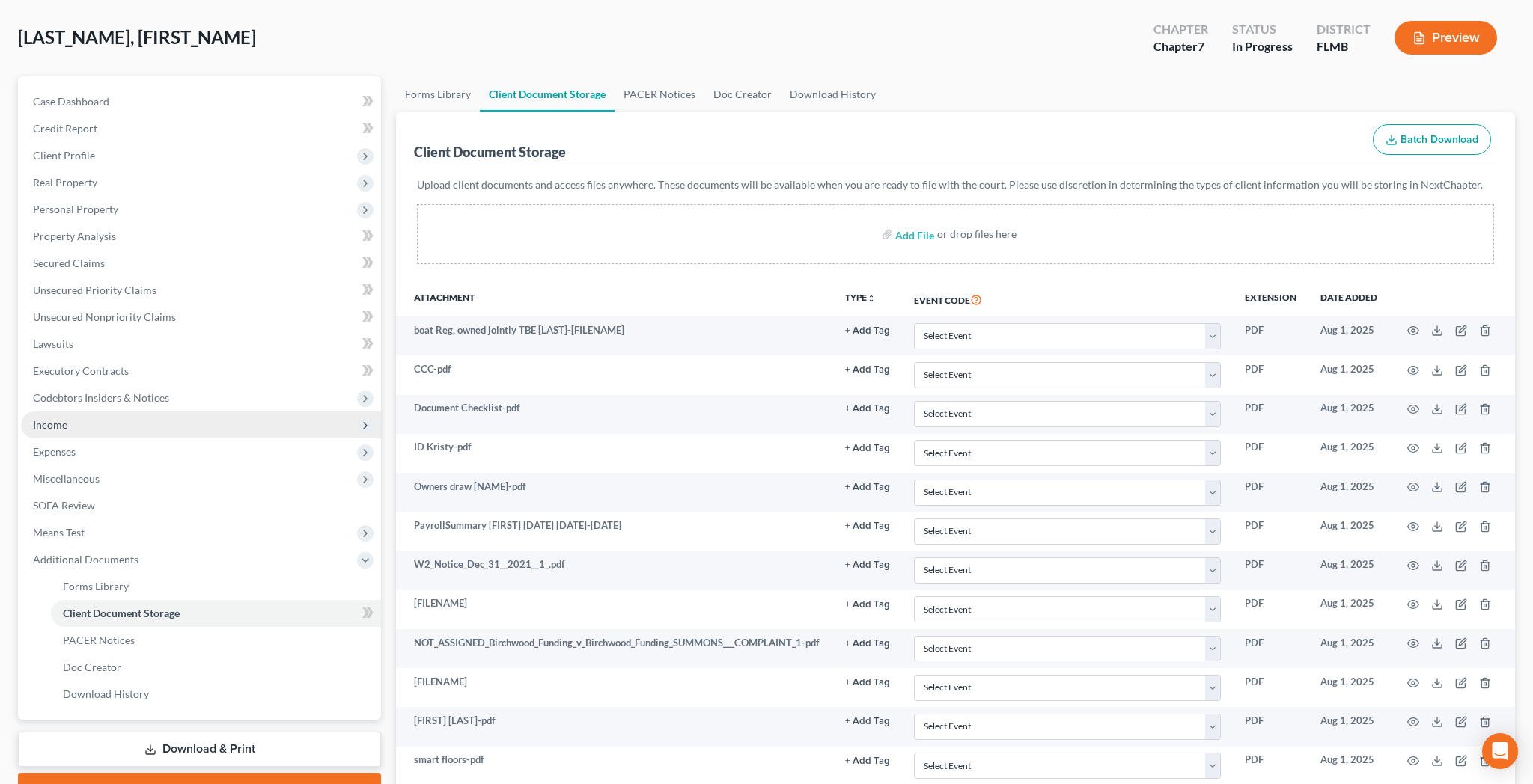 click on "Income" at bounding box center (201, 425) 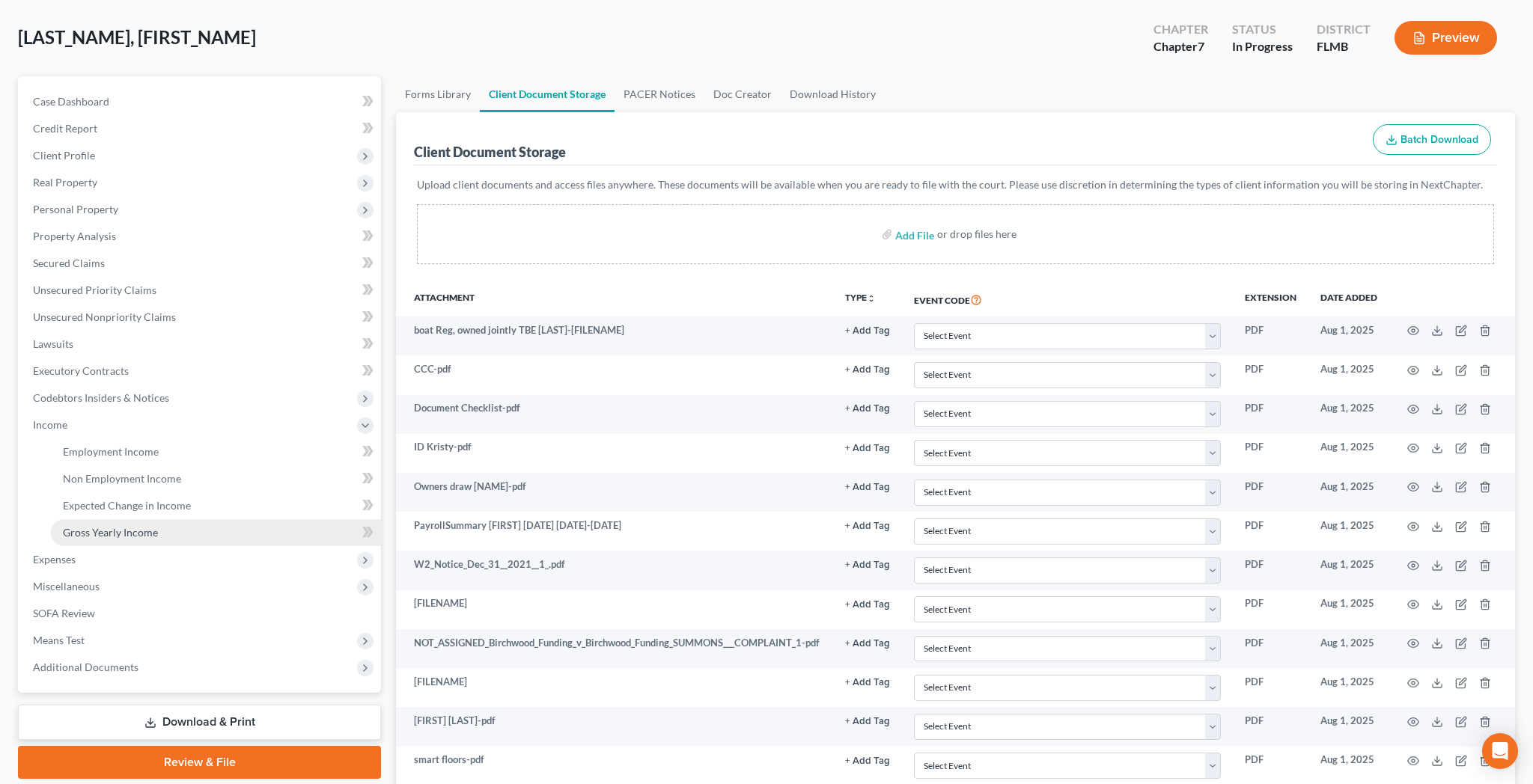 click on "Gross Yearly Income" at bounding box center [216, 533] 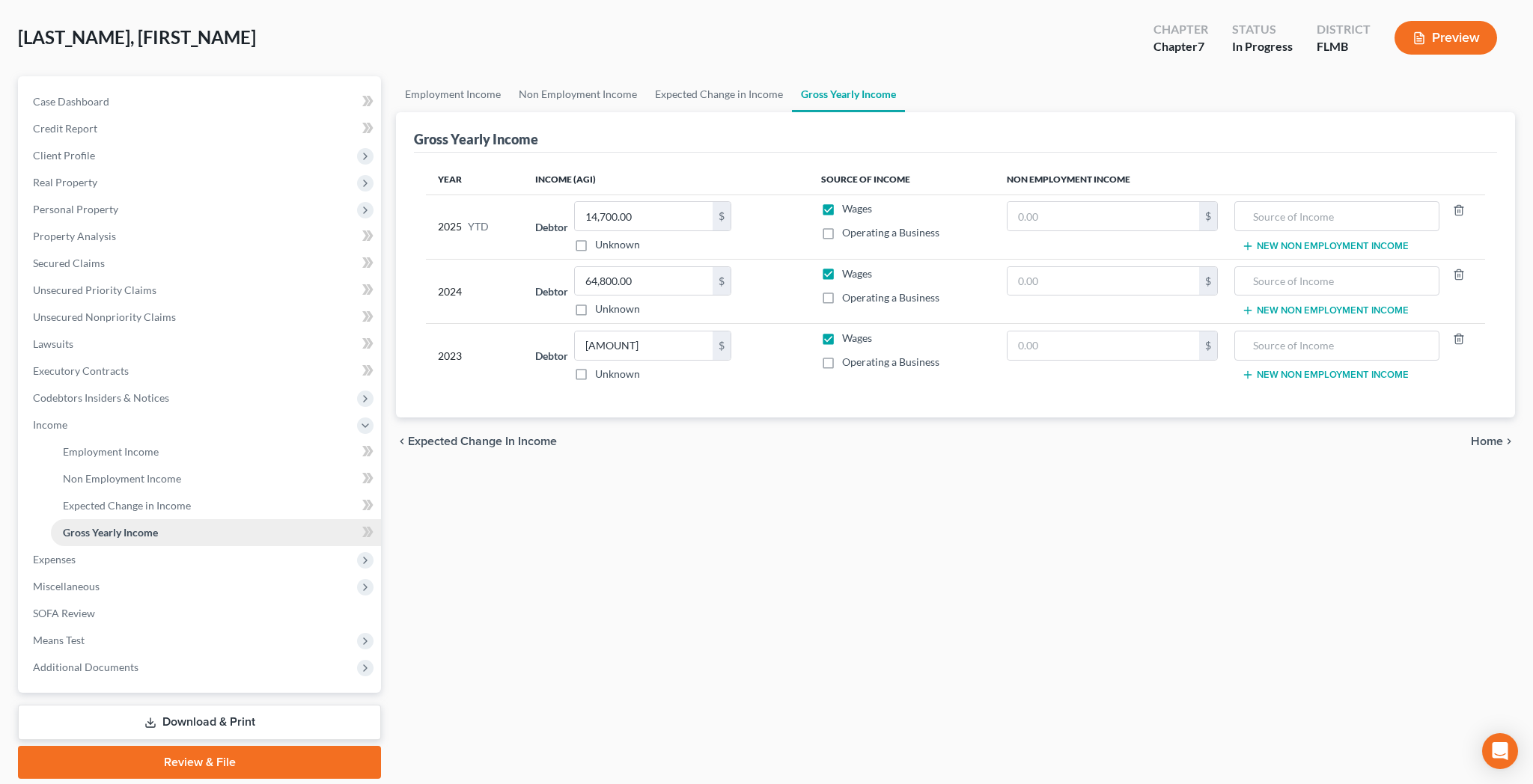 scroll, scrollTop: 0, scrollLeft: 0, axis: both 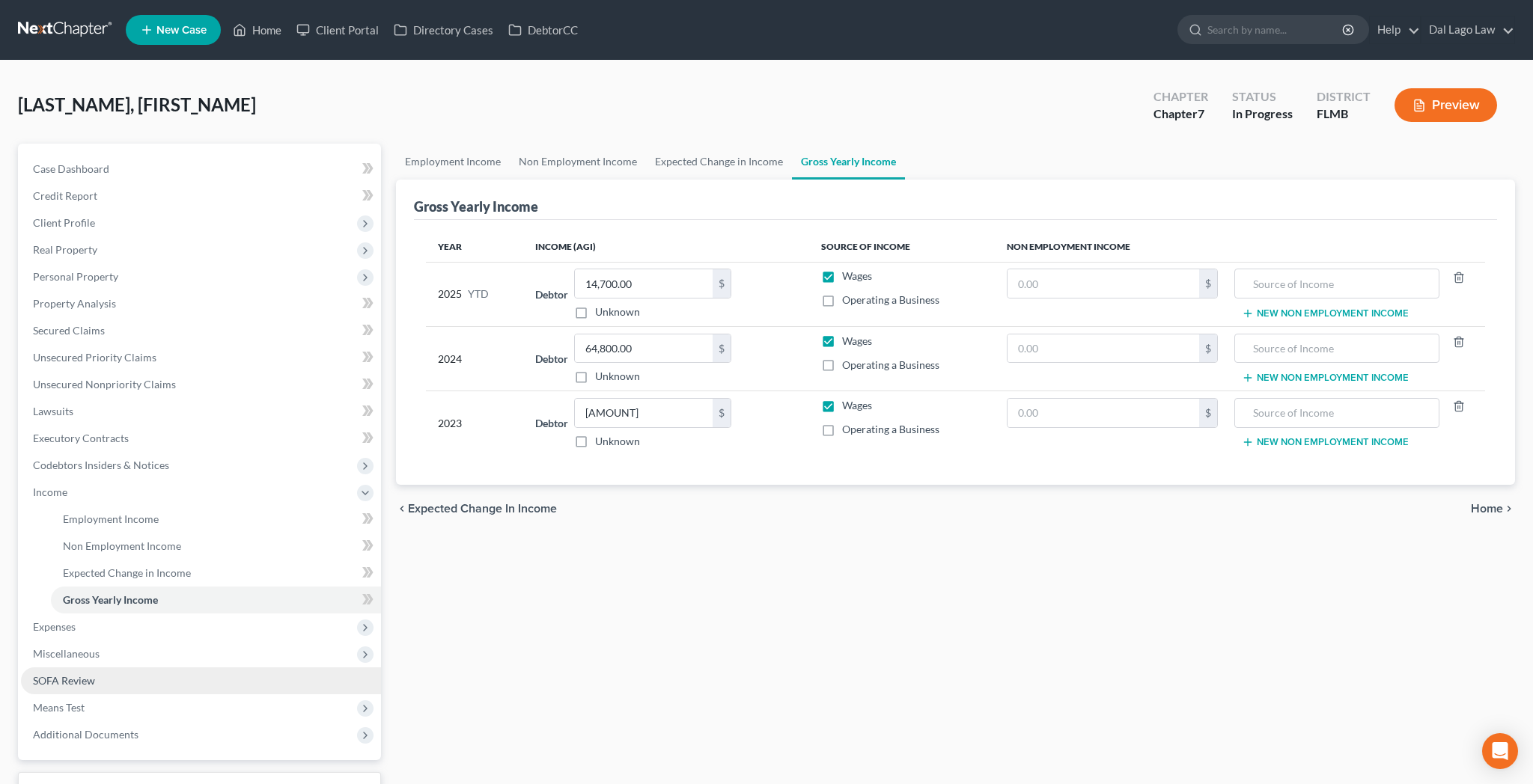 click on "SOFA Review" at bounding box center [201, 681] 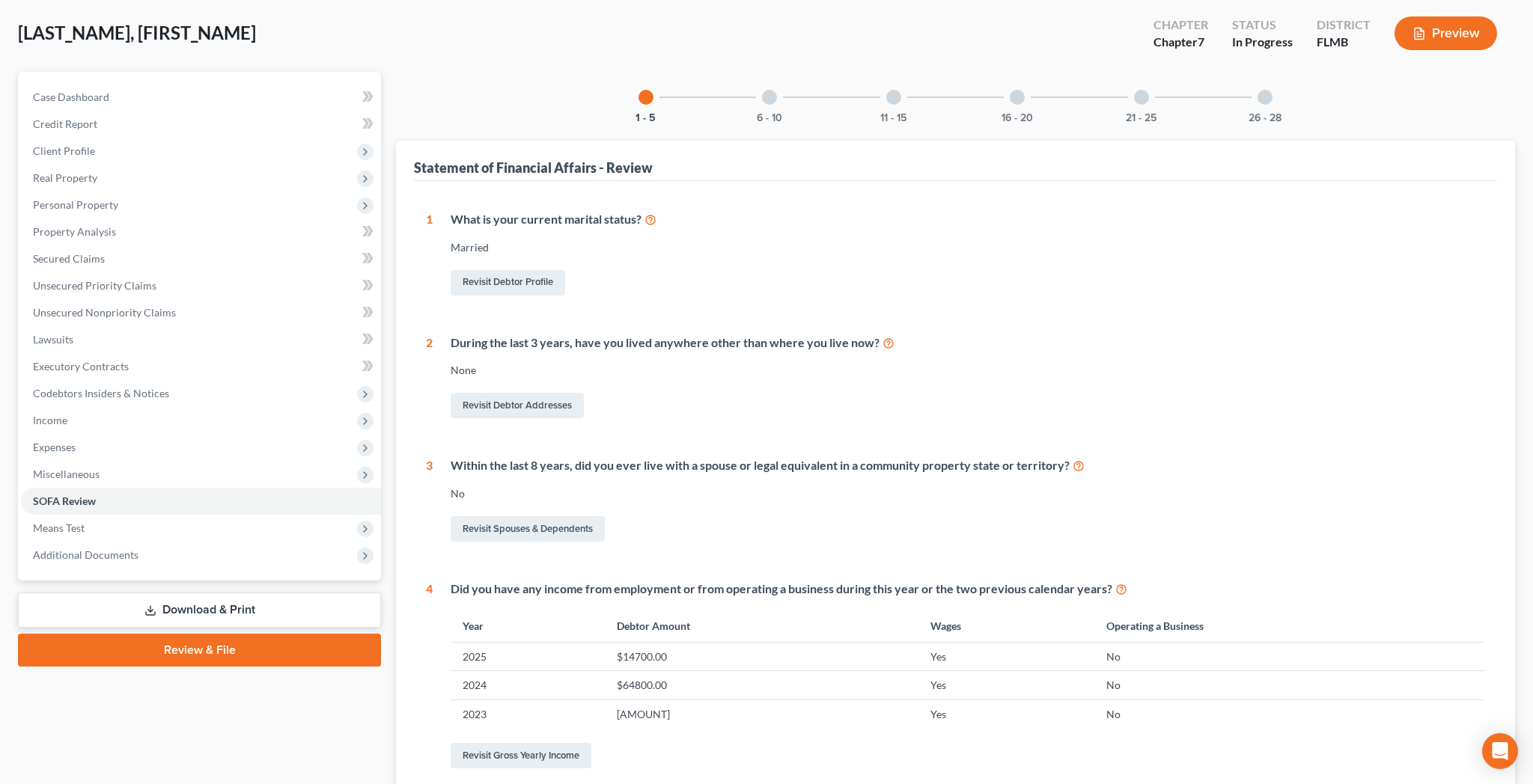 scroll, scrollTop: 0, scrollLeft: 0, axis: both 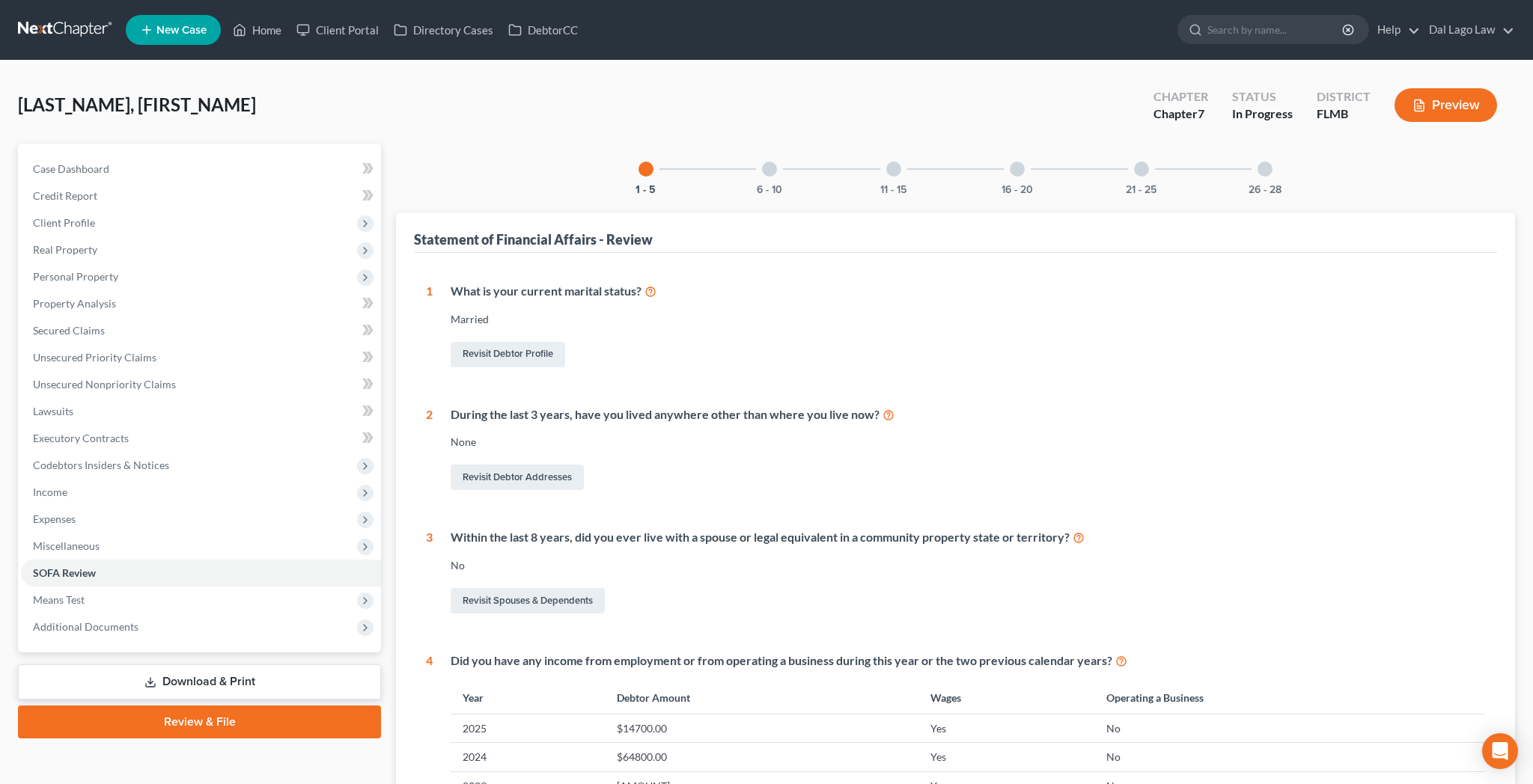 click at bounding box center [769, 169] 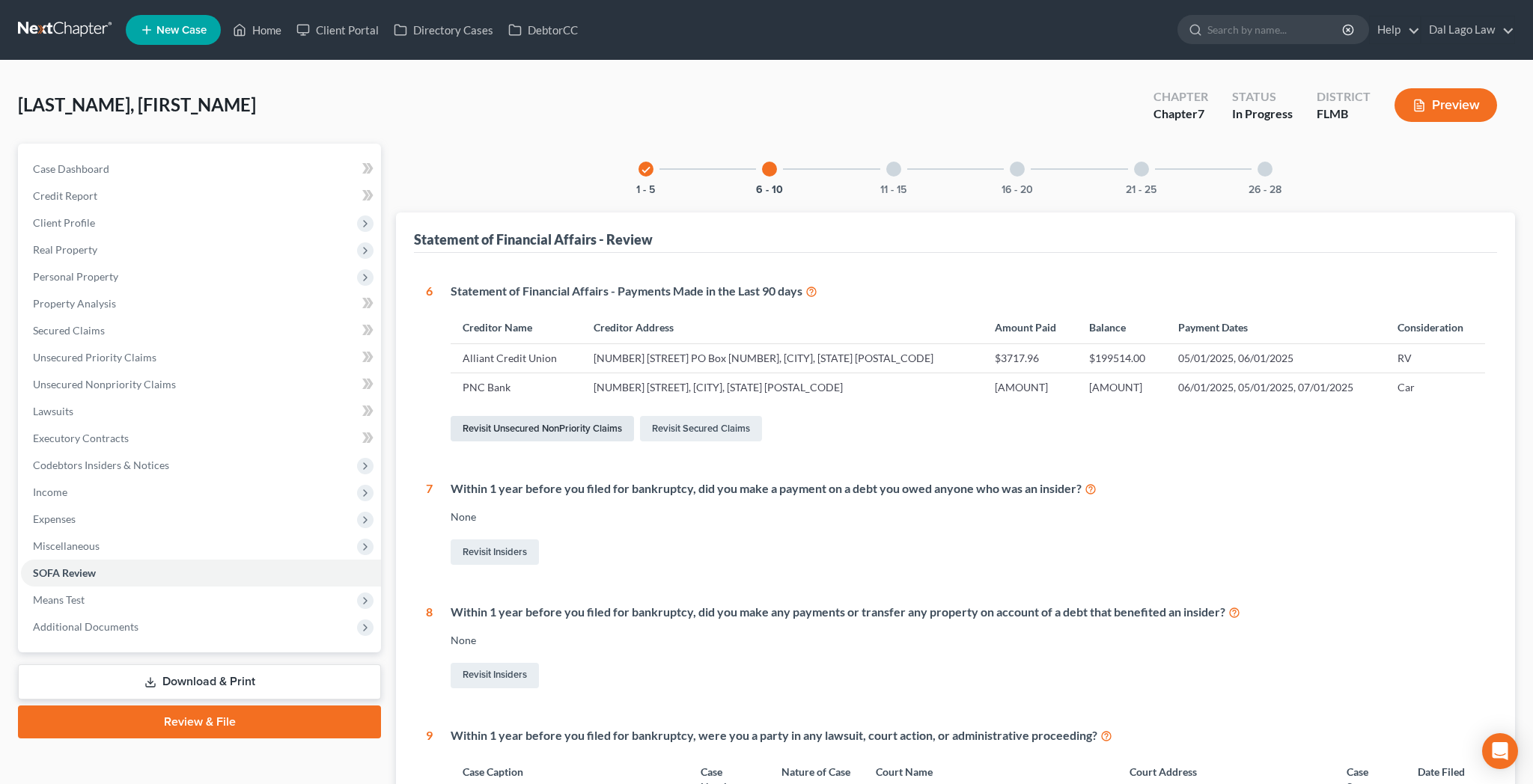 click on "Revisit Unsecured NonPriority Claims" at bounding box center [542, 429] 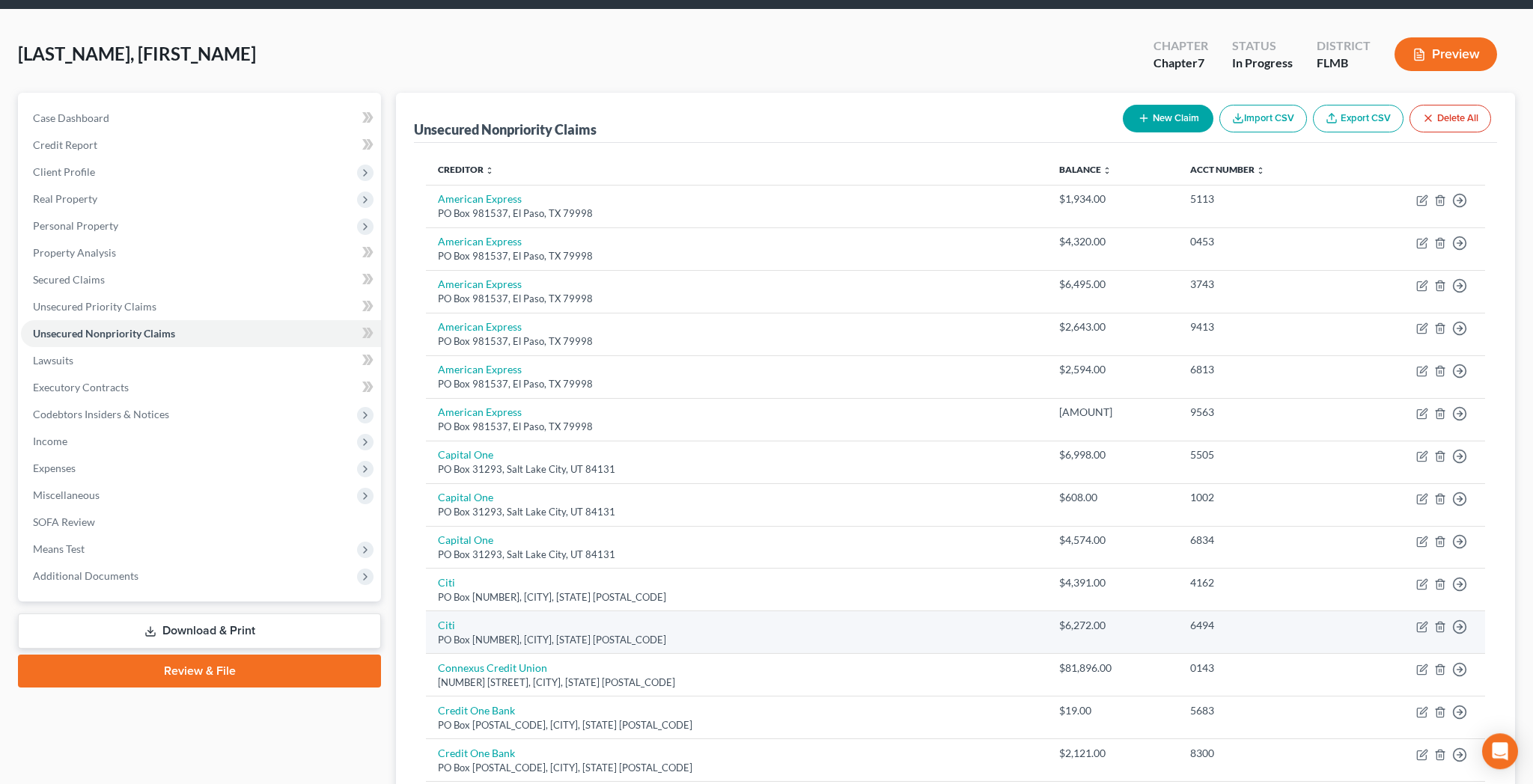 scroll, scrollTop: 133, scrollLeft: 0, axis: vertical 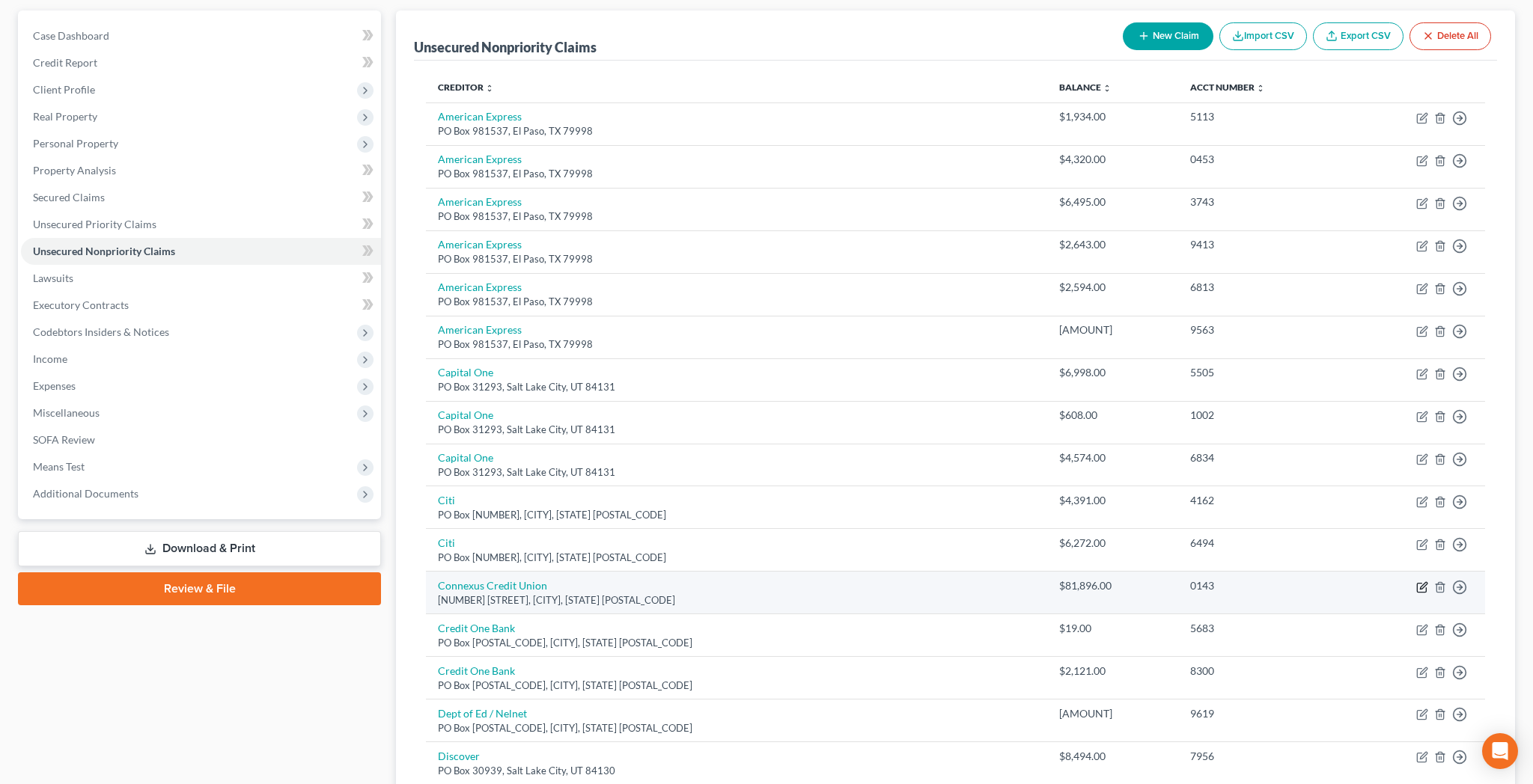 click 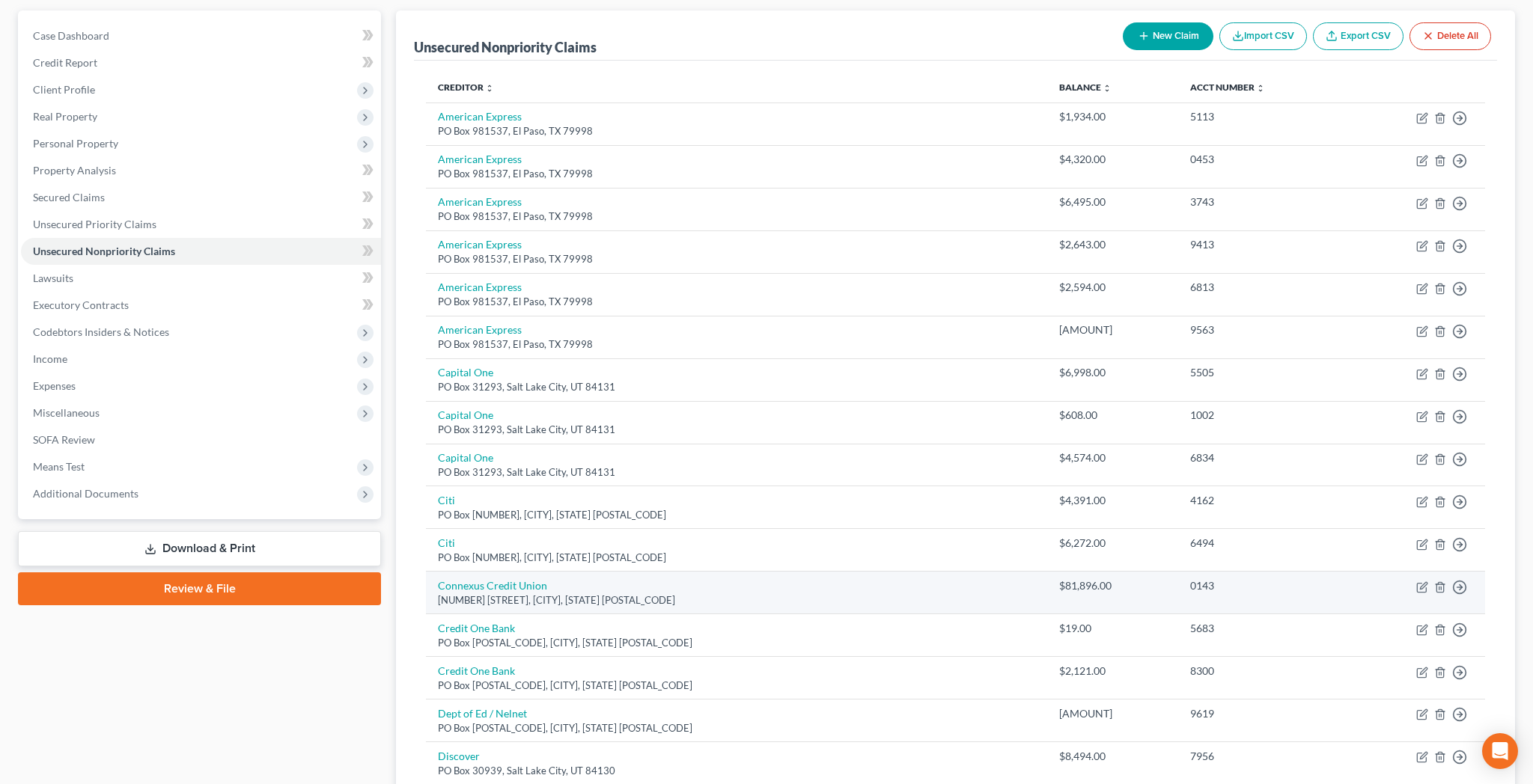 select on "52" 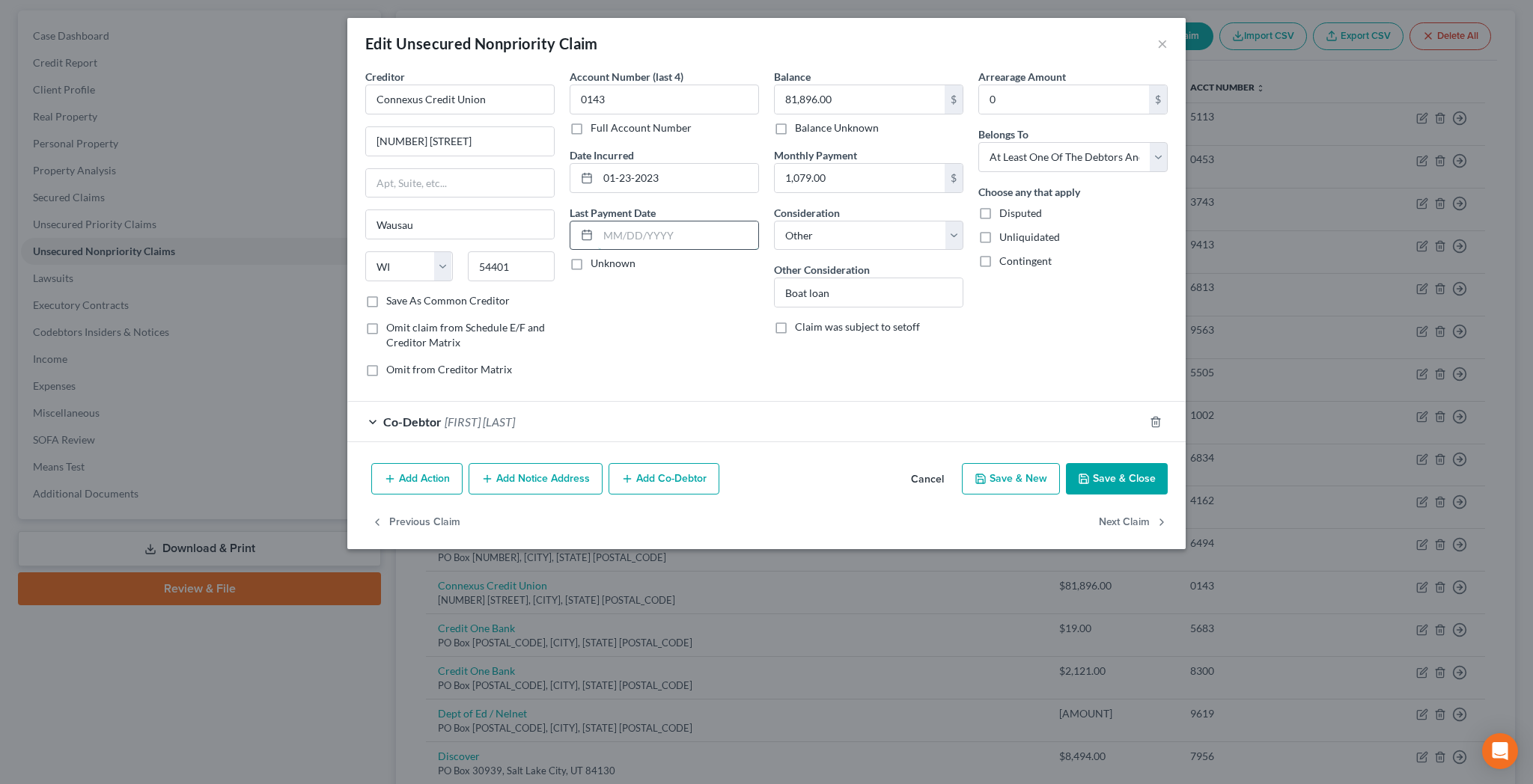 click at bounding box center (678, 236) 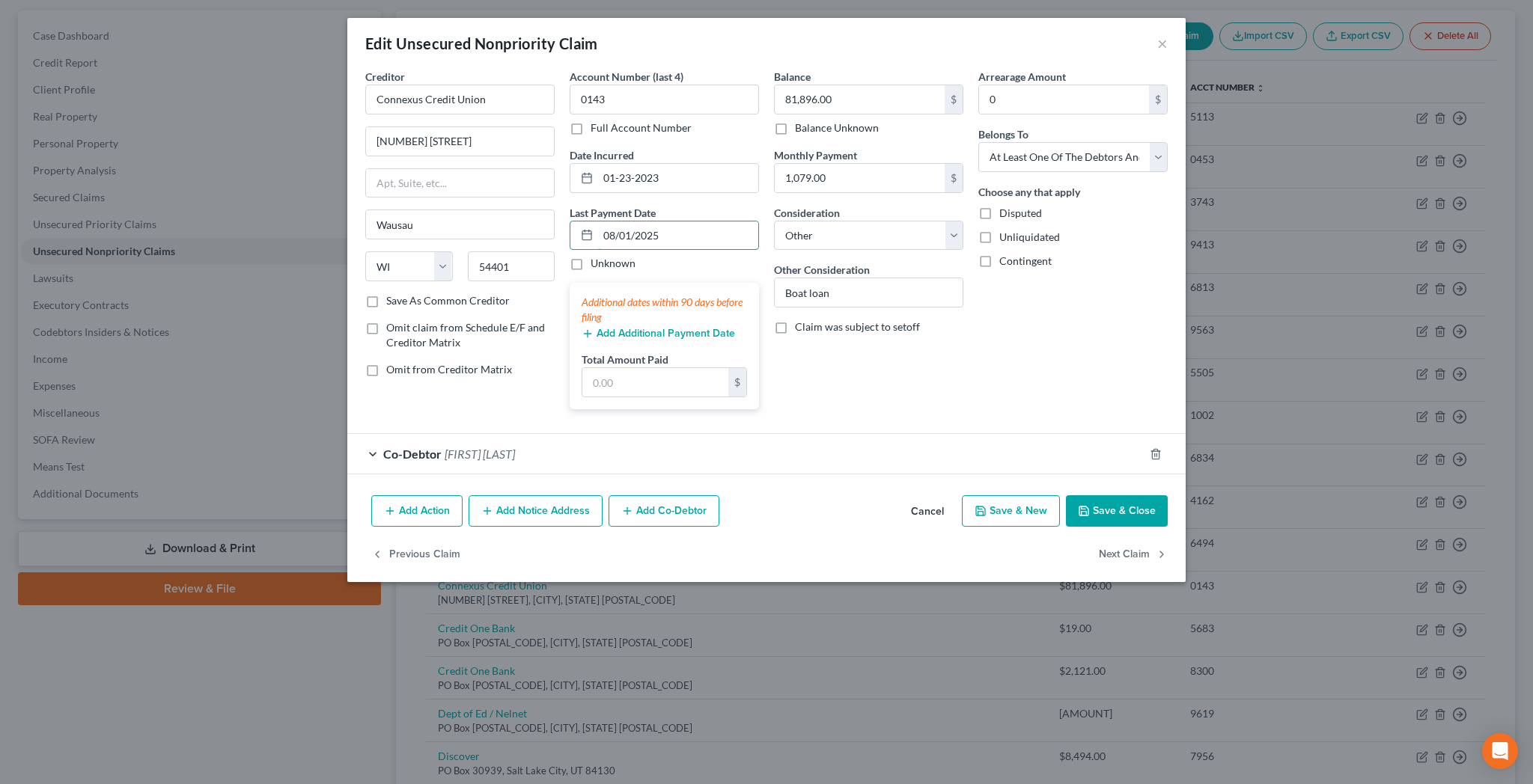 type on "08/01/2025" 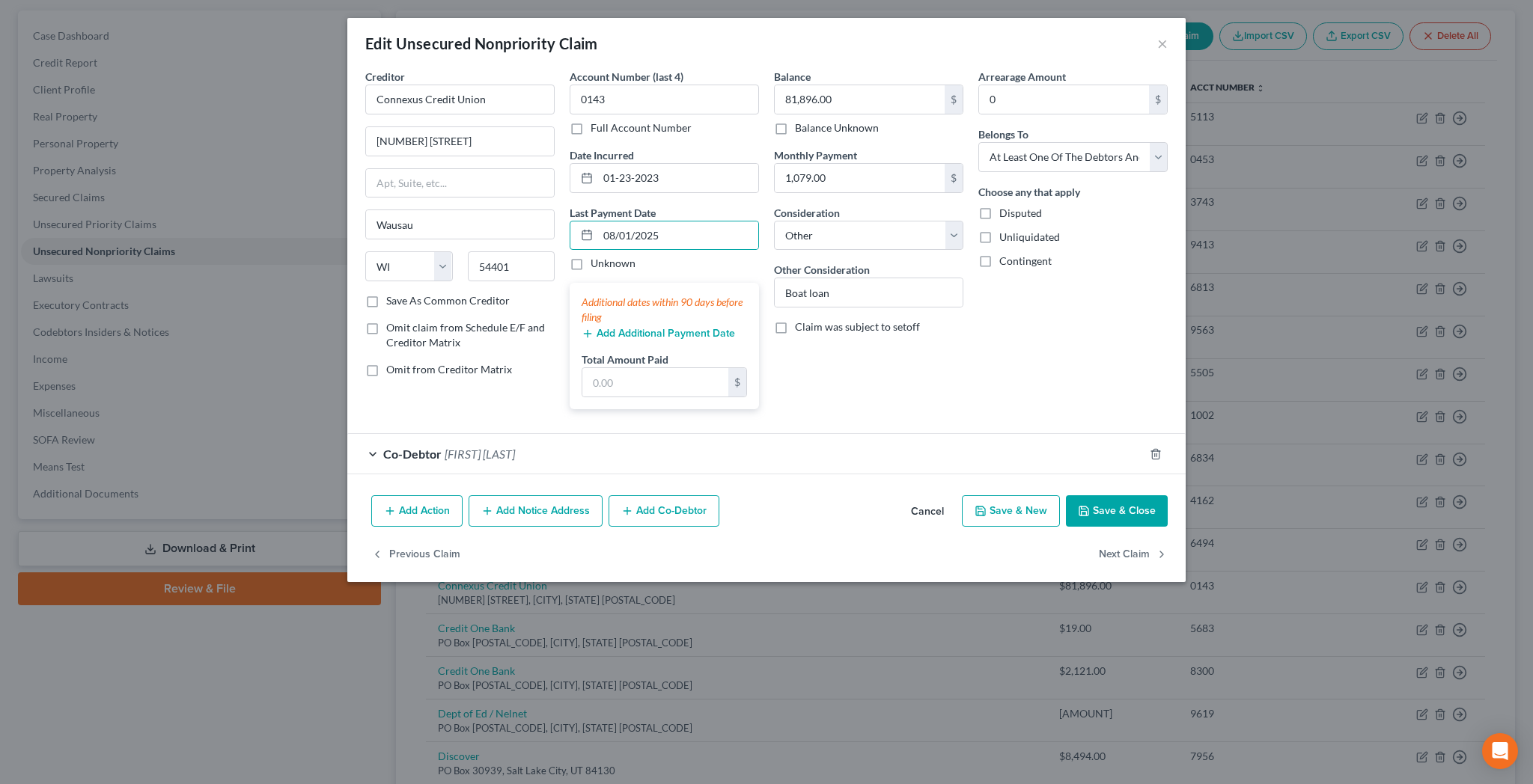 click on "Add Additional Payment Date" at bounding box center (658, 334) 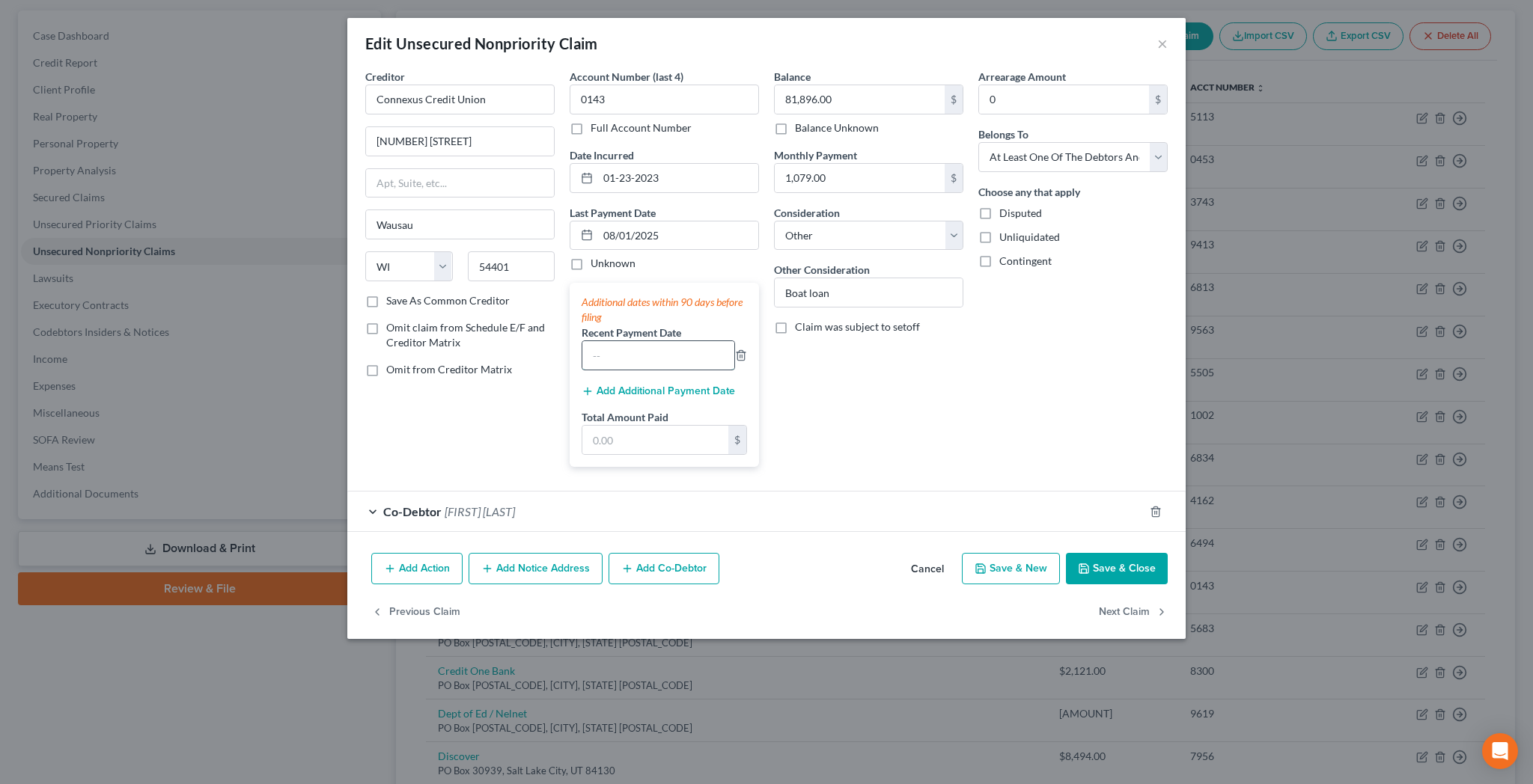 click at bounding box center (658, 355) 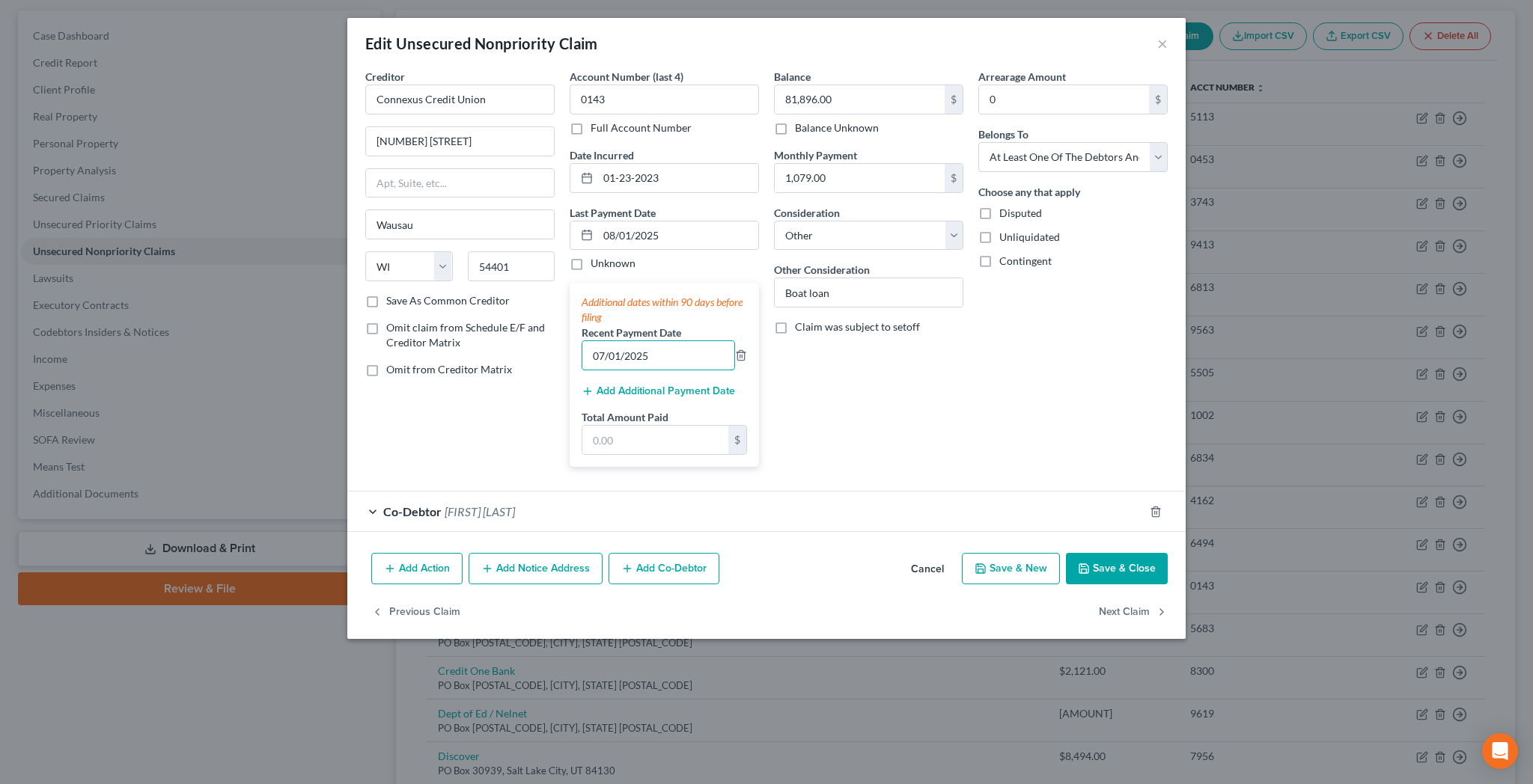 type on "07/01/2025" 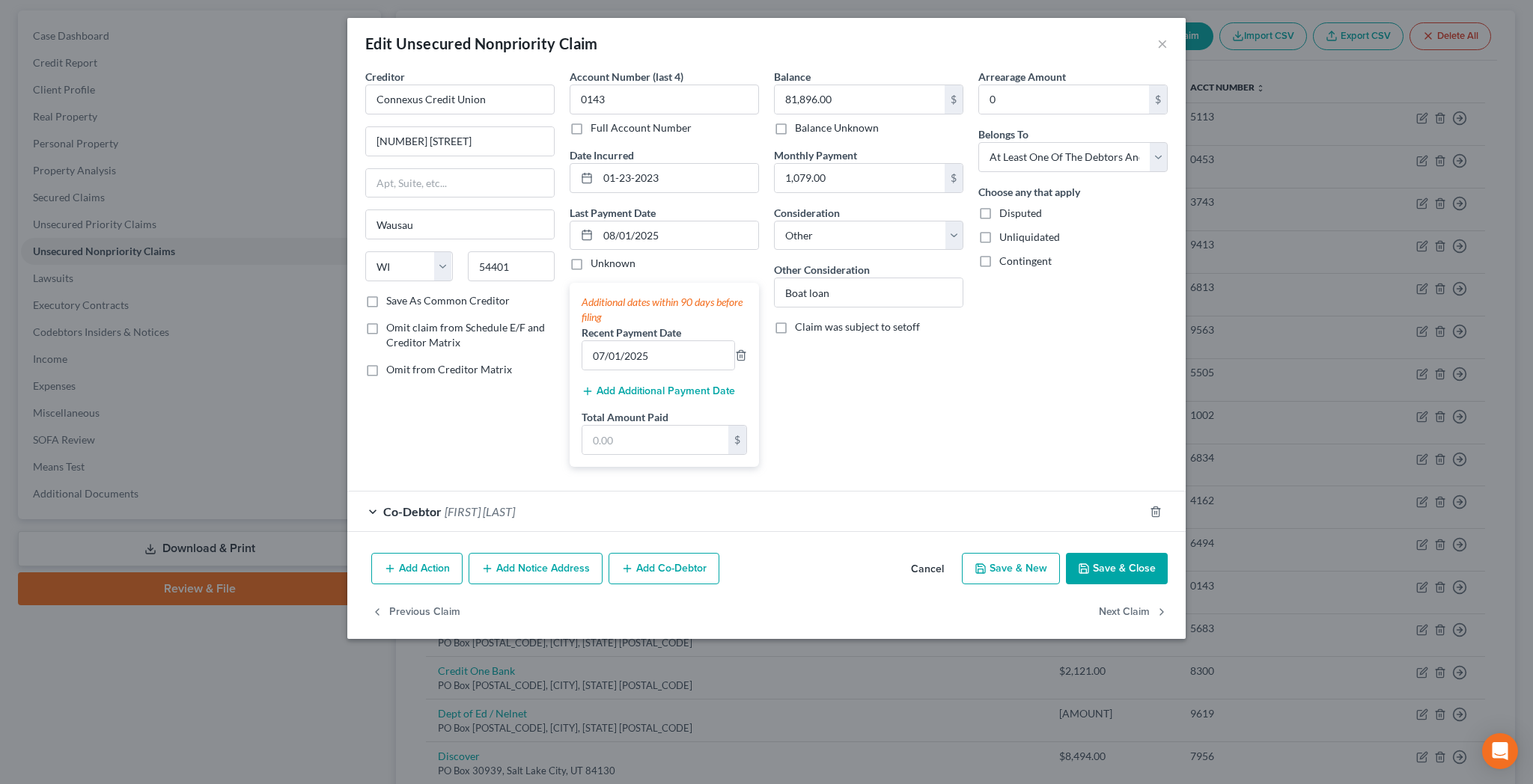 click on "Add Additional Payment Date" at bounding box center [658, 391] 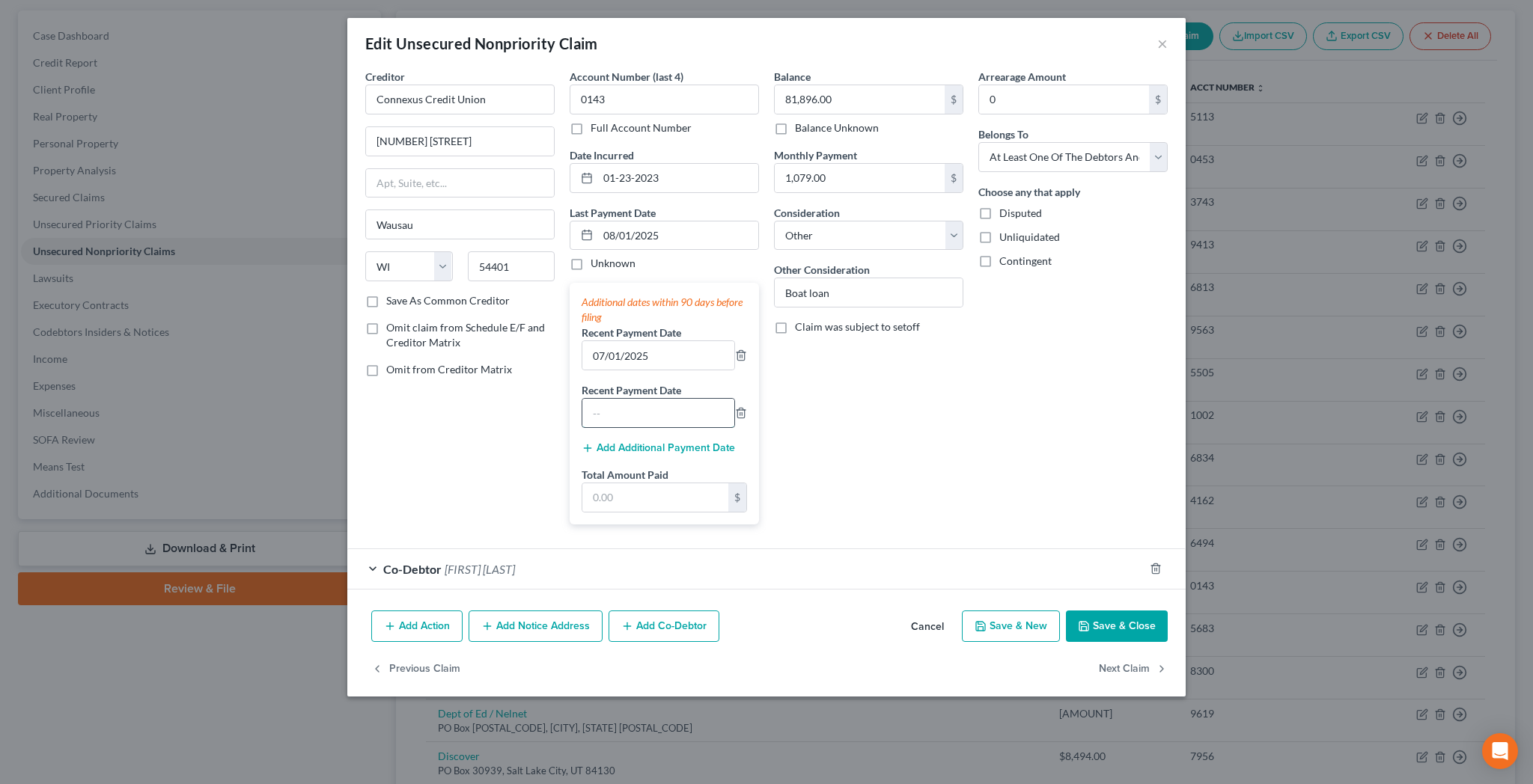 click at bounding box center (658, 413) 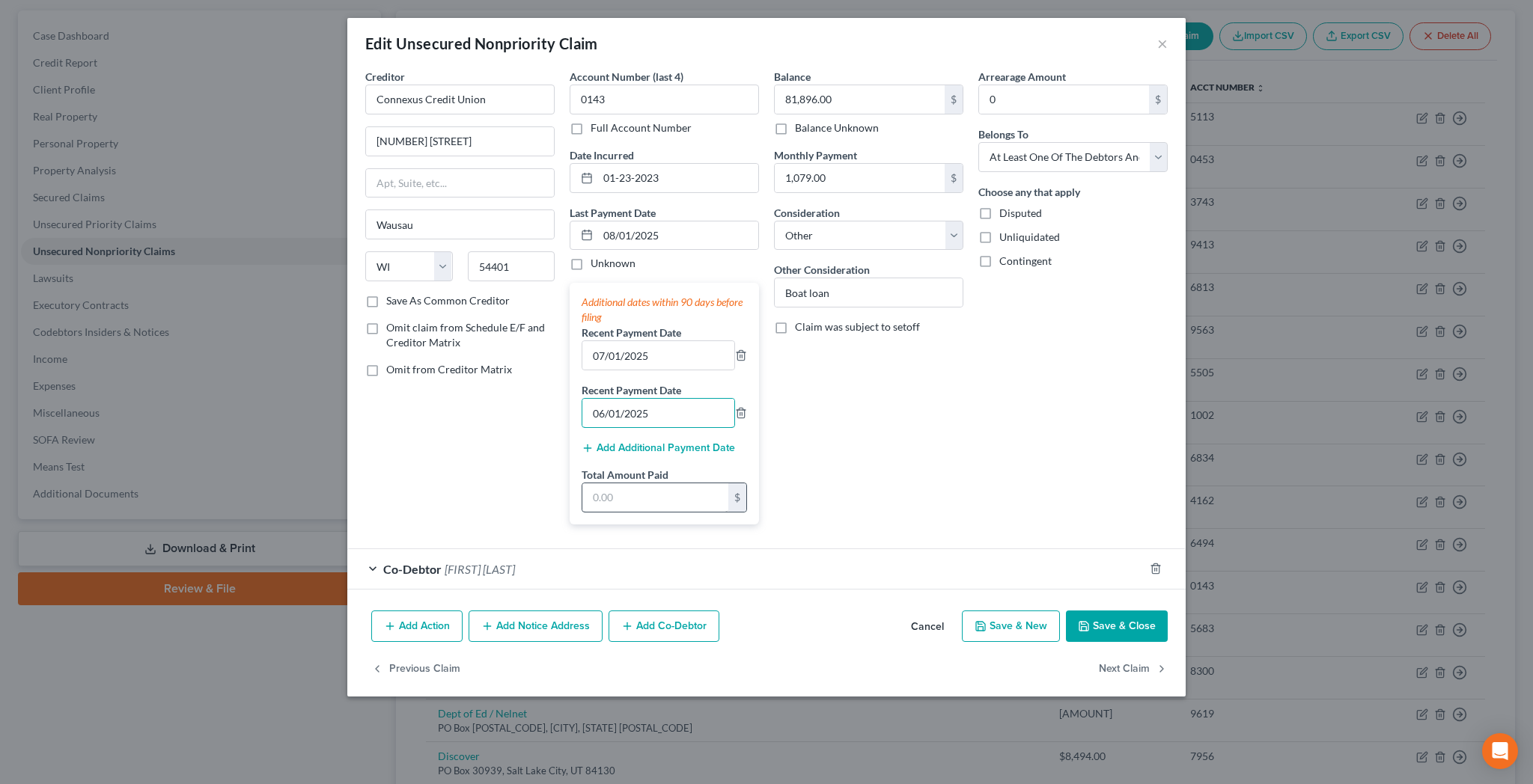 type on "06/01/2025" 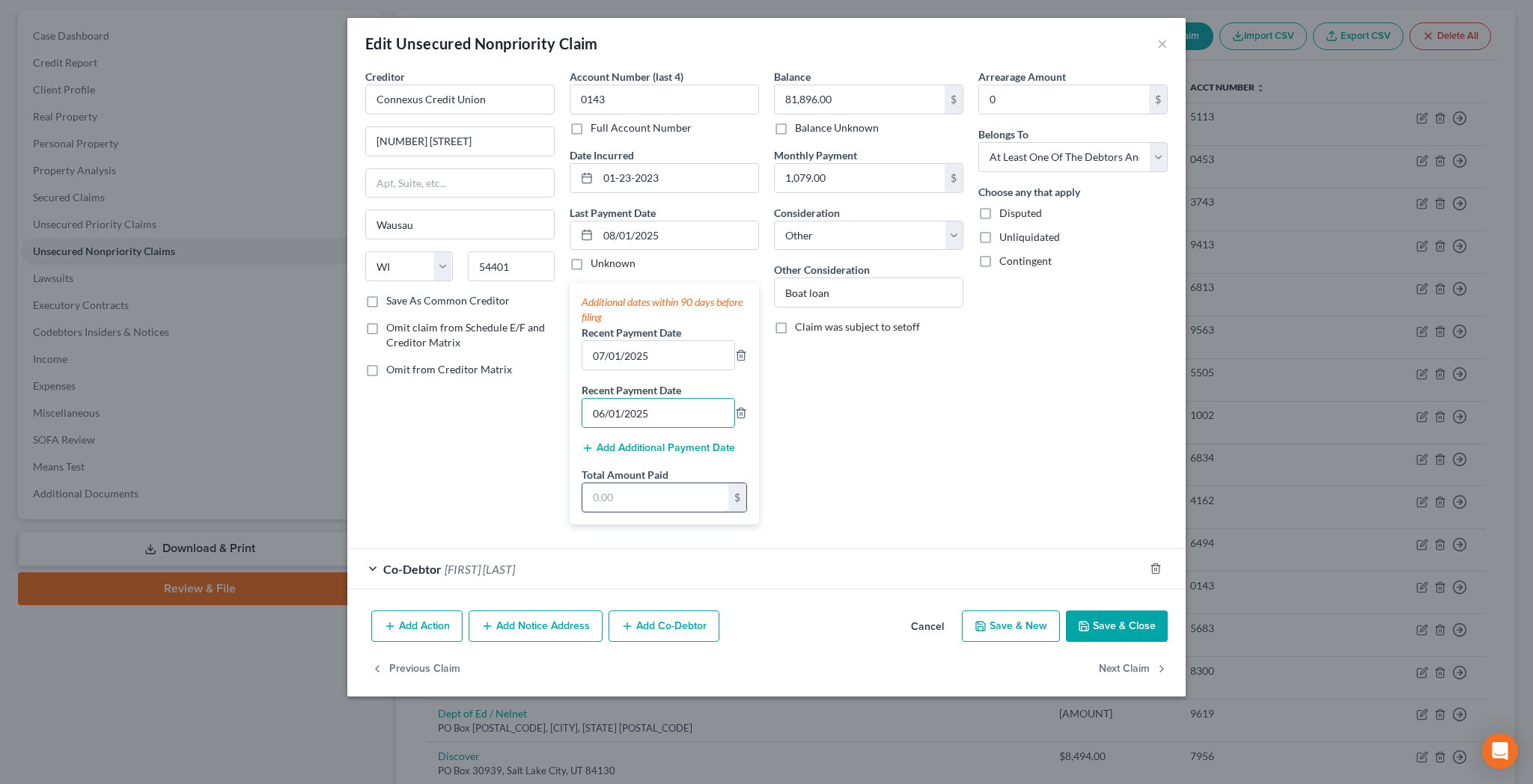 click at bounding box center (655, 497) 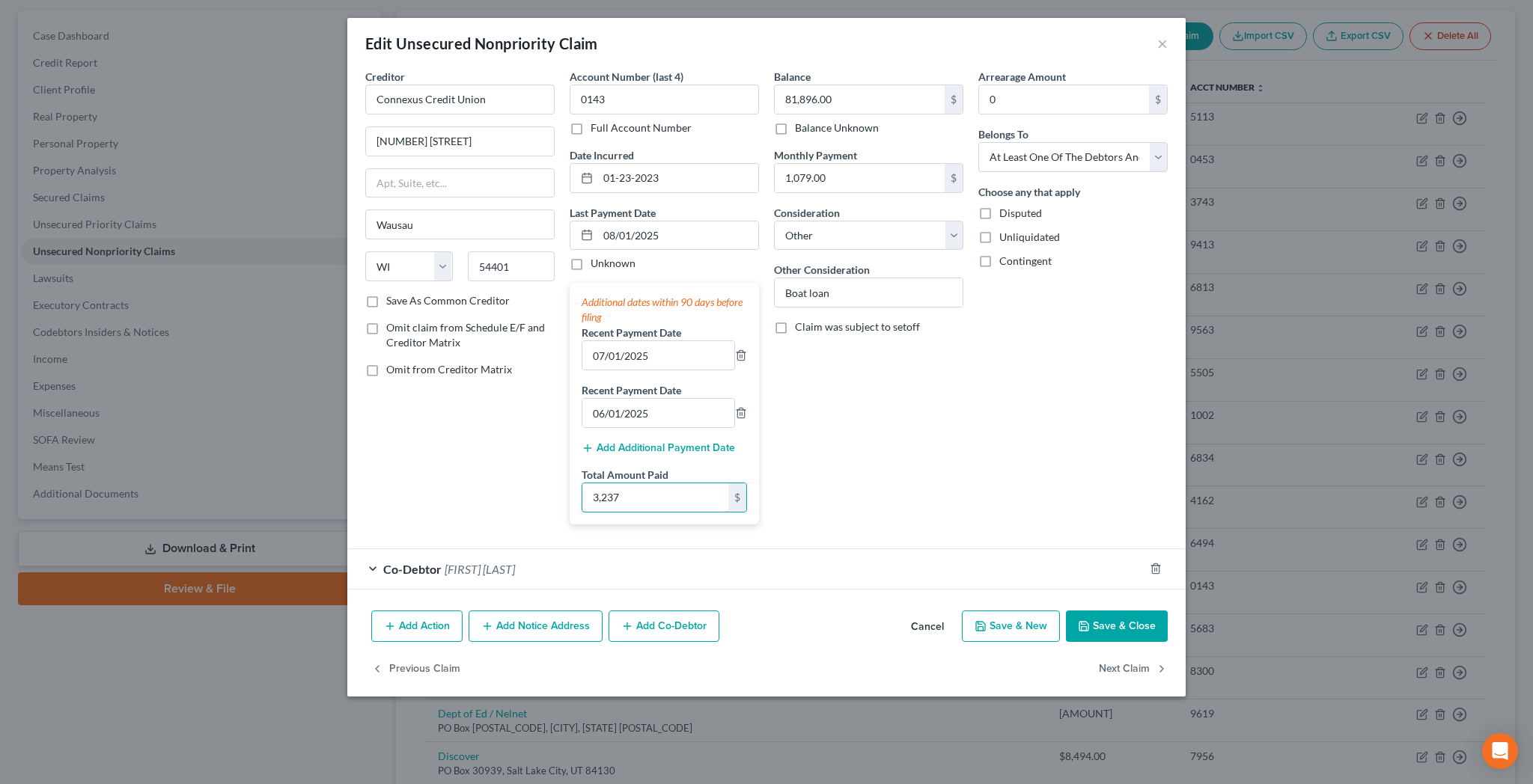 type on "3,237" 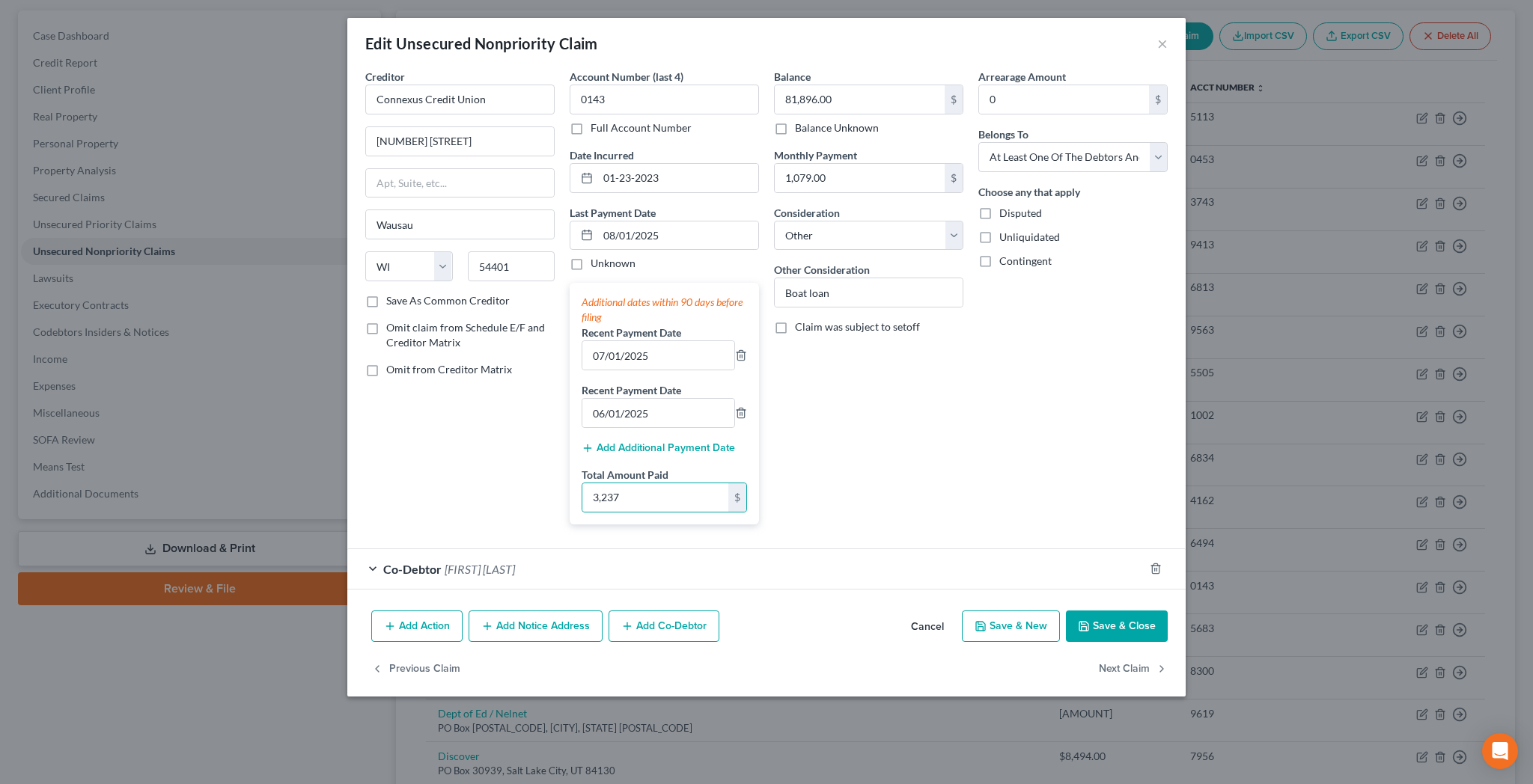 click on "Balance
[AMOUNT] $
Balance Unknown
Balance Undetermined
[AMOUNT] $
Balance Unknown
Monthly Payment [AMOUNT] $ Consideration Select Cable / Satellite Services Collection Agency Credit Card Debt Debt Counseling / Attorneys Deficiency Balance Domestic Support Obligations Home / Car Repairs Income Taxes Judgment Liens Medical Services Monies Loaned / Advanced Mortgage Obligation From Divorce Or Separation Obligation To Pensions Other Overdrawn Bank Account Promised To Help Pay Creditors Student Loans Suppliers And Vendors Telephone / Internet Services Utility Services Other Consideration Boat loan Claim was subject to setoff" at bounding box center (868, 302) 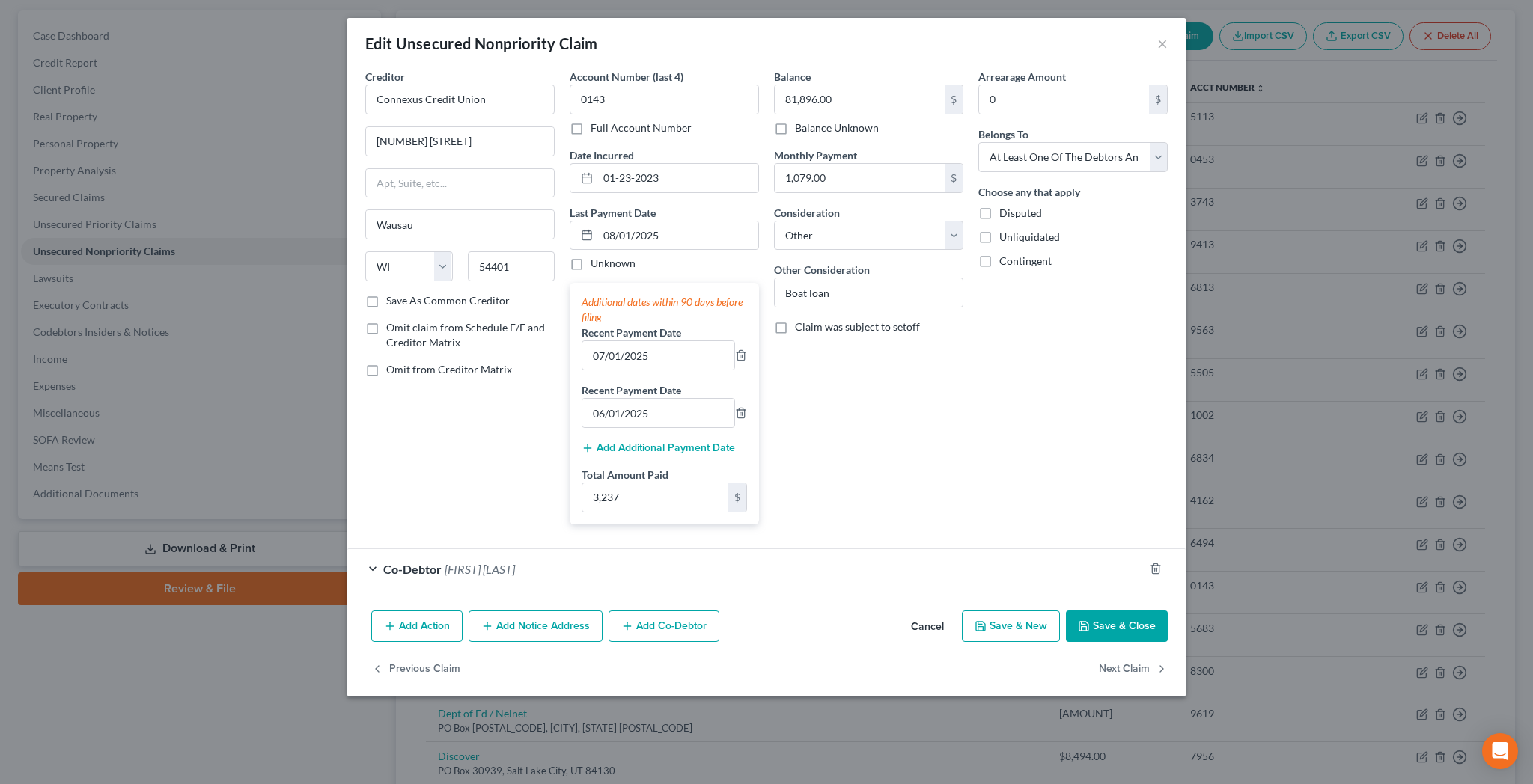 click on "Save & Close" at bounding box center [1117, 626] 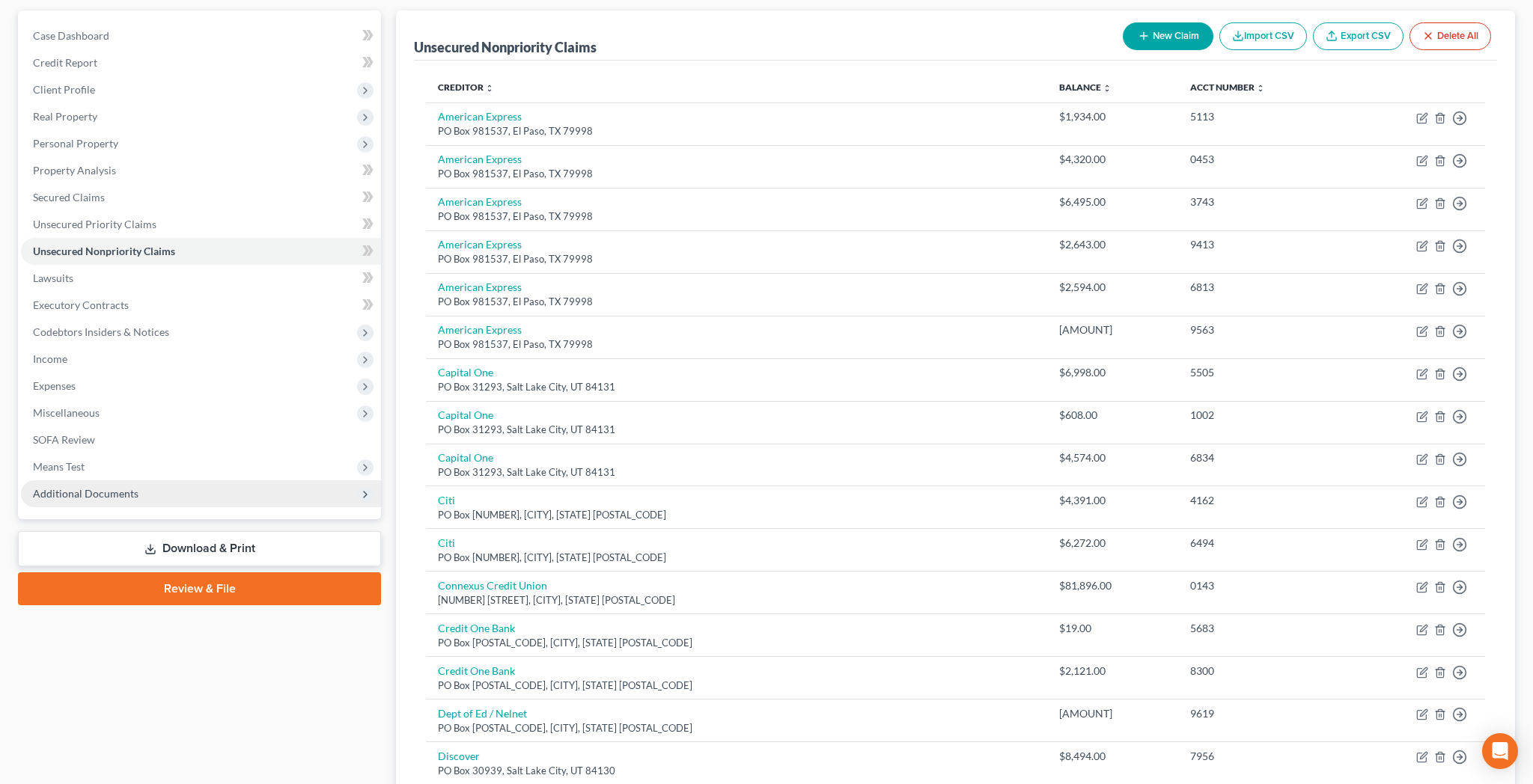 scroll, scrollTop: 0, scrollLeft: 0, axis: both 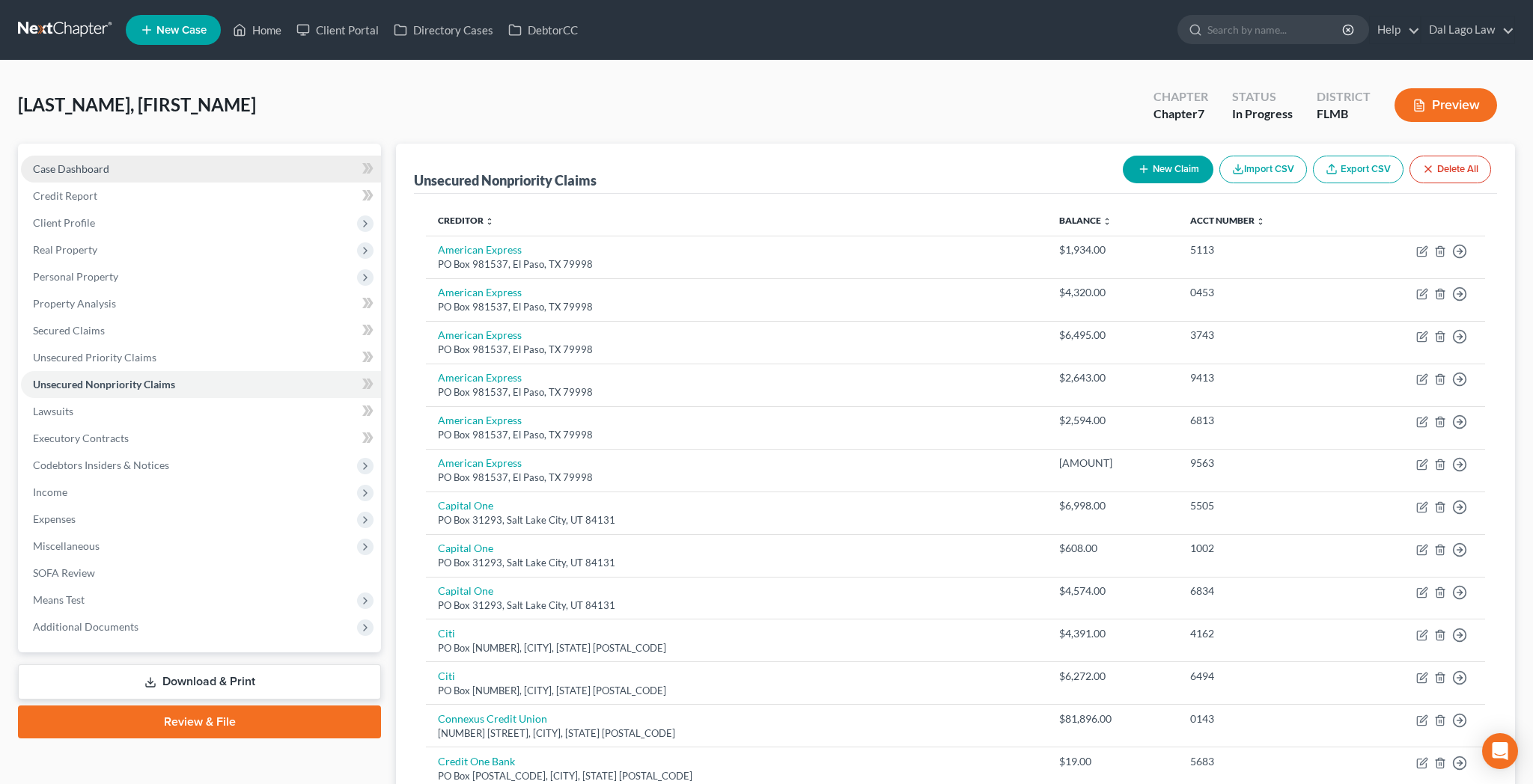 click on "Case Dashboard" at bounding box center (71, 168) 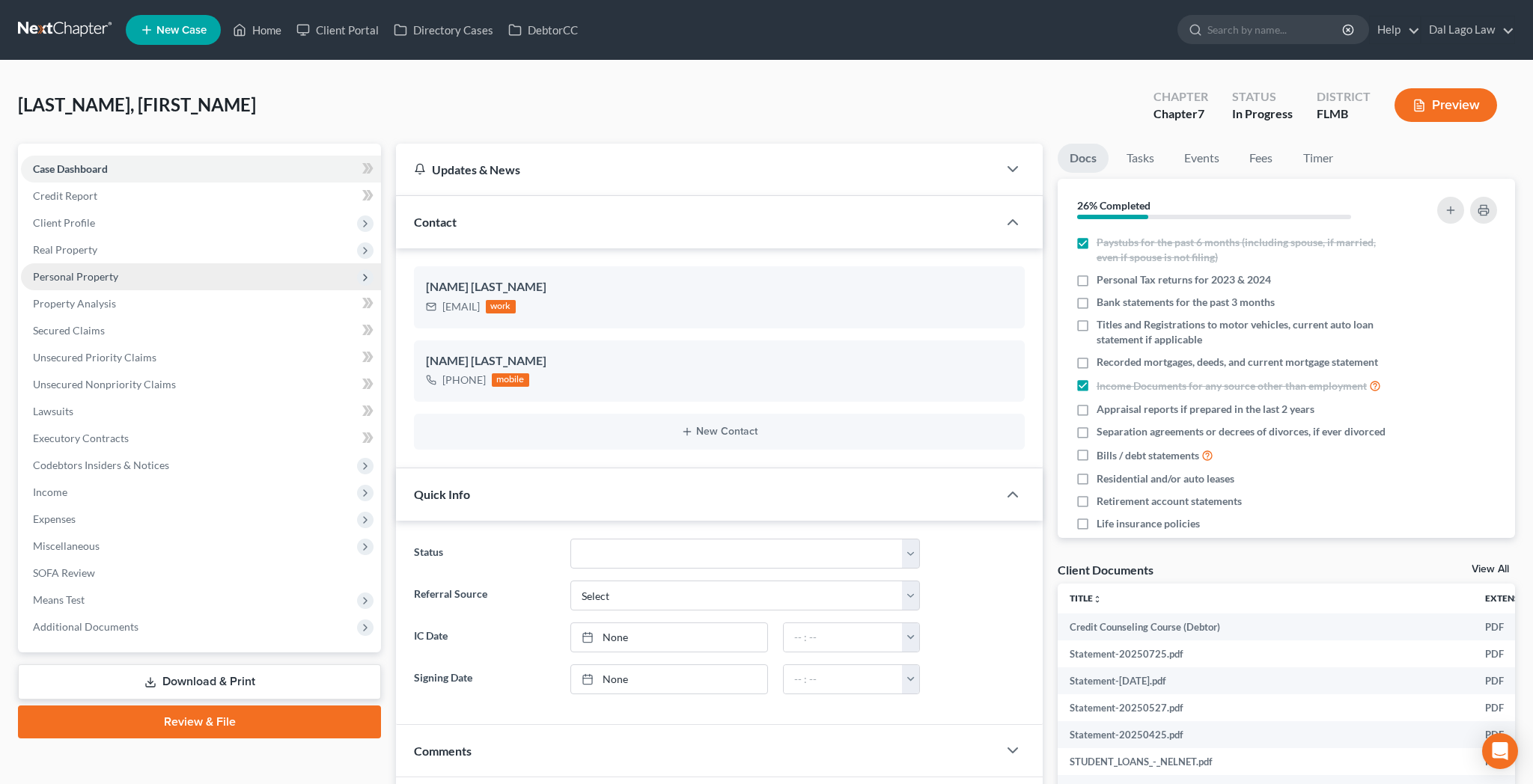 click on "Personal Property" at bounding box center (76, 276) 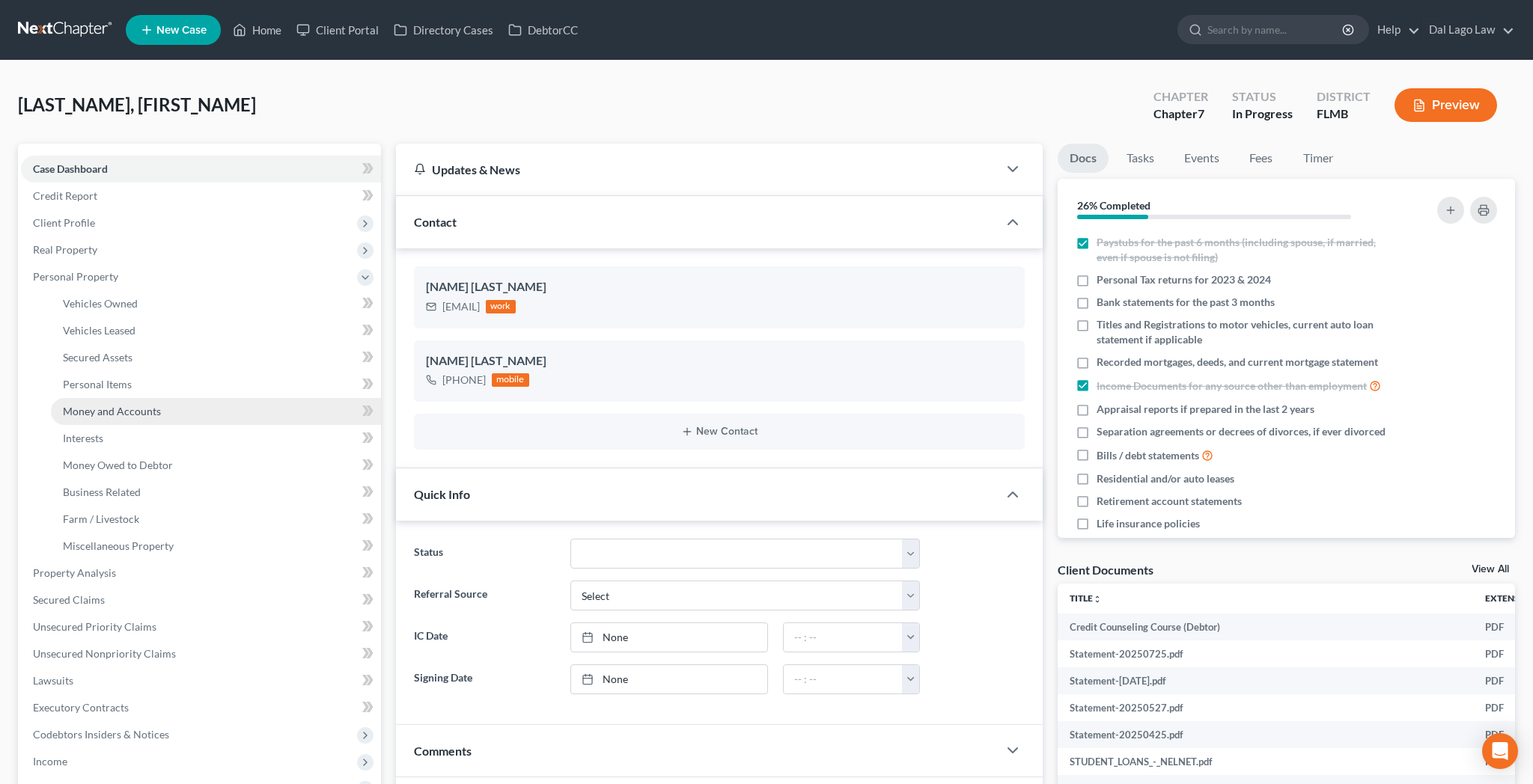 click on "Money and Accounts" at bounding box center [112, 411] 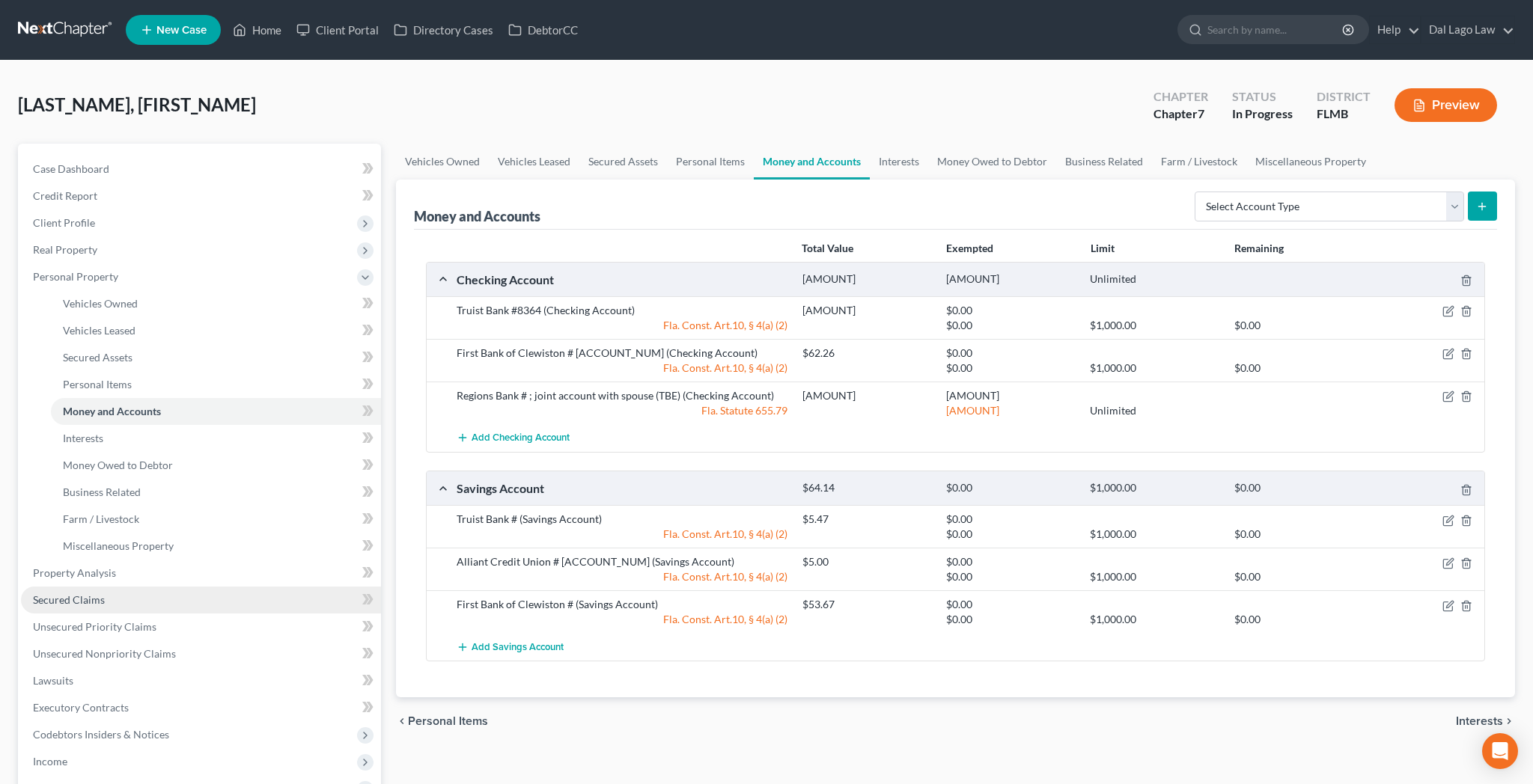 click on "Secured Claims" at bounding box center [201, 600] 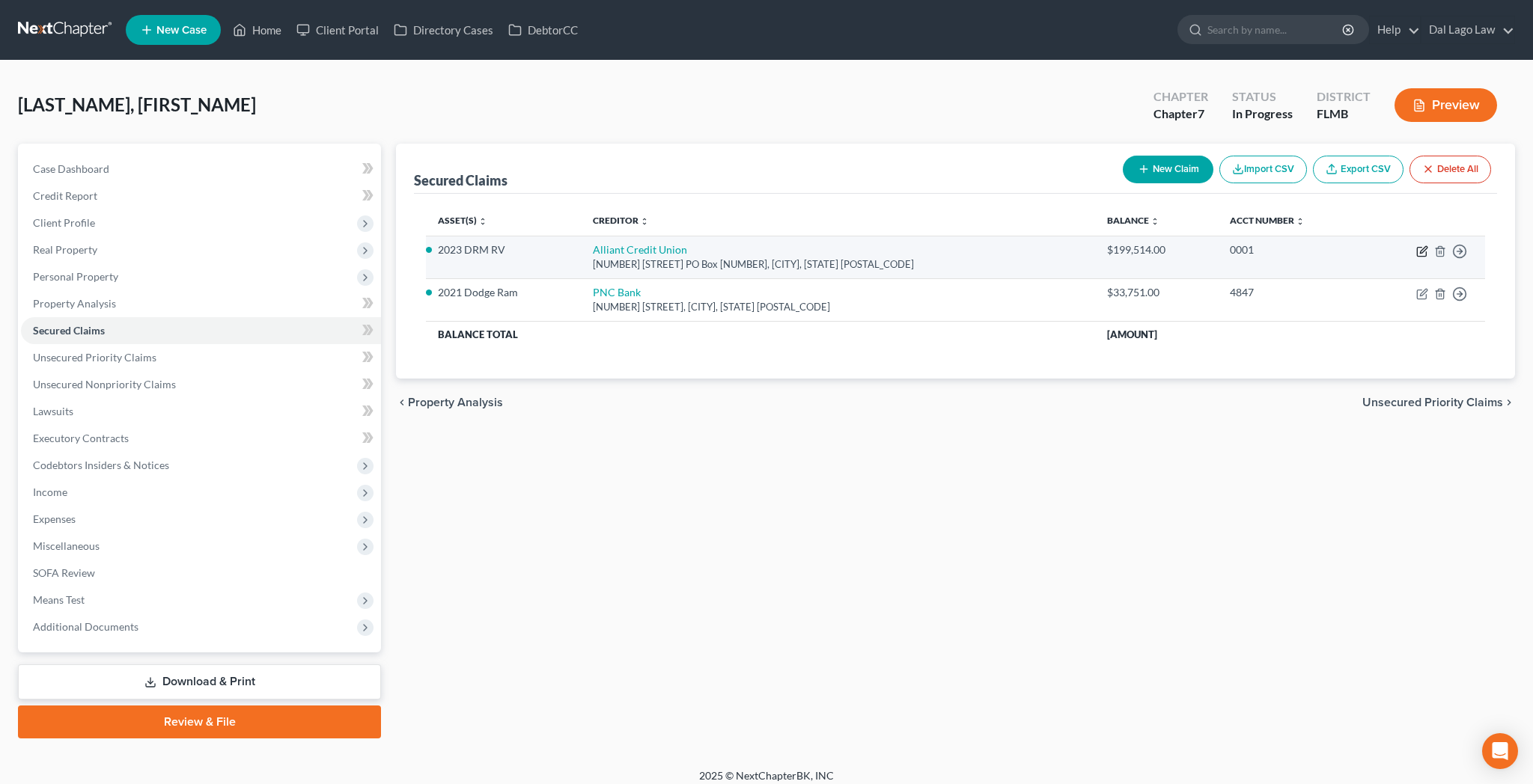 click 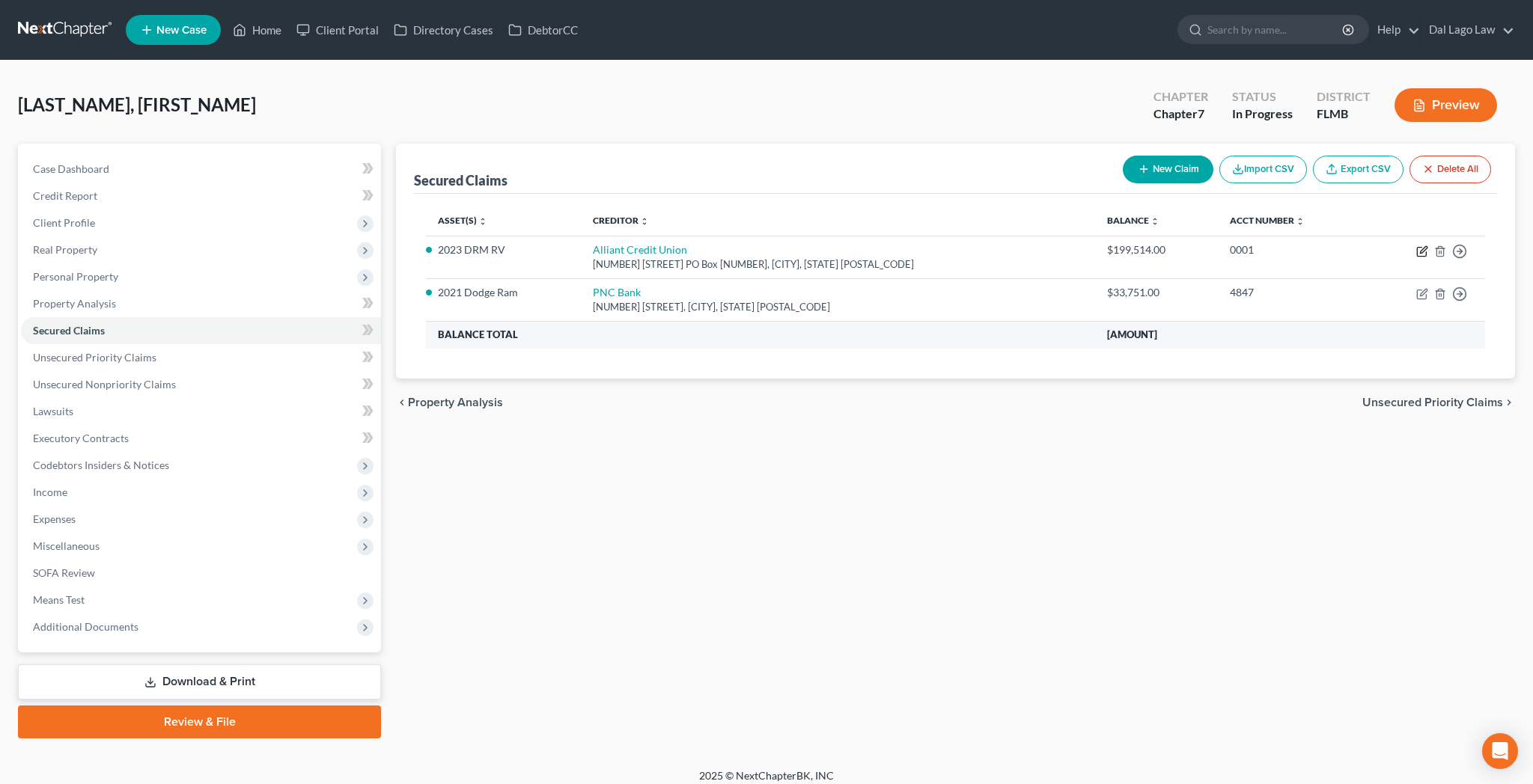 select on "14" 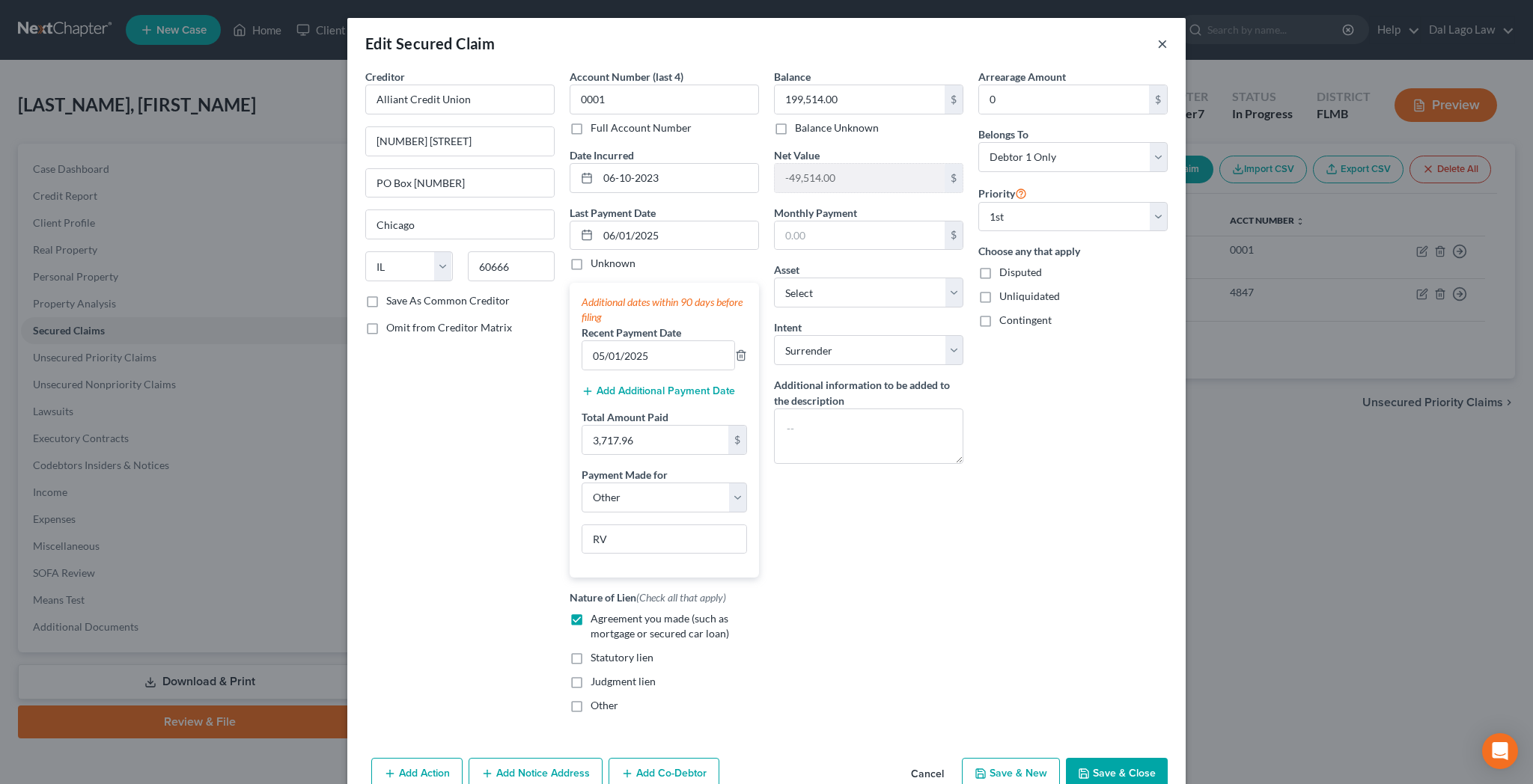 click on "×" at bounding box center [1162, 43] 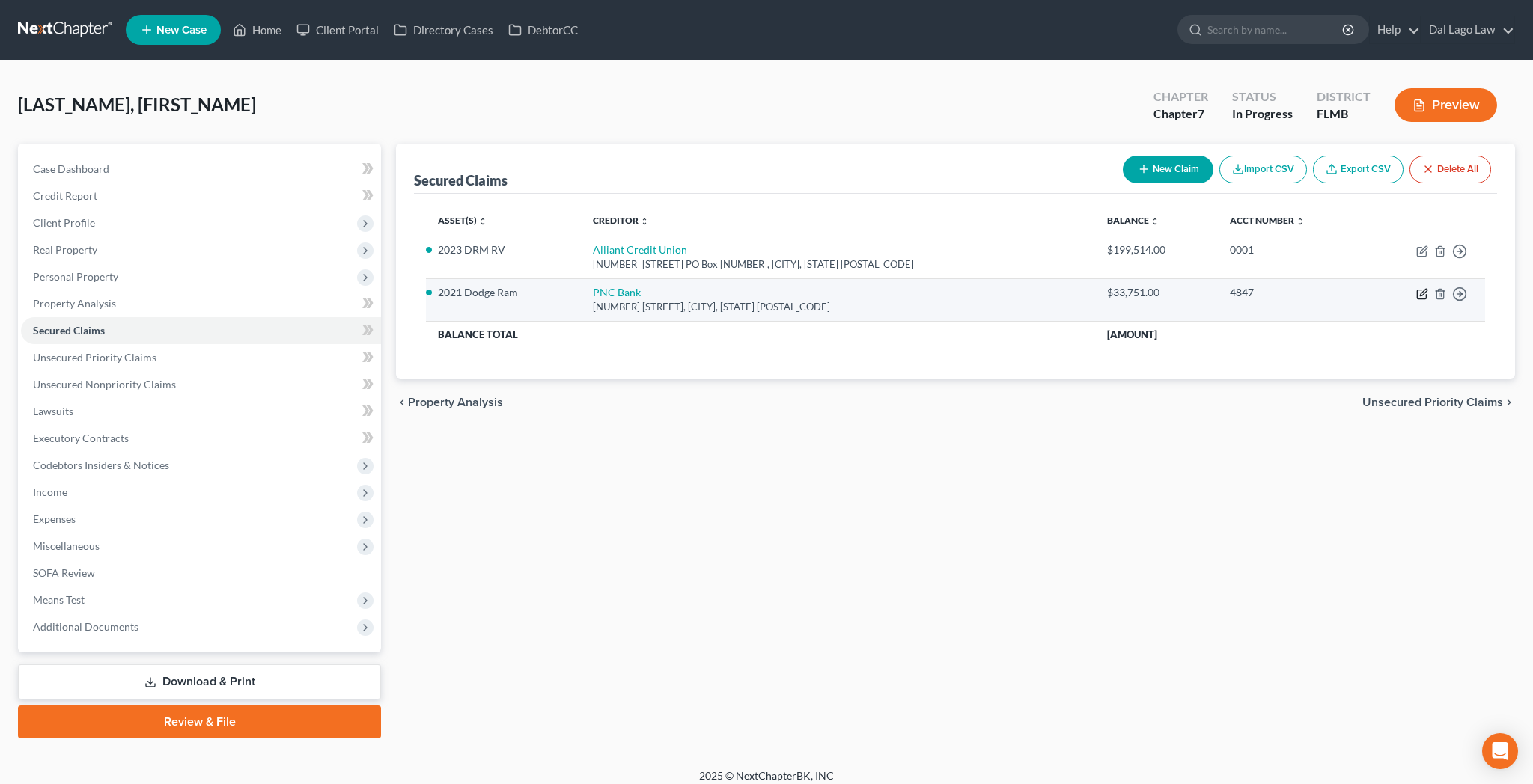 click 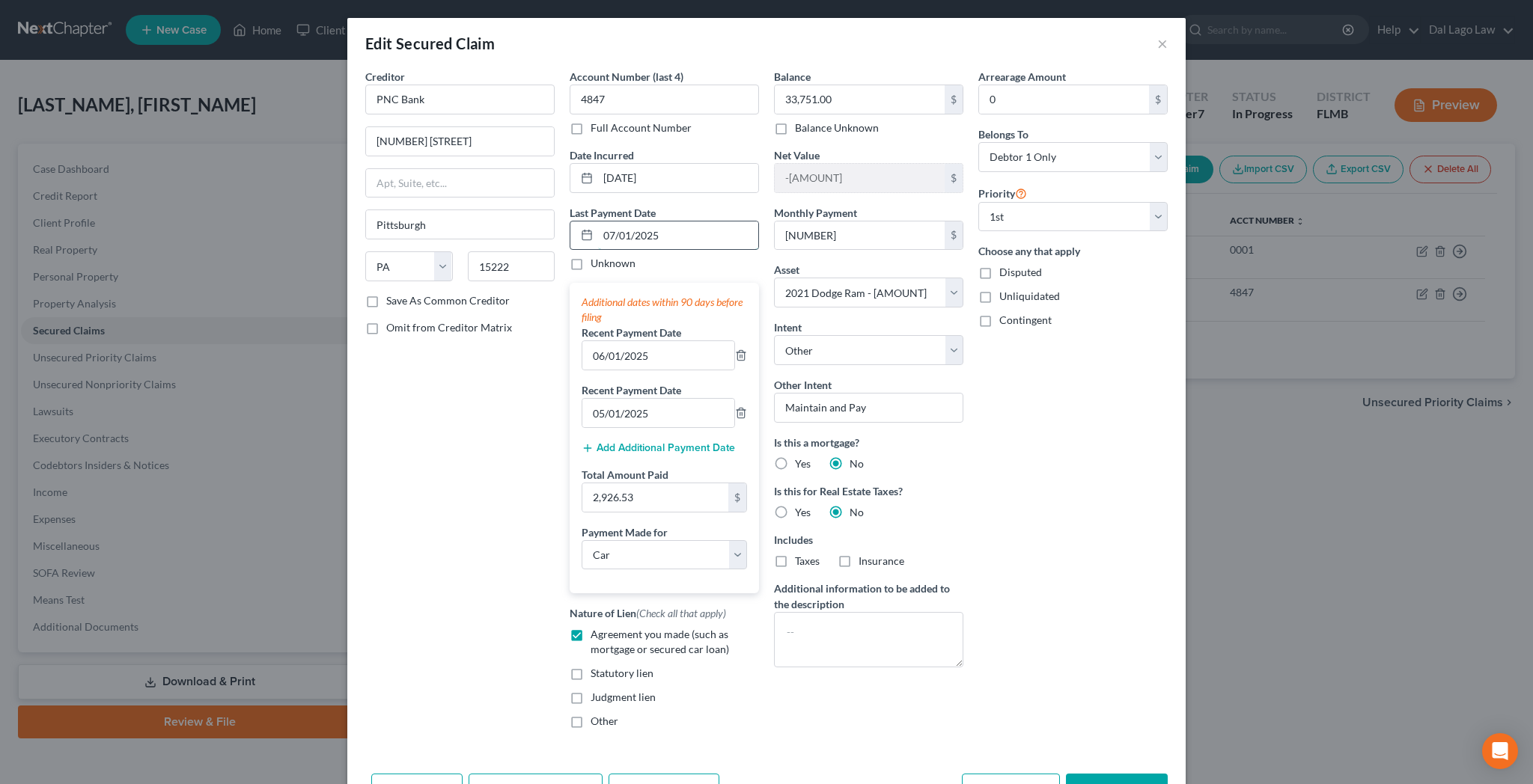 click on "07/01/2025" at bounding box center (678, 236) 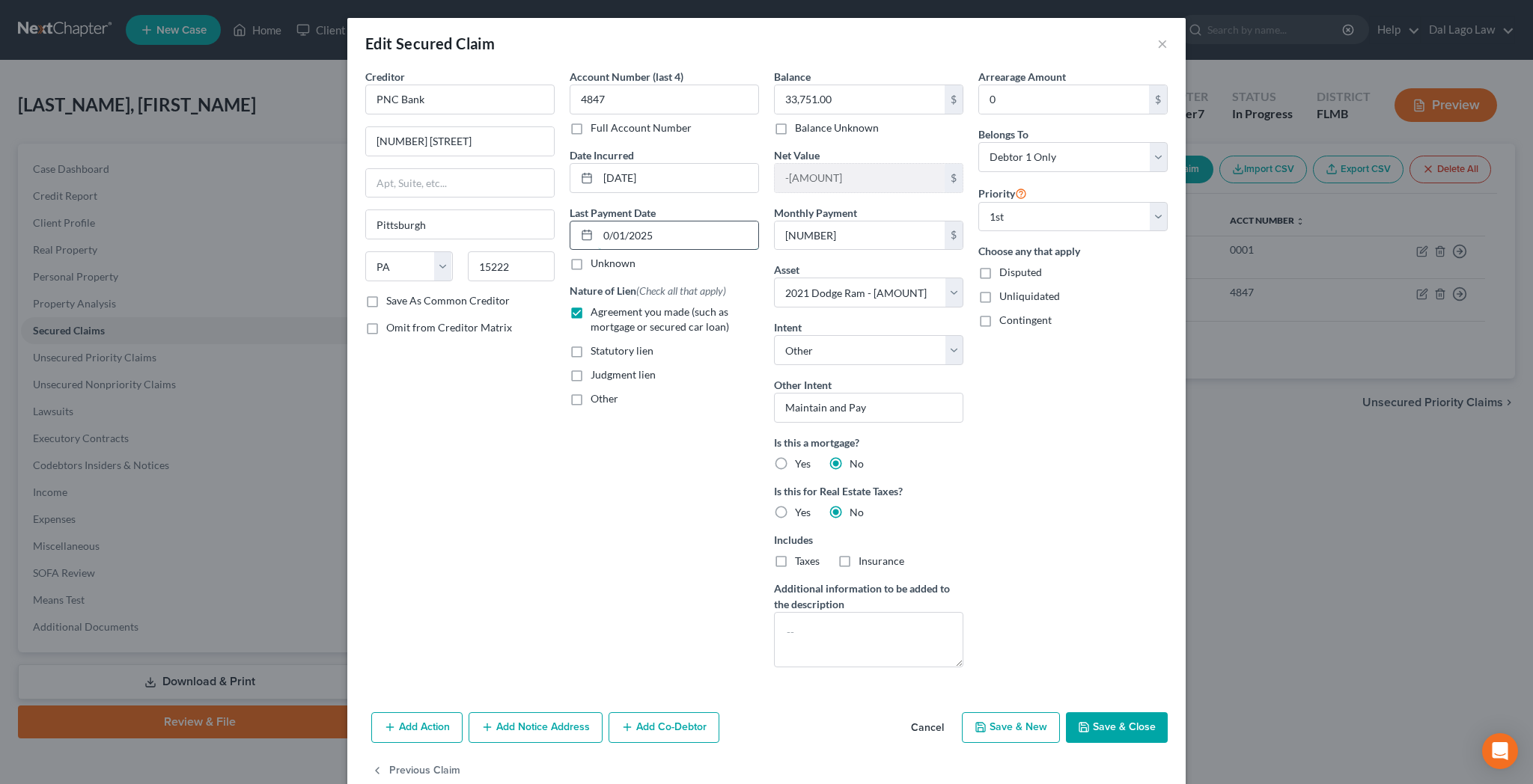 type on "08/01/2025" 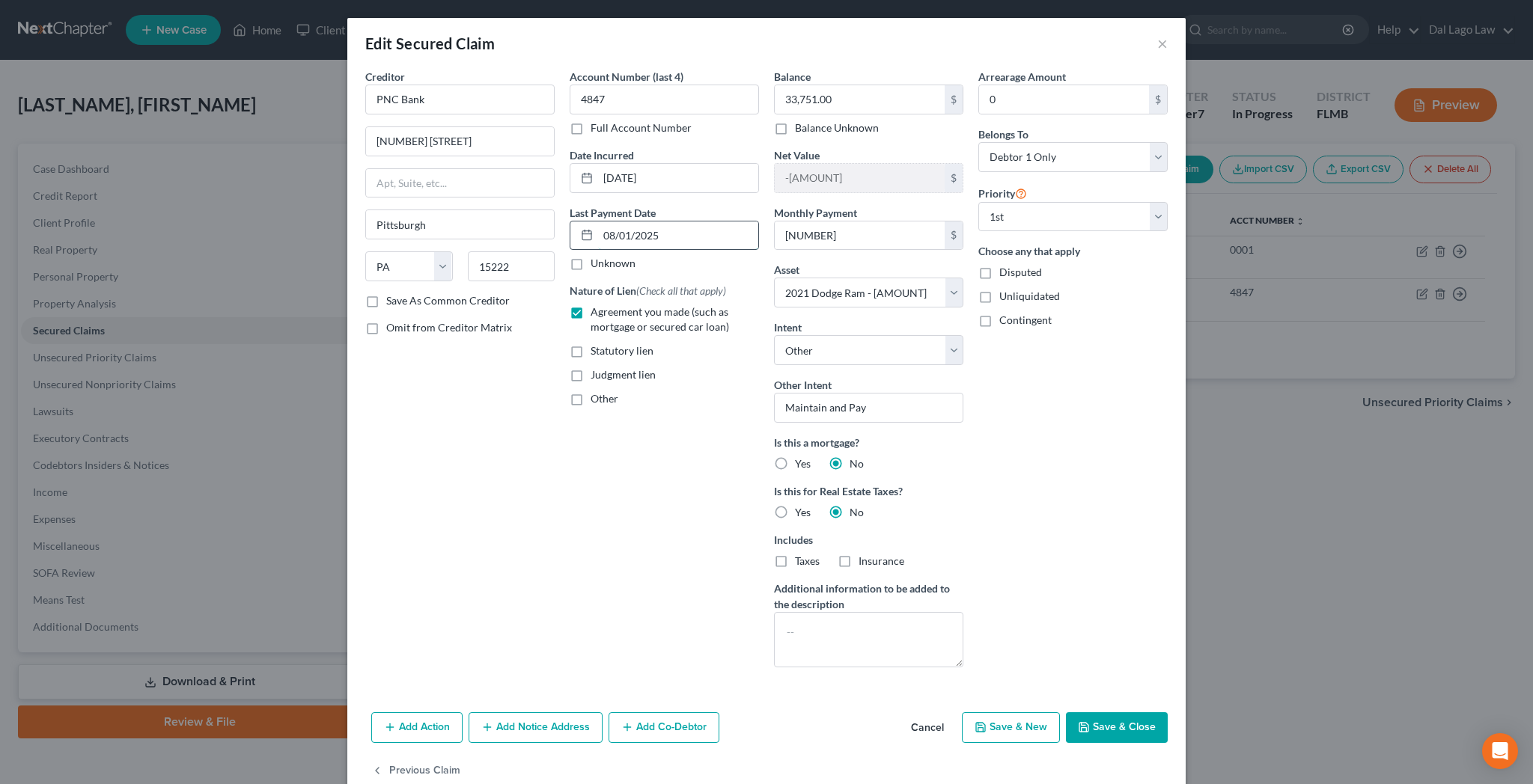 select on "0" 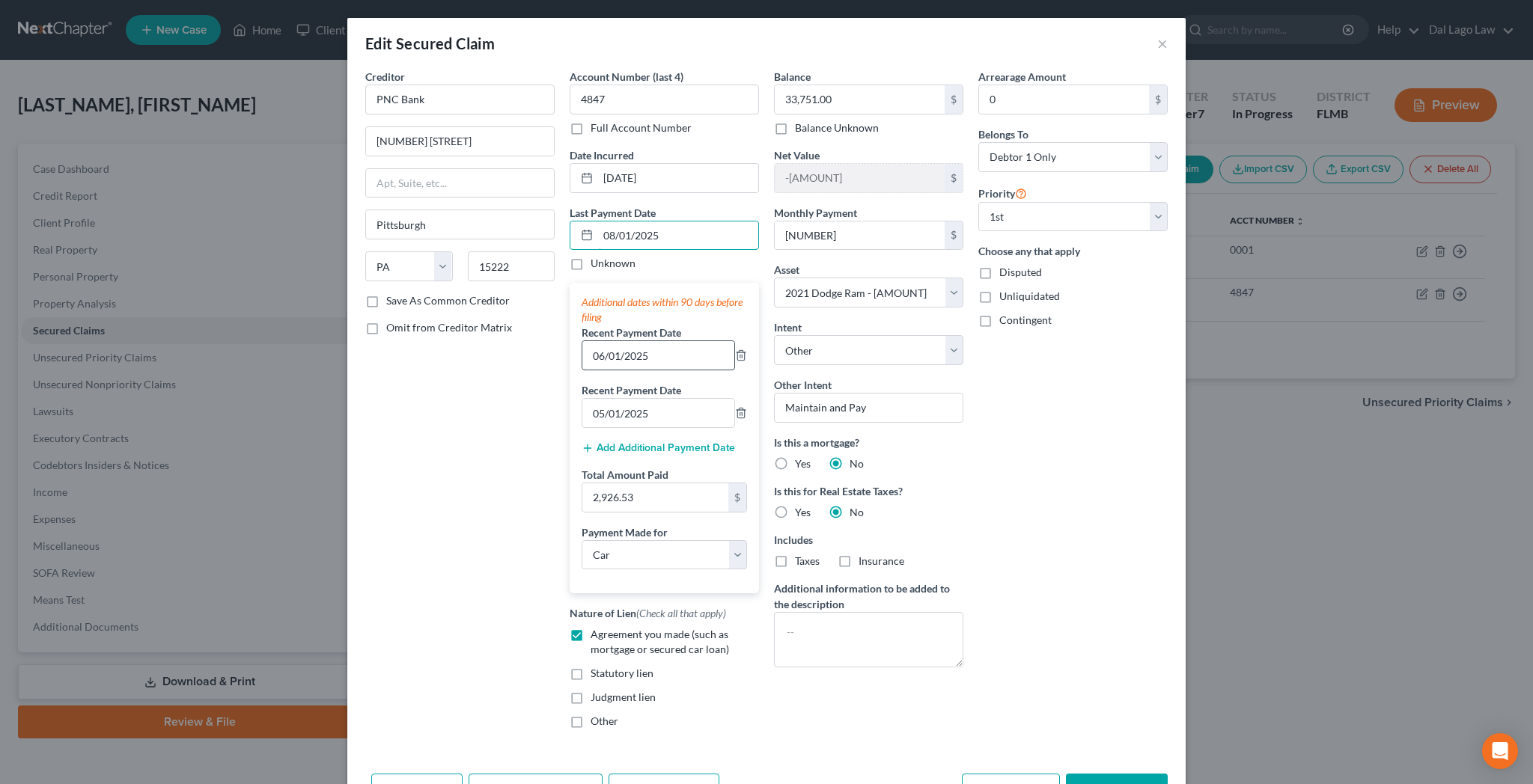 type on "08/01/2025" 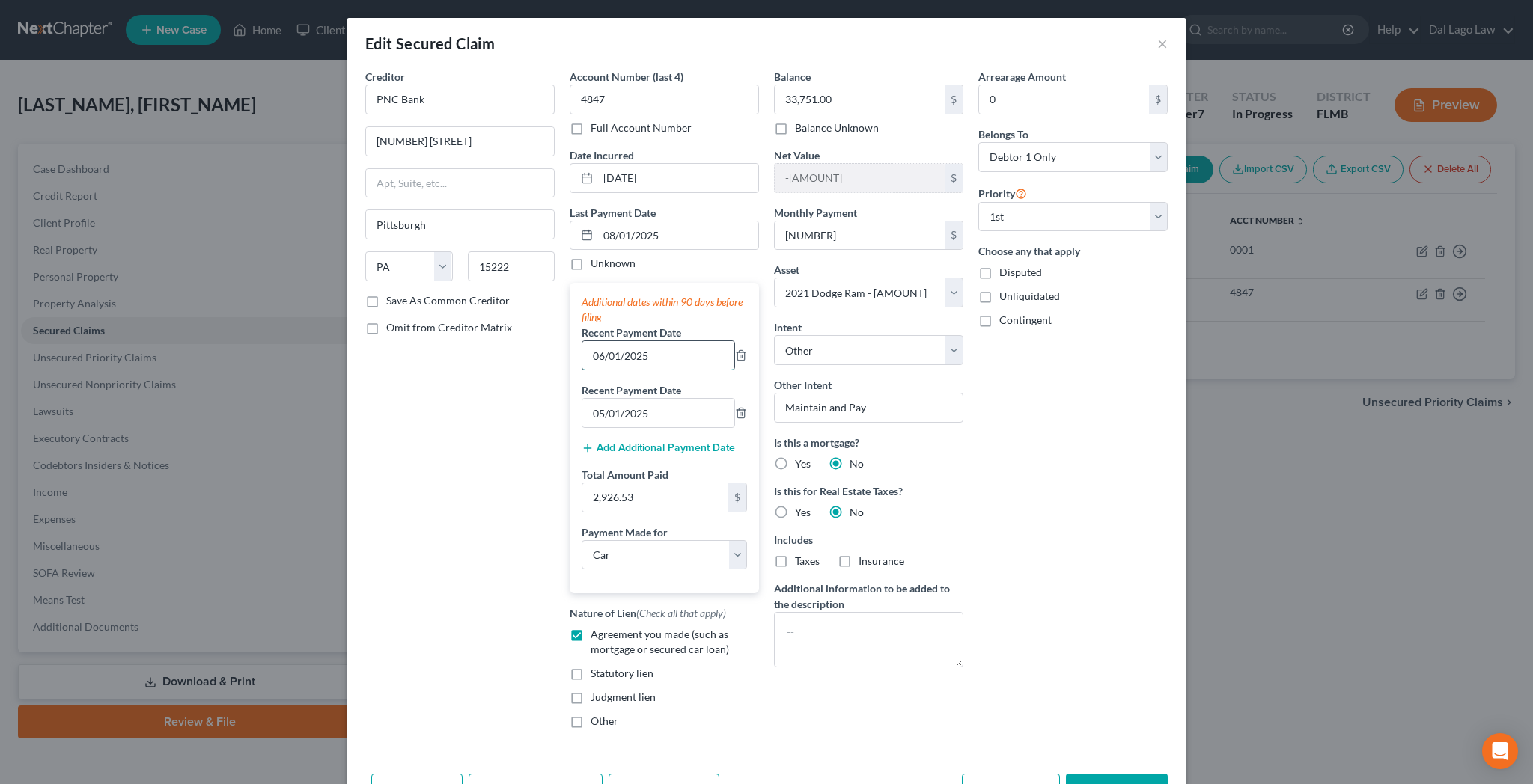 click on "06/01/2025" at bounding box center (658, 355) 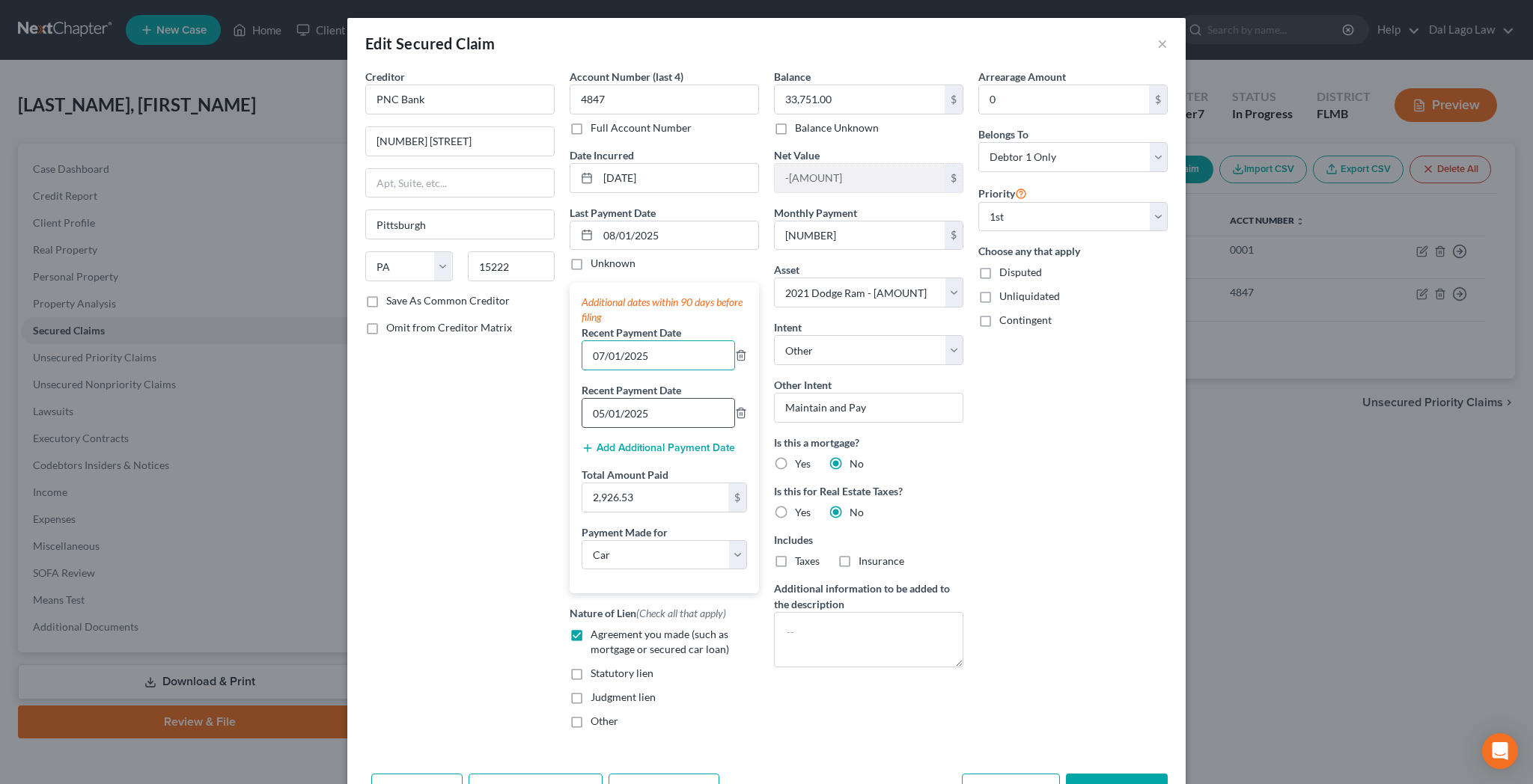 type on "07/01/2025" 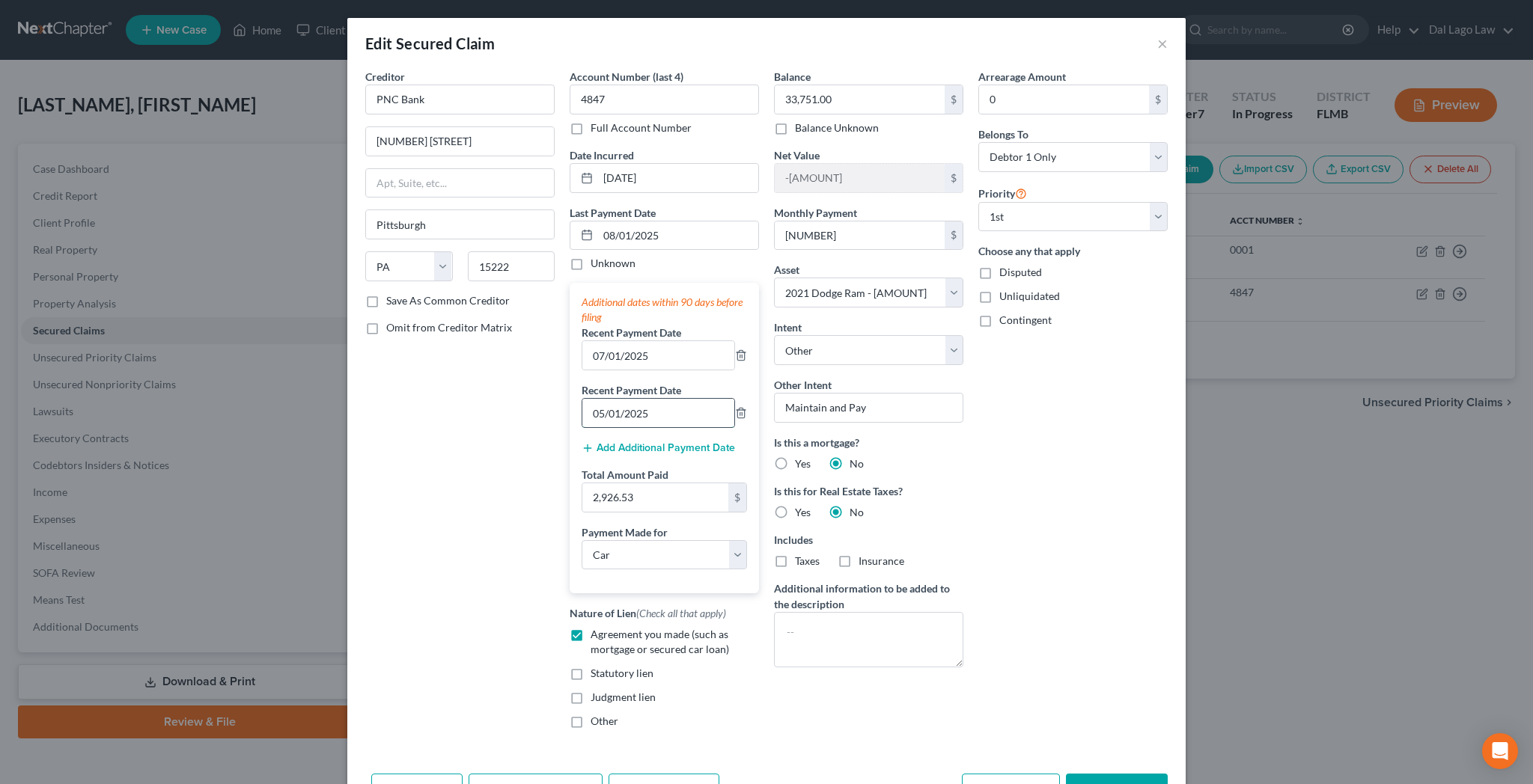 click on "05/01/2025" at bounding box center (658, 413) 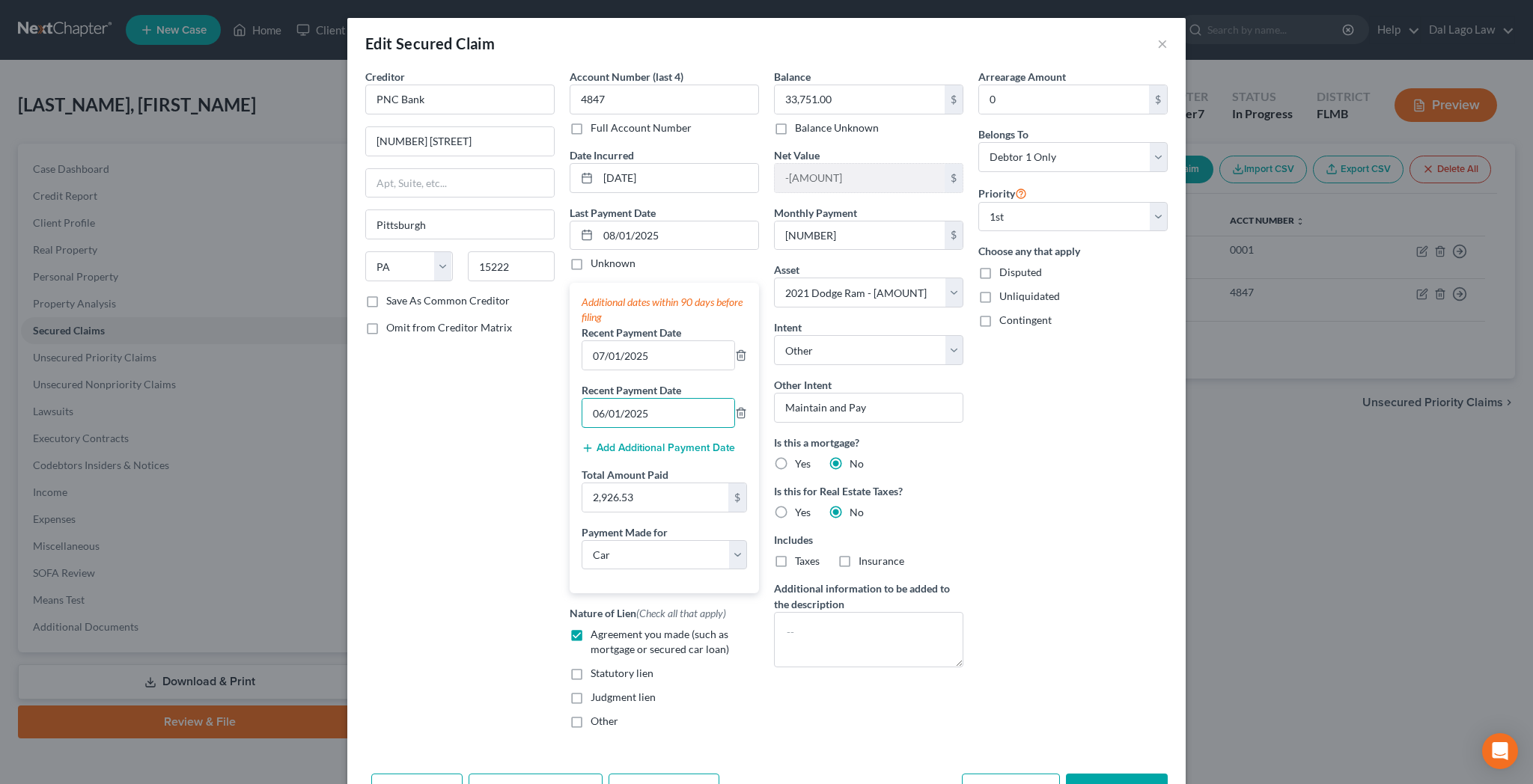 type on "06/01/2025" 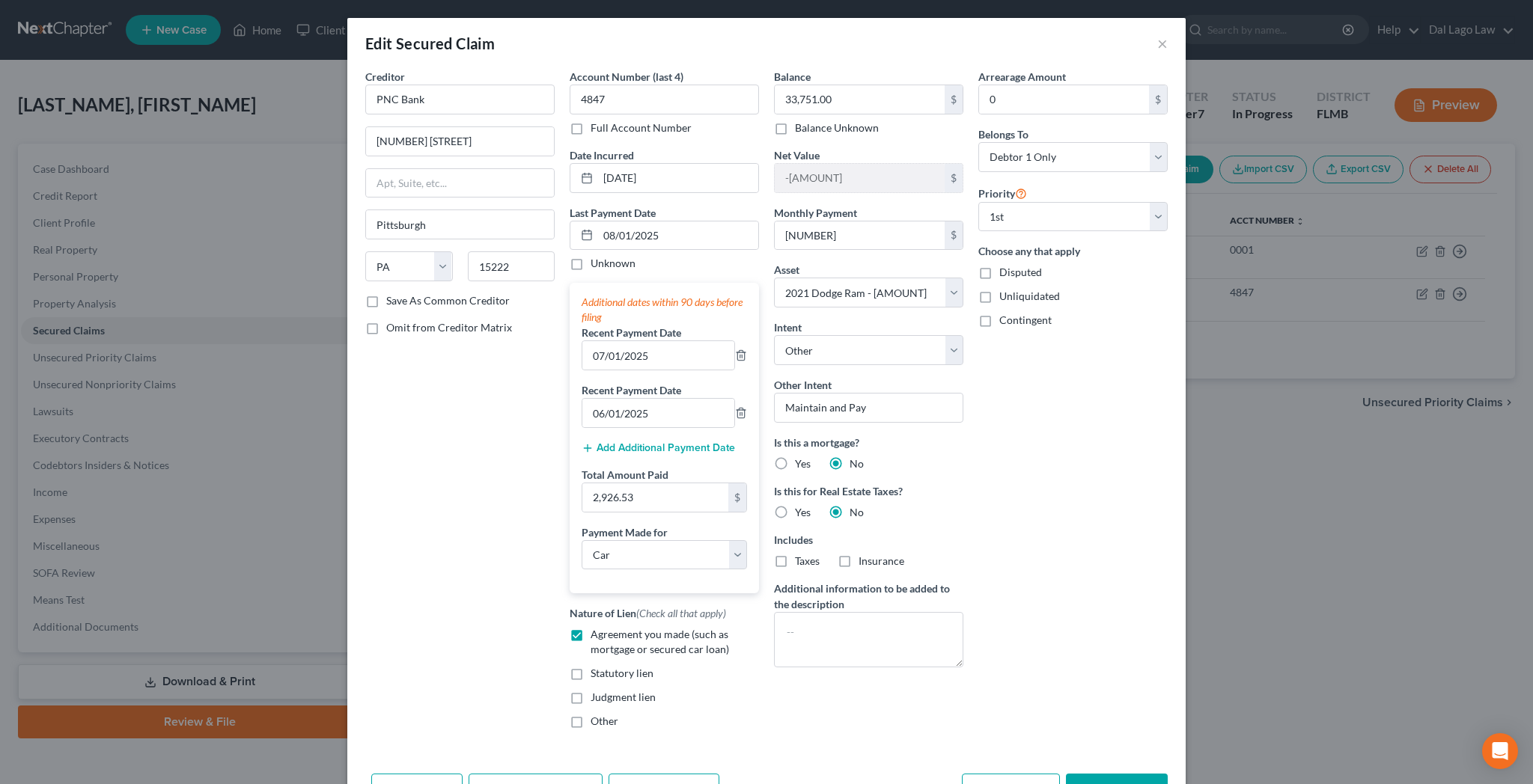 click on "Save & Close" at bounding box center (1117, 789) 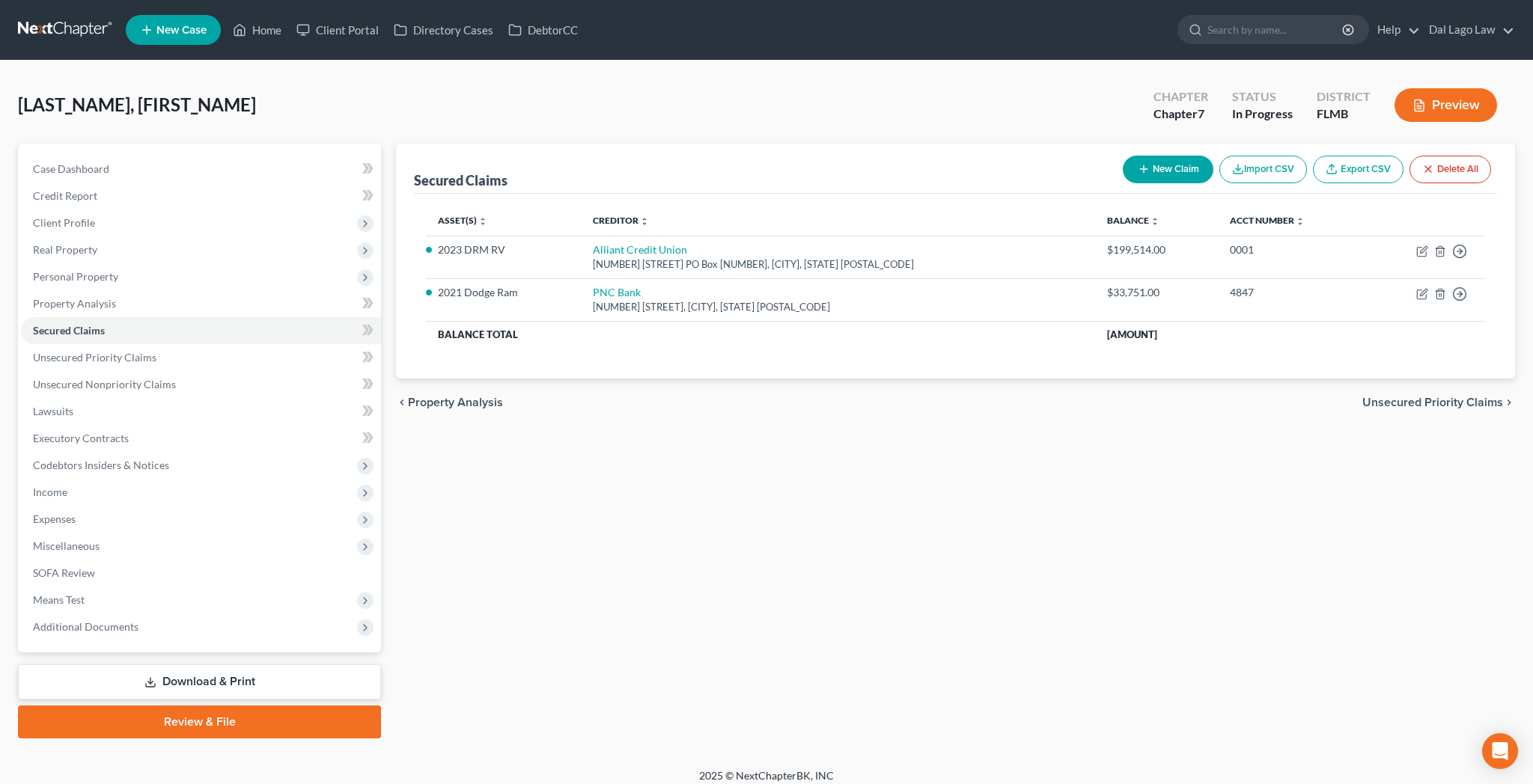 click on "Download & Print" at bounding box center [199, 682] 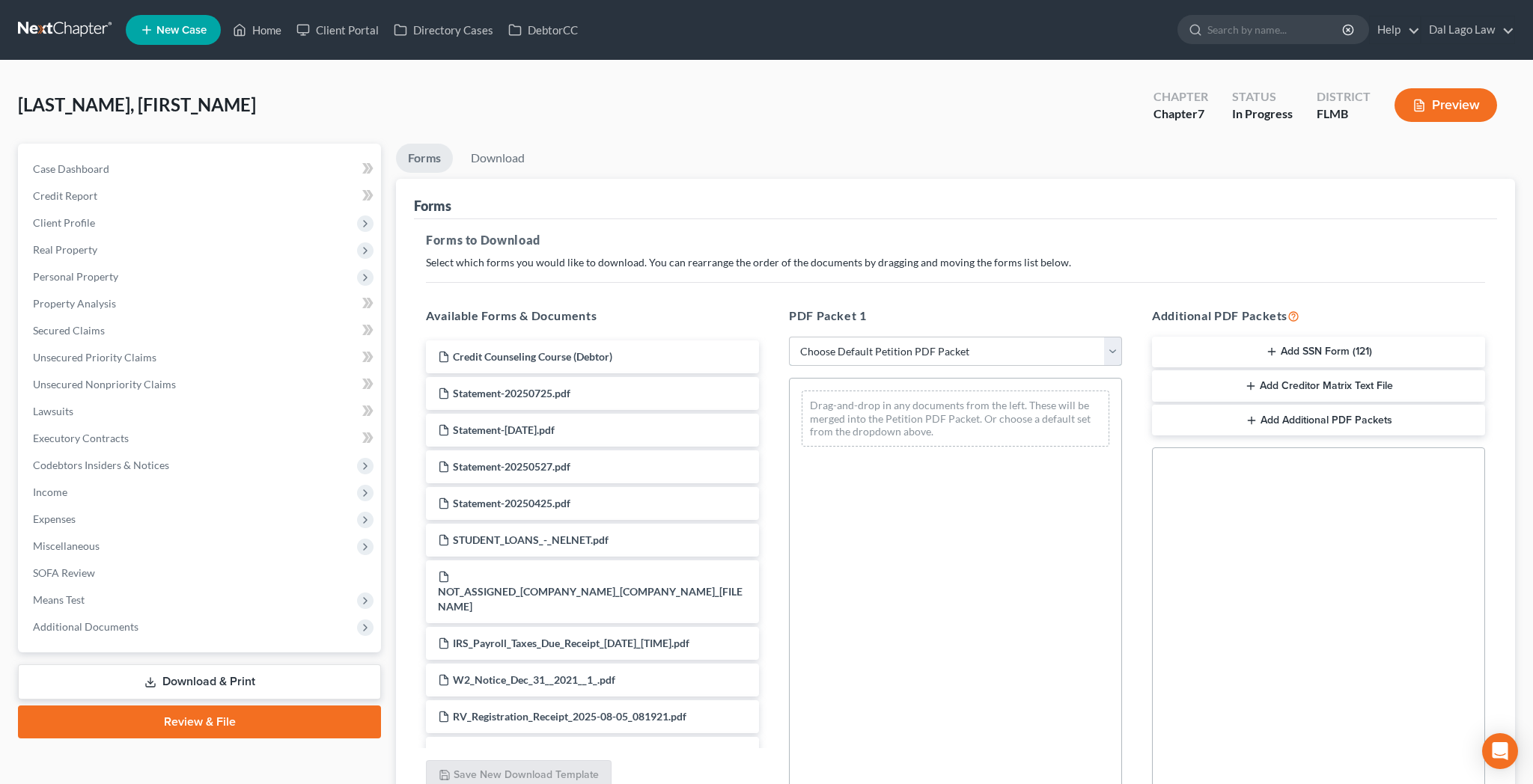 select on "0" 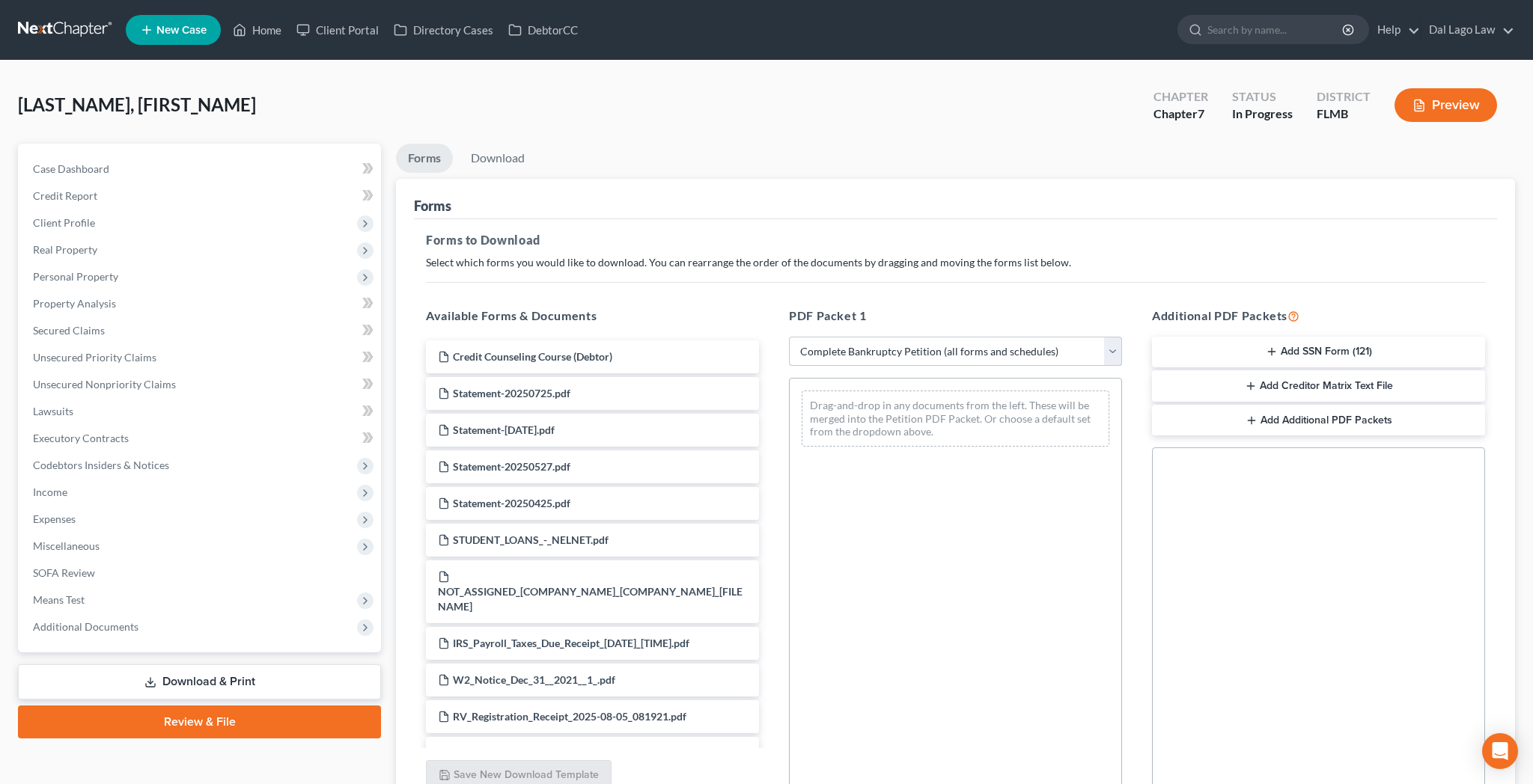 click on "Complete Bankruptcy Petition (all forms and schedules)" at bounding box center (0, 0) 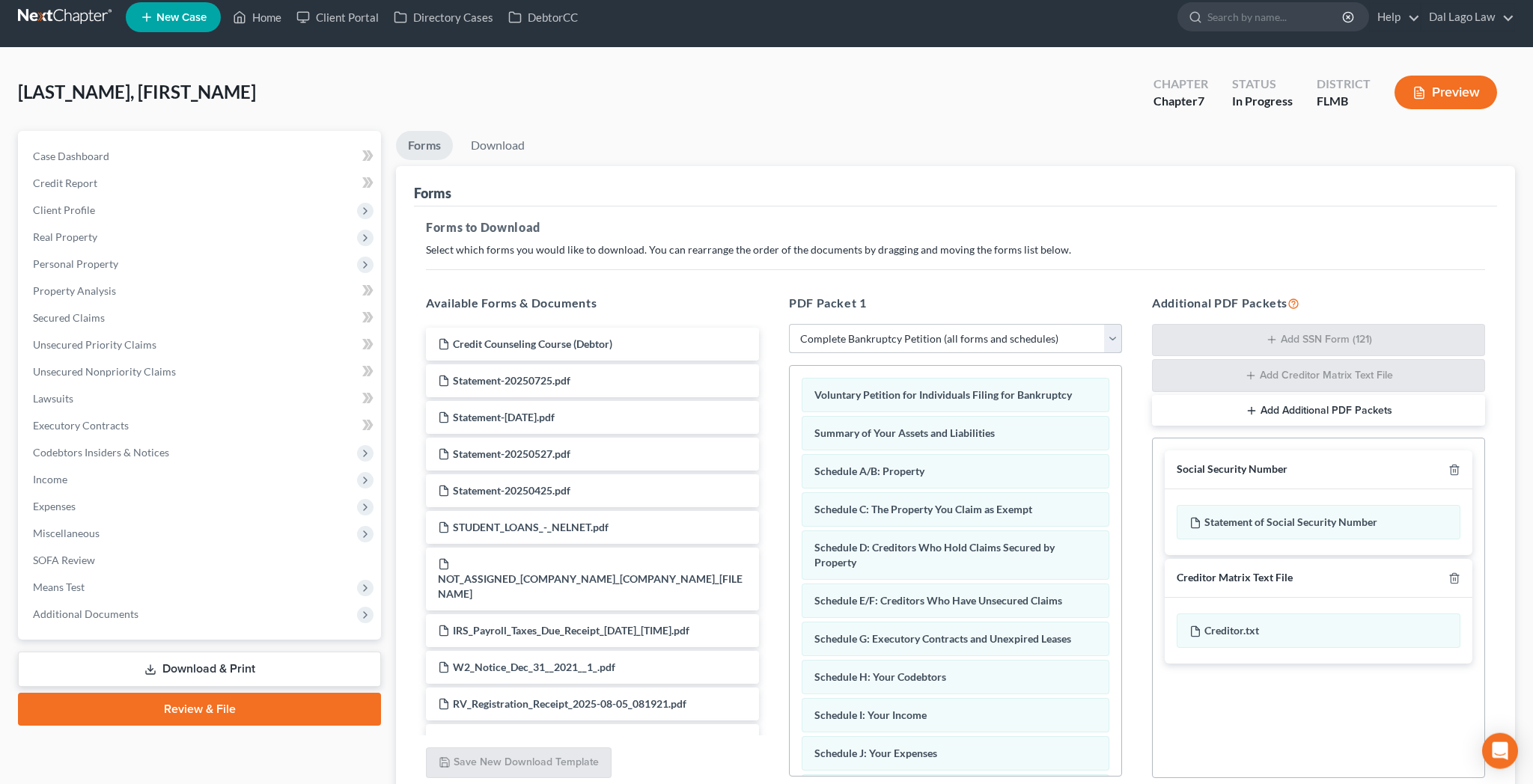 scroll, scrollTop: 19, scrollLeft: 0, axis: vertical 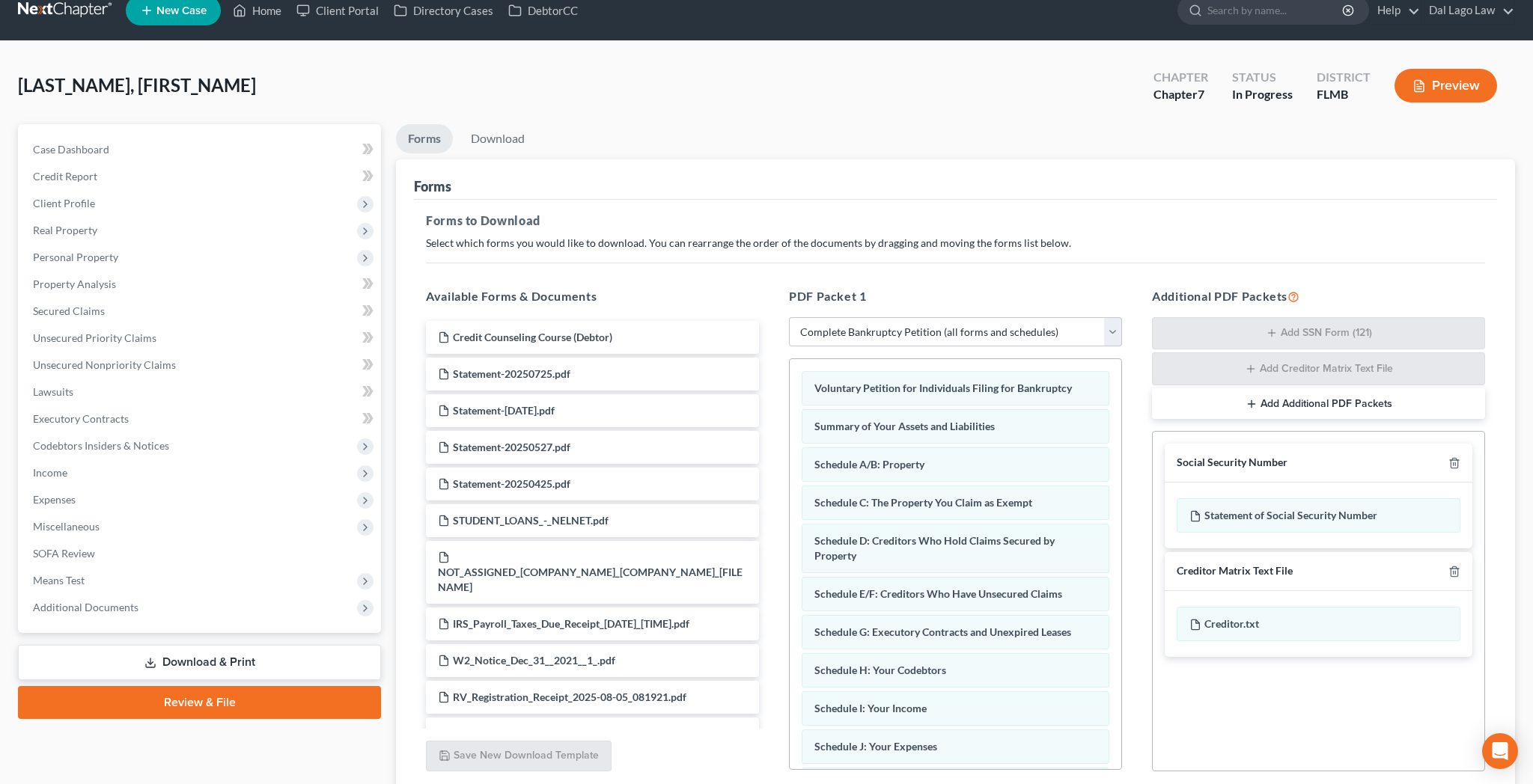 click on "Download" at bounding box center [1476, 825] 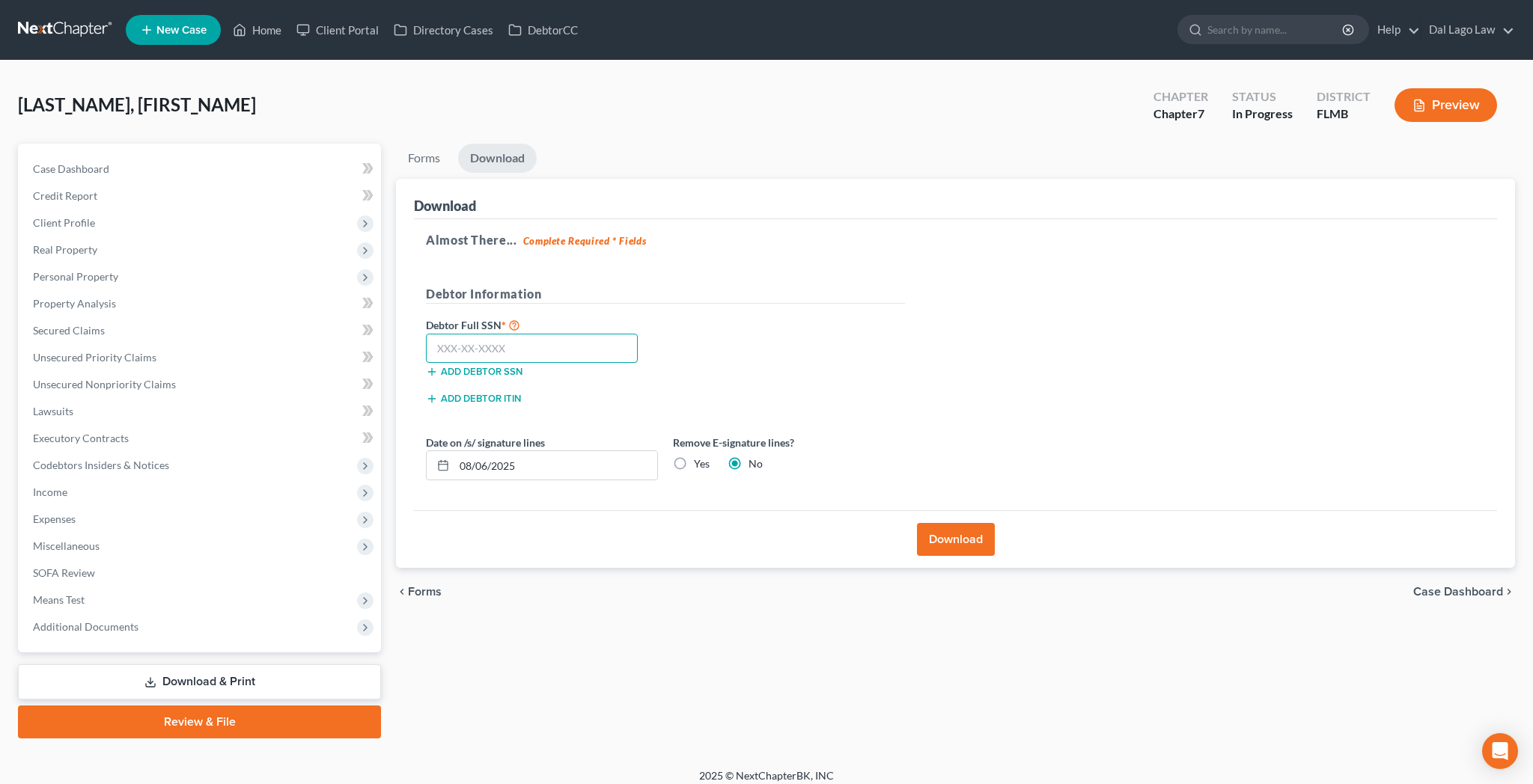 click at bounding box center (531, 349) 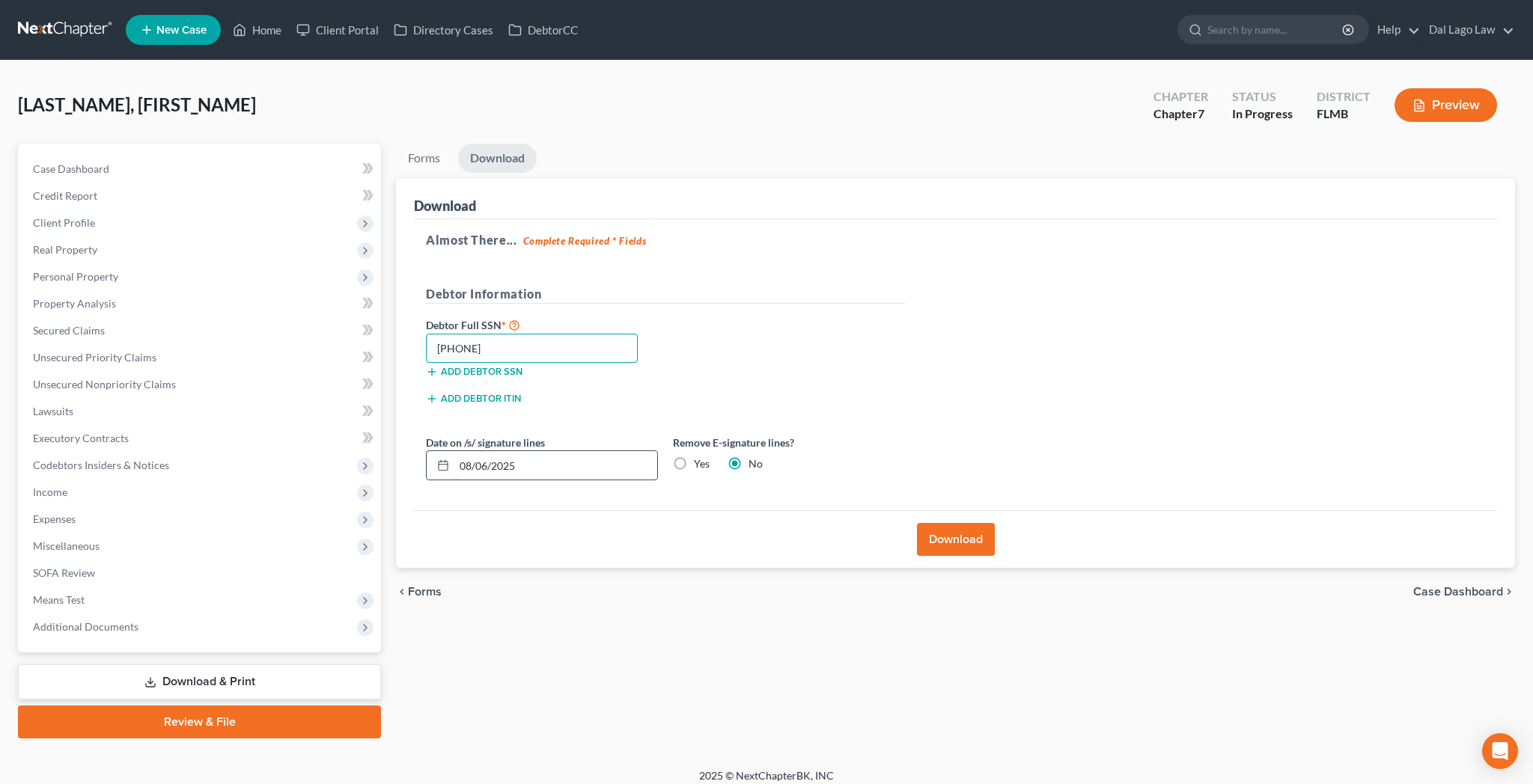 type on "[PHONE]" 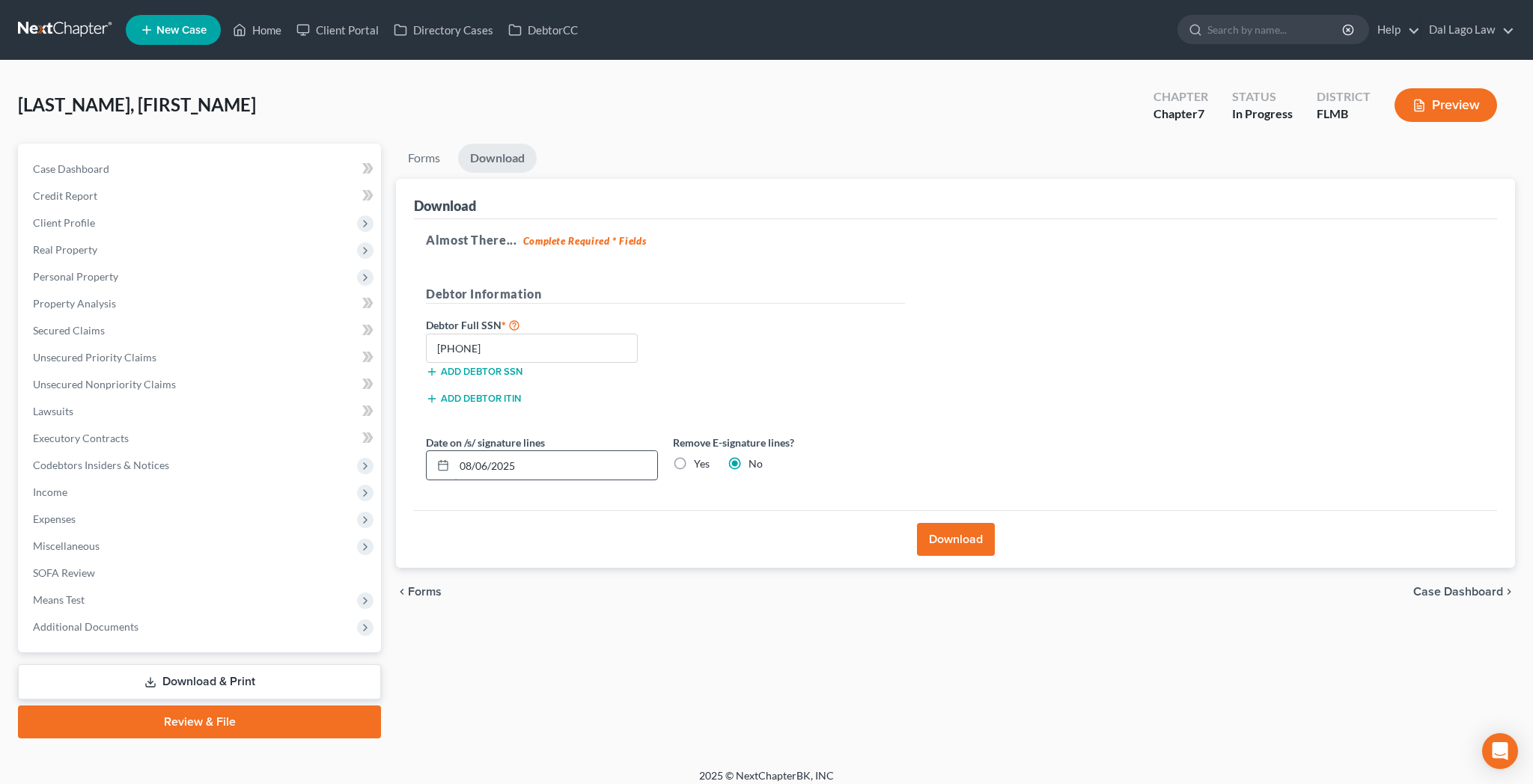 click on "08/06/2025" at bounding box center [555, 465] 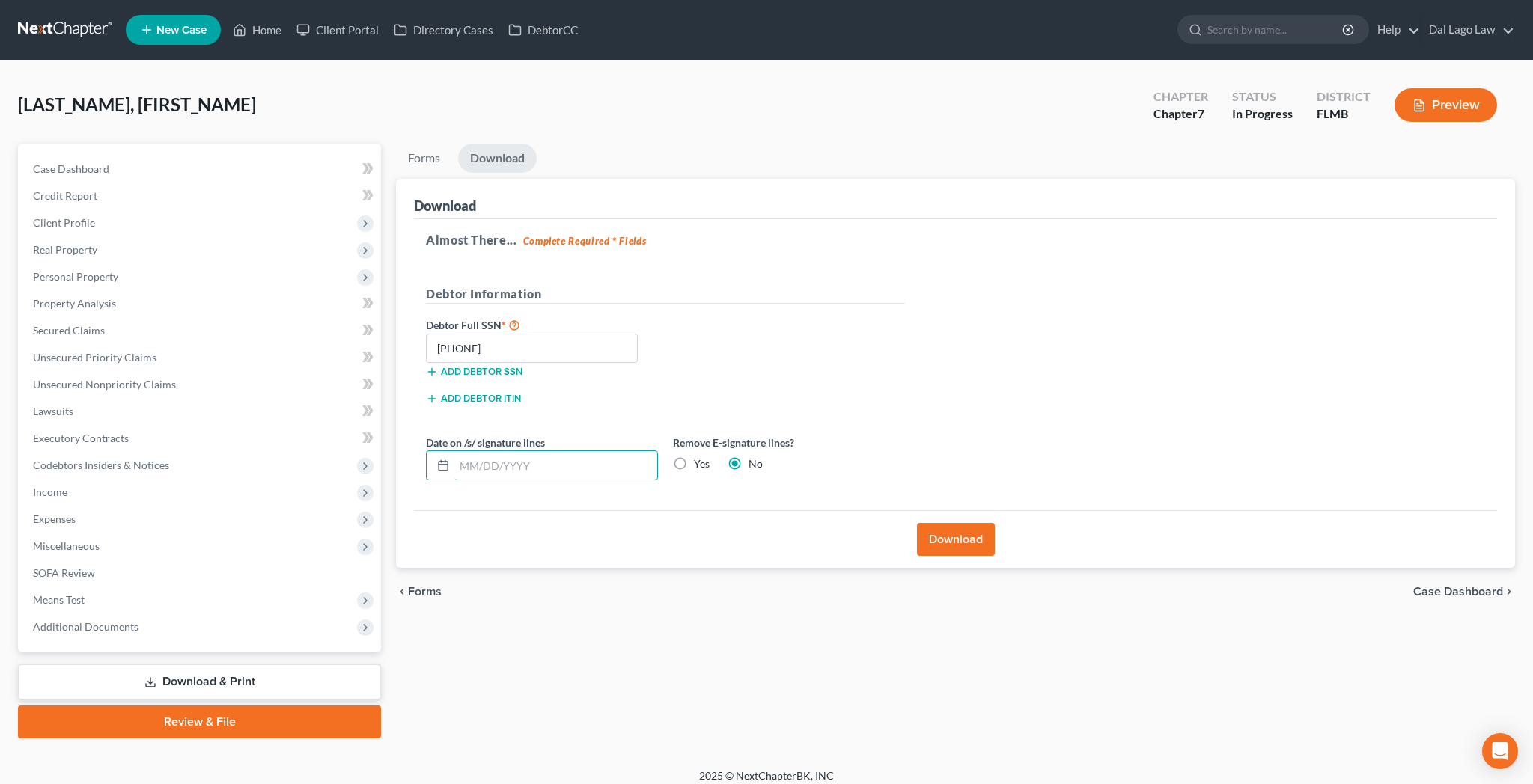 type 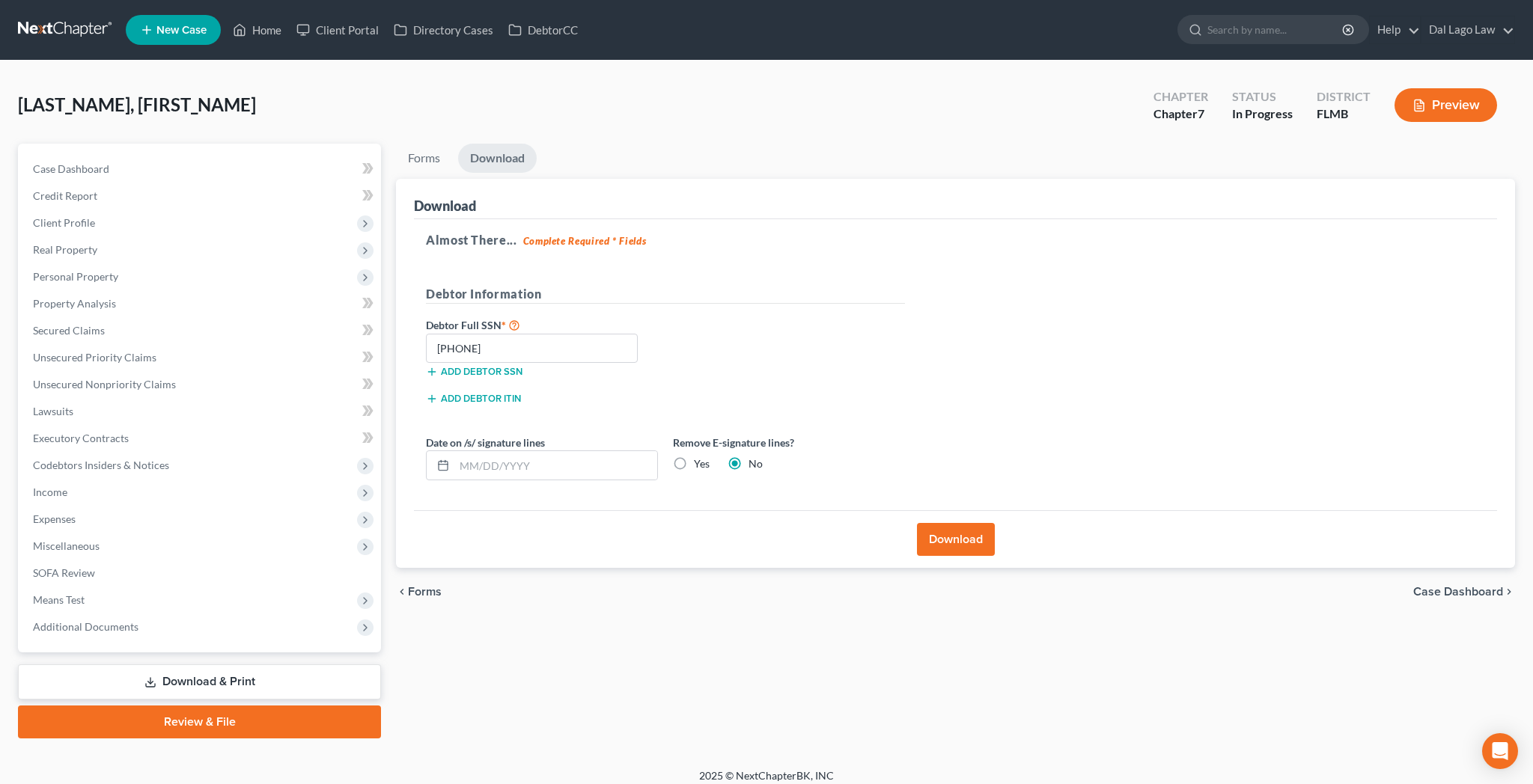 click on "Yes" at bounding box center (701, 464) 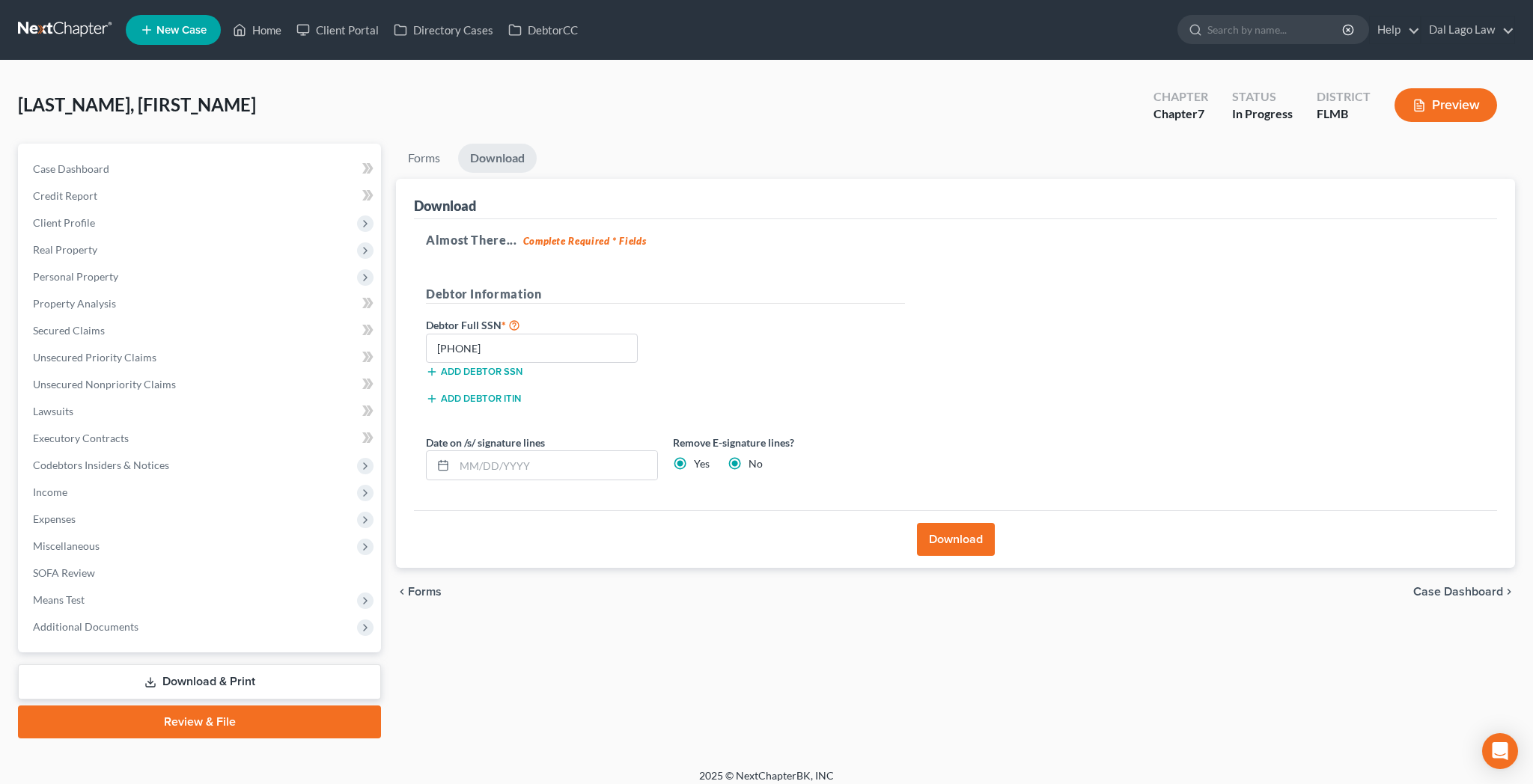 radio on "false" 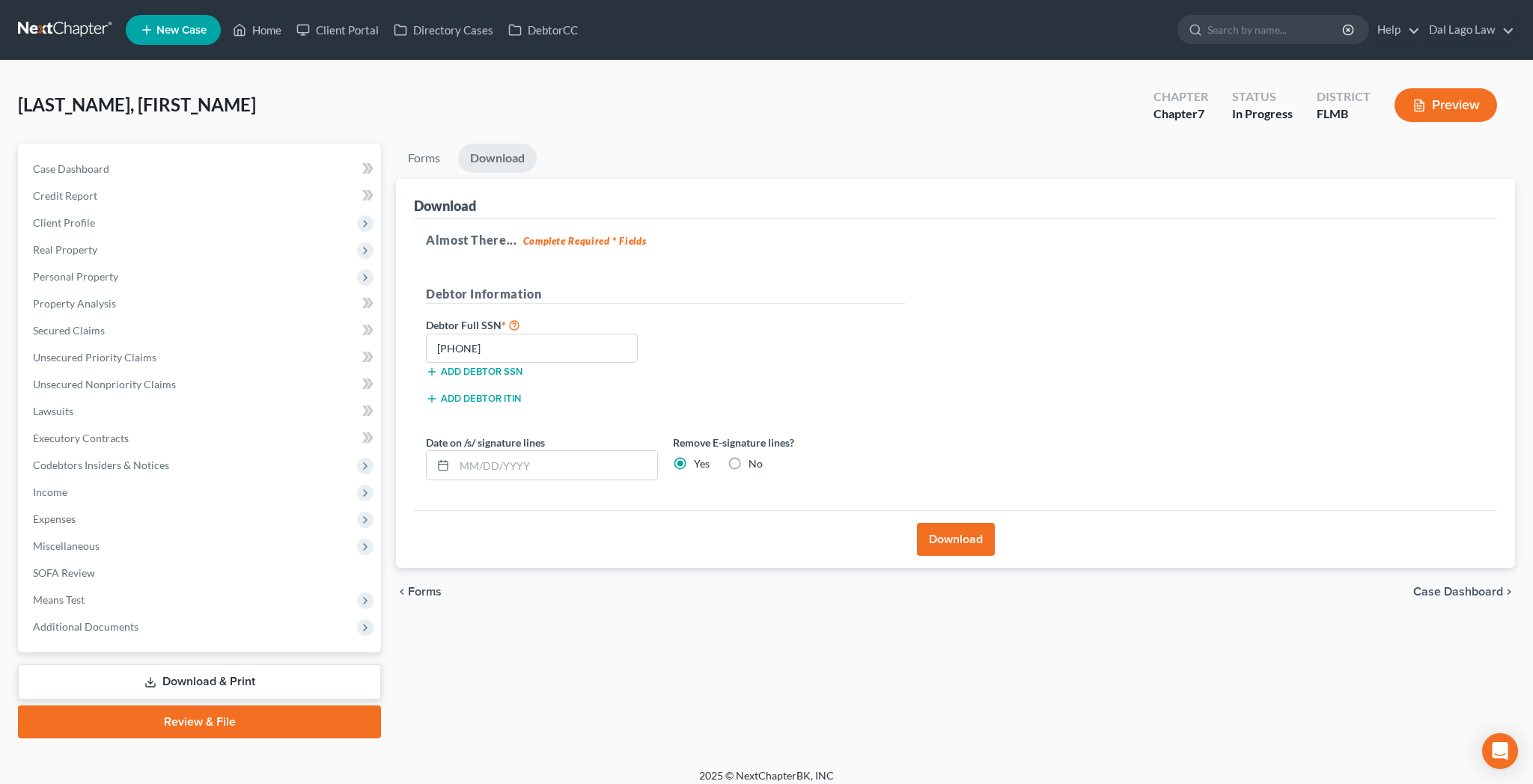 click on "Download" at bounding box center [956, 539] 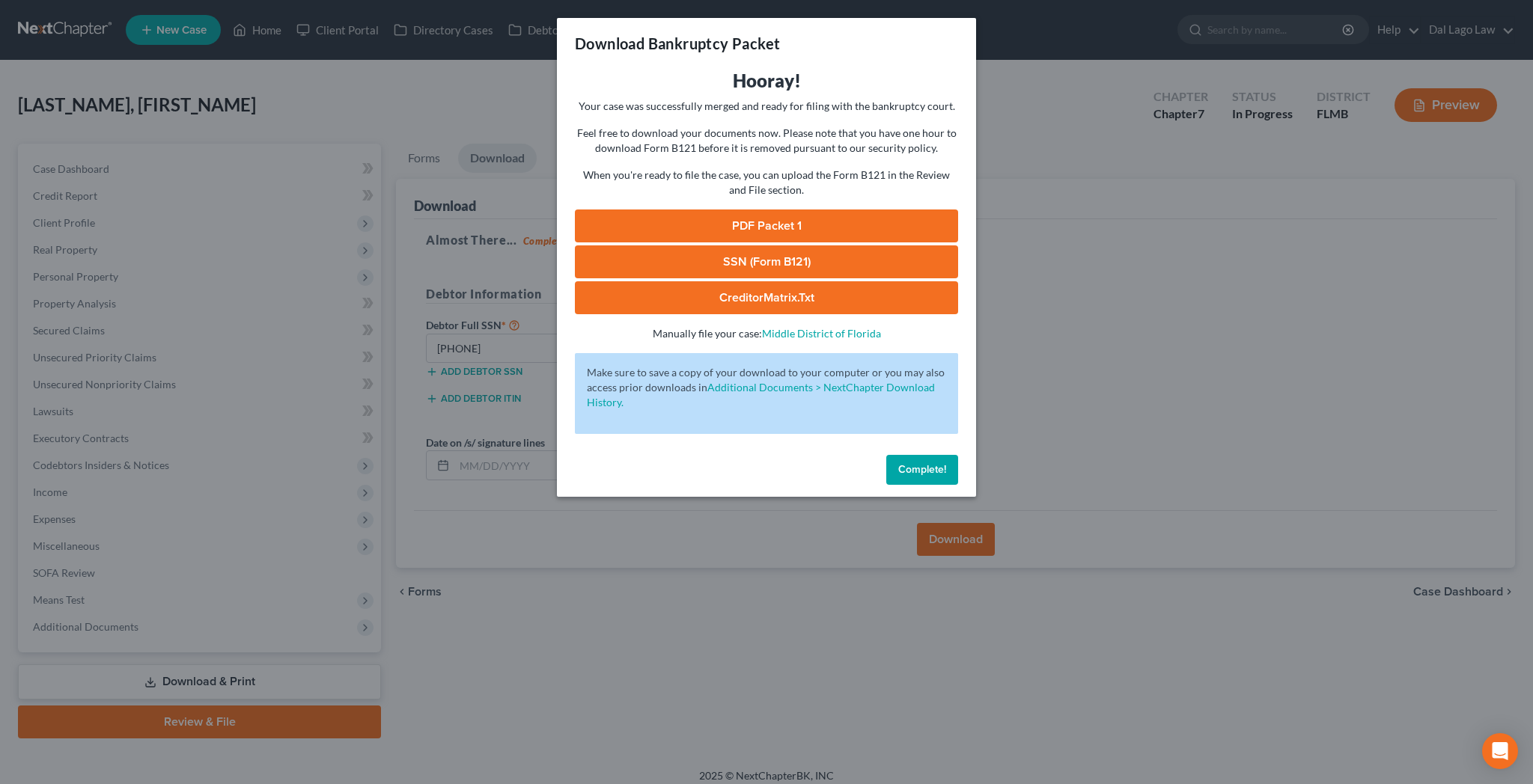 click on "PDF Packet 1" at bounding box center (766, 226) 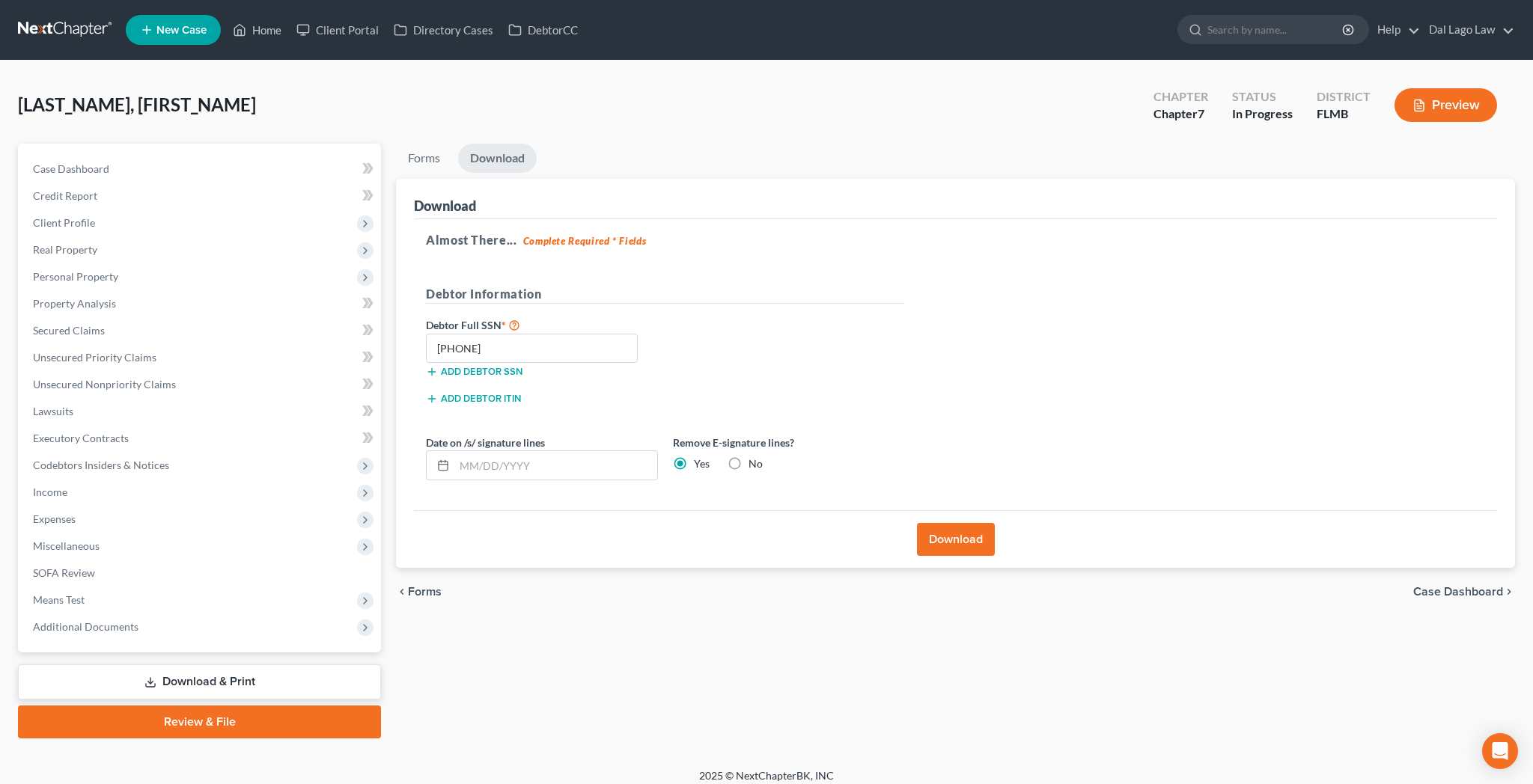 click on "Case Dashboard" at bounding box center (1458, 592) 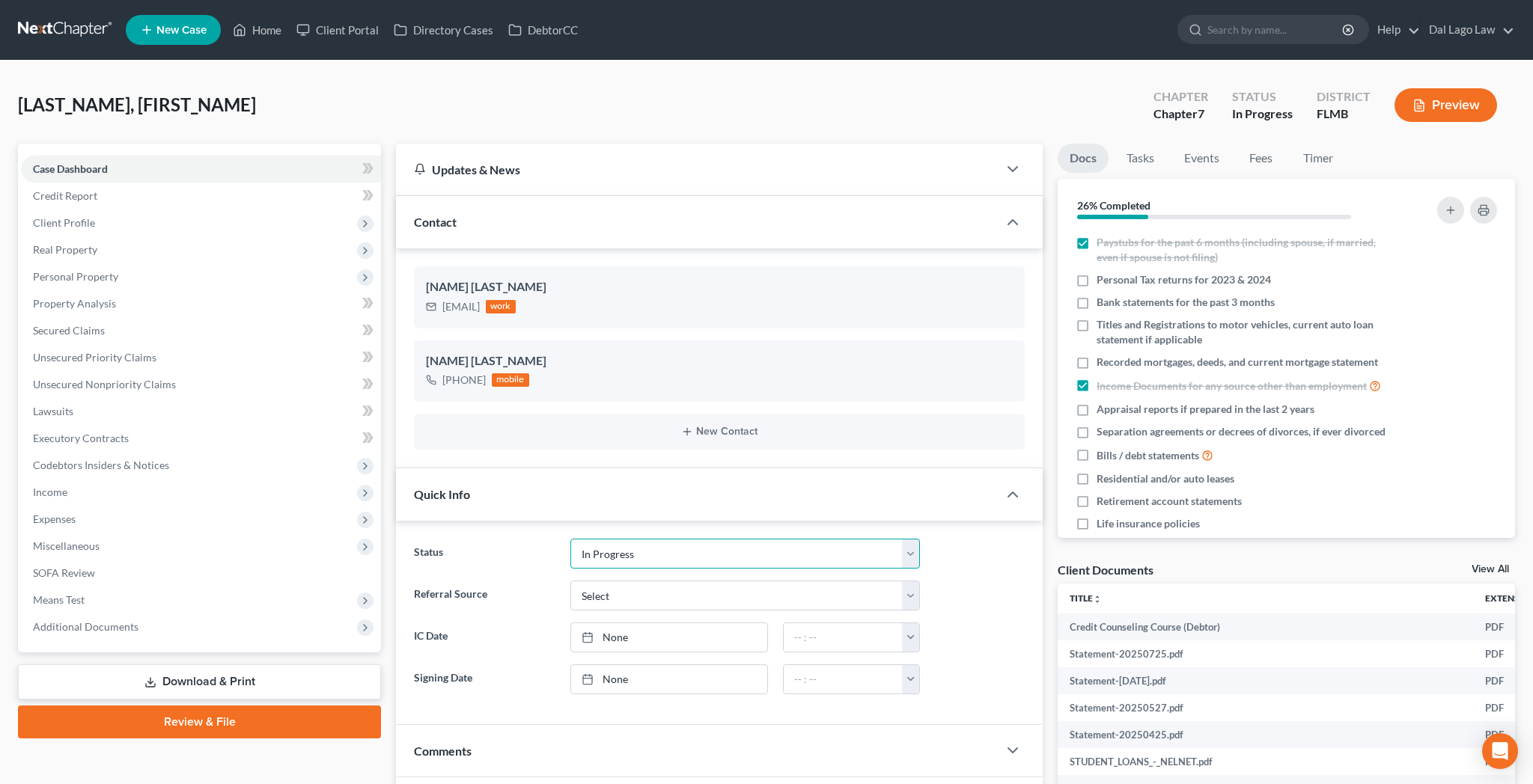 select on "22" 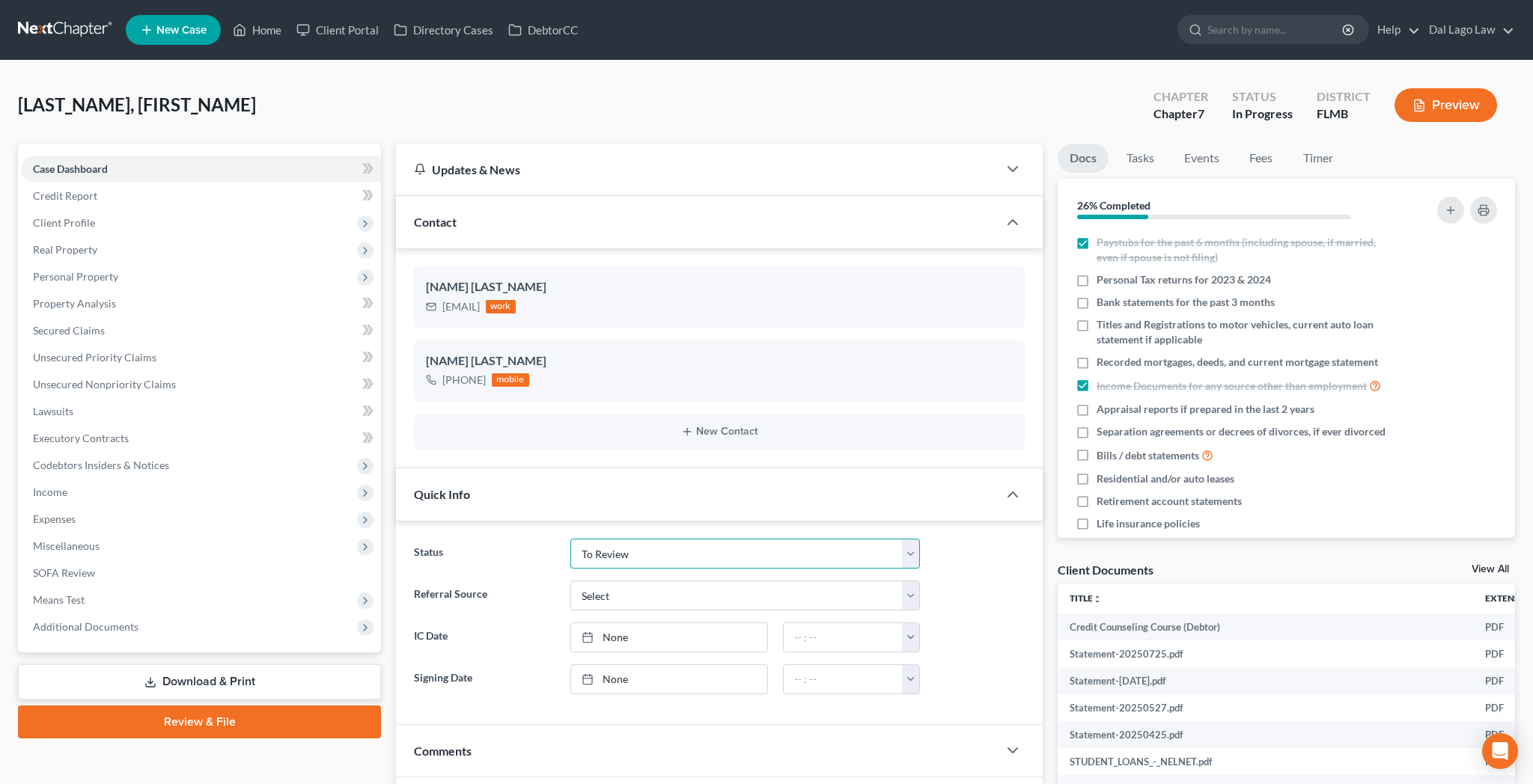click on "To Review" at bounding box center (0, 0) 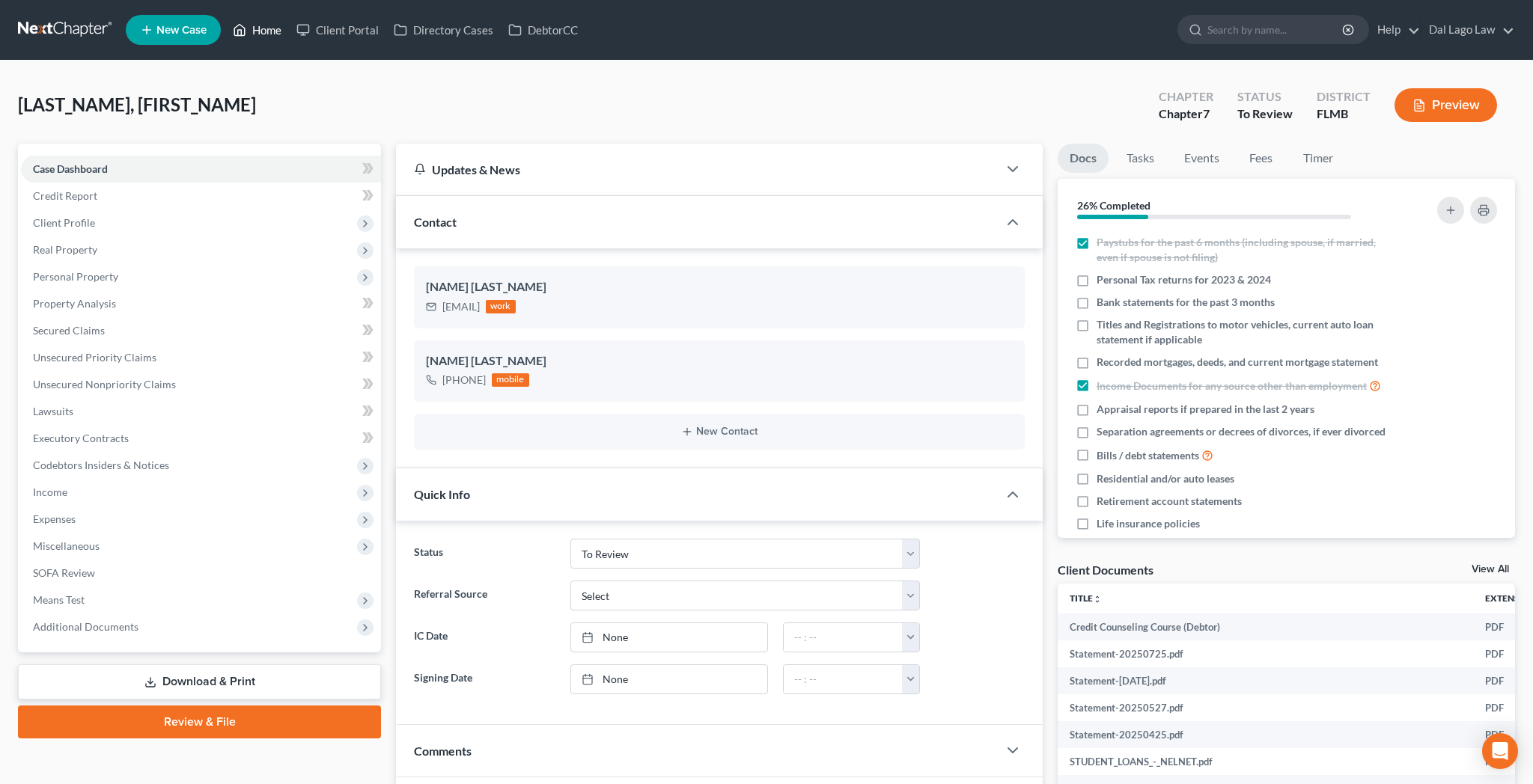 click on "Home" at bounding box center (257, 30) 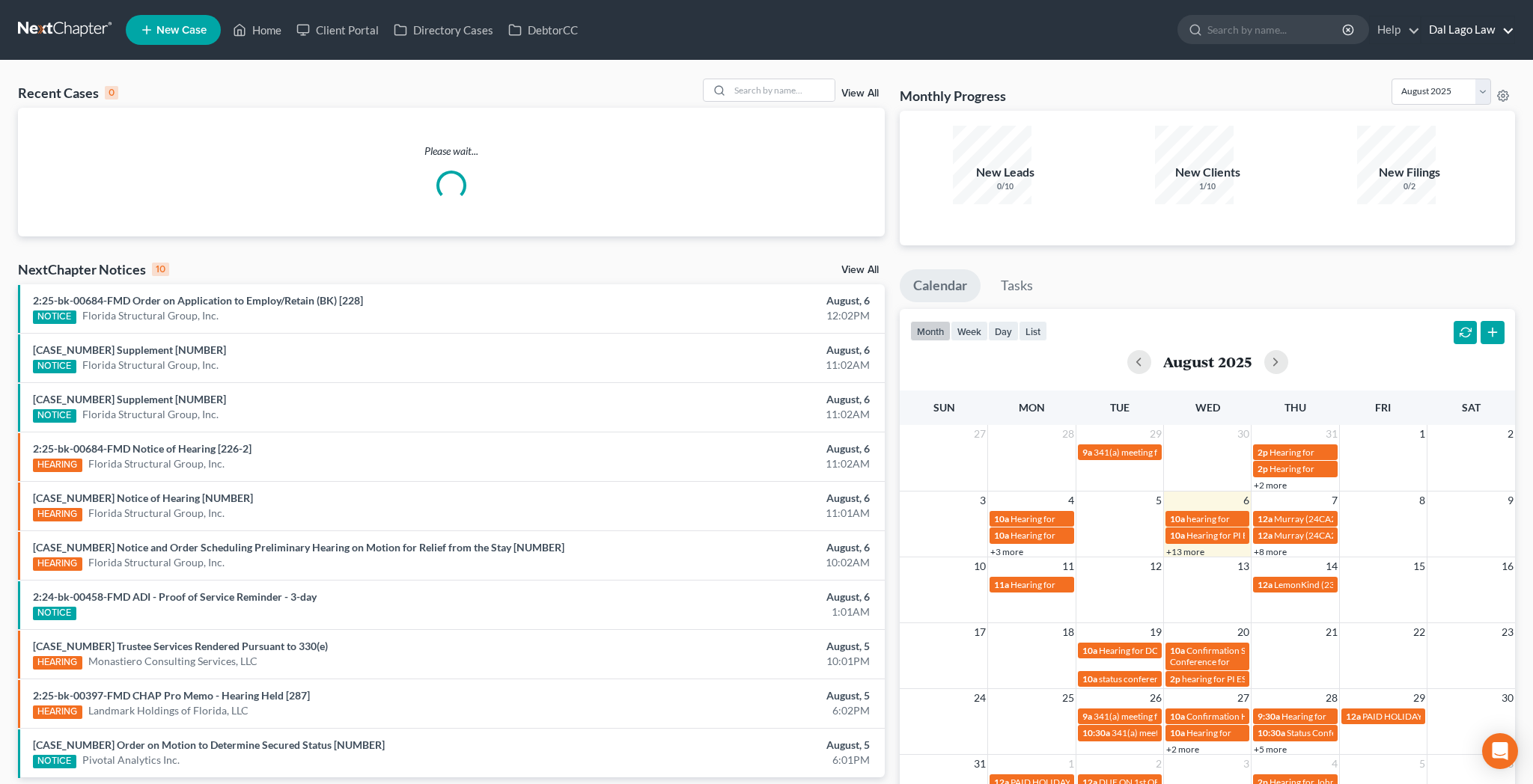 click on "Dal Lago Law" at bounding box center [1468, 30] 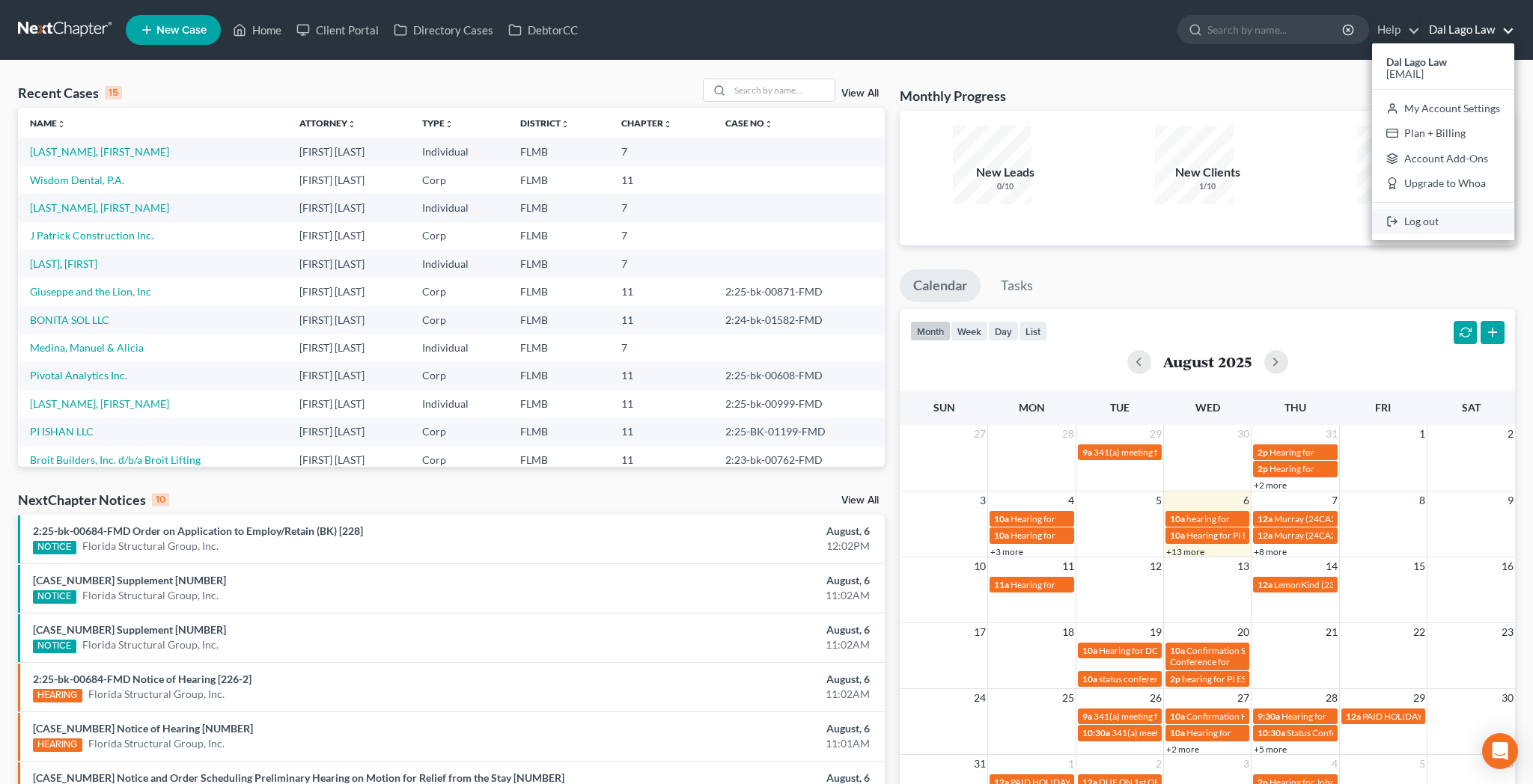 click on "Log out" at bounding box center [1443, 221] 